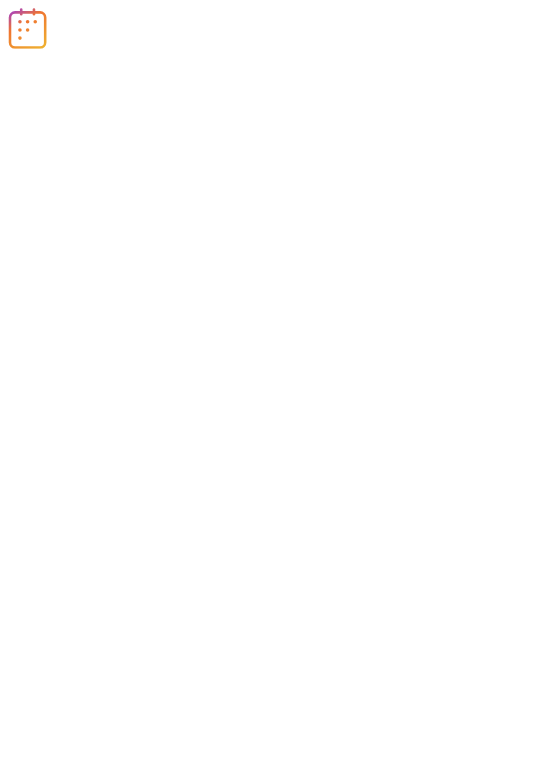 scroll, scrollTop: 0, scrollLeft: 0, axis: both 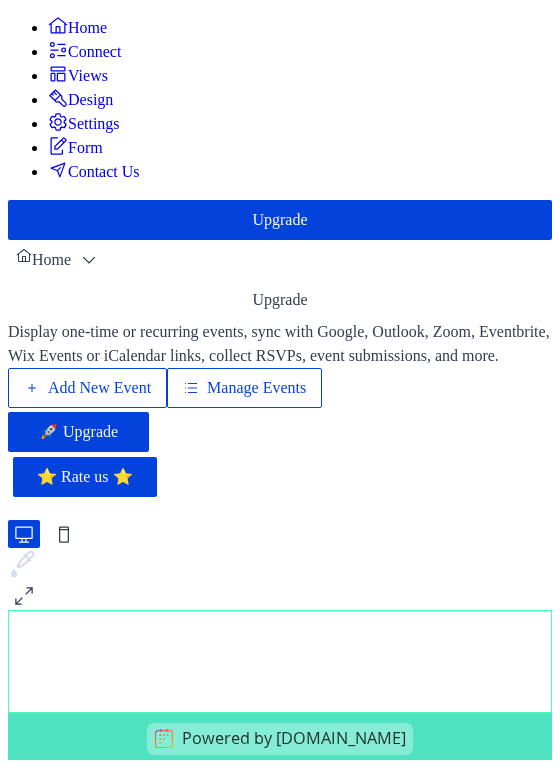 click on "Manage Events" at bounding box center (256, 388) 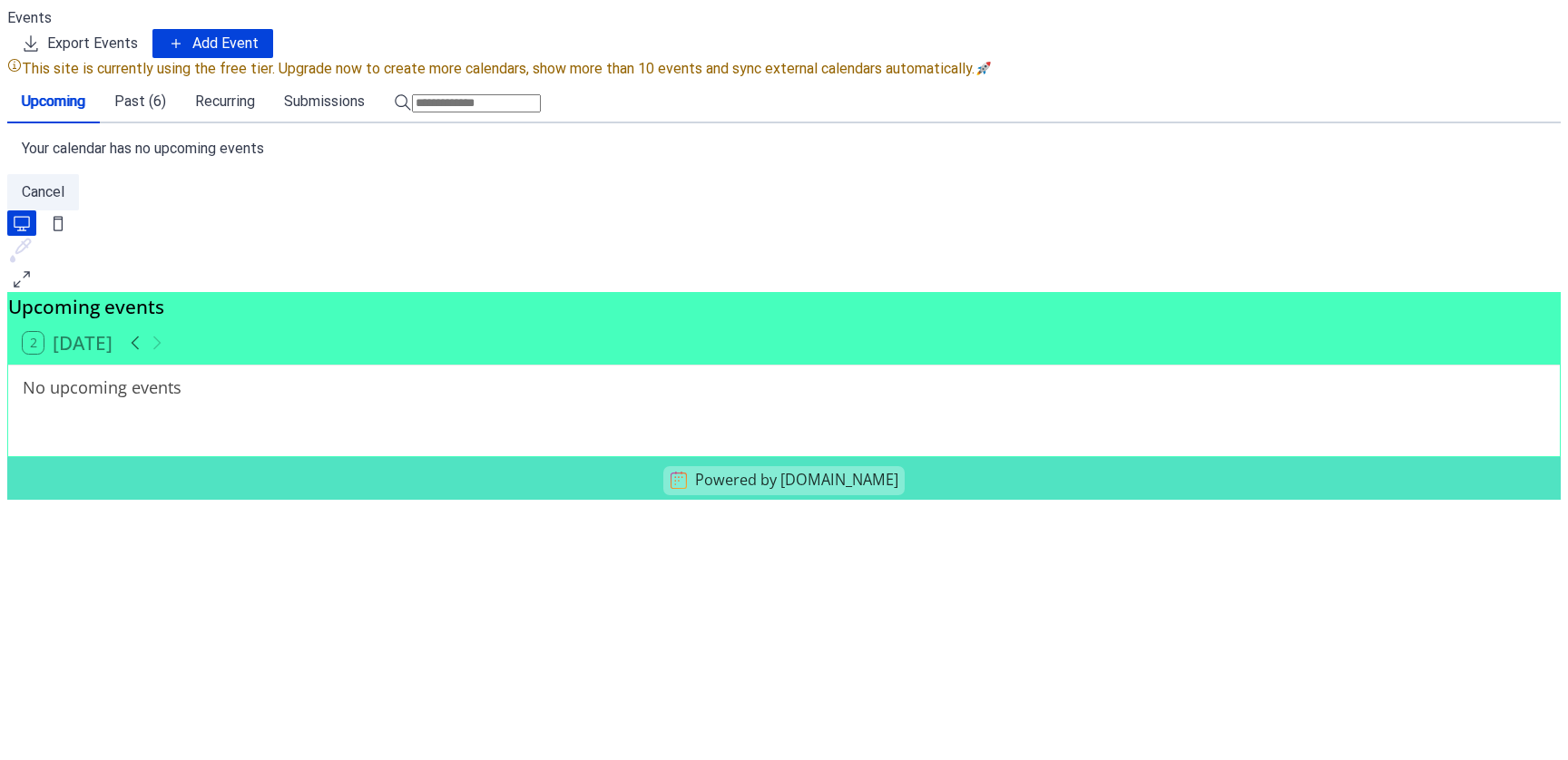 scroll, scrollTop: 0, scrollLeft: 0, axis: both 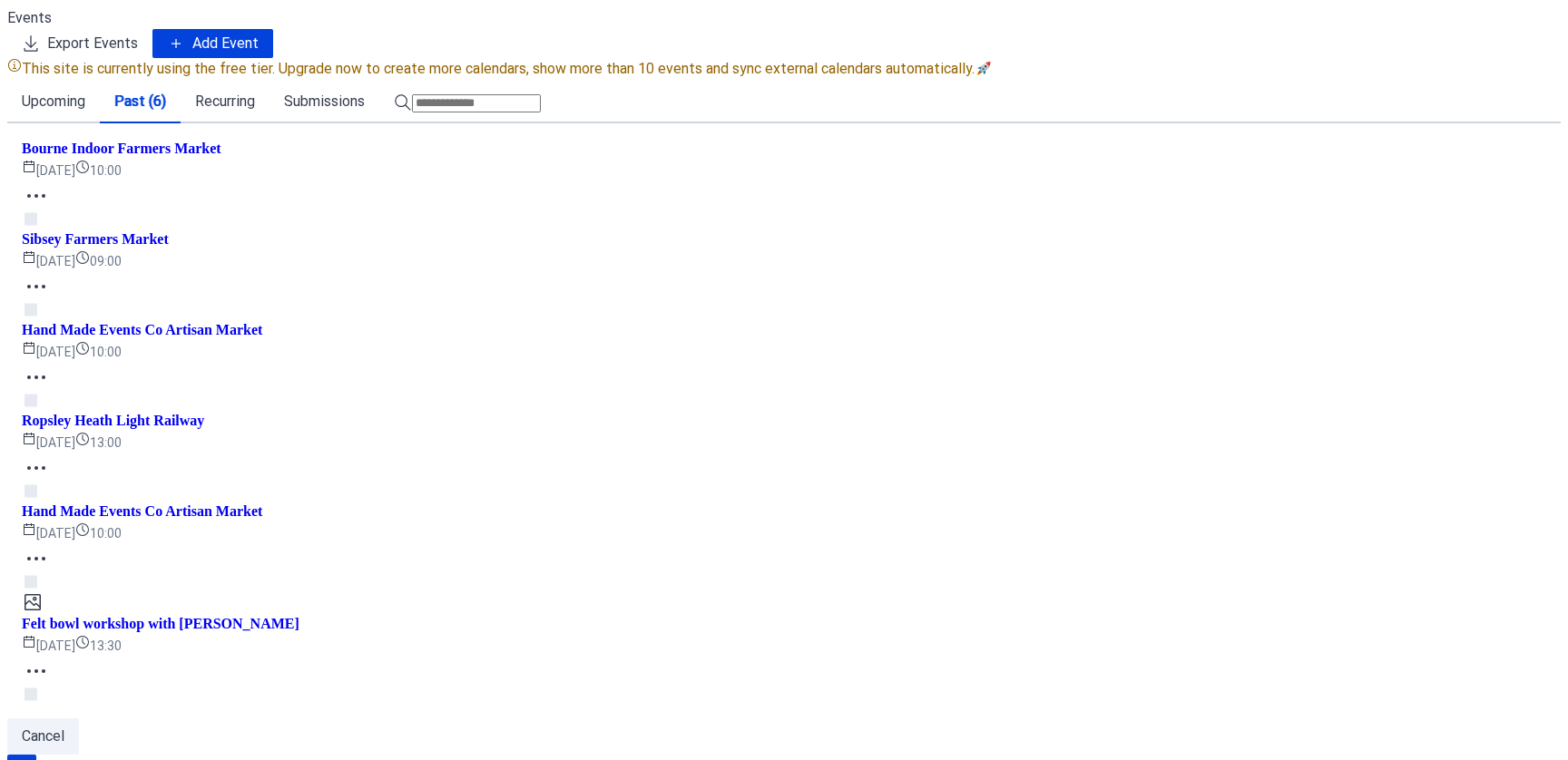 click 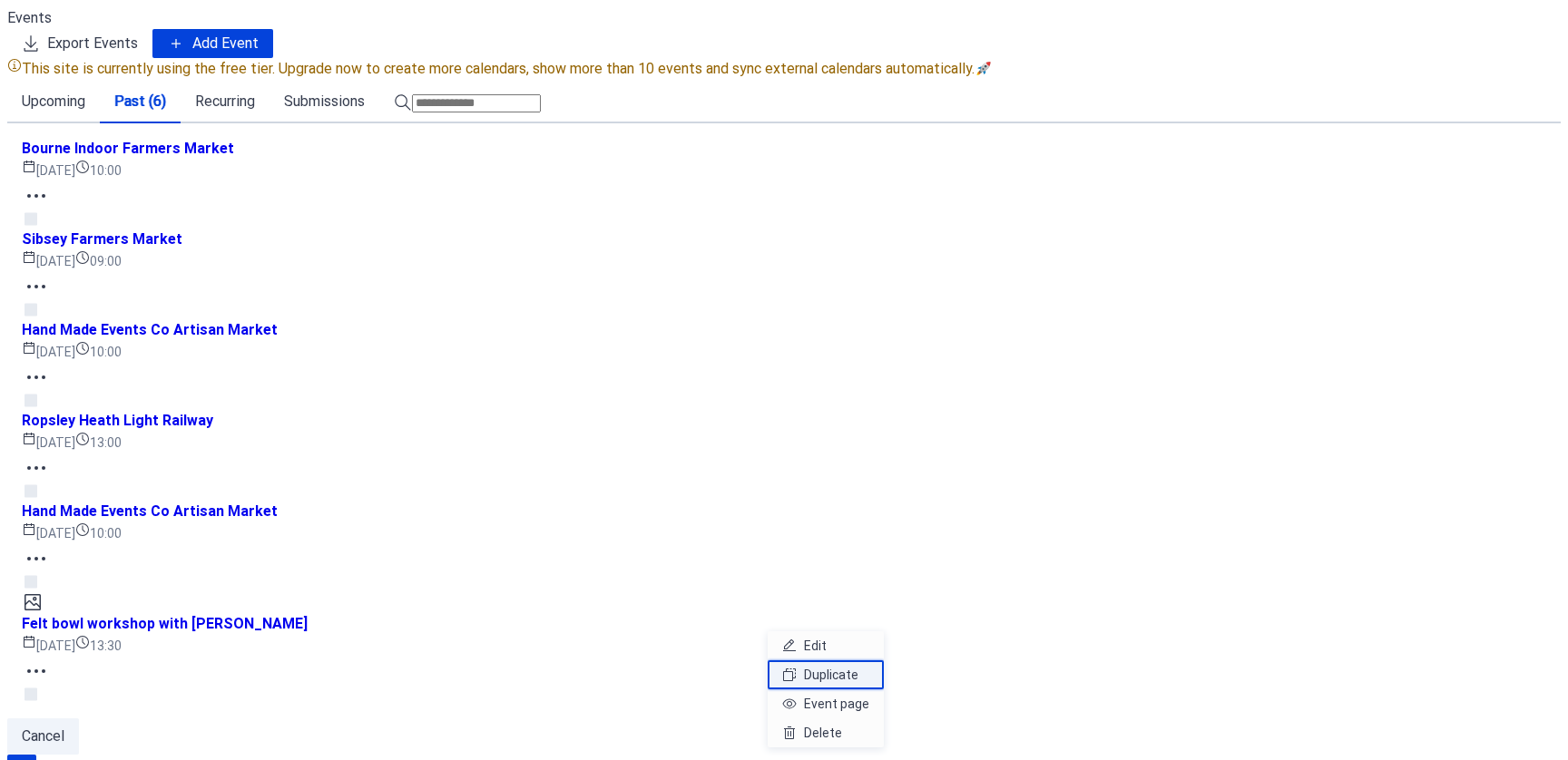 click on "Duplicate" at bounding box center [831, 675] 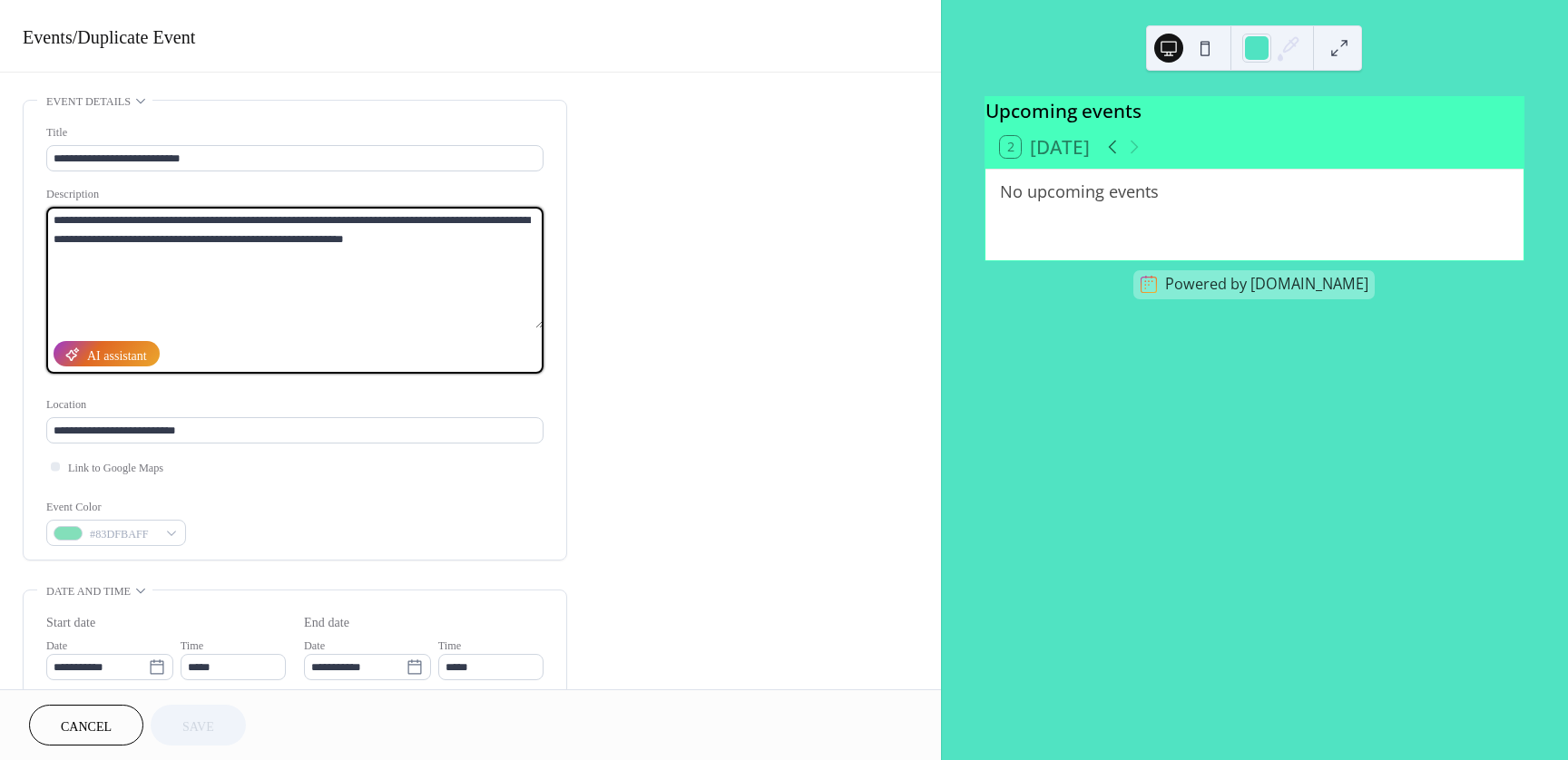 drag, startPoint x: 100, startPoint y: 223, endPoint x: 50, endPoint y: 226, distance: 50.089919 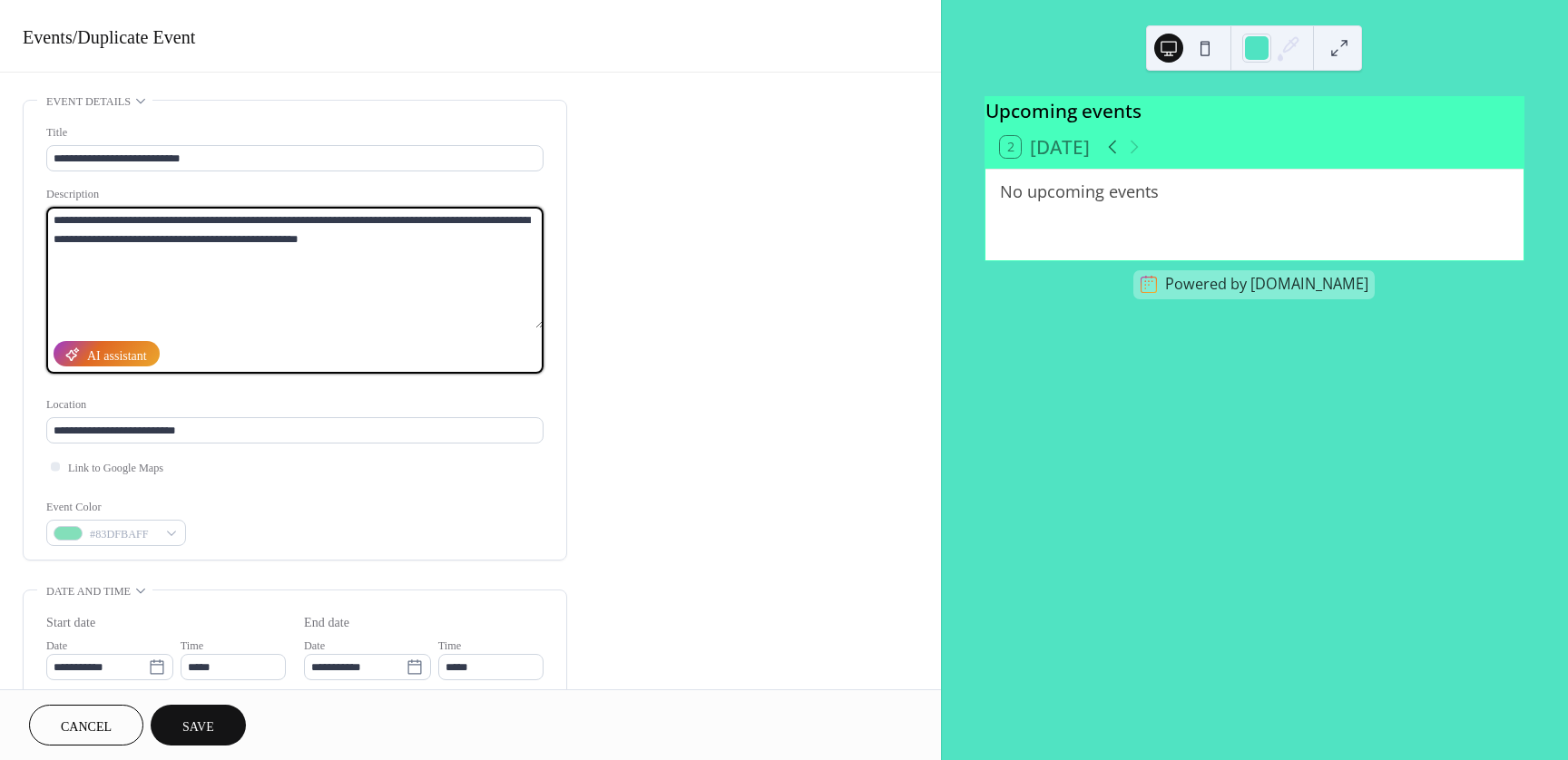 drag, startPoint x: 128, startPoint y: 219, endPoint x: 163, endPoint y: 226, distance: 35.693137 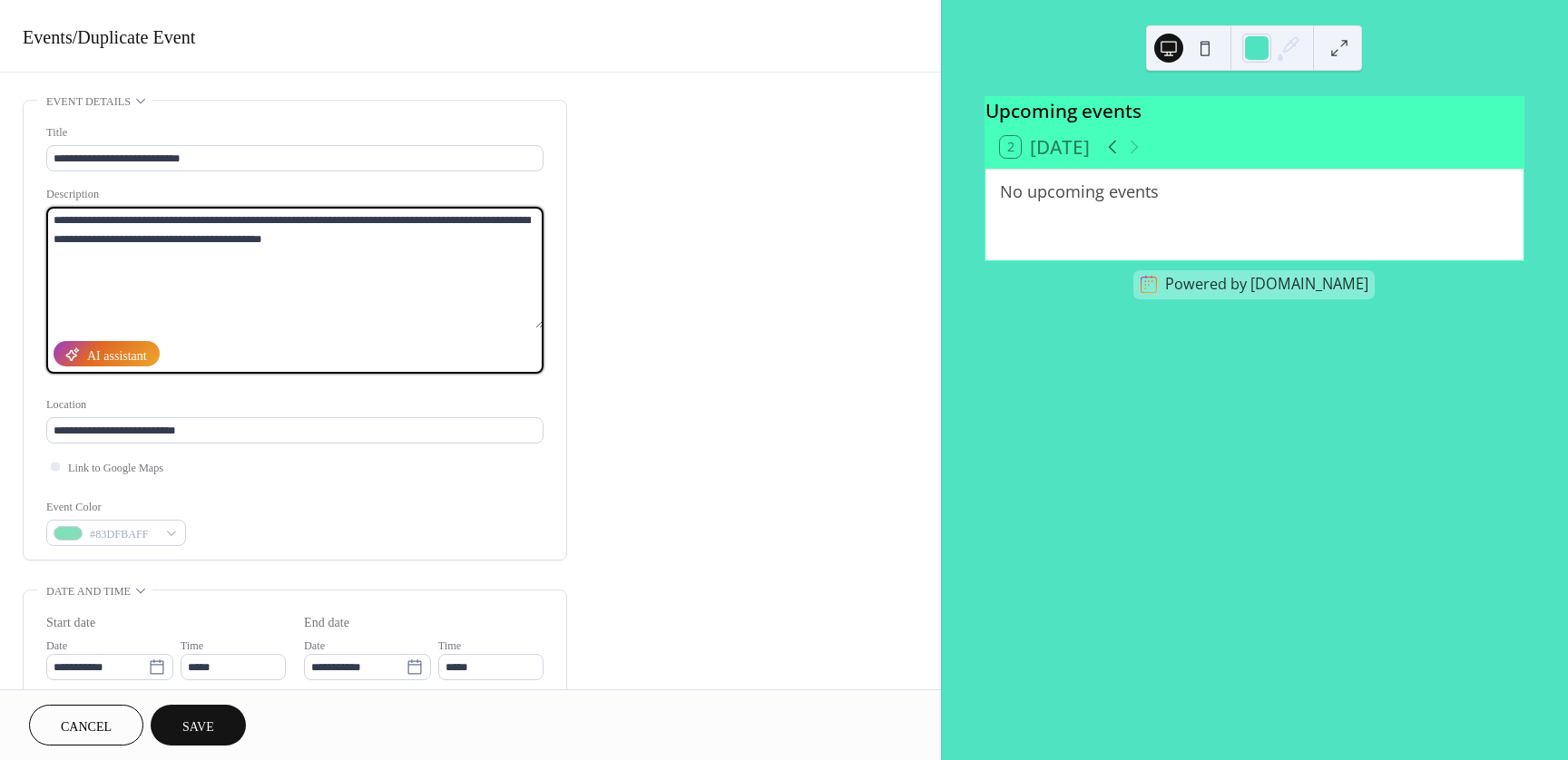 click on "**********" at bounding box center (295, 268) 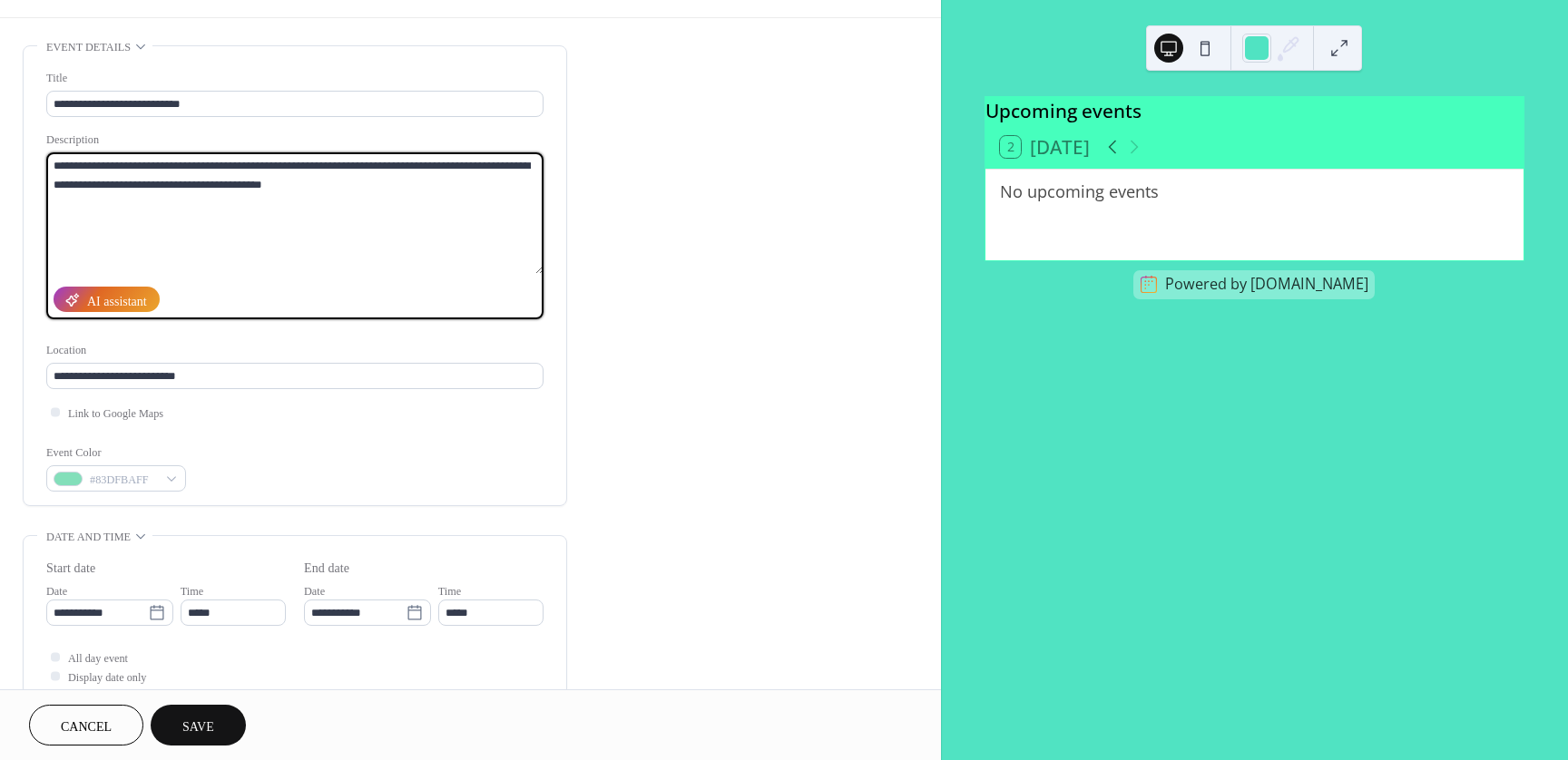 scroll, scrollTop: 109, scrollLeft: 0, axis: vertical 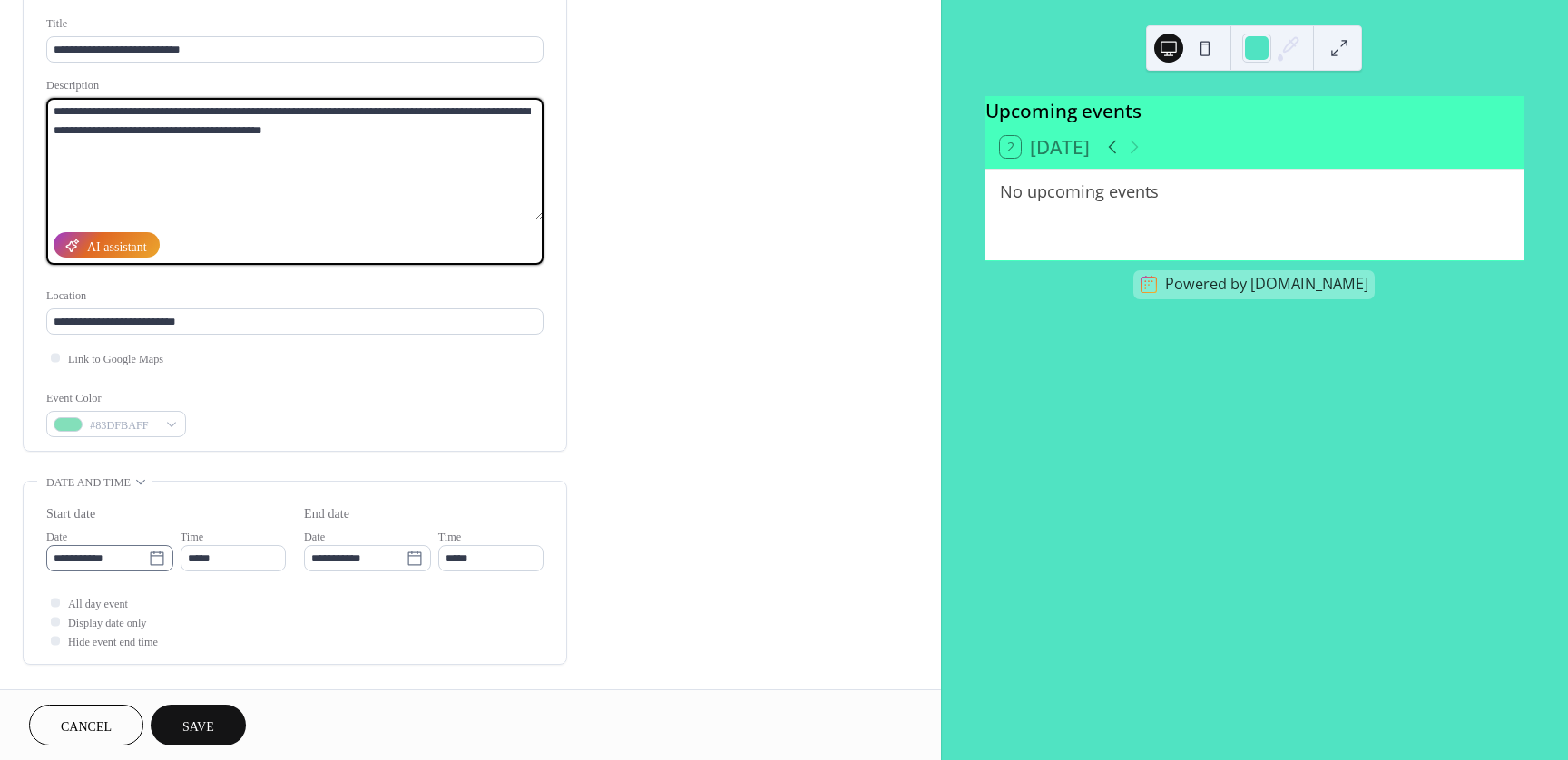 type on "**********" 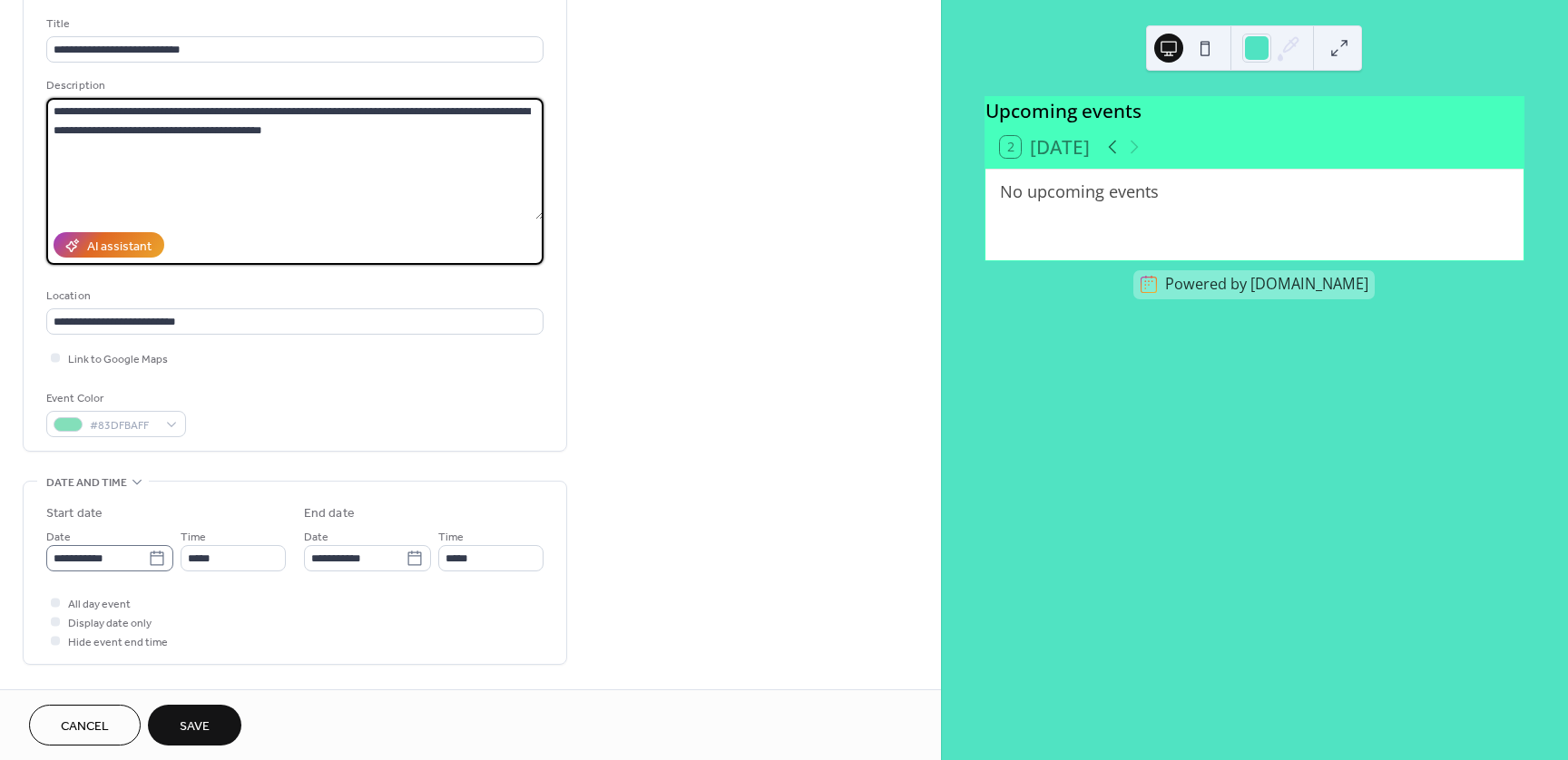 click 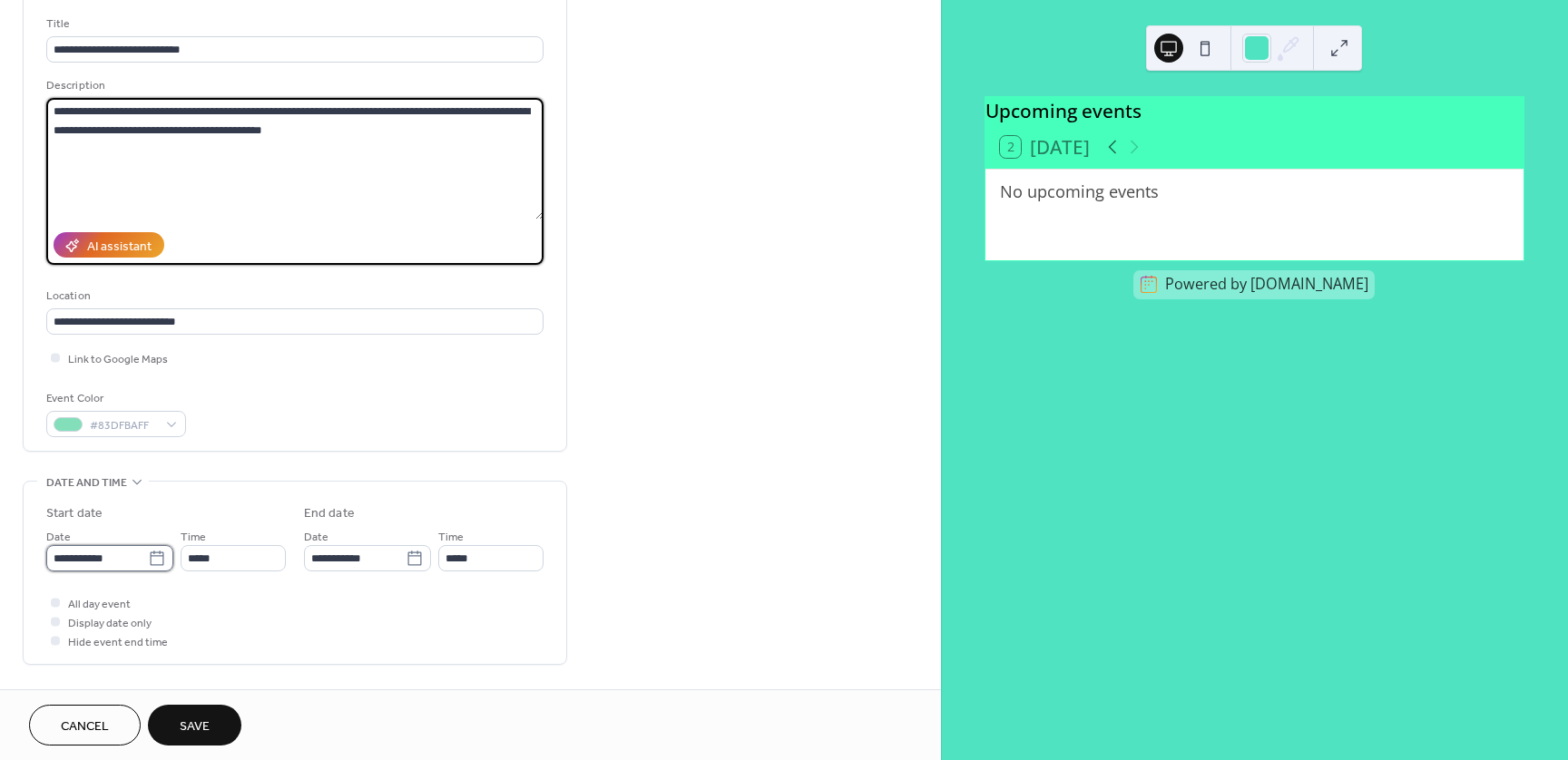 click on "**********" at bounding box center (97, 558) 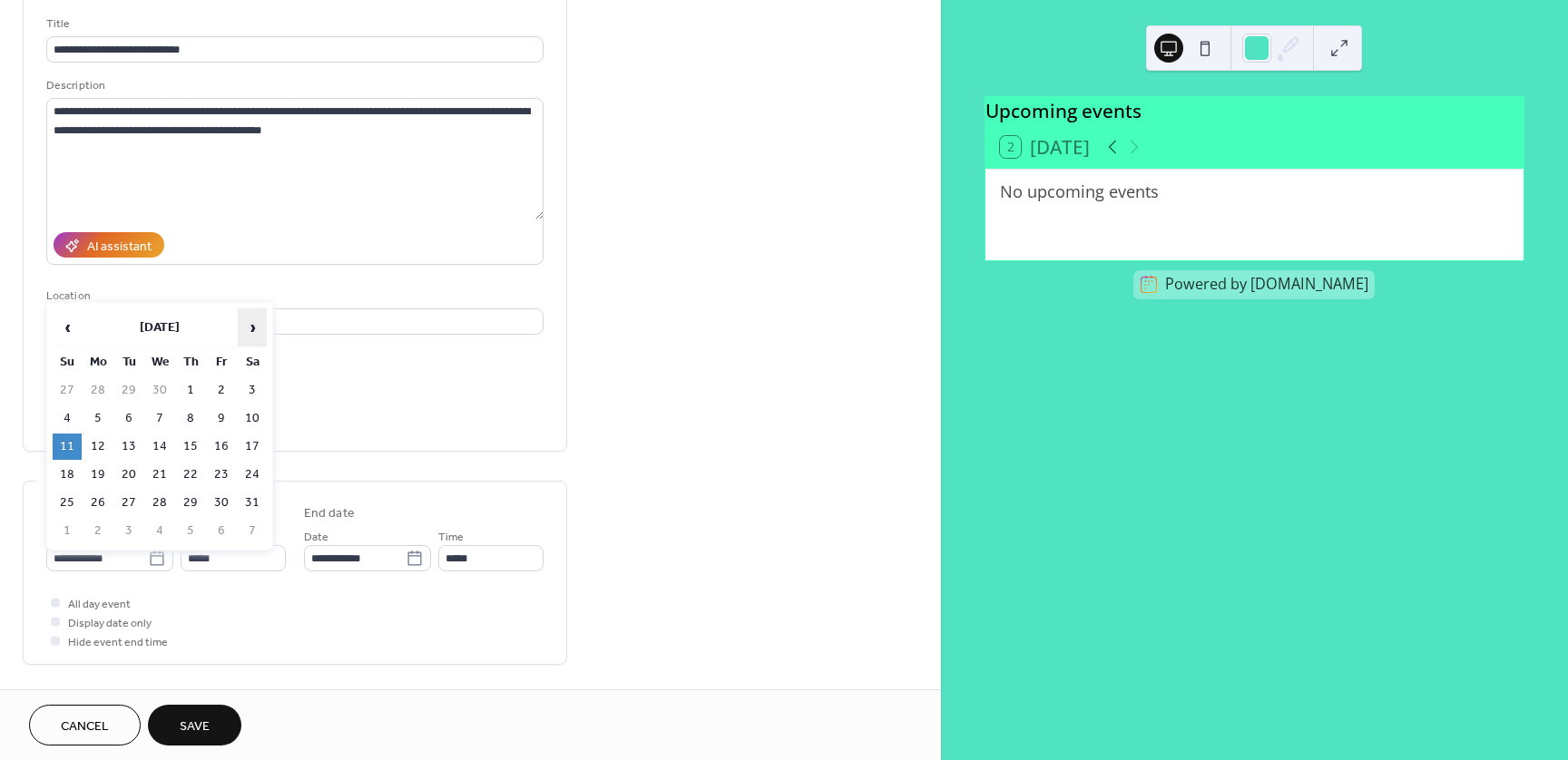 click on "›" at bounding box center (252, 327) 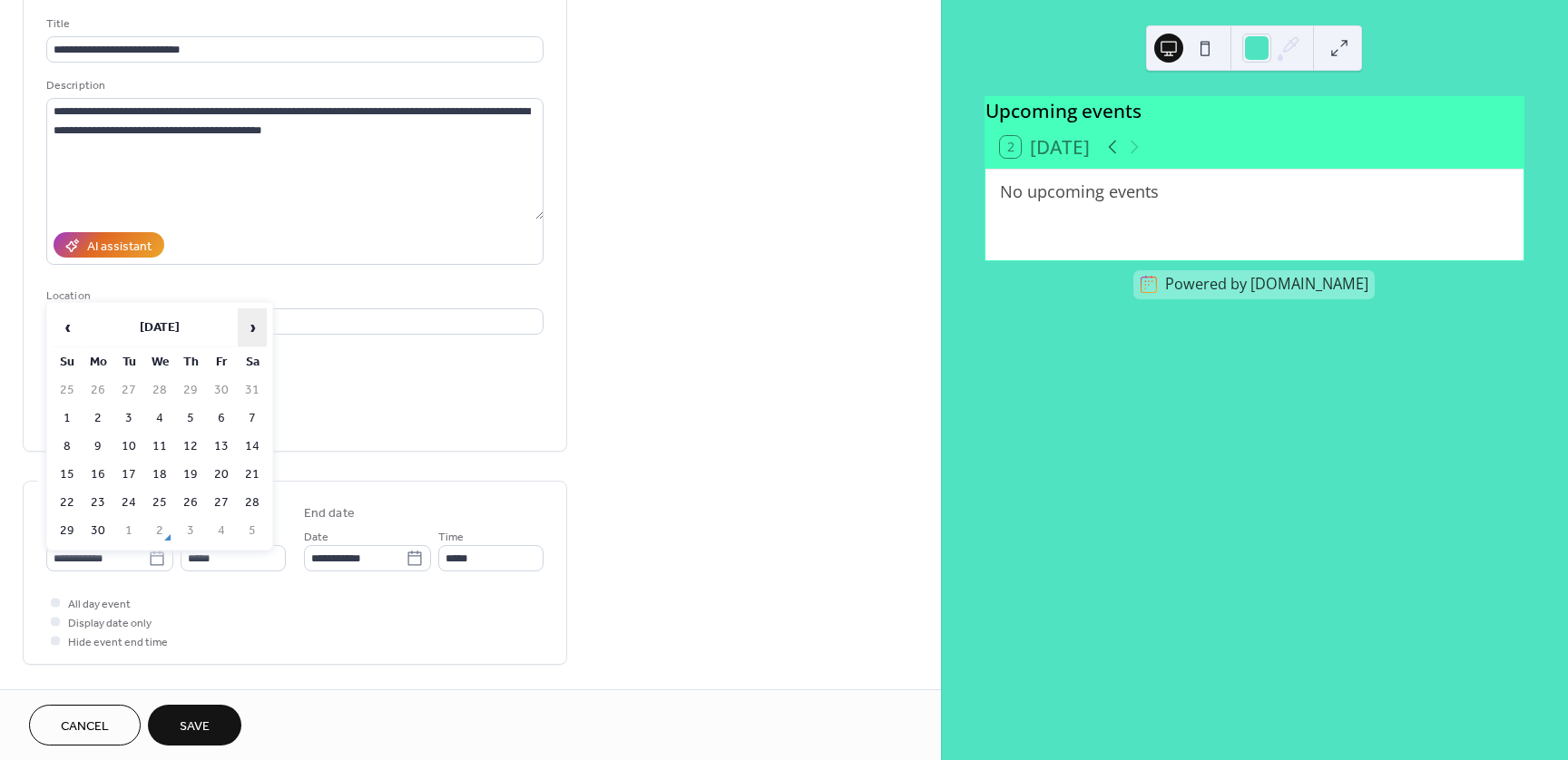 click on "›" at bounding box center [252, 327] 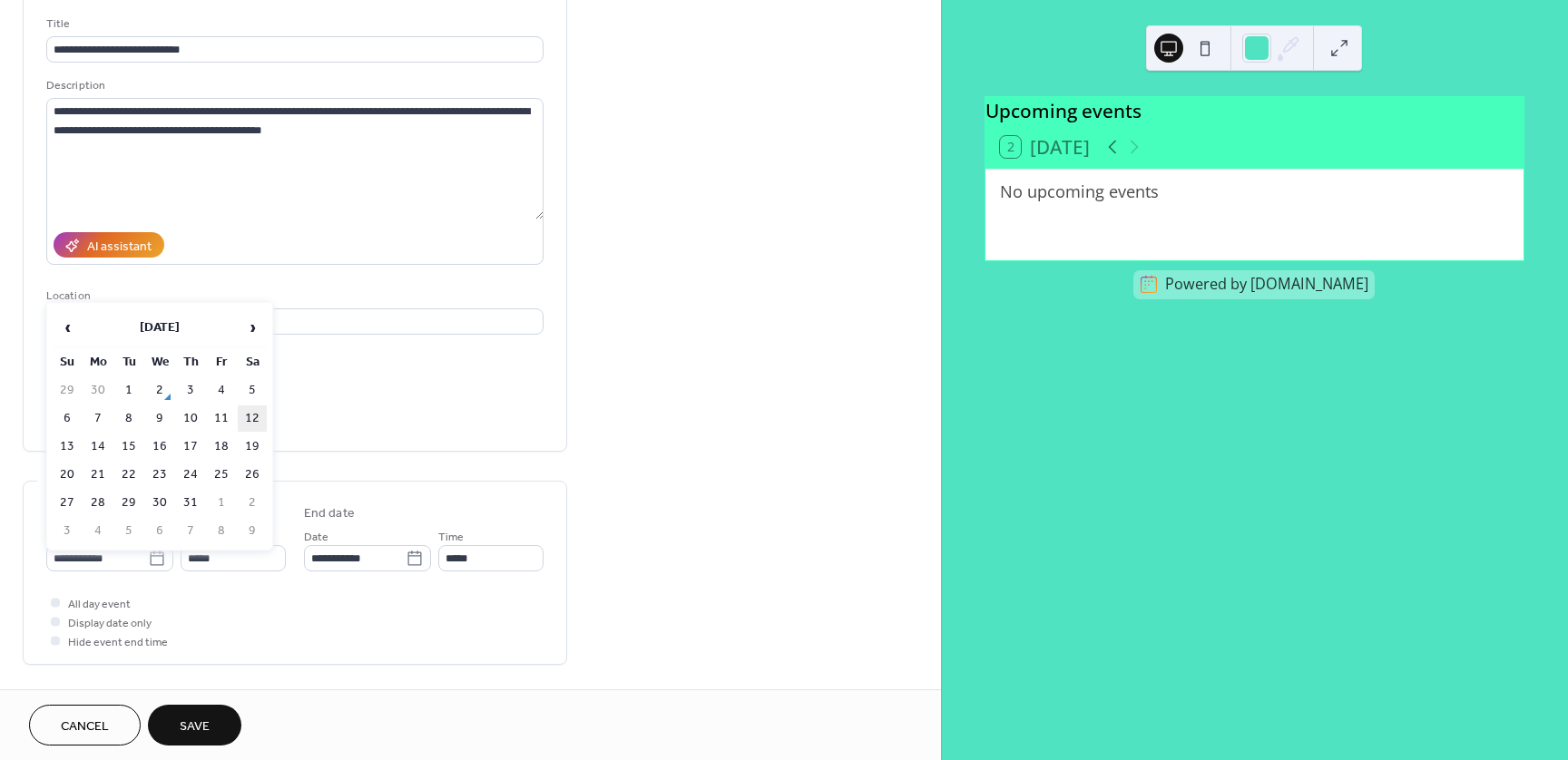 click on "12" at bounding box center (252, 418) 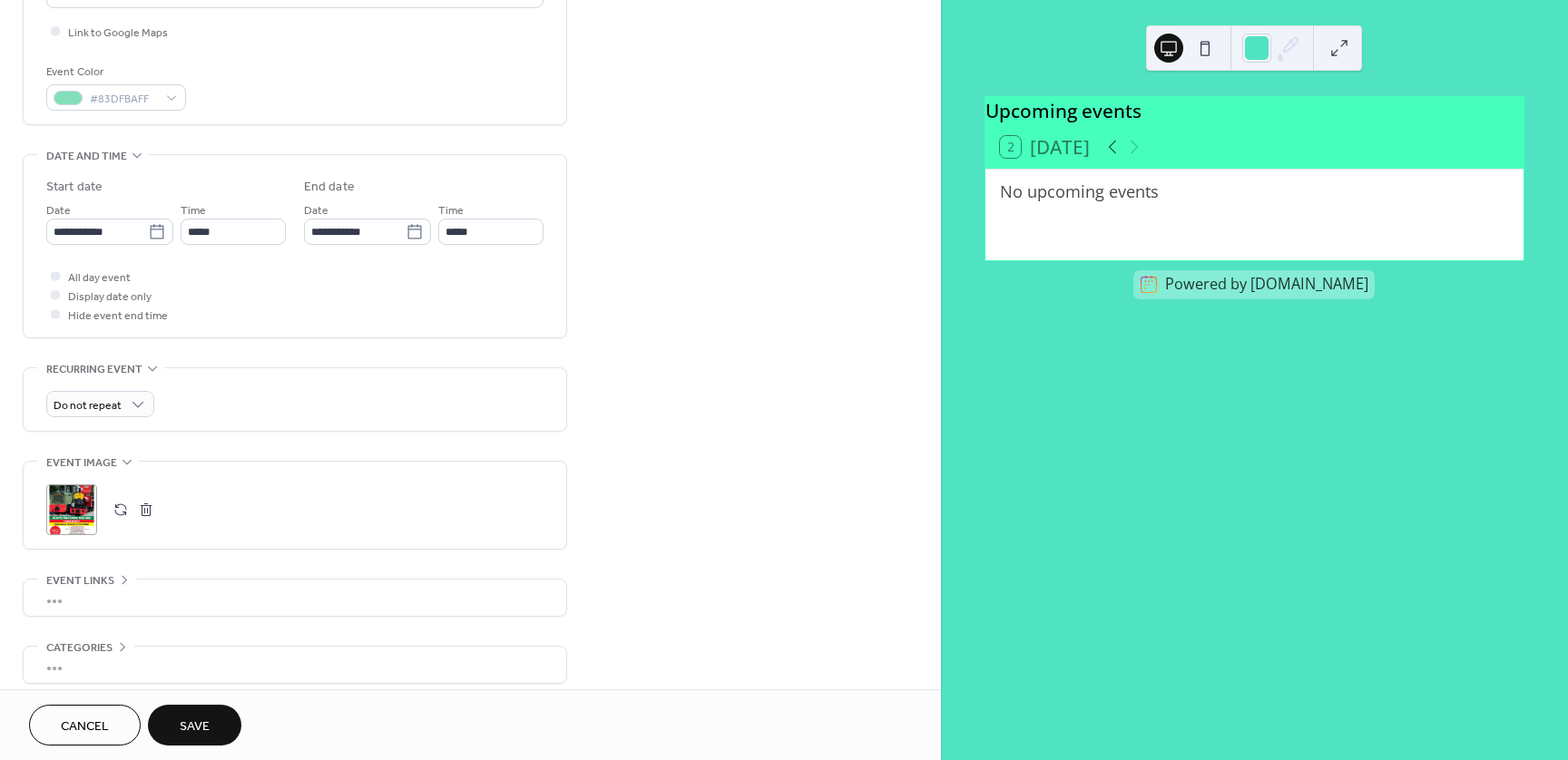 scroll, scrollTop: 490, scrollLeft: 0, axis: vertical 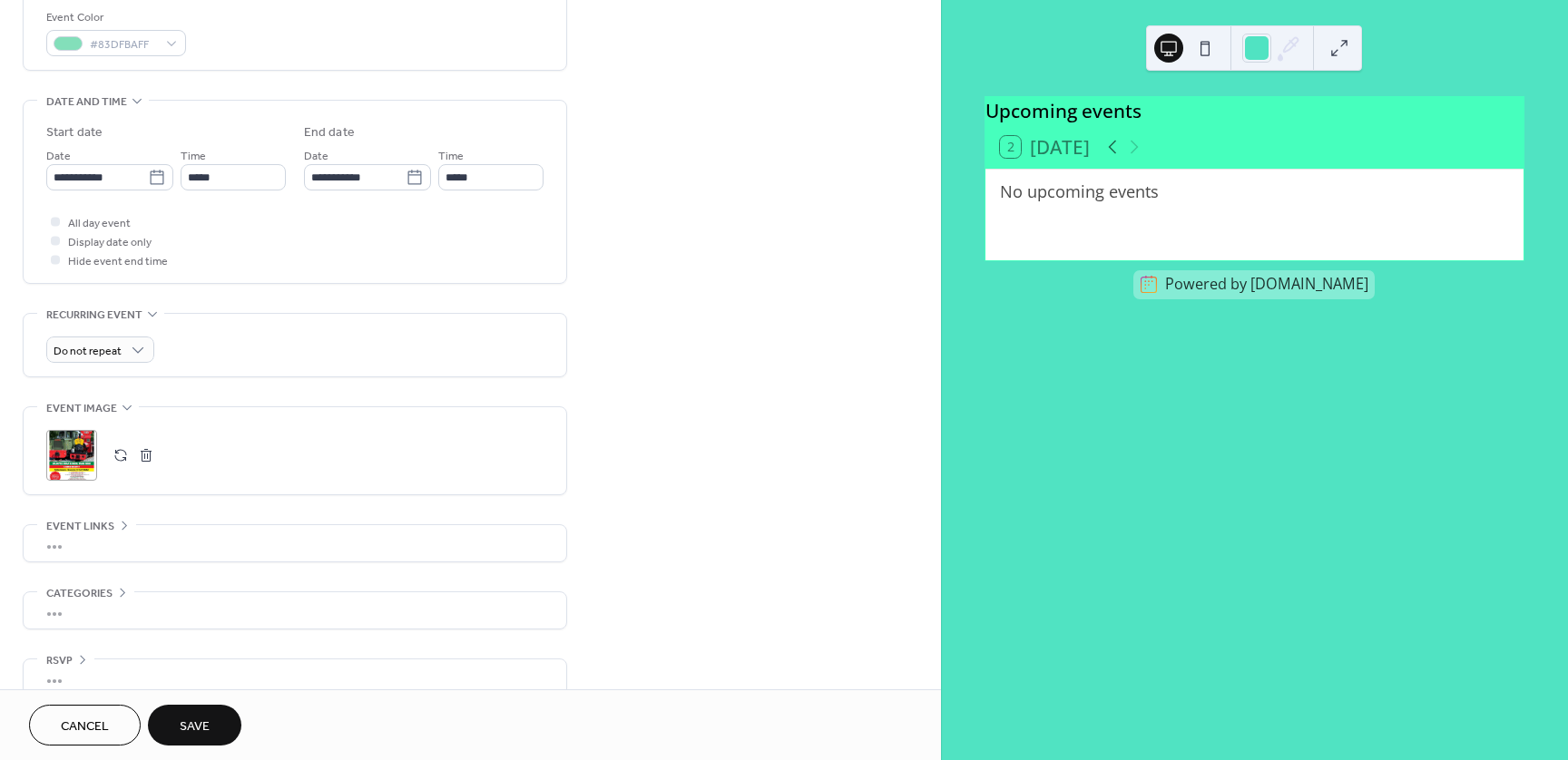 click on "•••" at bounding box center [295, 543] 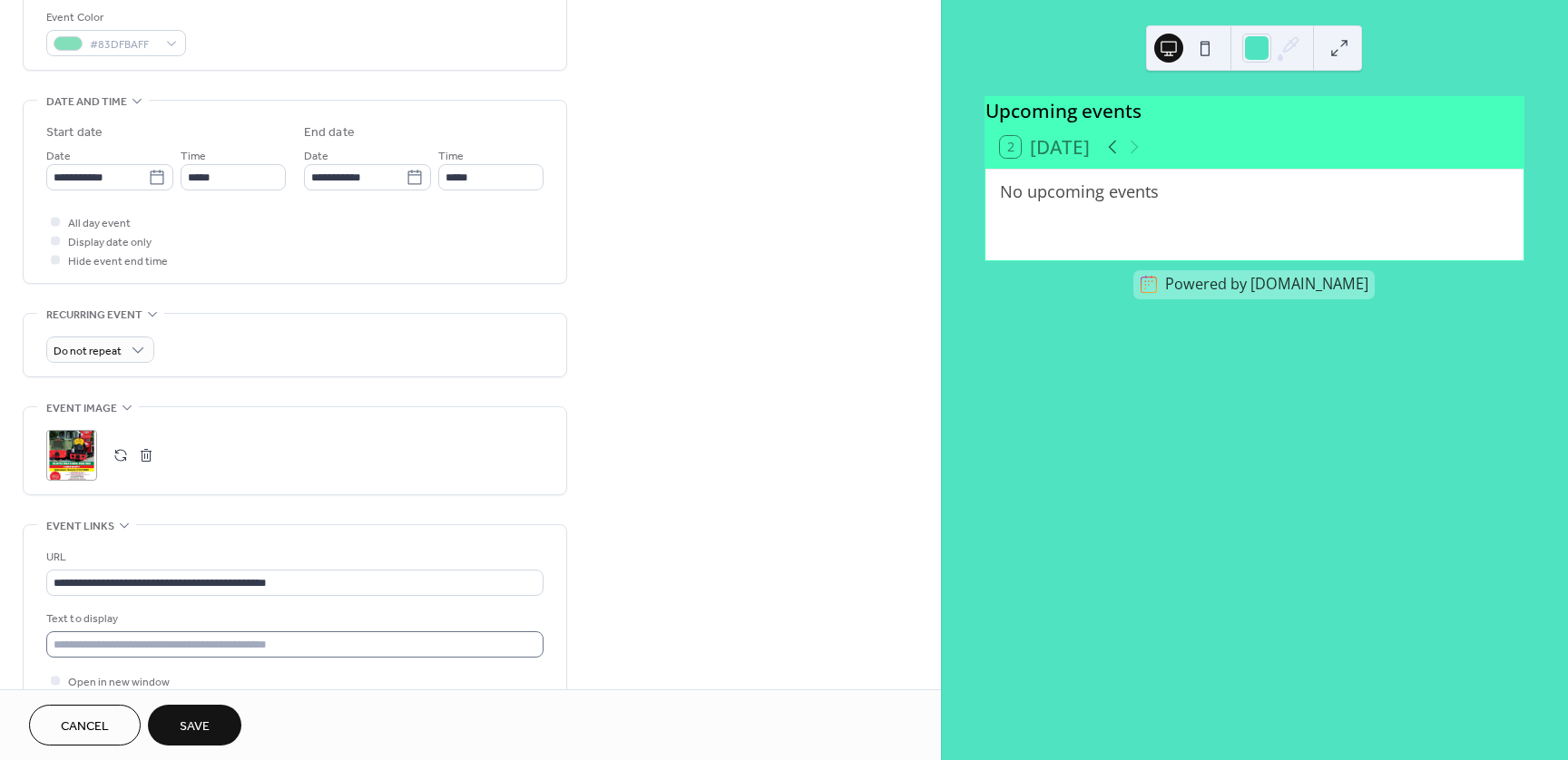 scroll, scrollTop: 544, scrollLeft: 0, axis: vertical 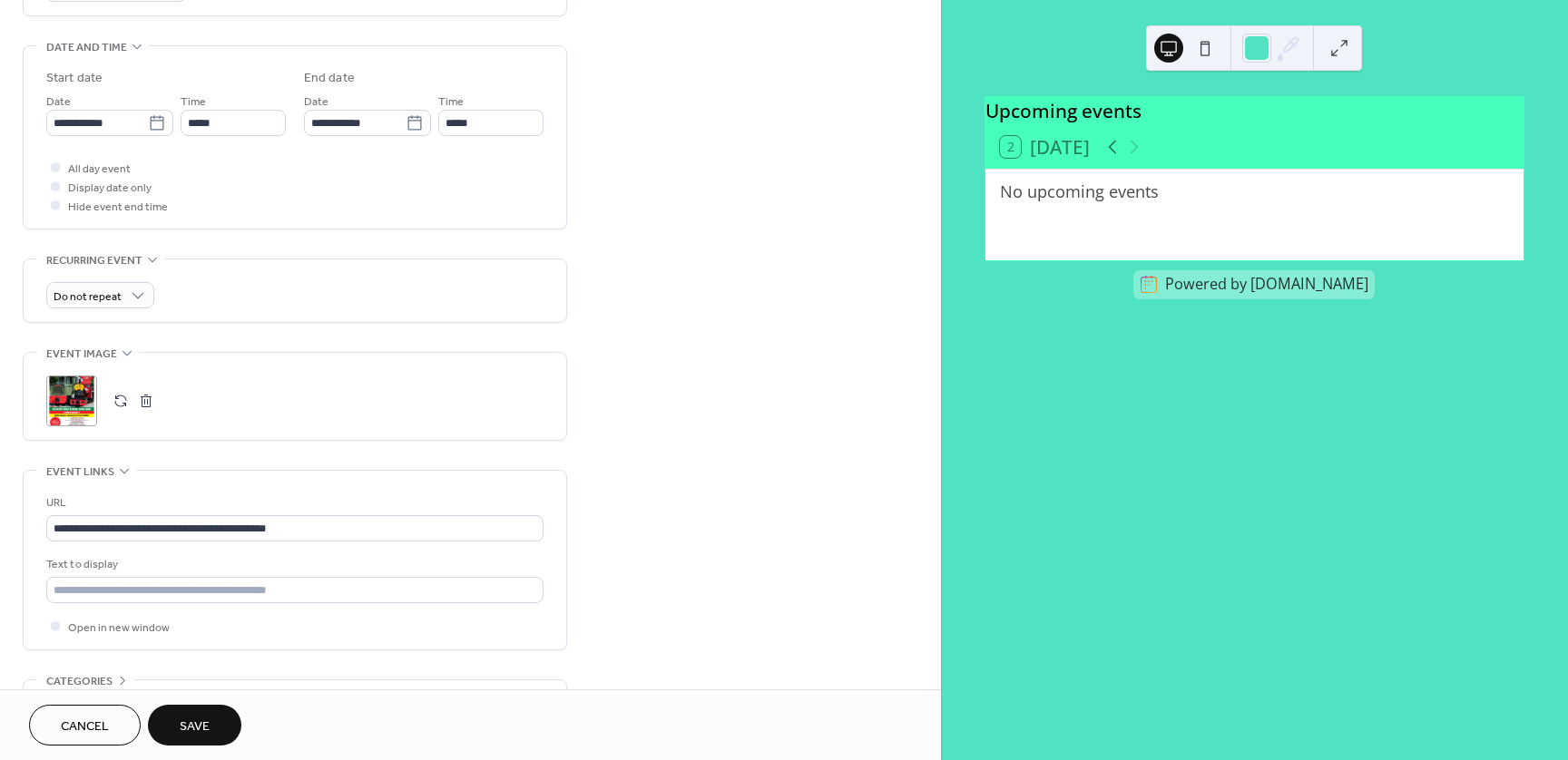click on "Save" at bounding box center (194, 726) 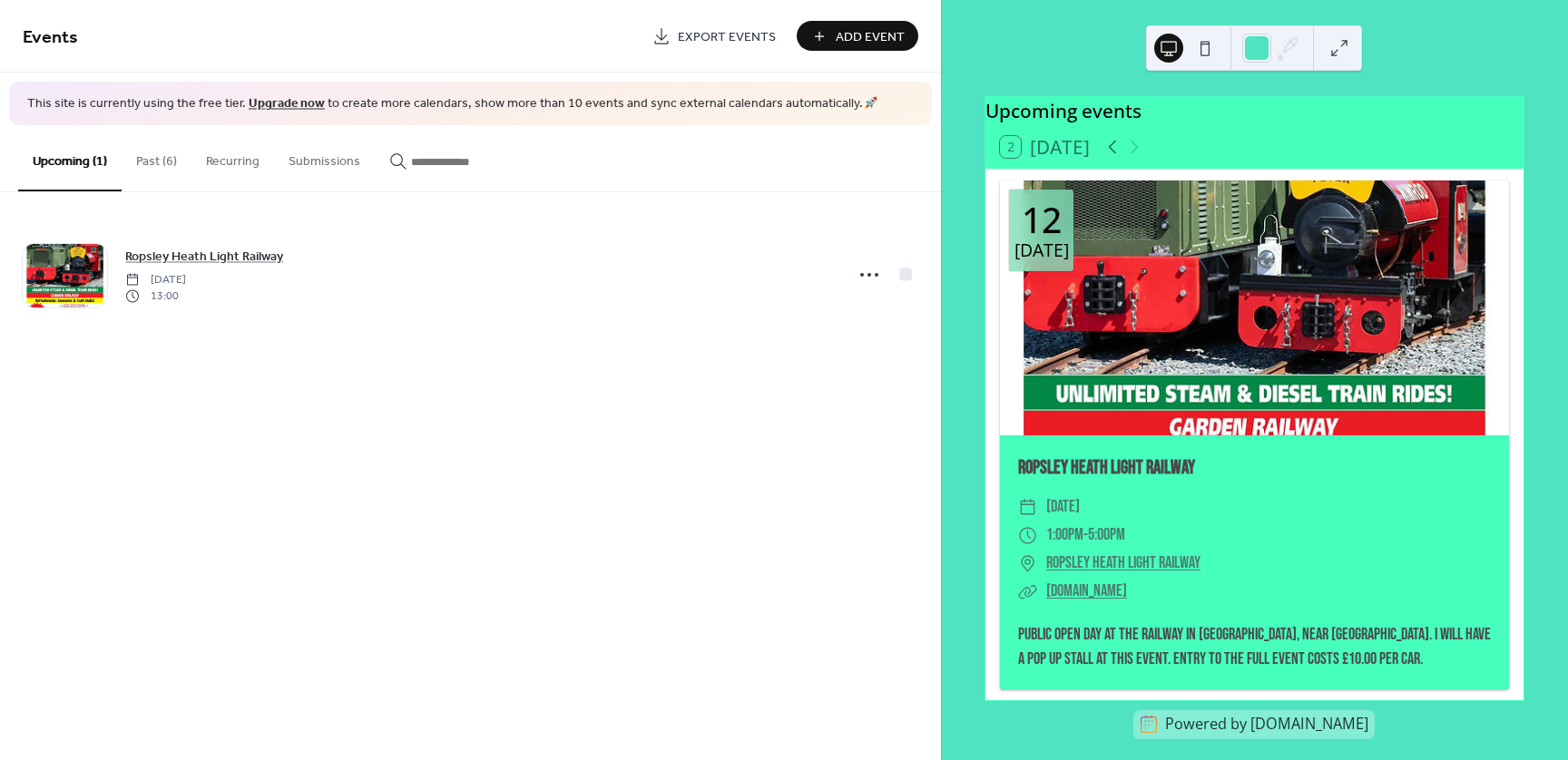 click on "www.facebook.com" at bounding box center (1086, 590) 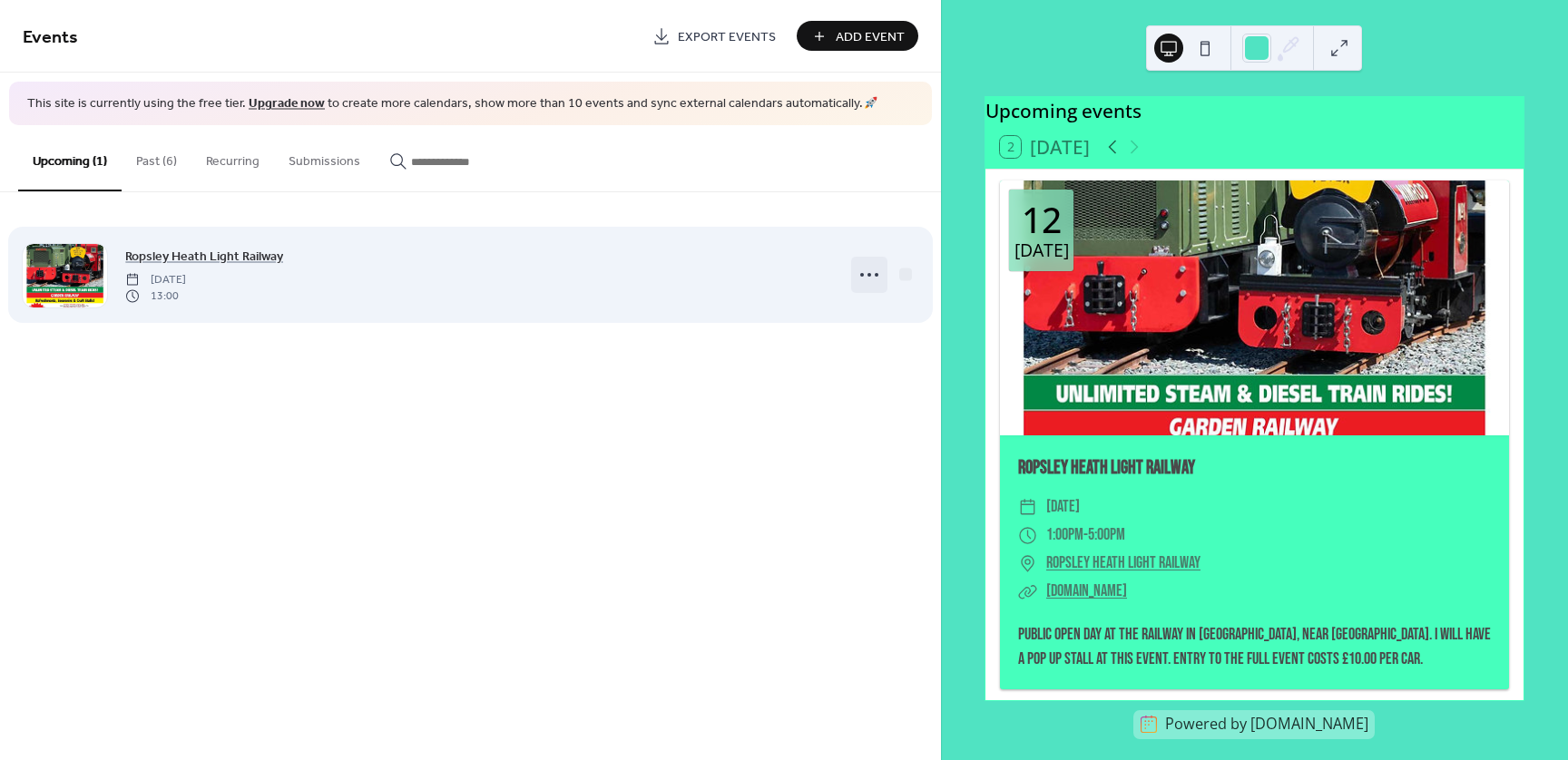 click 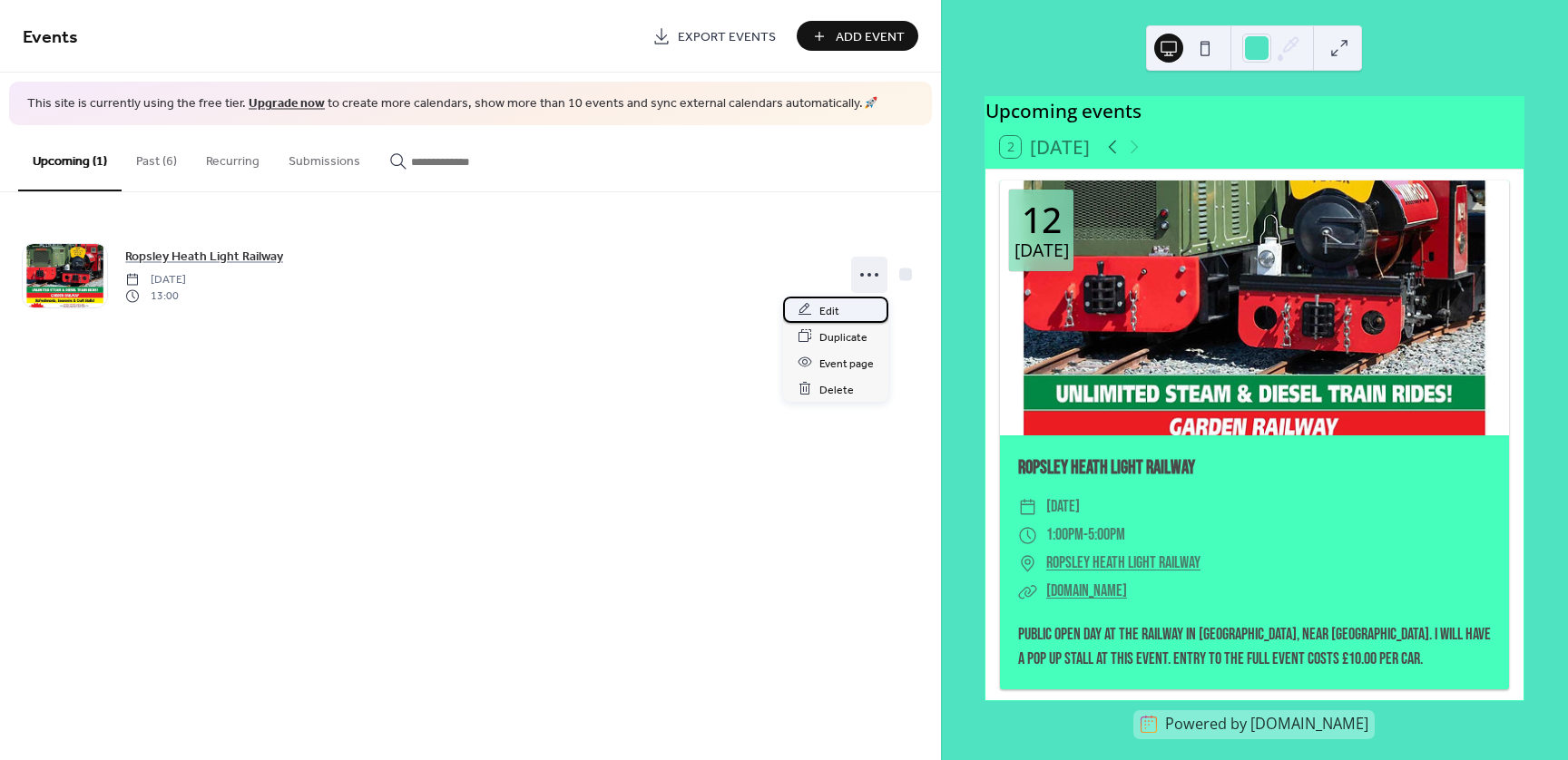 click on "Edit" at bounding box center [829, 310] 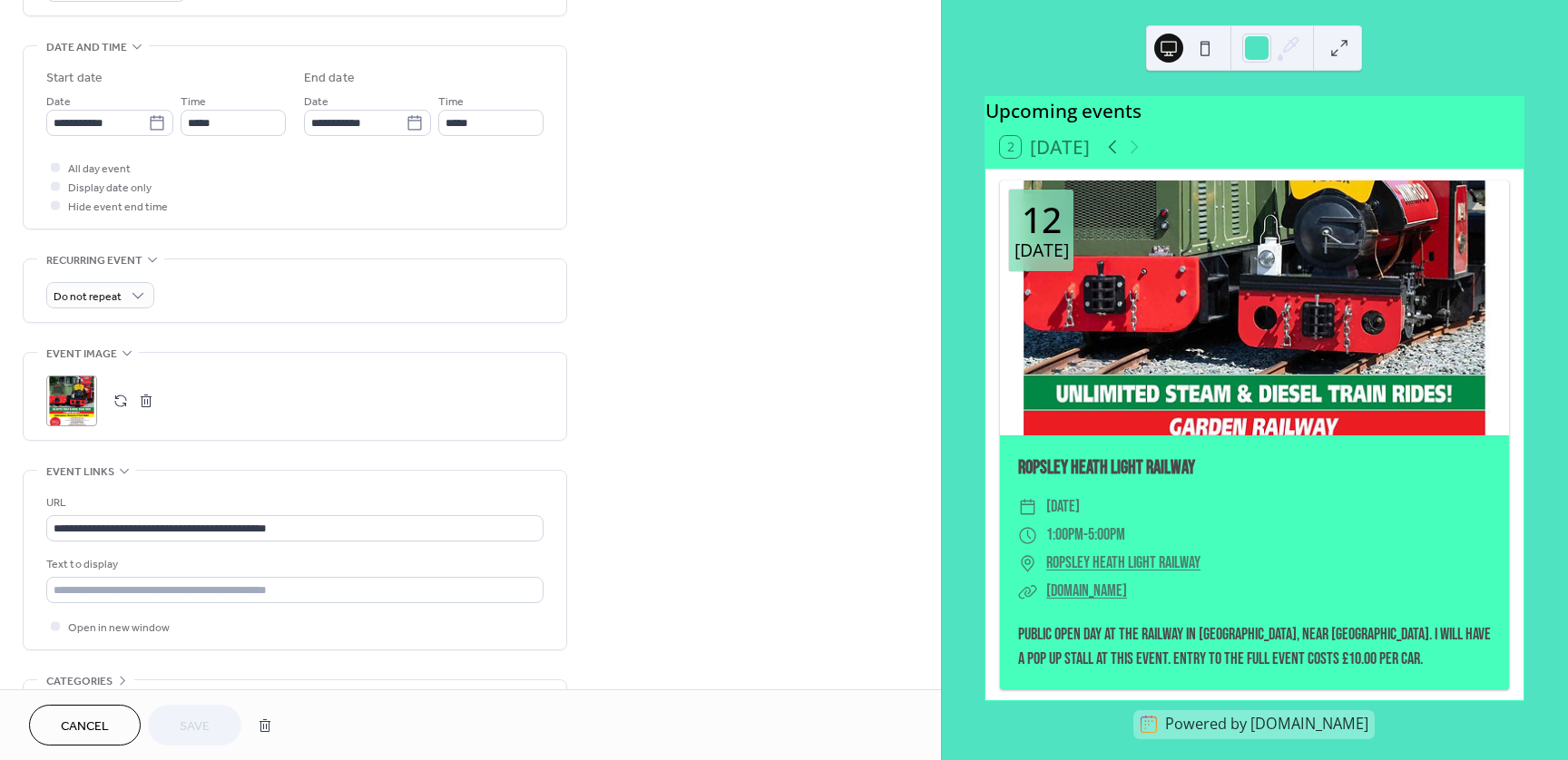 scroll, scrollTop: 653, scrollLeft: 0, axis: vertical 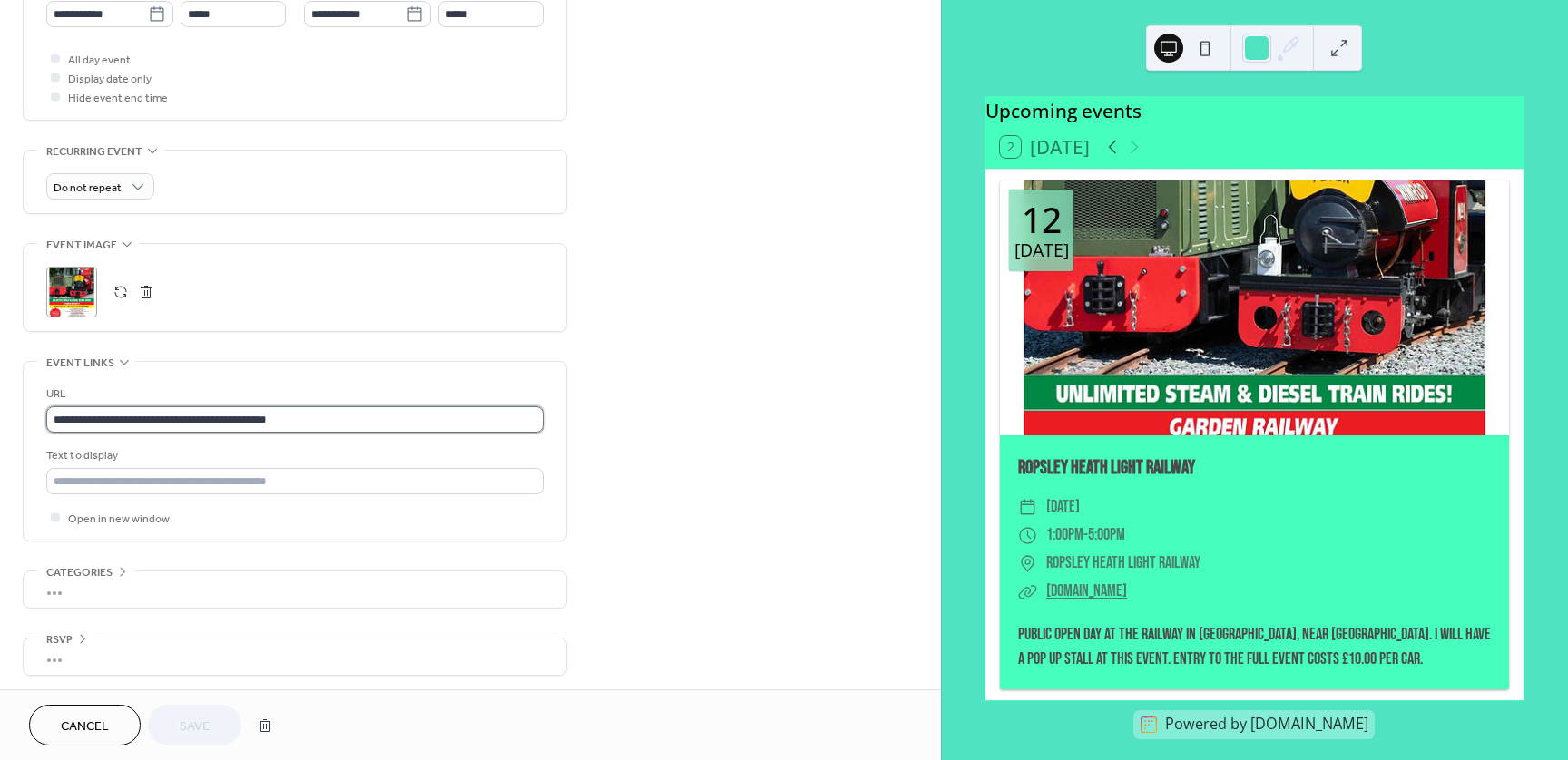 click on "**********" at bounding box center [295, 419] 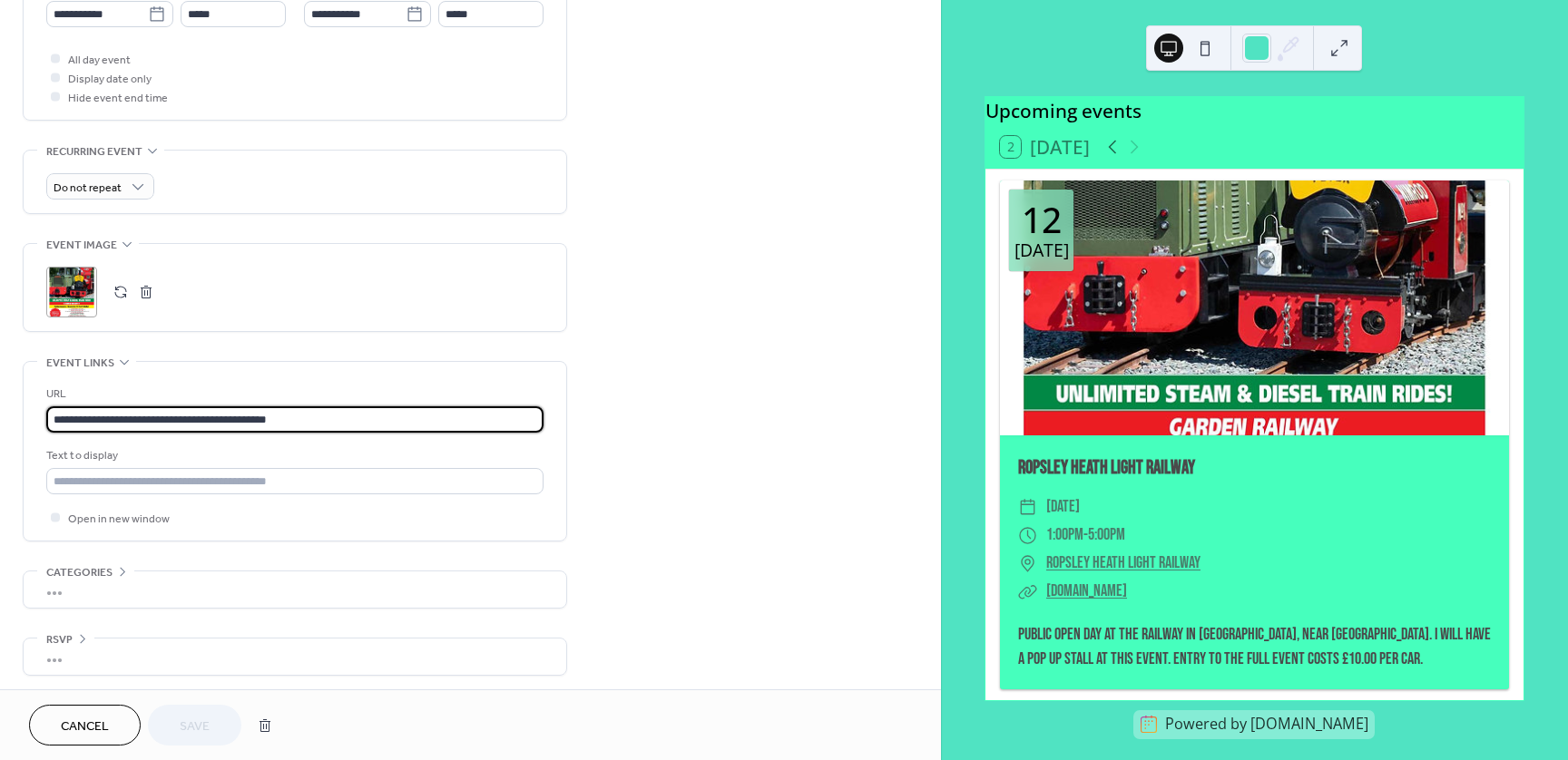 drag, startPoint x: 365, startPoint y: 428, endPoint x: -2, endPoint y: 417, distance: 367.1648 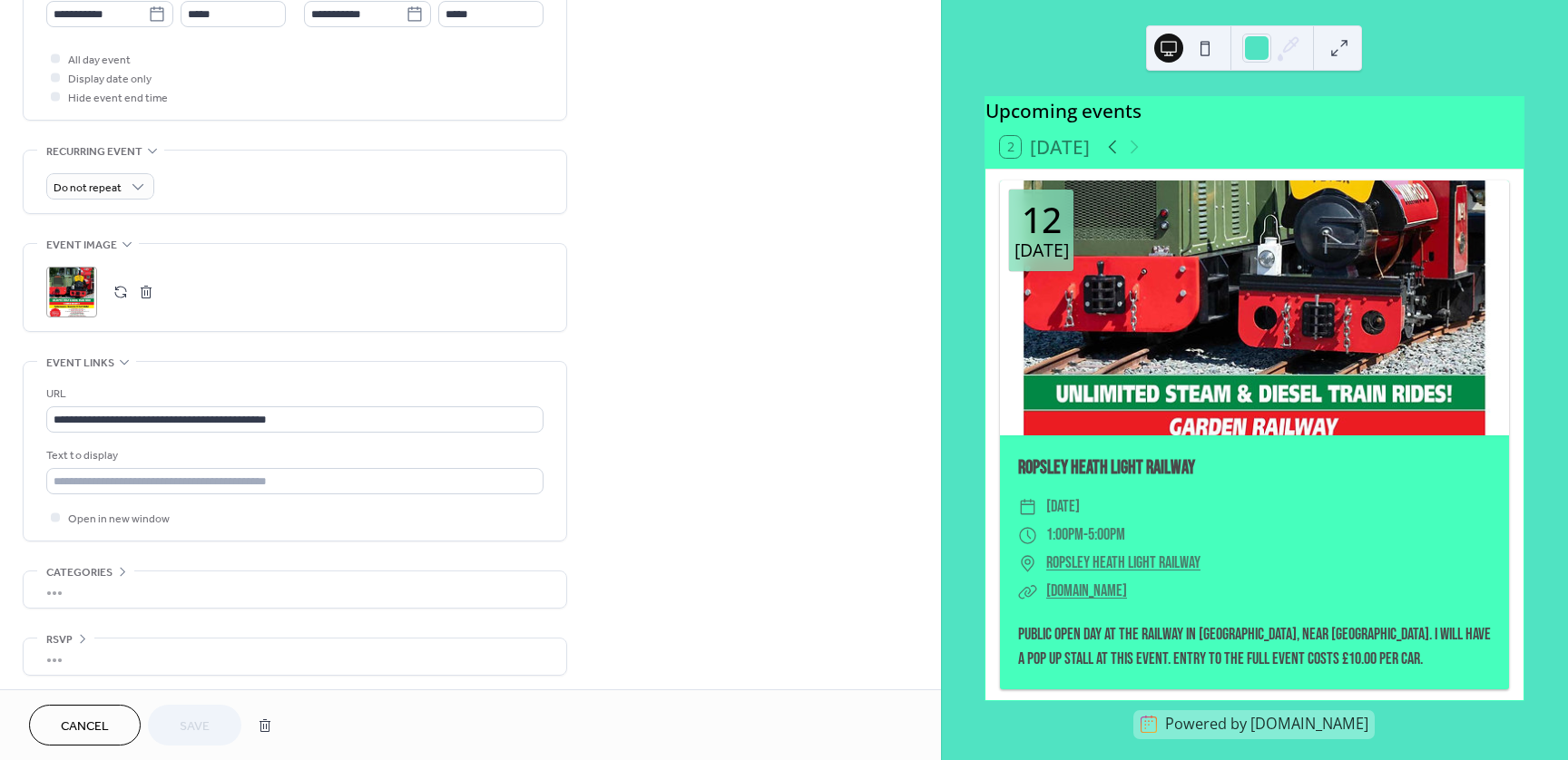 click on "**********" at bounding box center [470, 70] 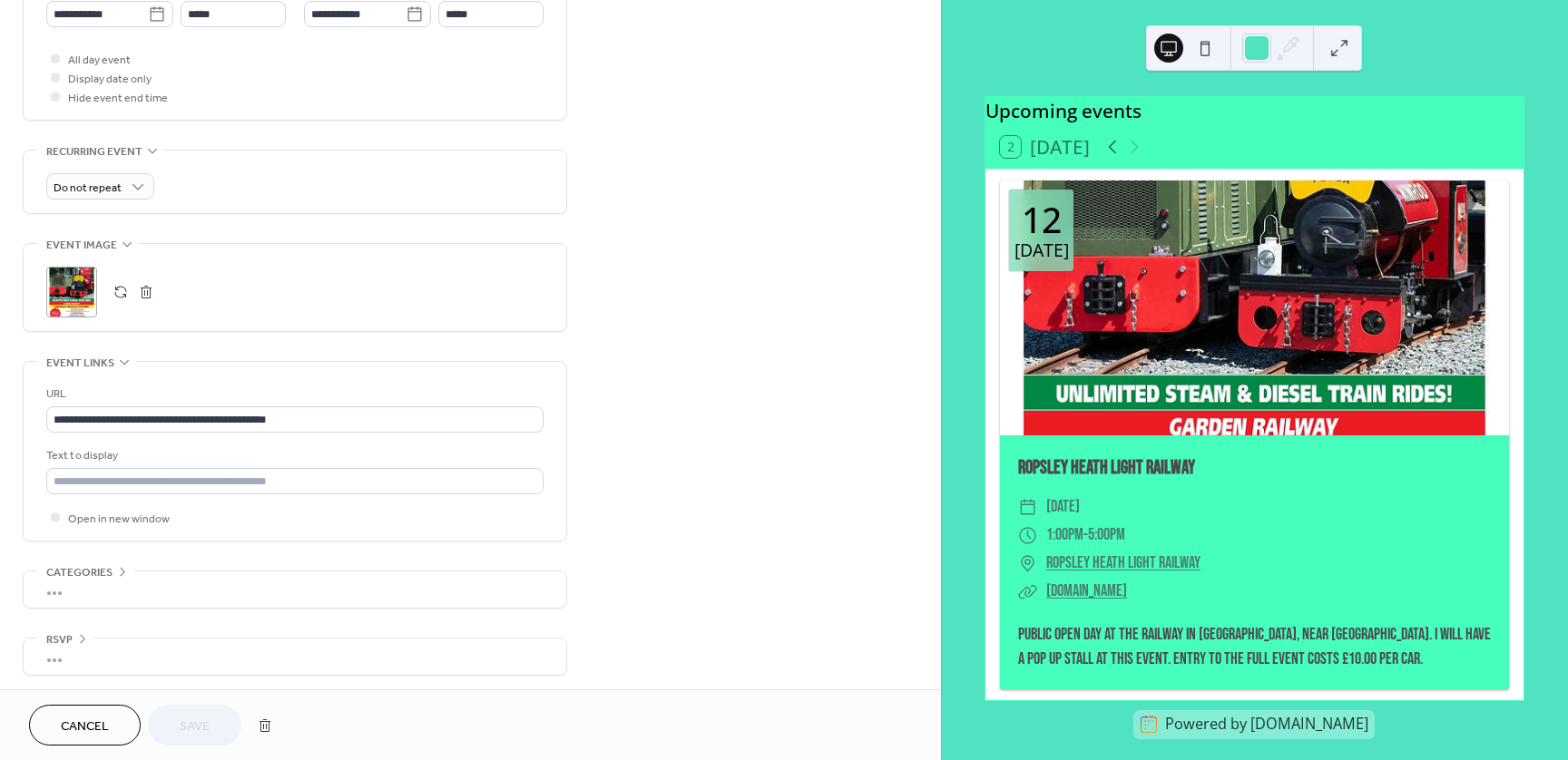 click on "•••" at bounding box center (295, 589) 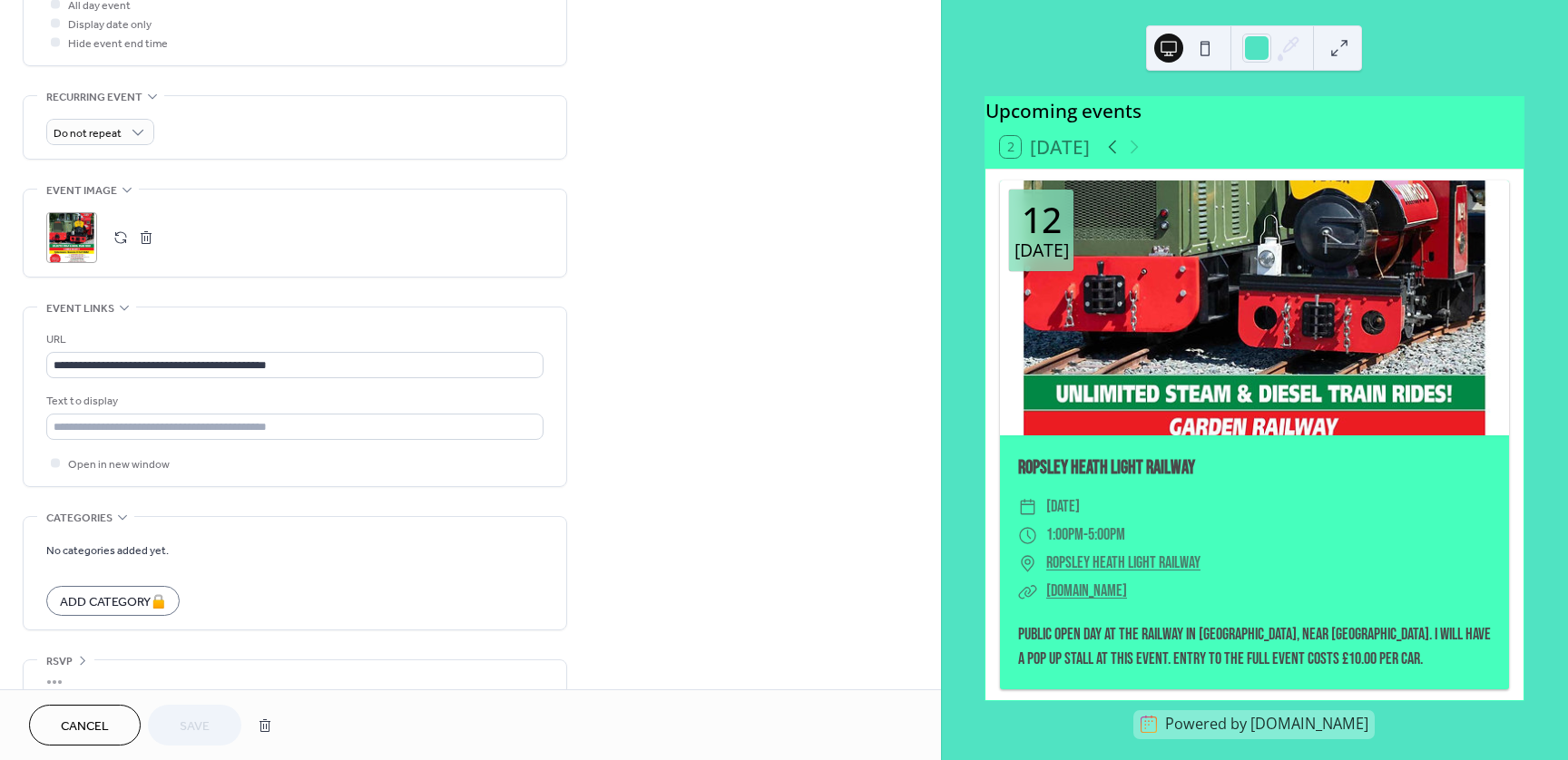 scroll, scrollTop: 745, scrollLeft: 0, axis: vertical 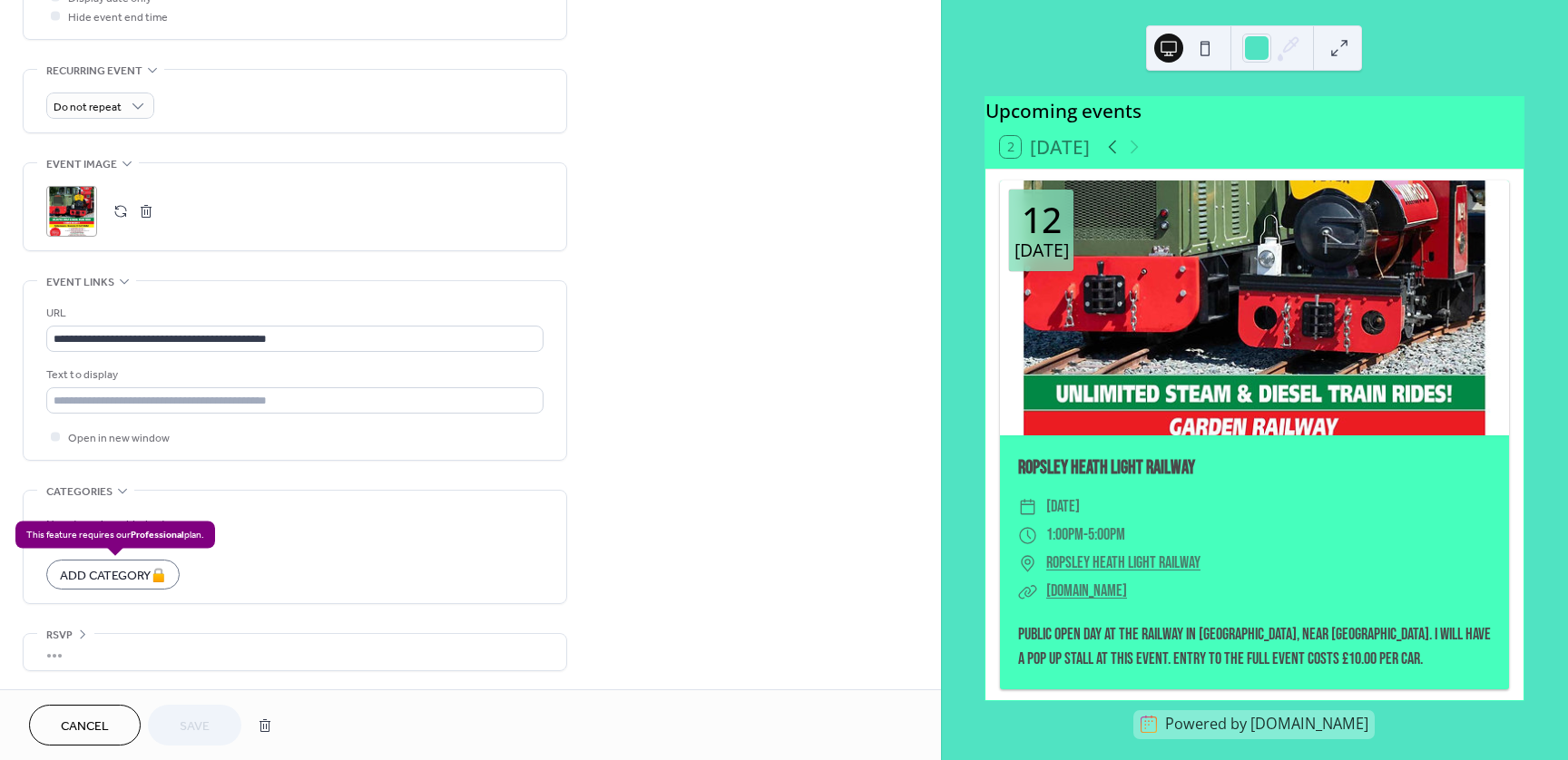 click on "A d d   C a t e g o r y  🔒" at bounding box center (113, 574) 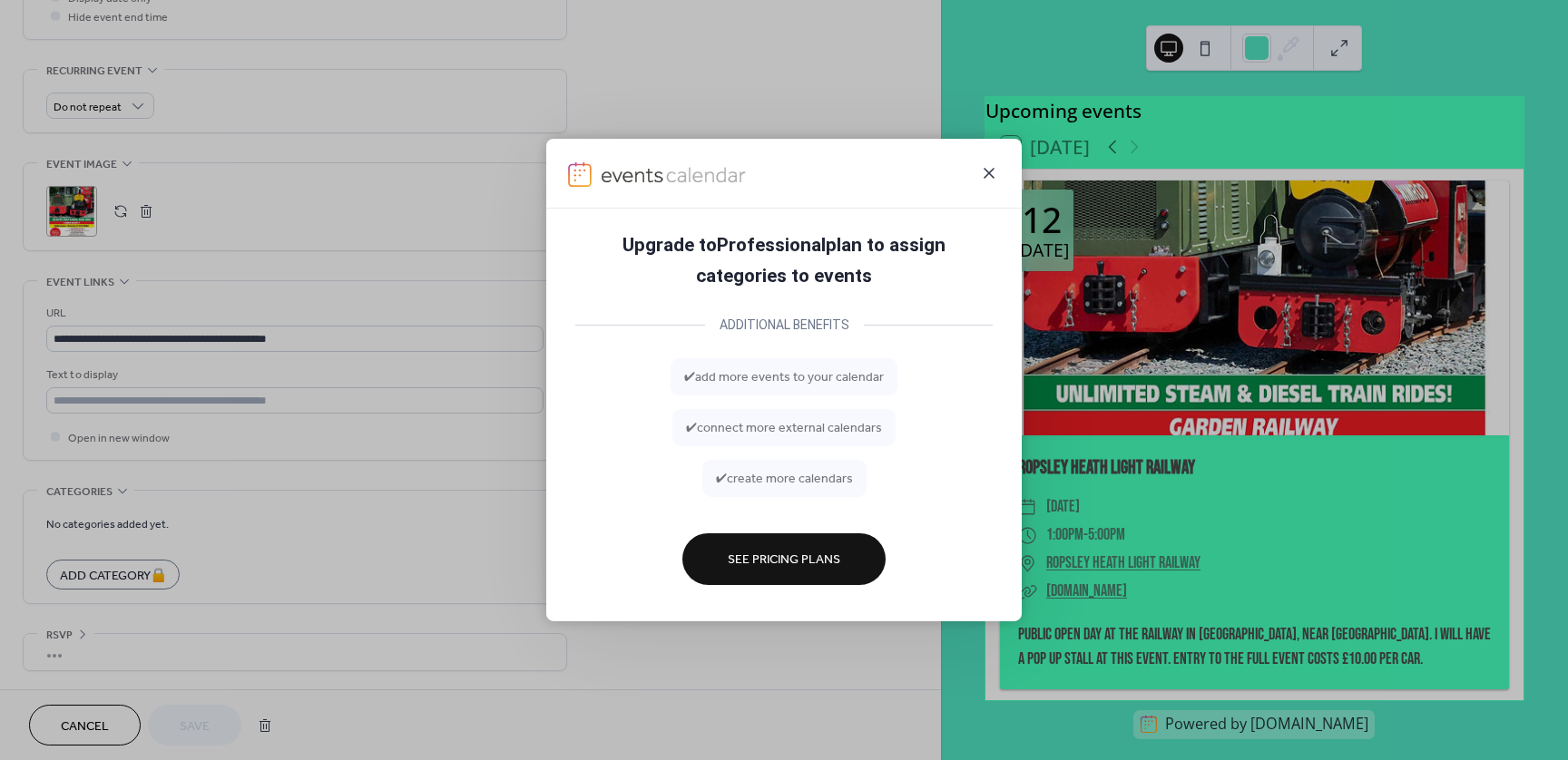 click 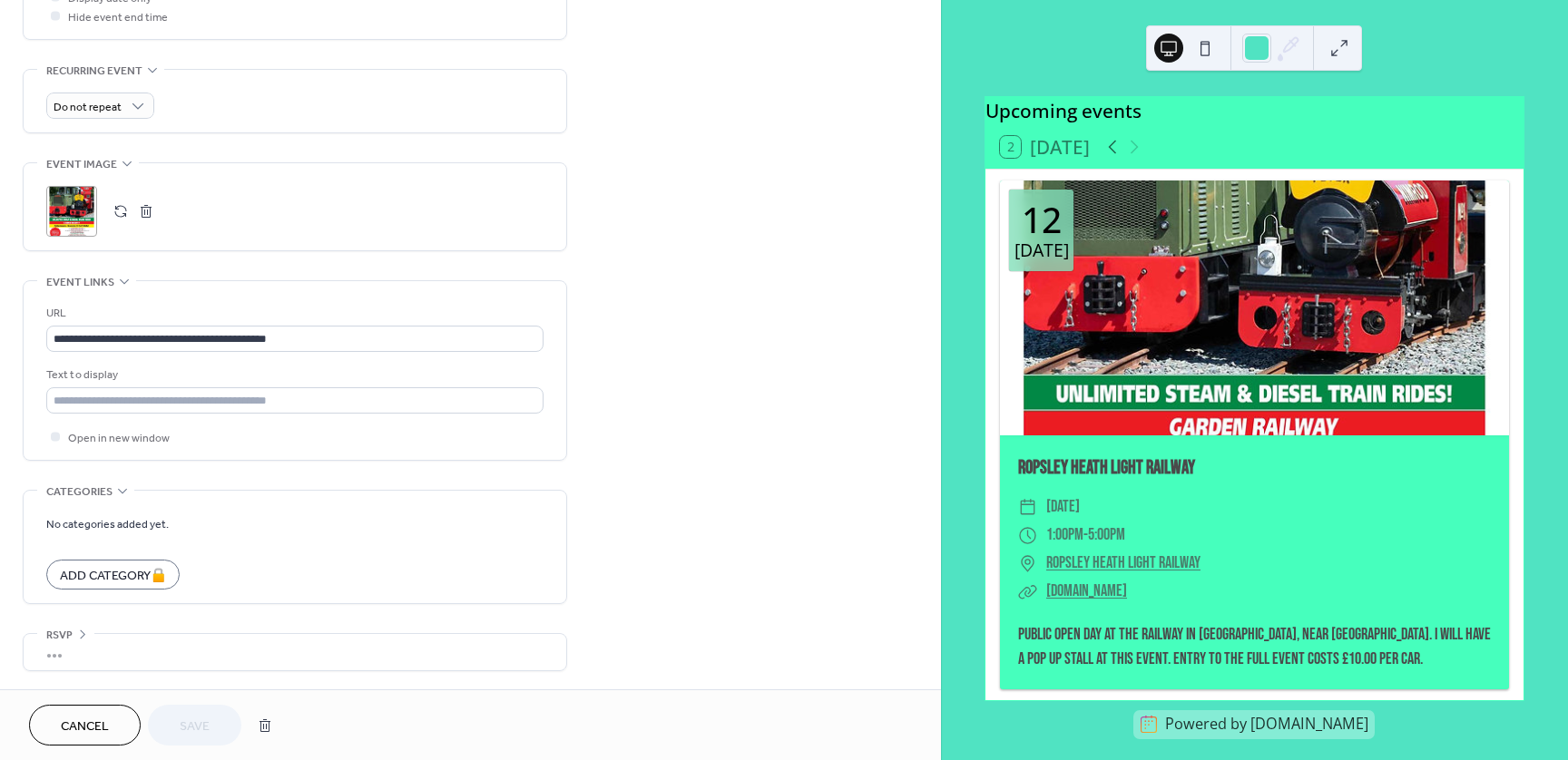 click on "**********" at bounding box center (470, 27) 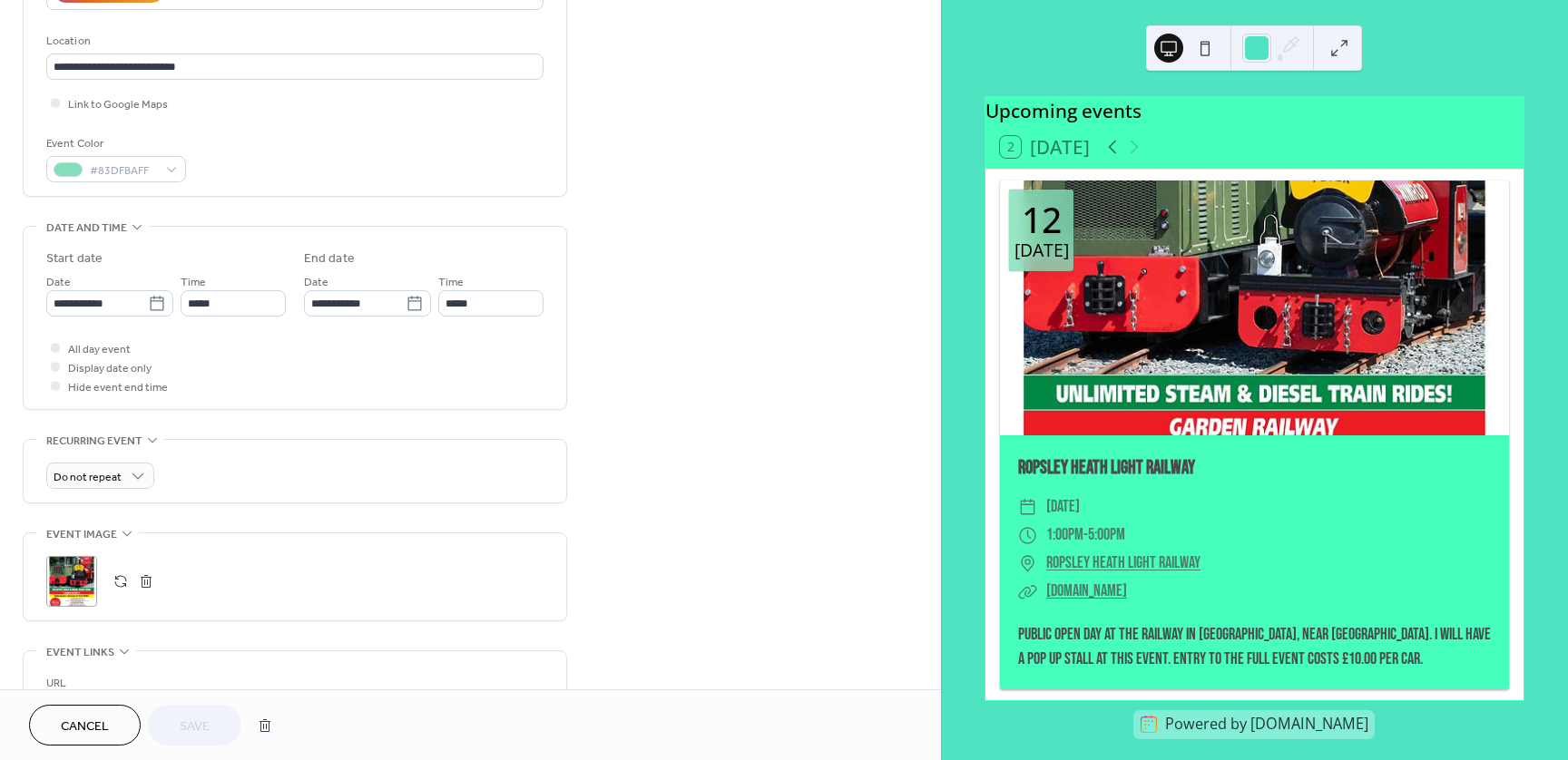 scroll, scrollTop: 418, scrollLeft: 0, axis: vertical 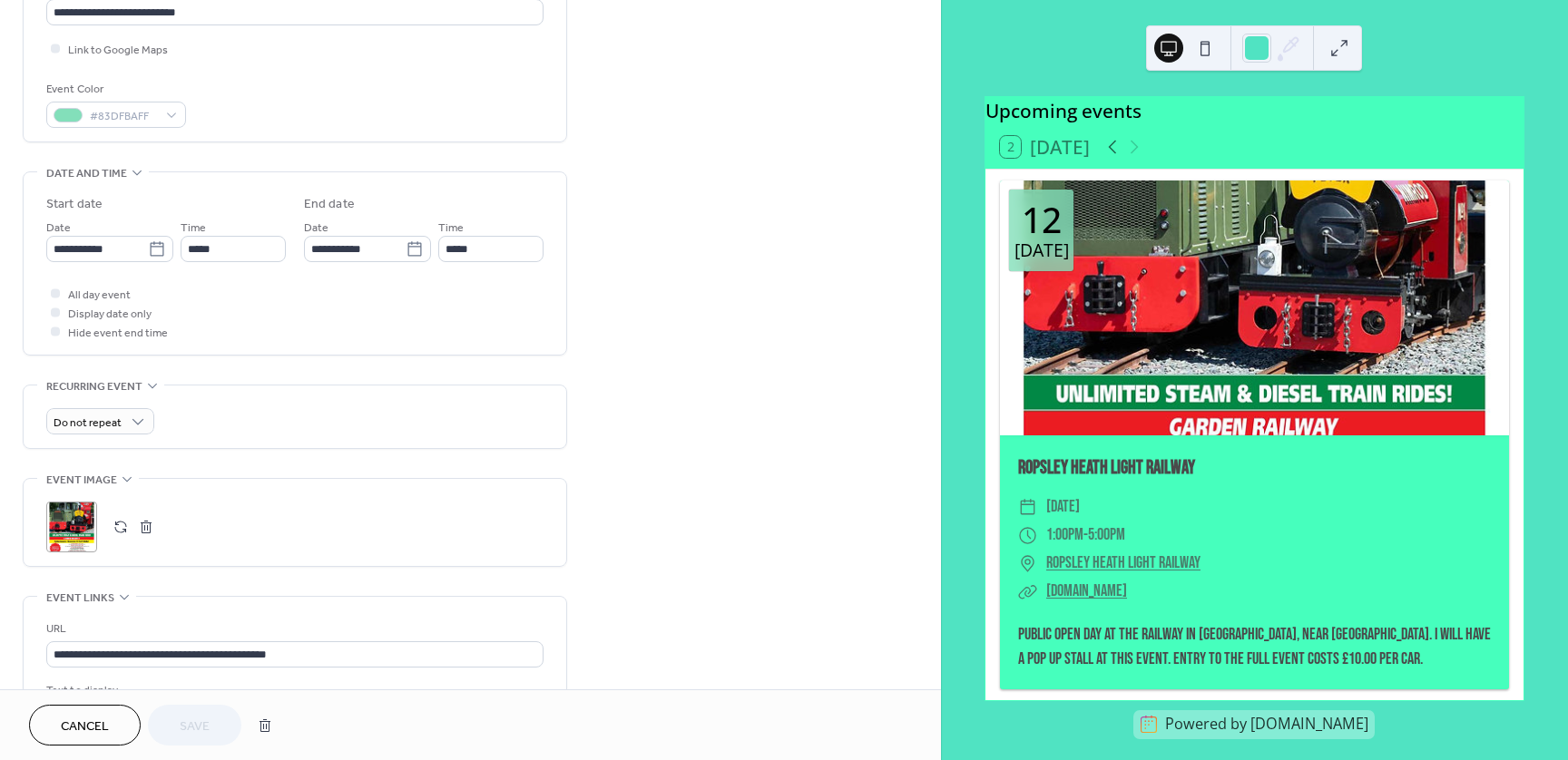 click on "Do not repeat" at bounding box center [295, 421] 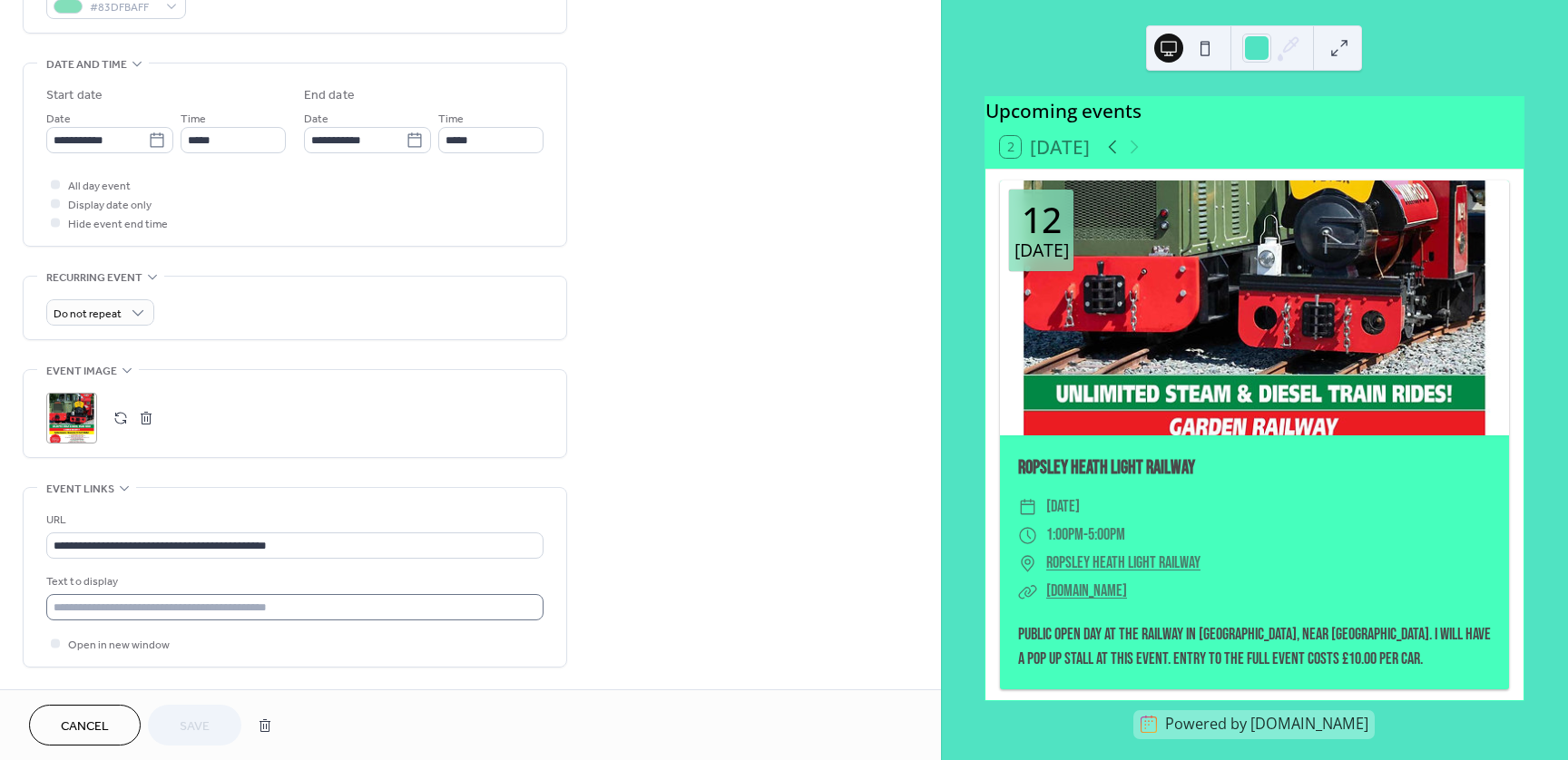 scroll, scrollTop: 581, scrollLeft: 0, axis: vertical 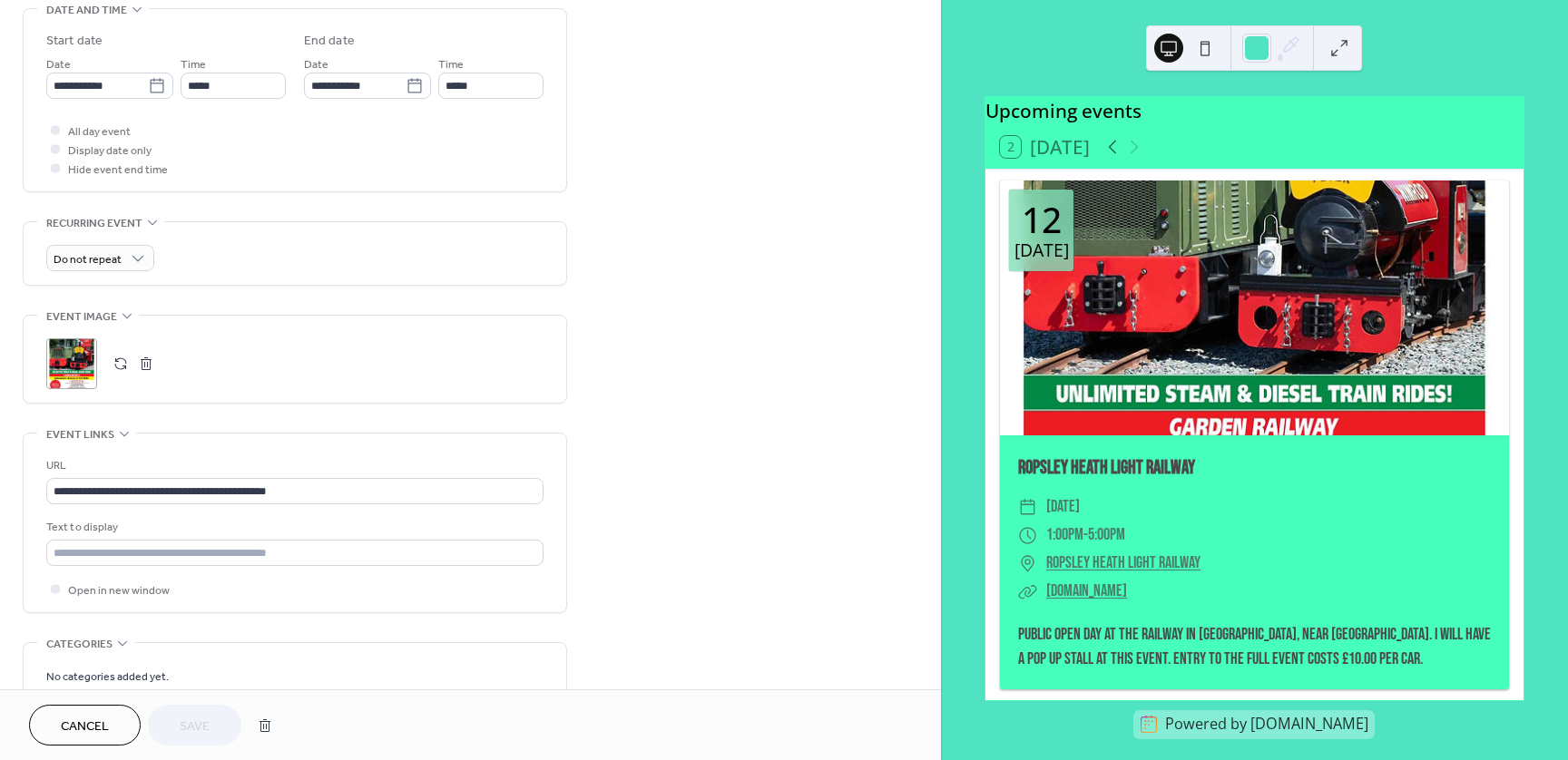 click on "**********" at bounding box center (295, 527) 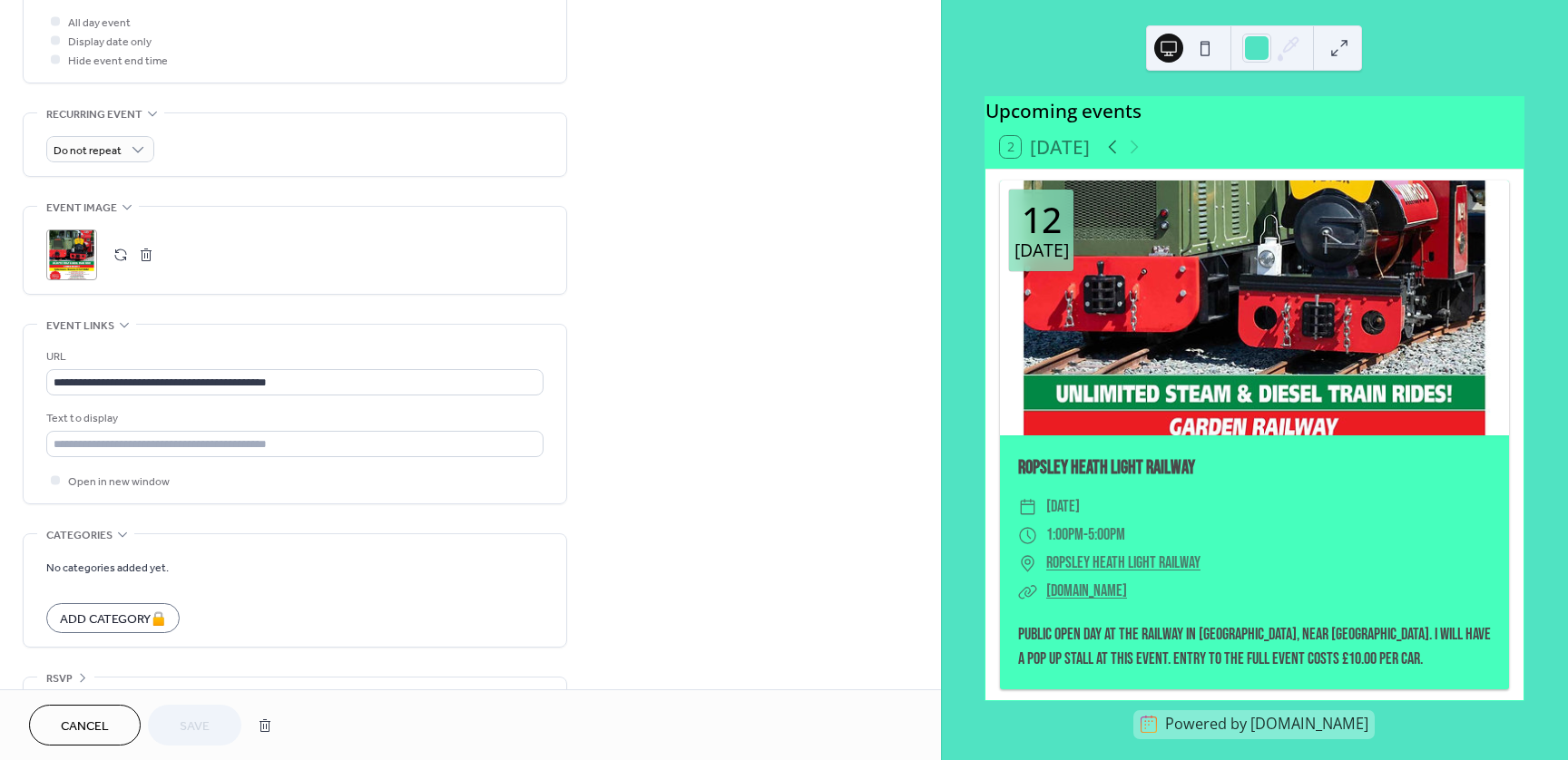 click on "Cancel" at bounding box center (84, 726) 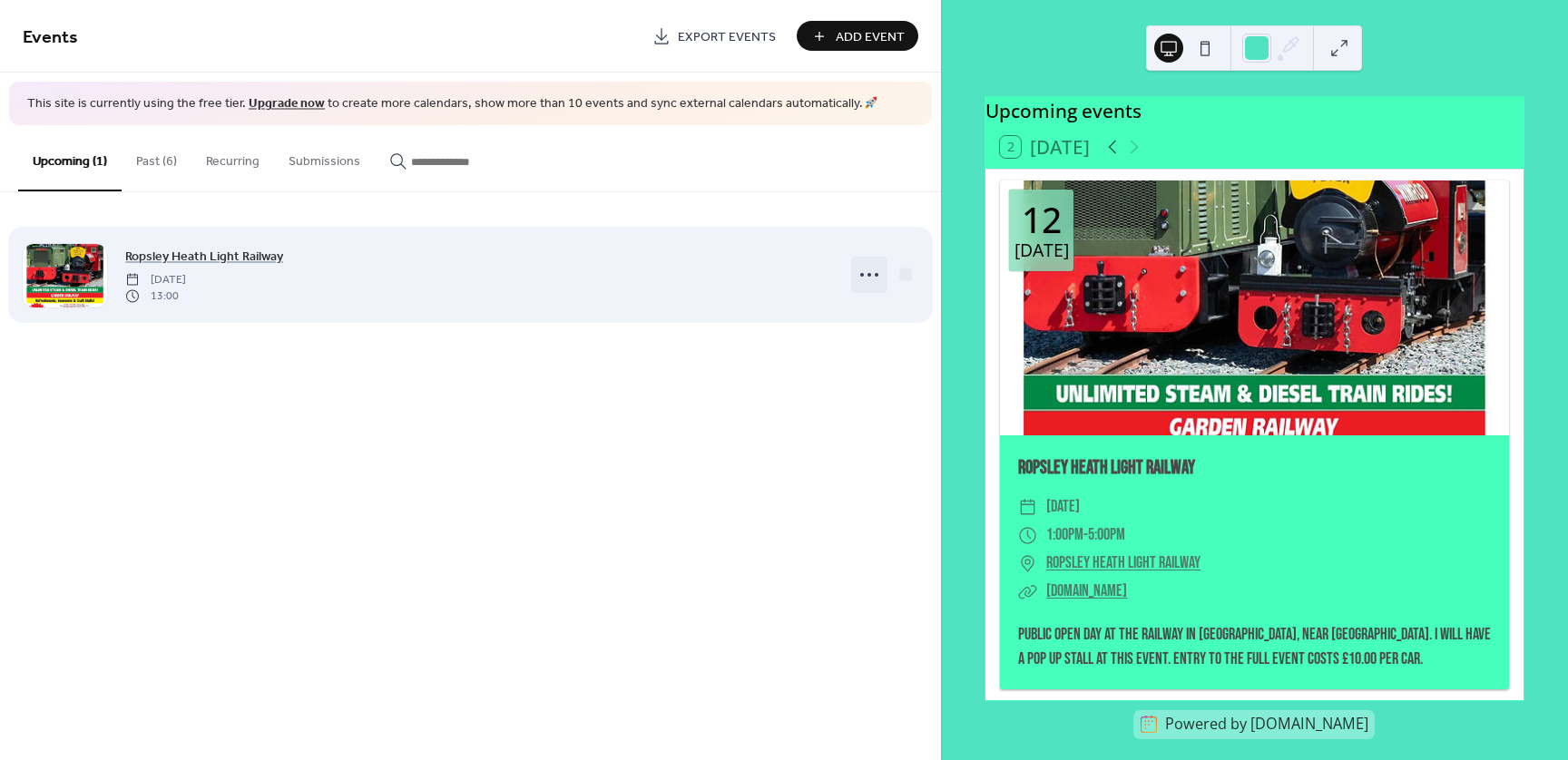 click 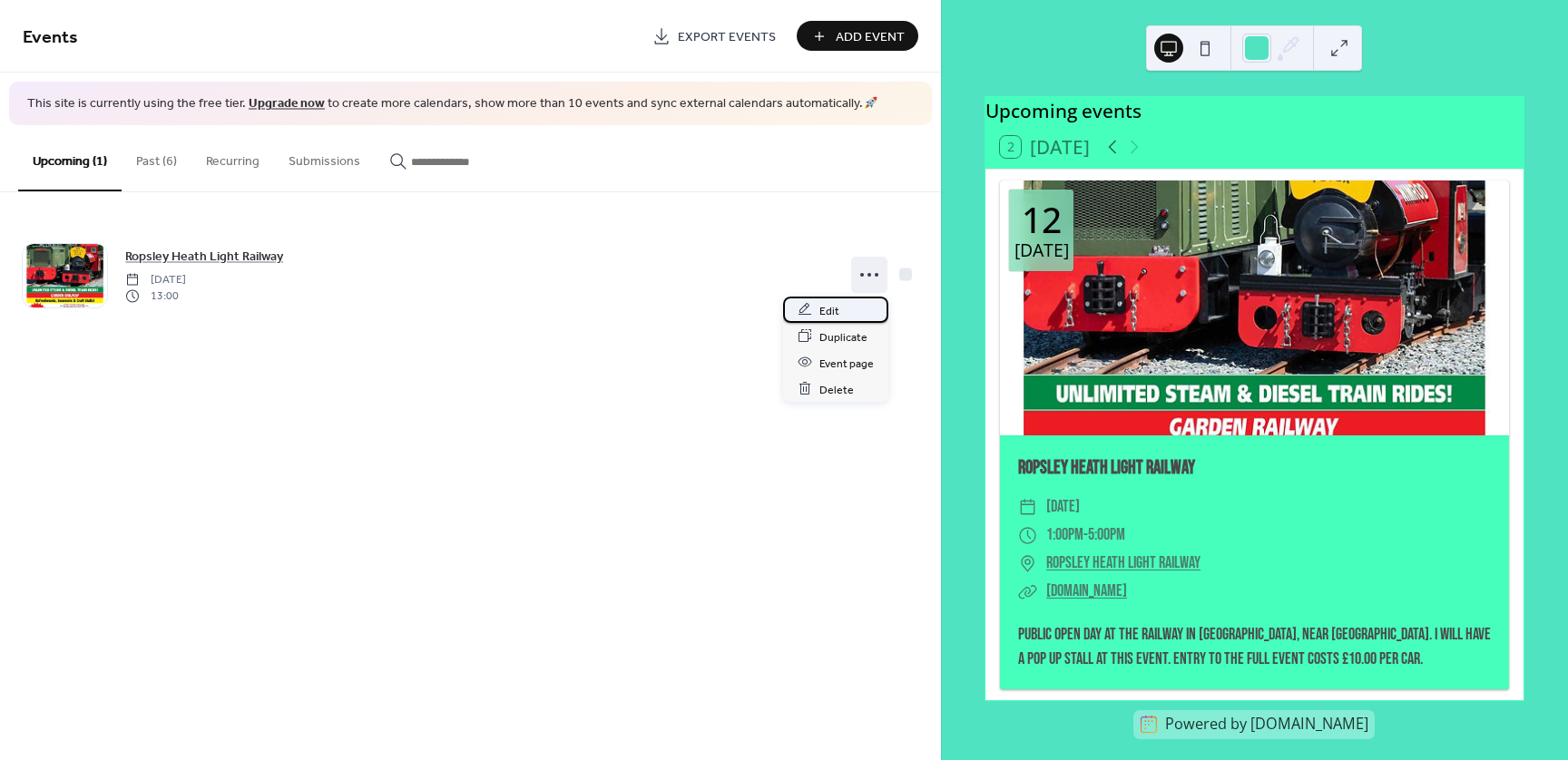 click on "Edit" at bounding box center (829, 310) 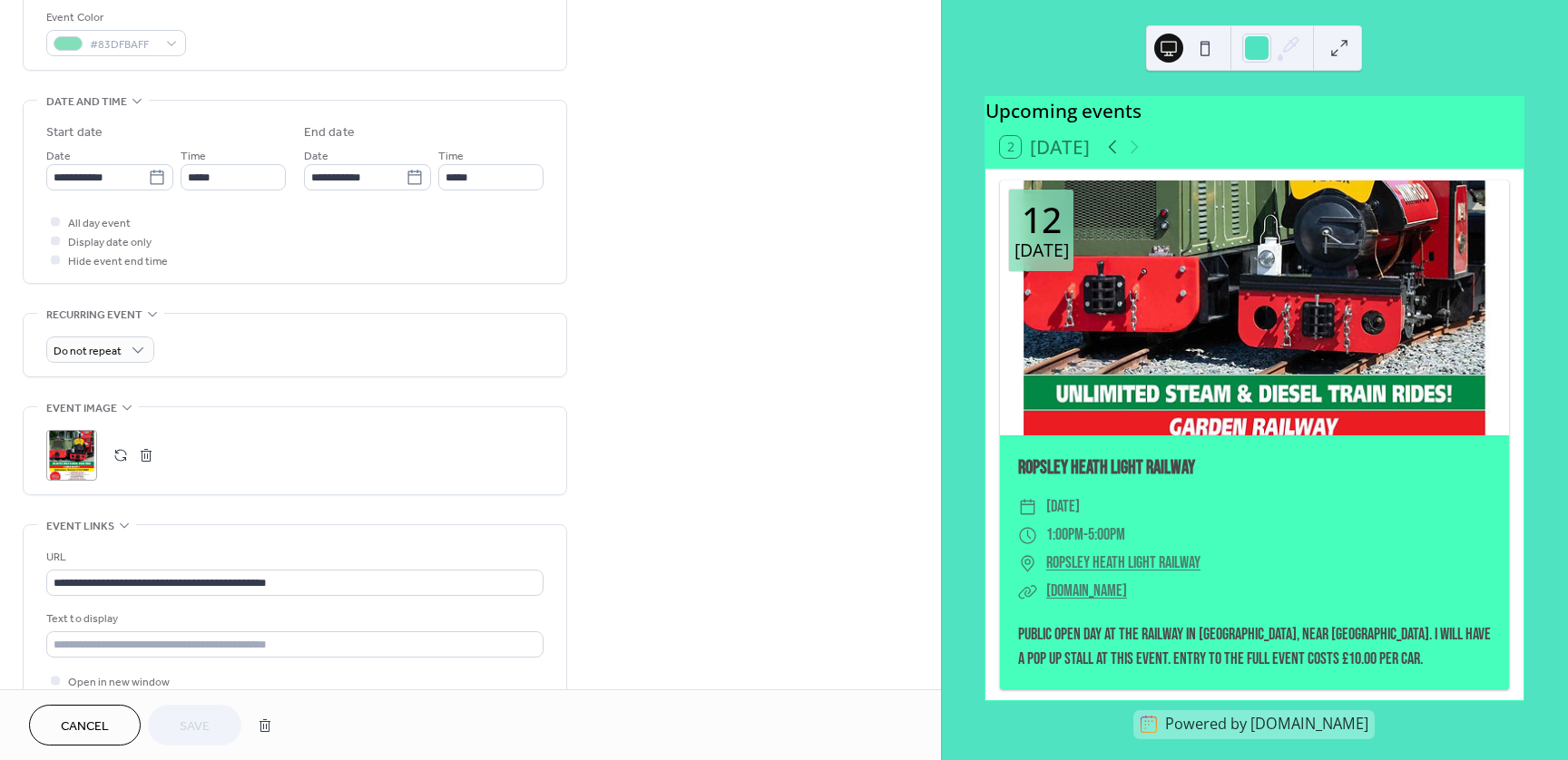 scroll, scrollTop: 707, scrollLeft: 0, axis: vertical 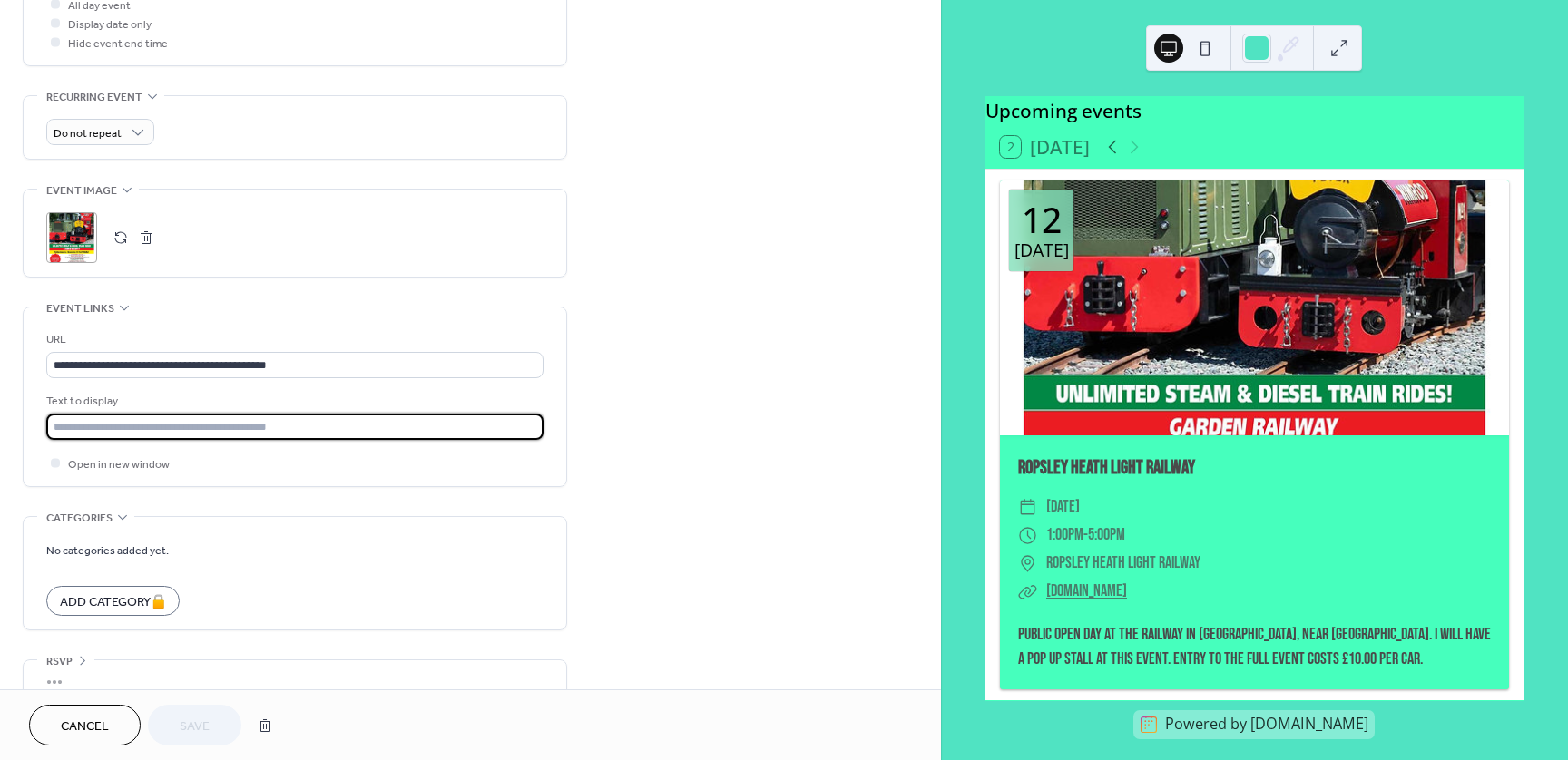 click at bounding box center [295, 426] 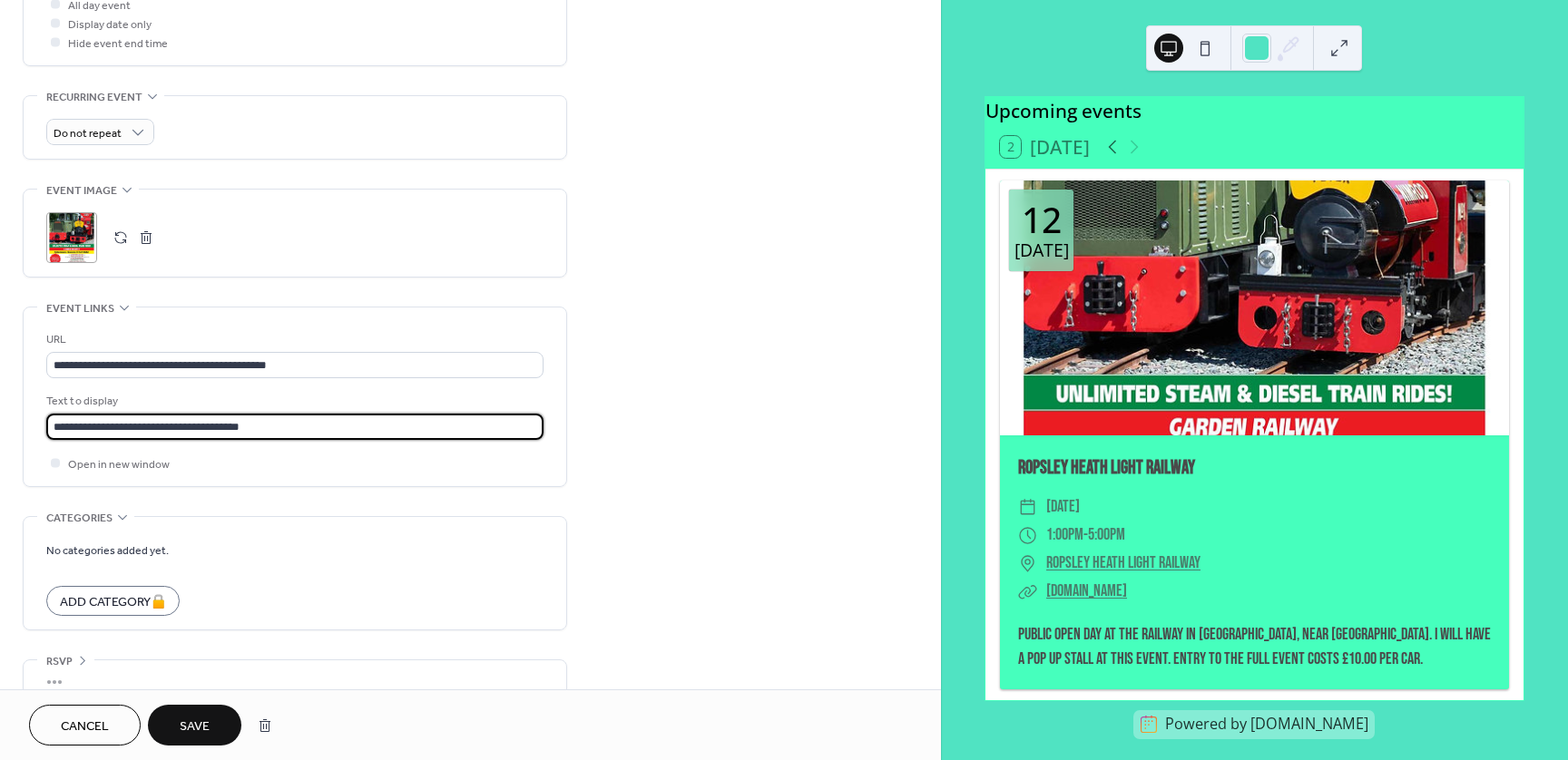 click on "**********" at bounding box center (295, 426) 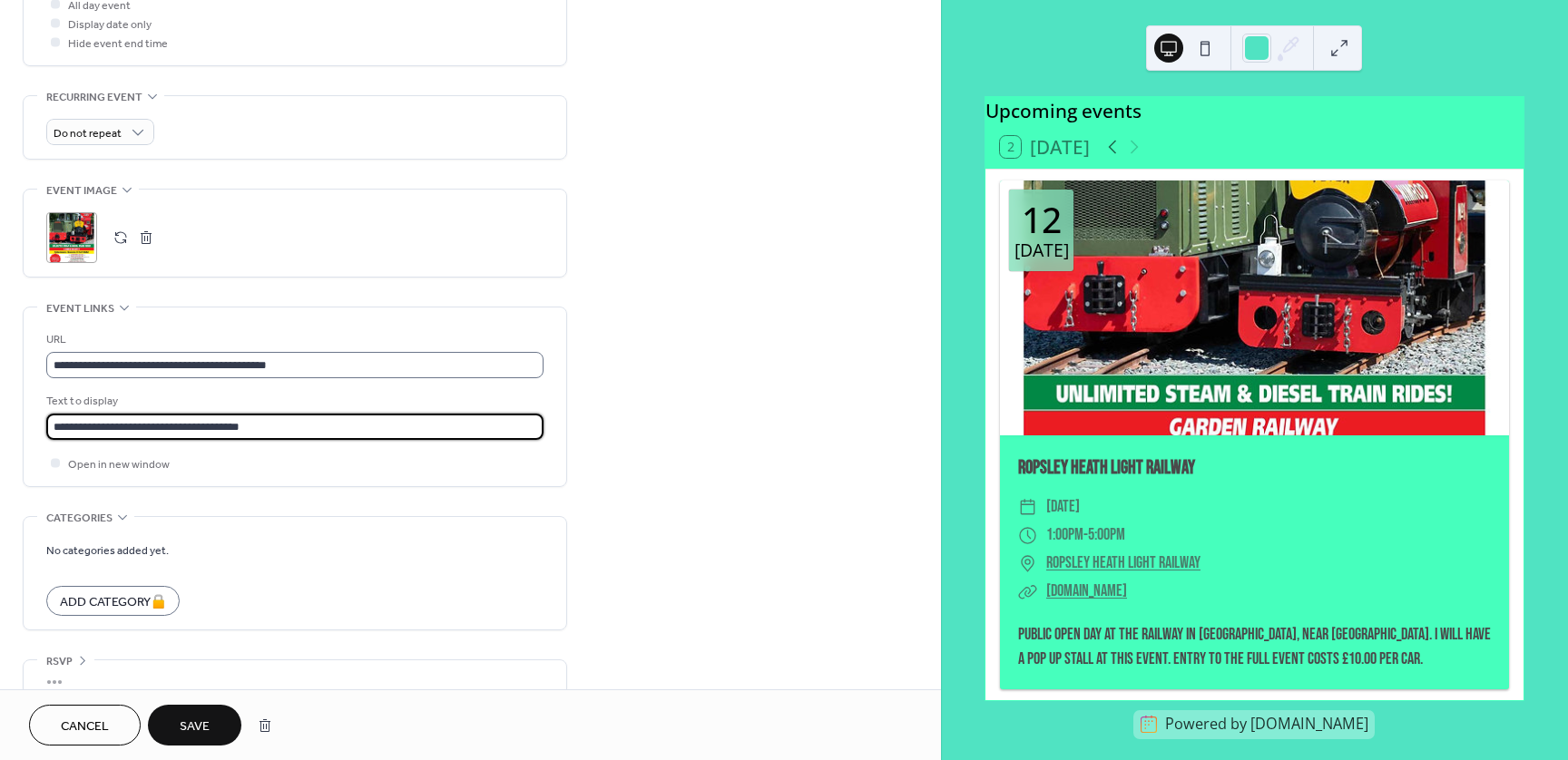 type on "**********" 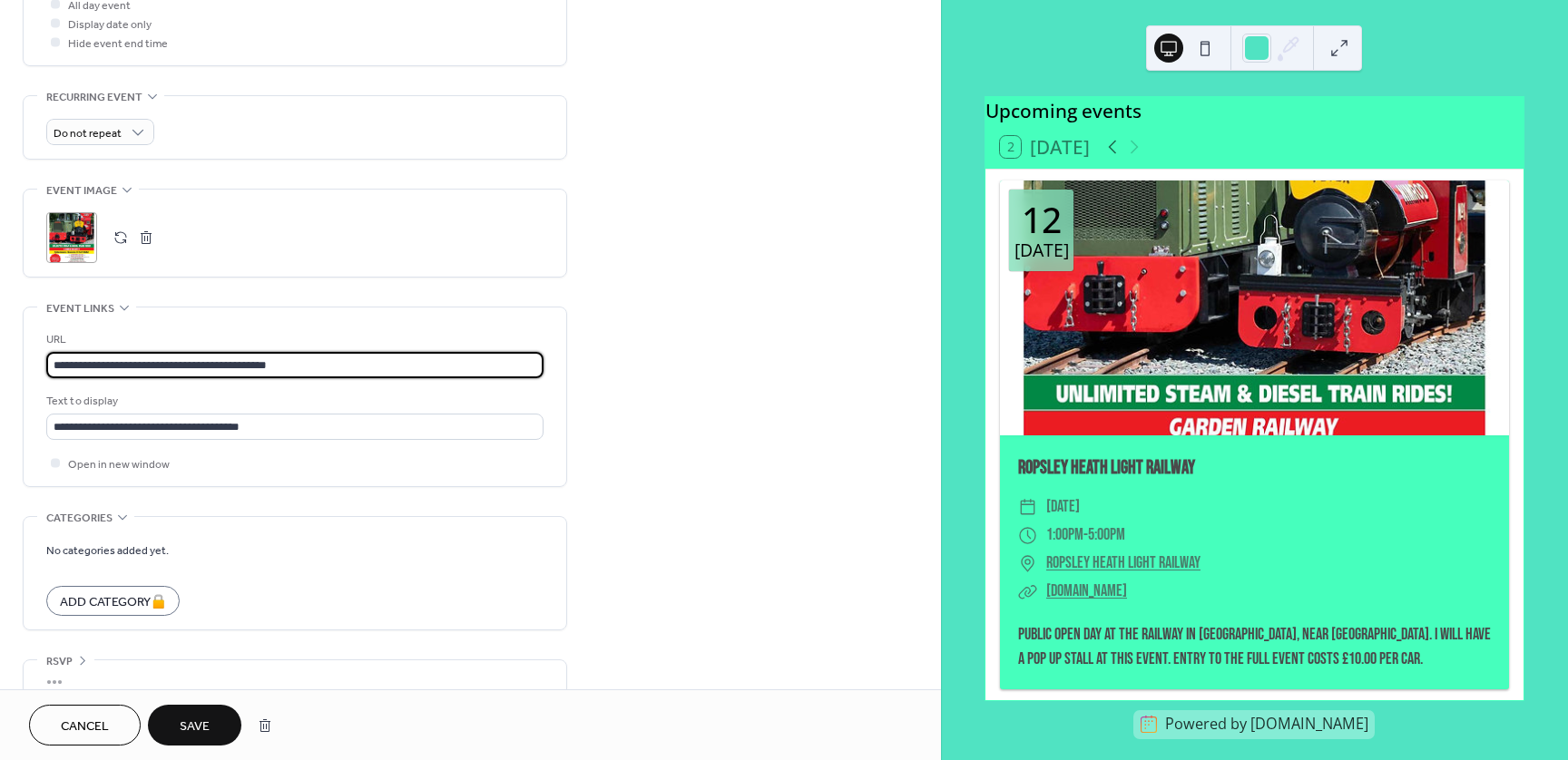 drag, startPoint x: 375, startPoint y: 374, endPoint x: 31, endPoint y: 356, distance: 344.47061 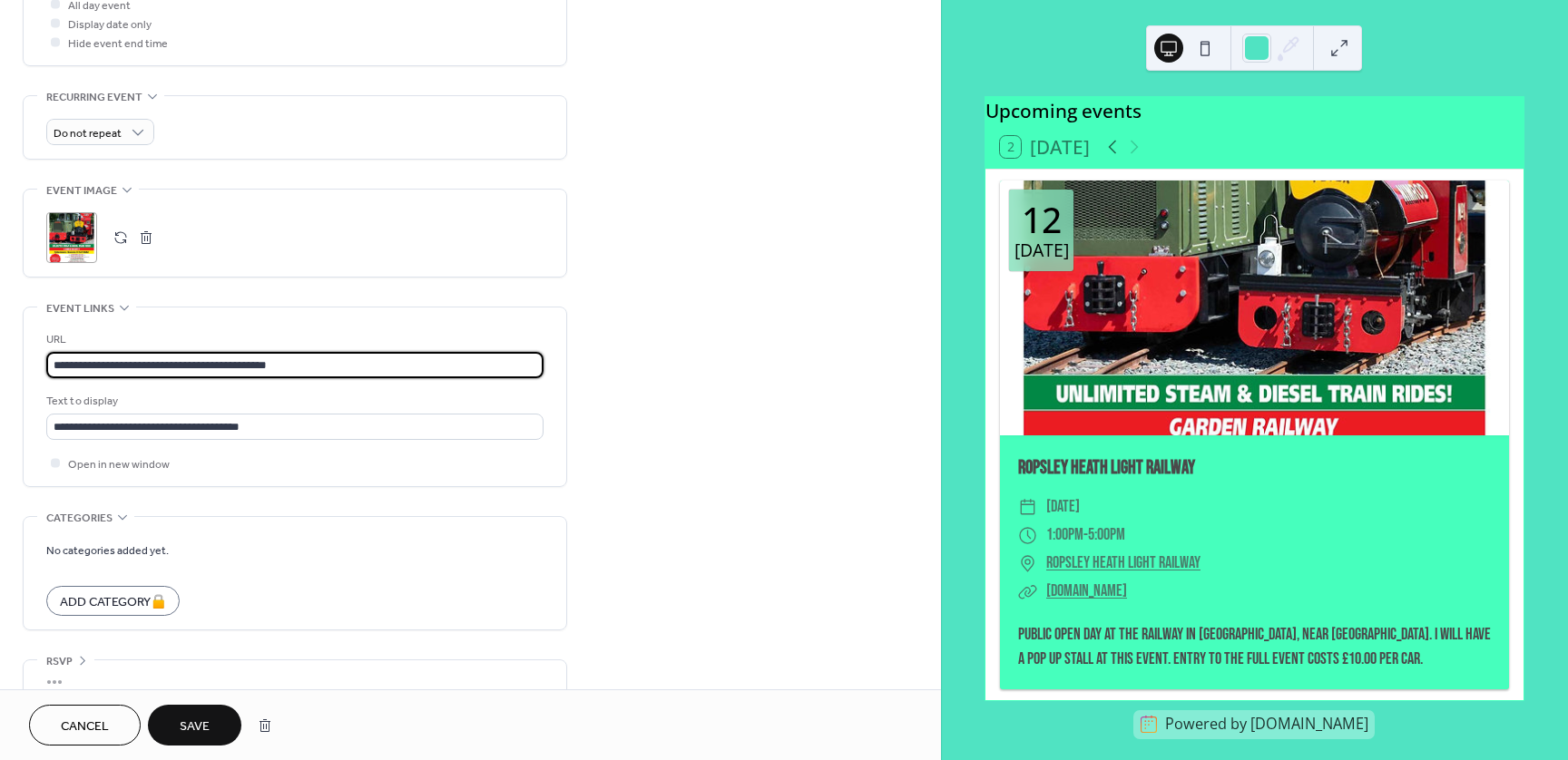 click on "**********" at bounding box center [295, 365] 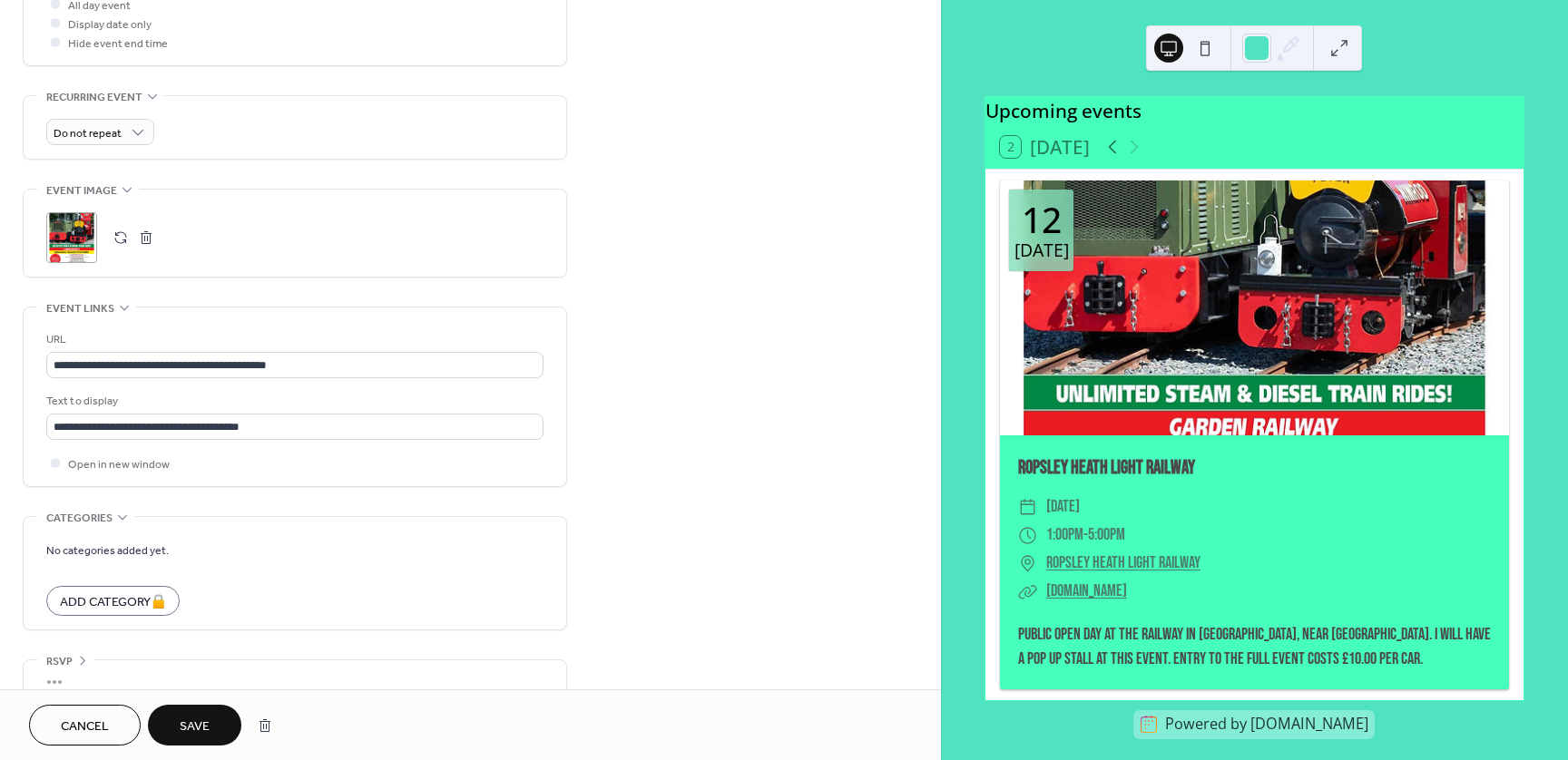 click on "Save" at bounding box center [194, 726] 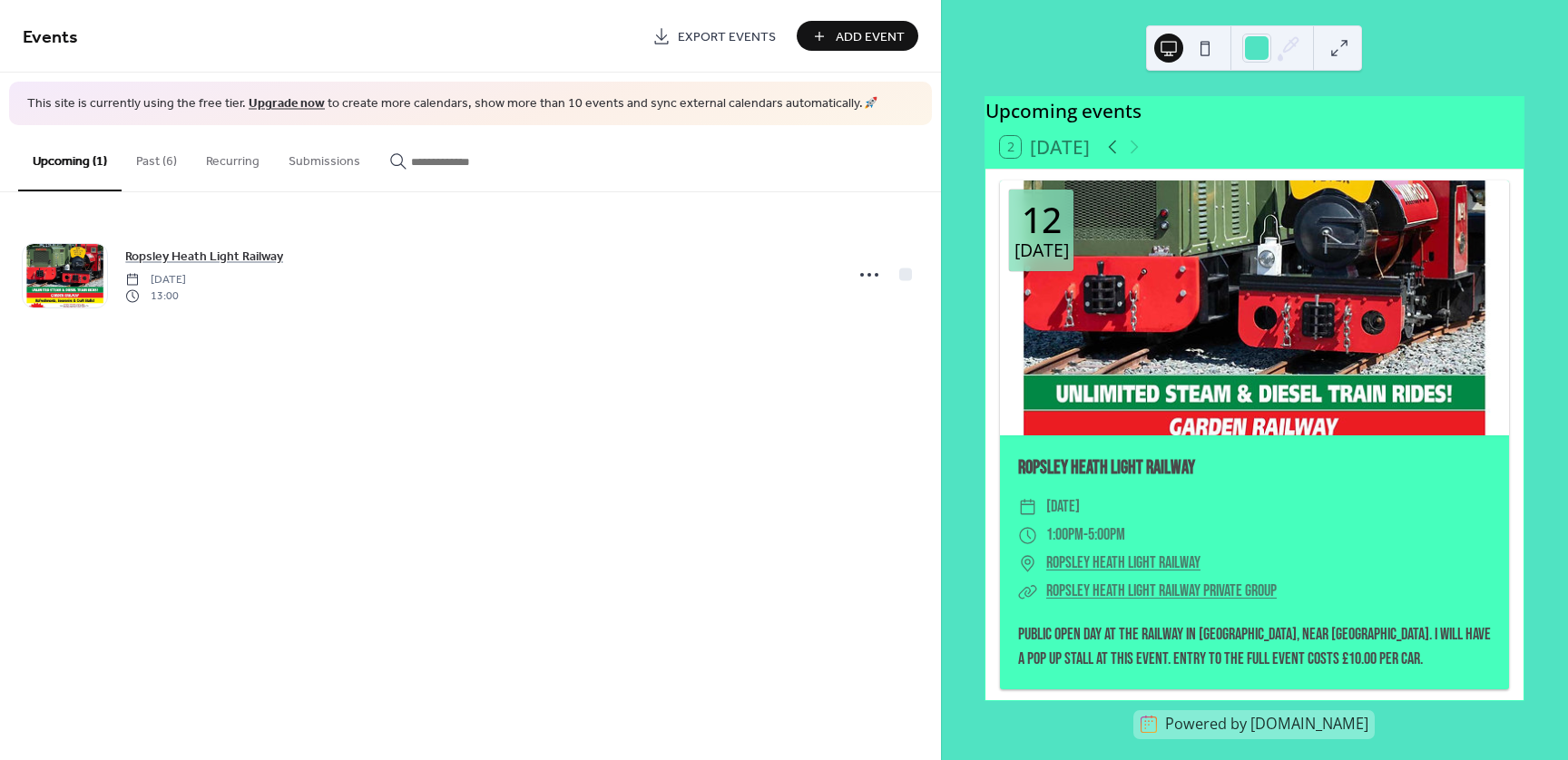 scroll, scrollTop: 16, scrollLeft: 0, axis: vertical 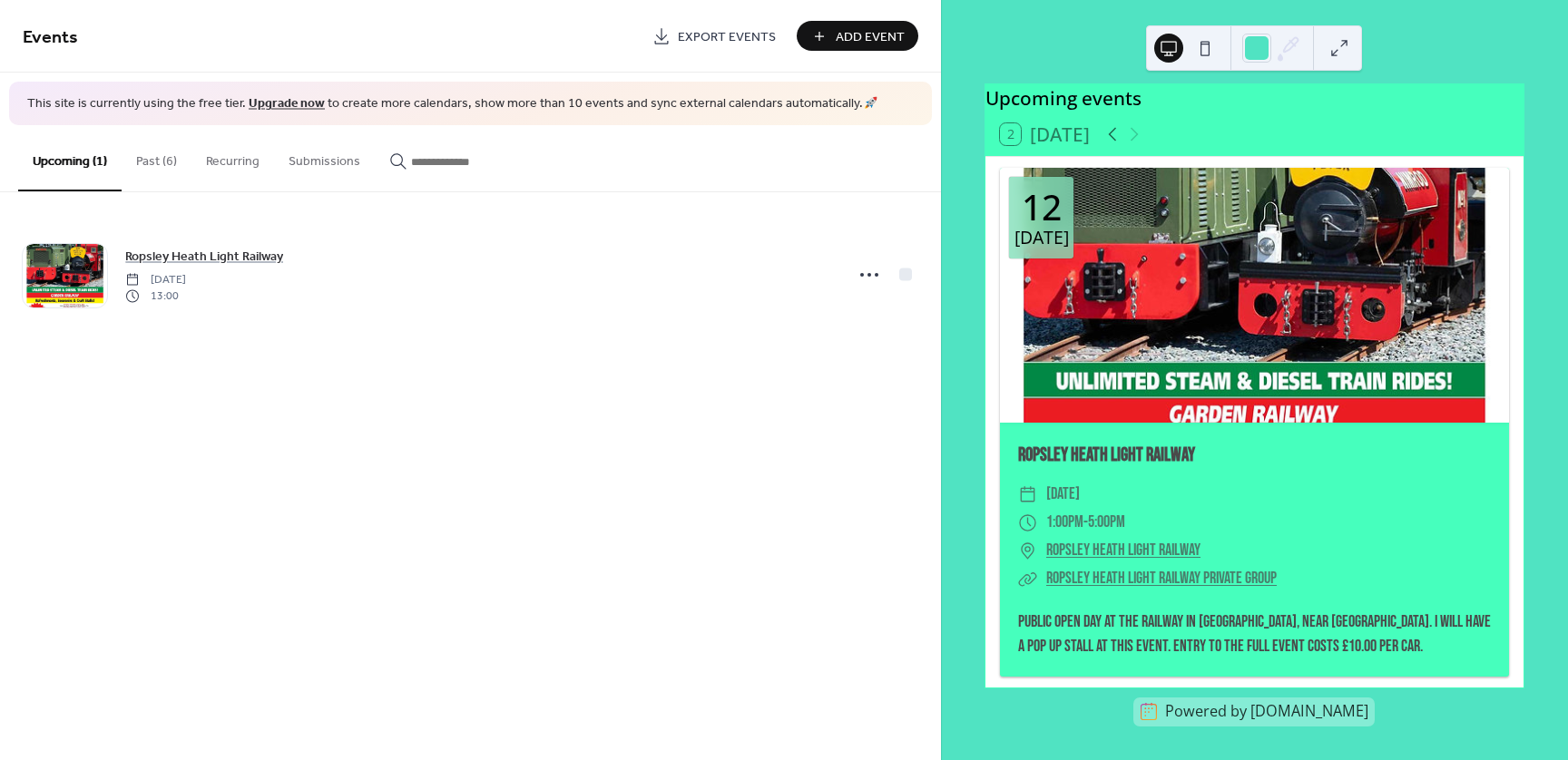 click on "Past  (6)" at bounding box center [156, 157] 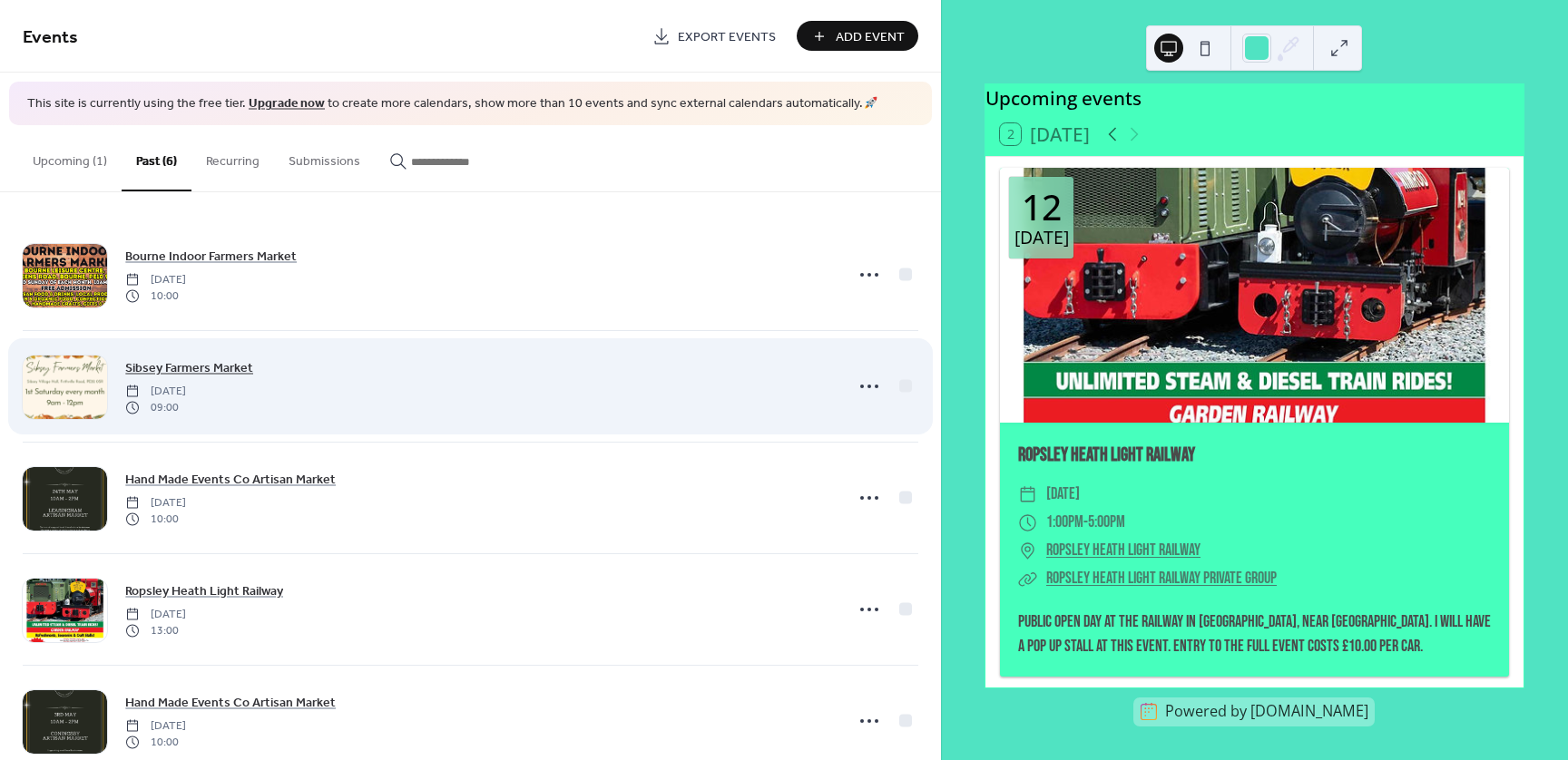 click on "Sibsey Farmers Market" at bounding box center (189, 367) 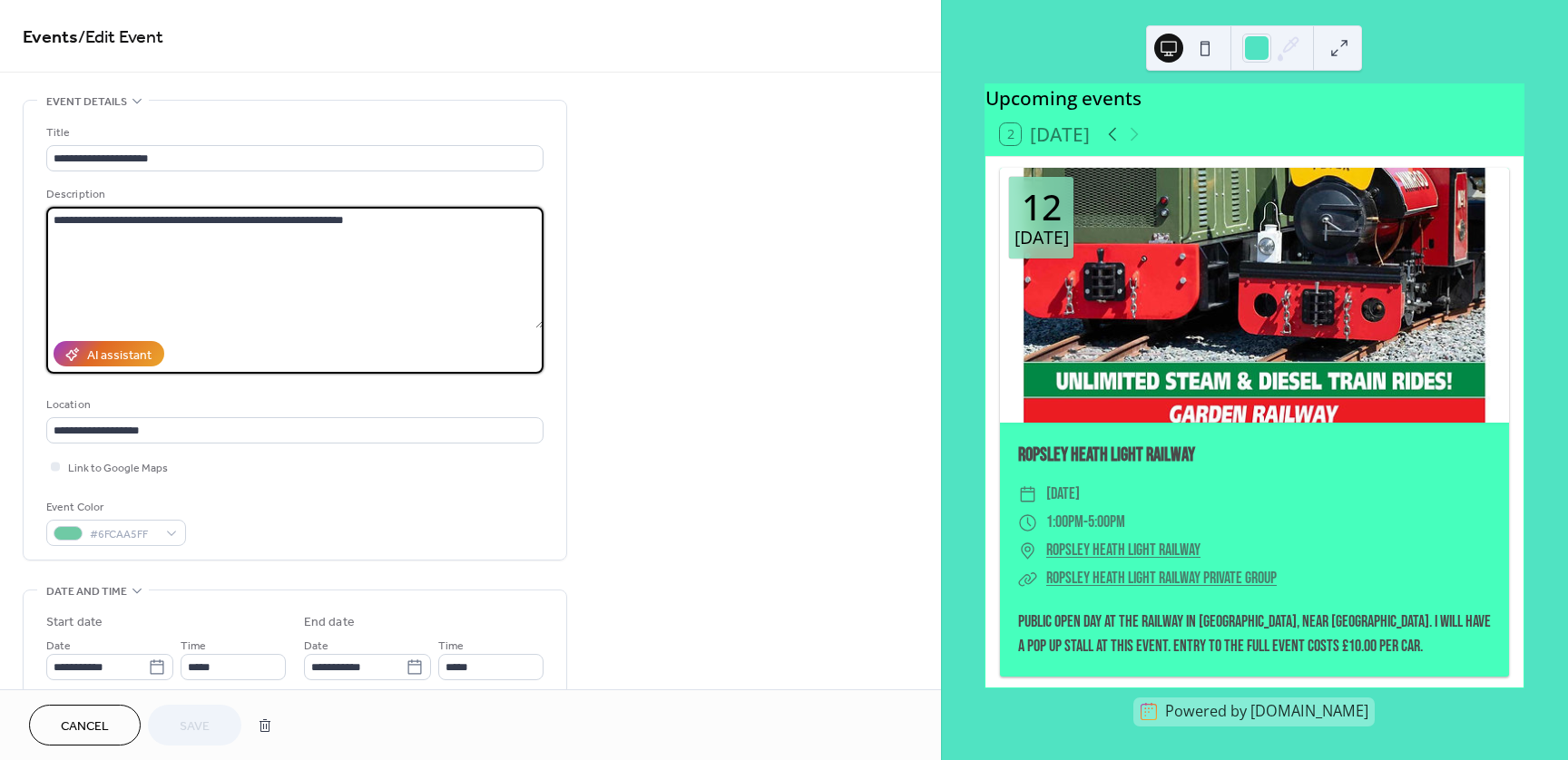 click on "**********" at bounding box center [295, 268] 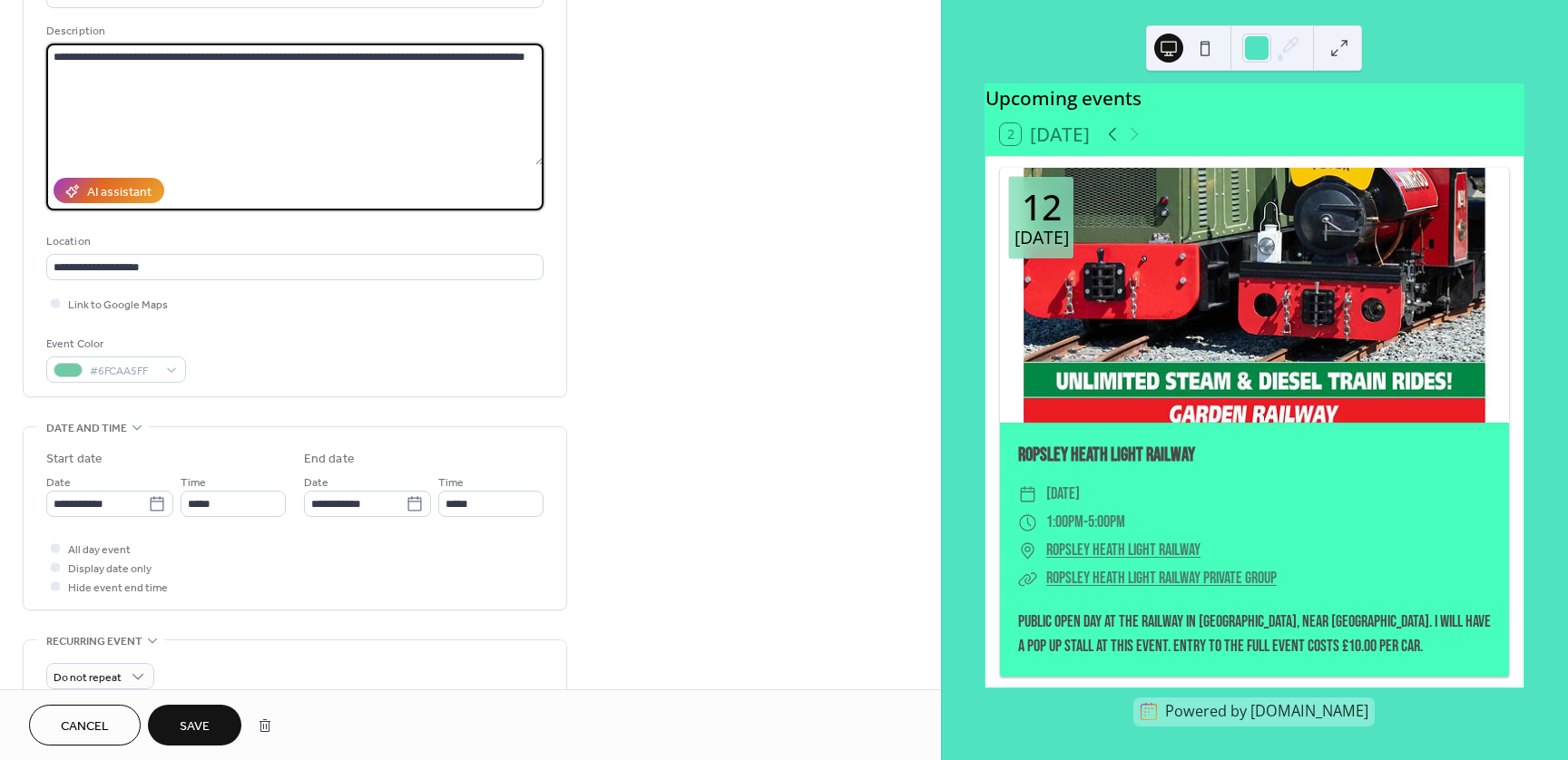 scroll, scrollTop: 218, scrollLeft: 0, axis: vertical 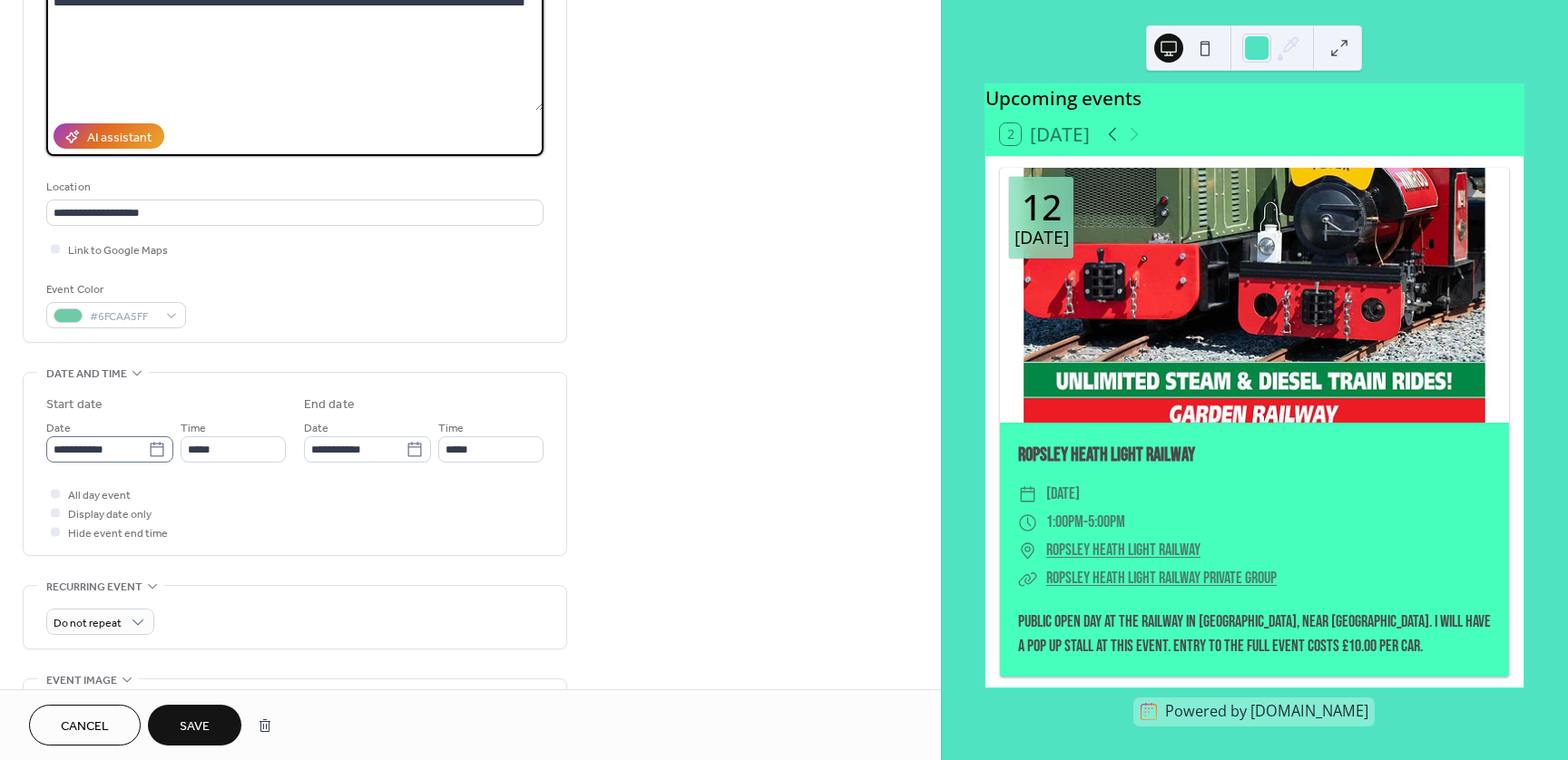 type on "**********" 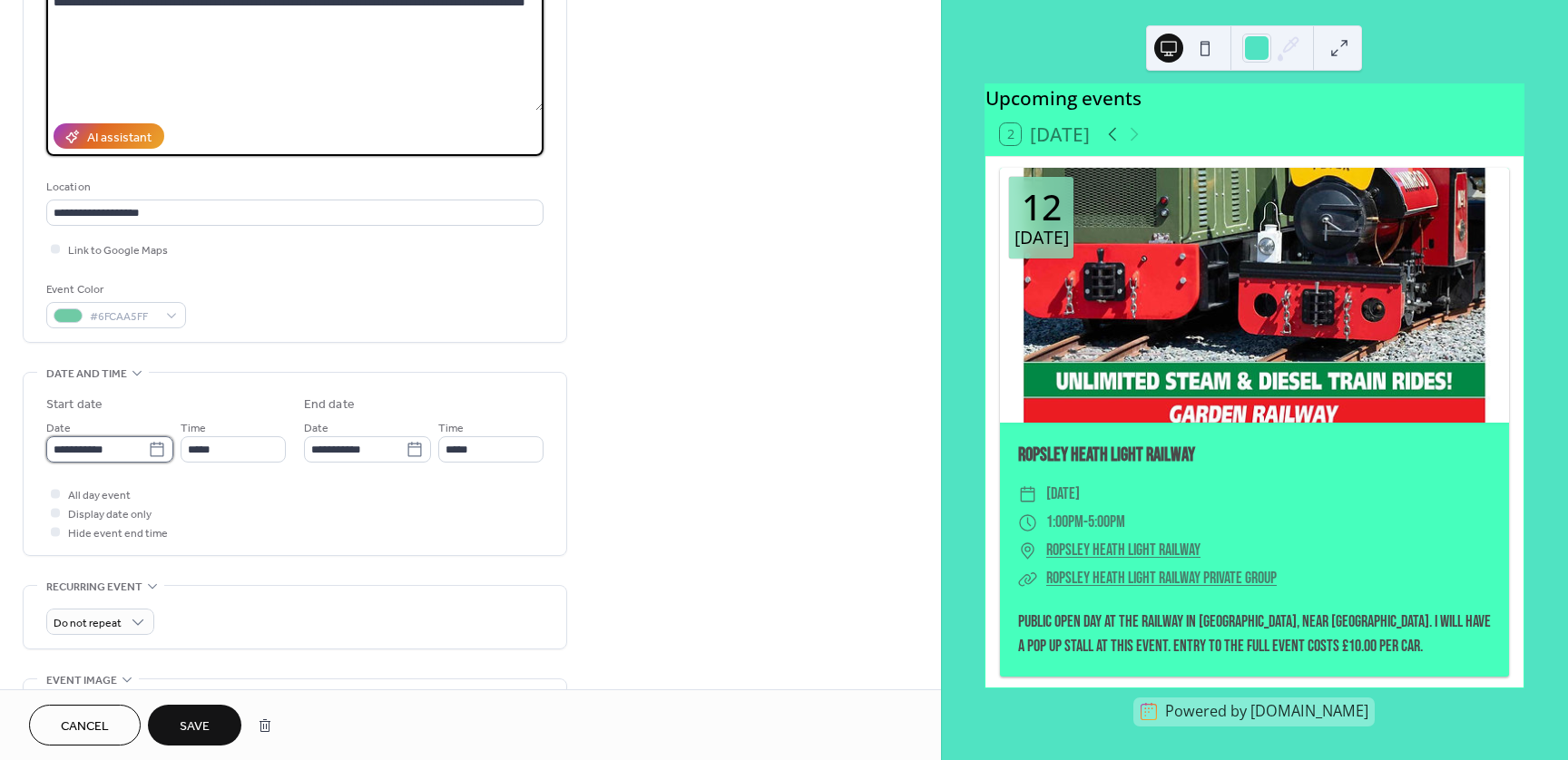 click on "**********" at bounding box center [97, 449] 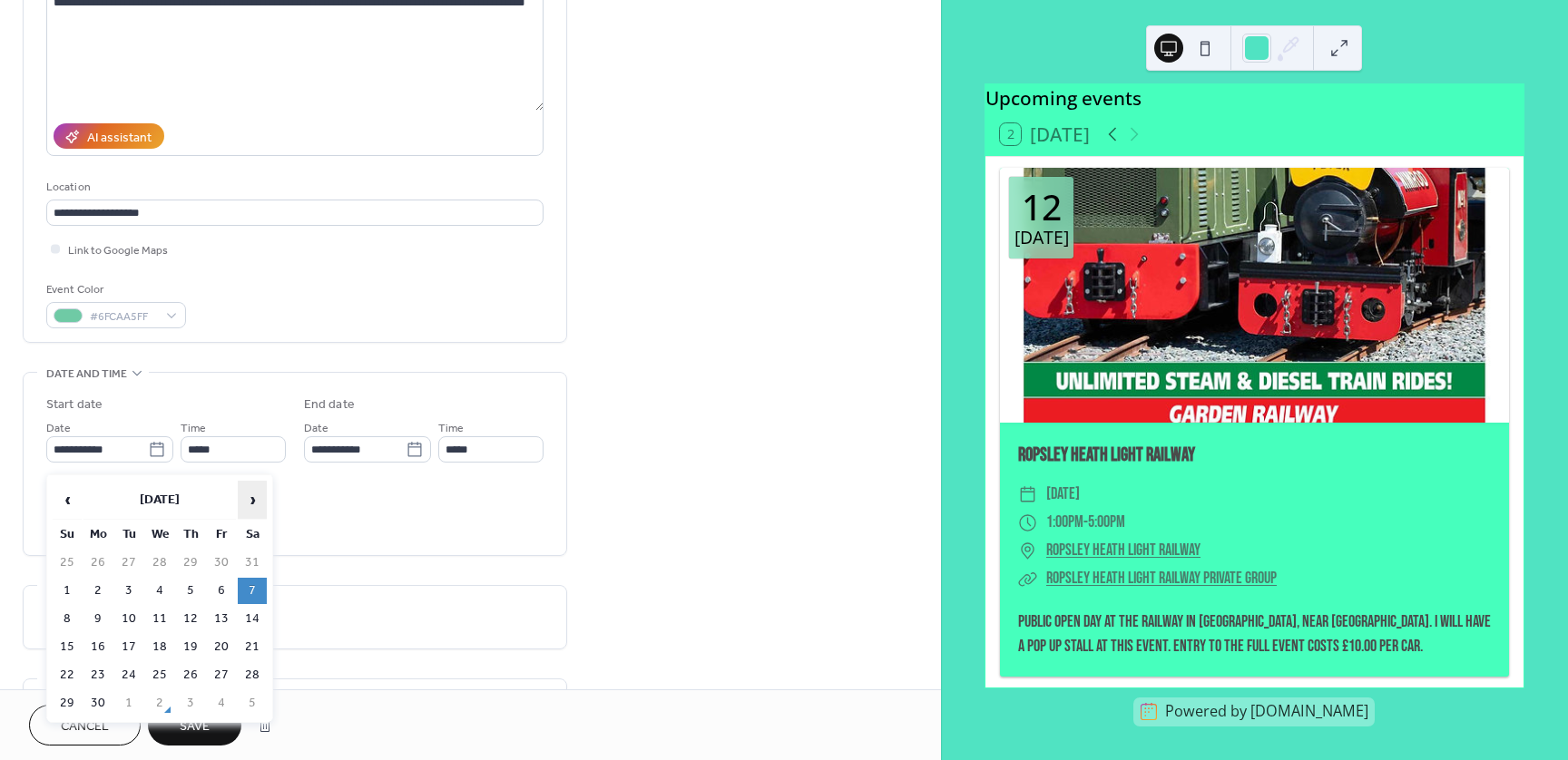 click on "›" at bounding box center [252, 500] 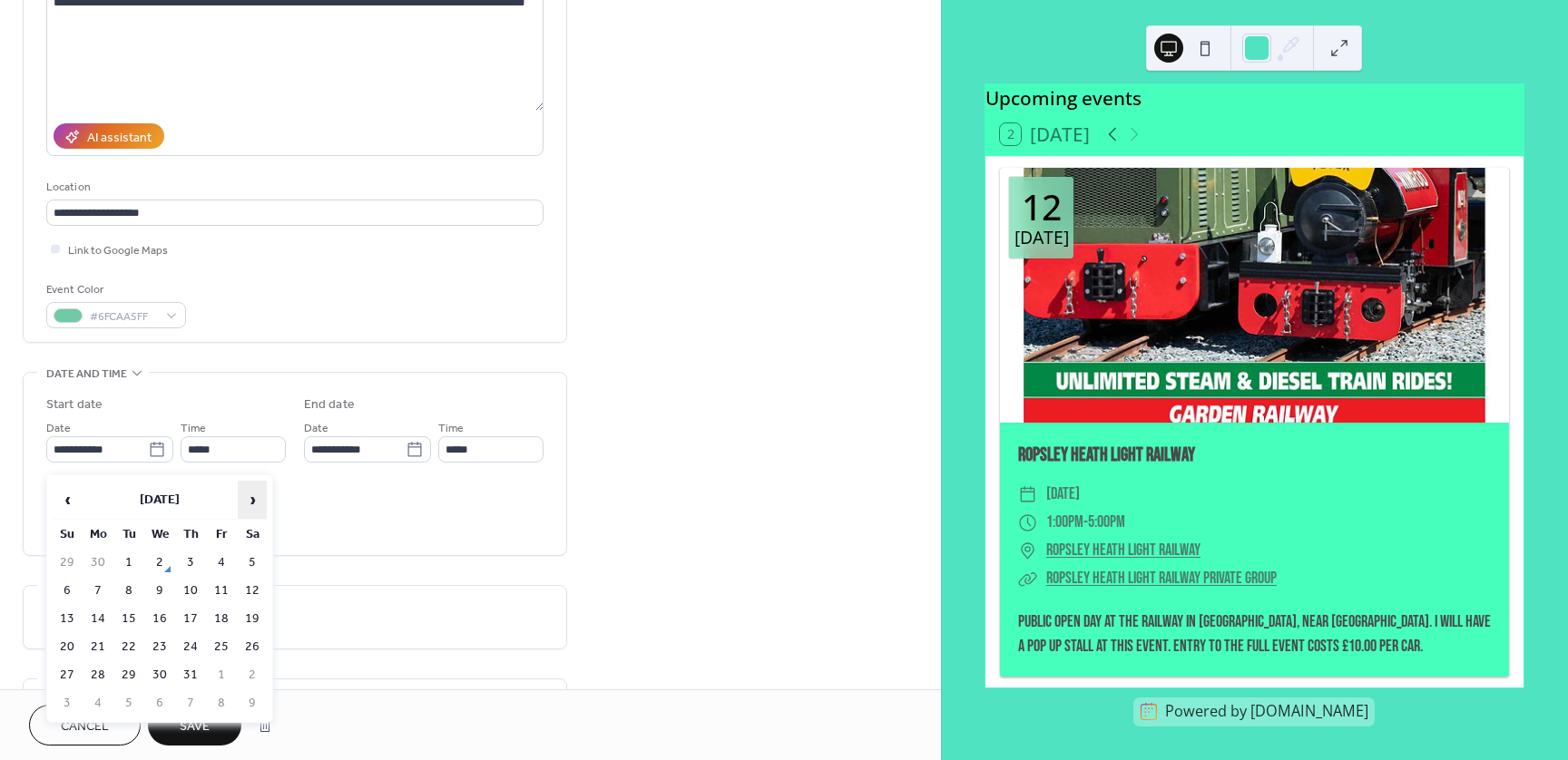 click on "›" at bounding box center [252, 500] 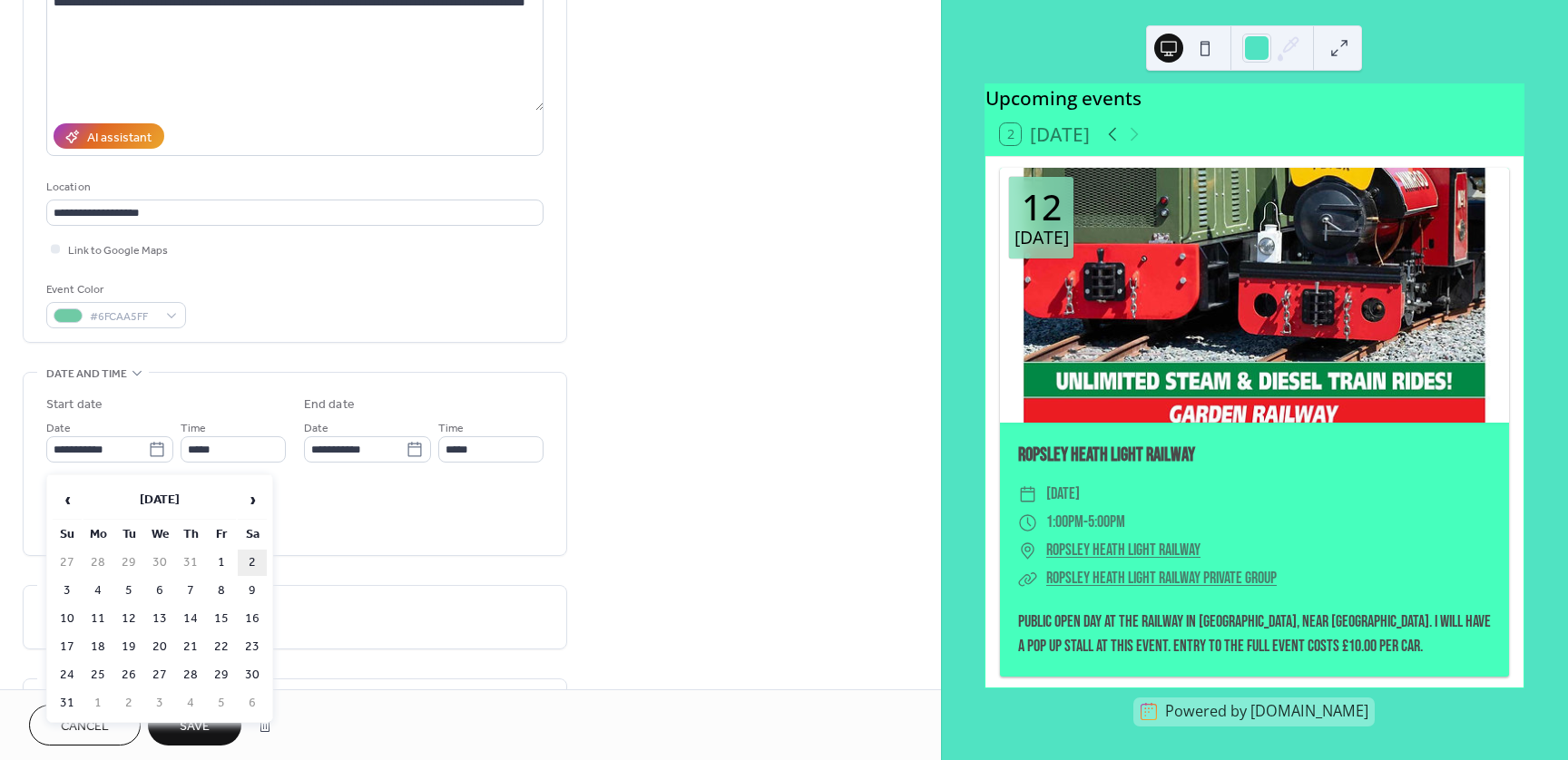 click on "2" at bounding box center (252, 562) 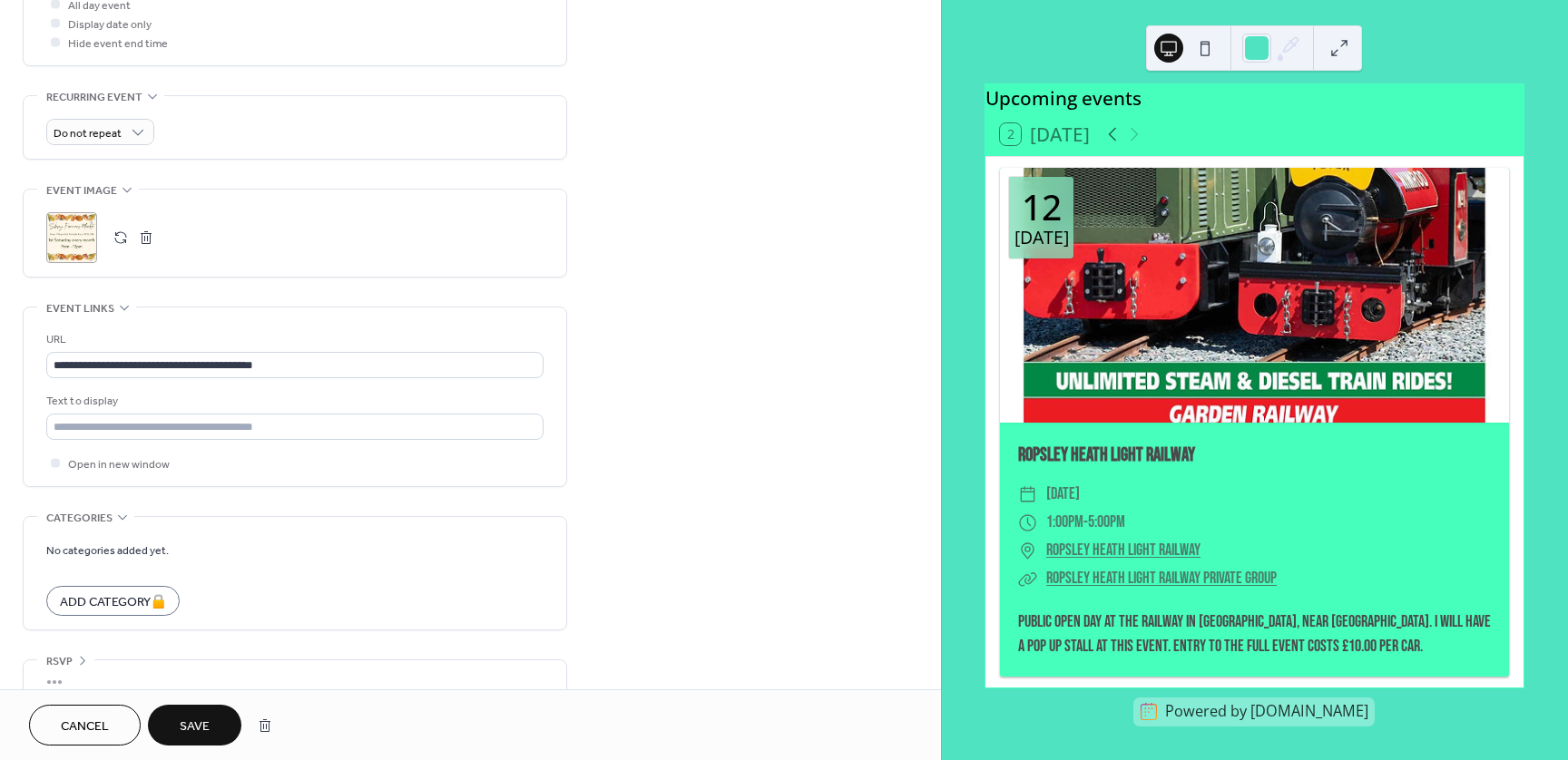 scroll, scrollTop: 745, scrollLeft: 0, axis: vertical 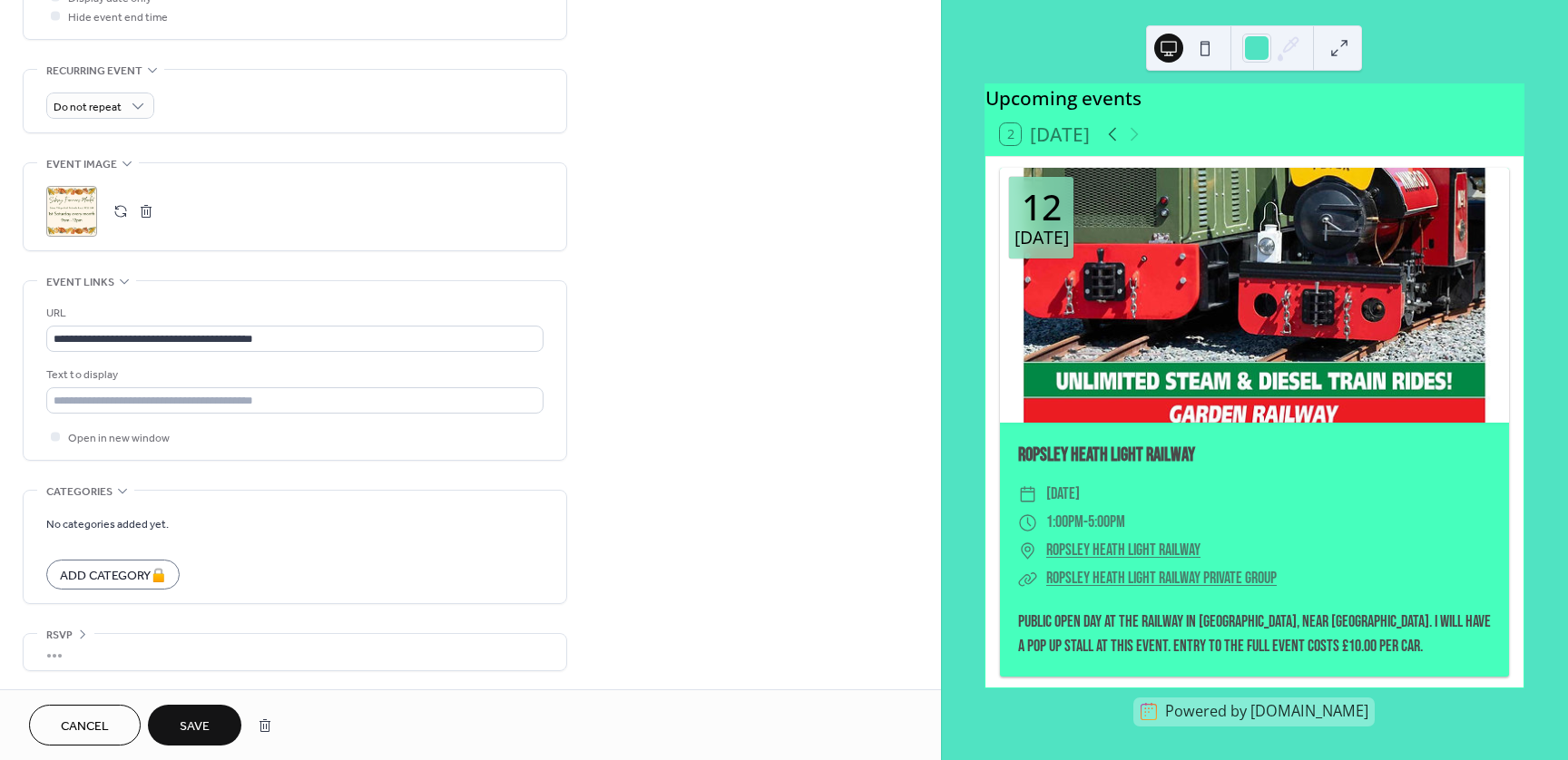 click on "Save" at bounding box center (194, 726) 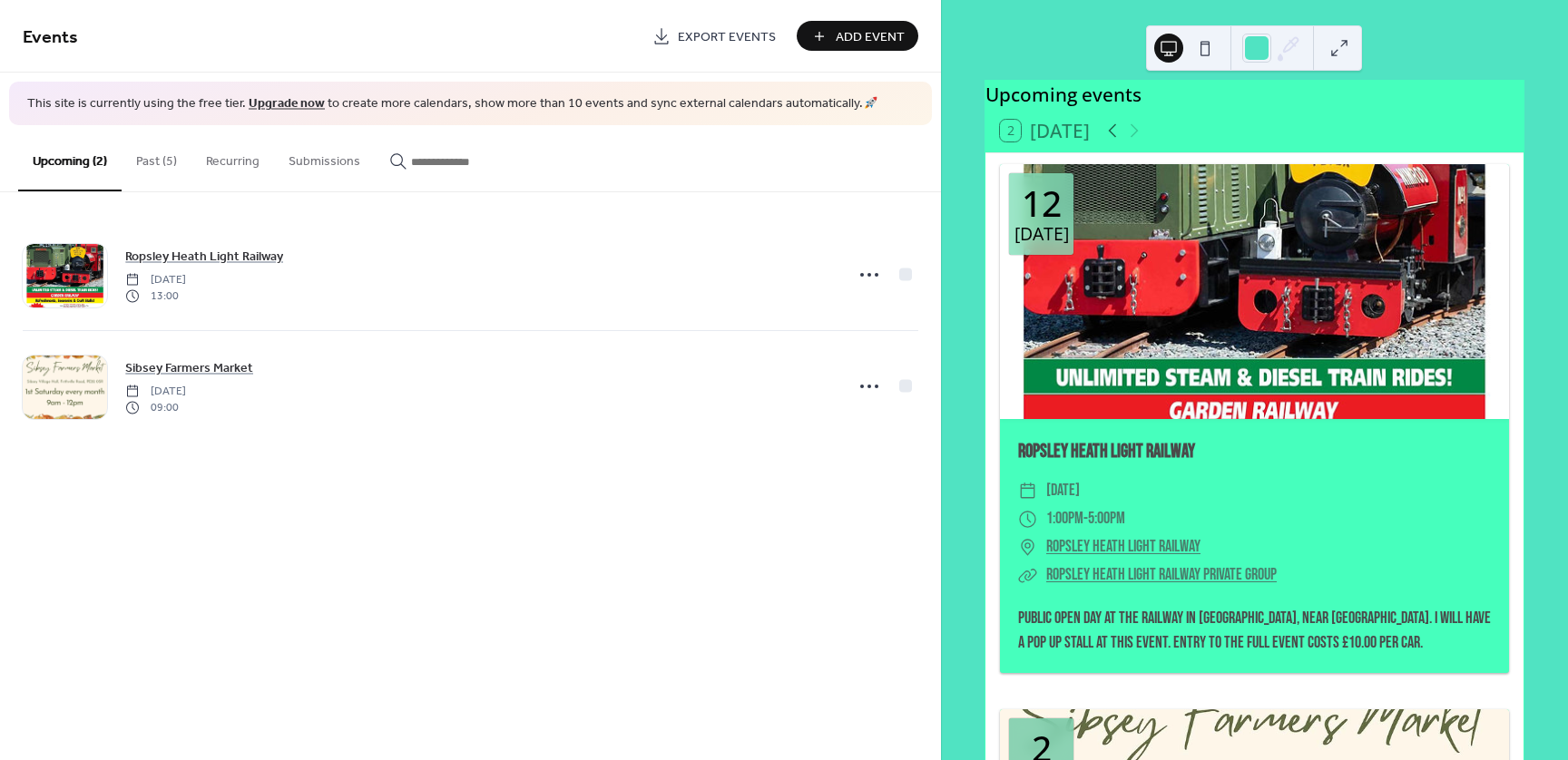 click on "Add Event" at bounding box center [870, 37] 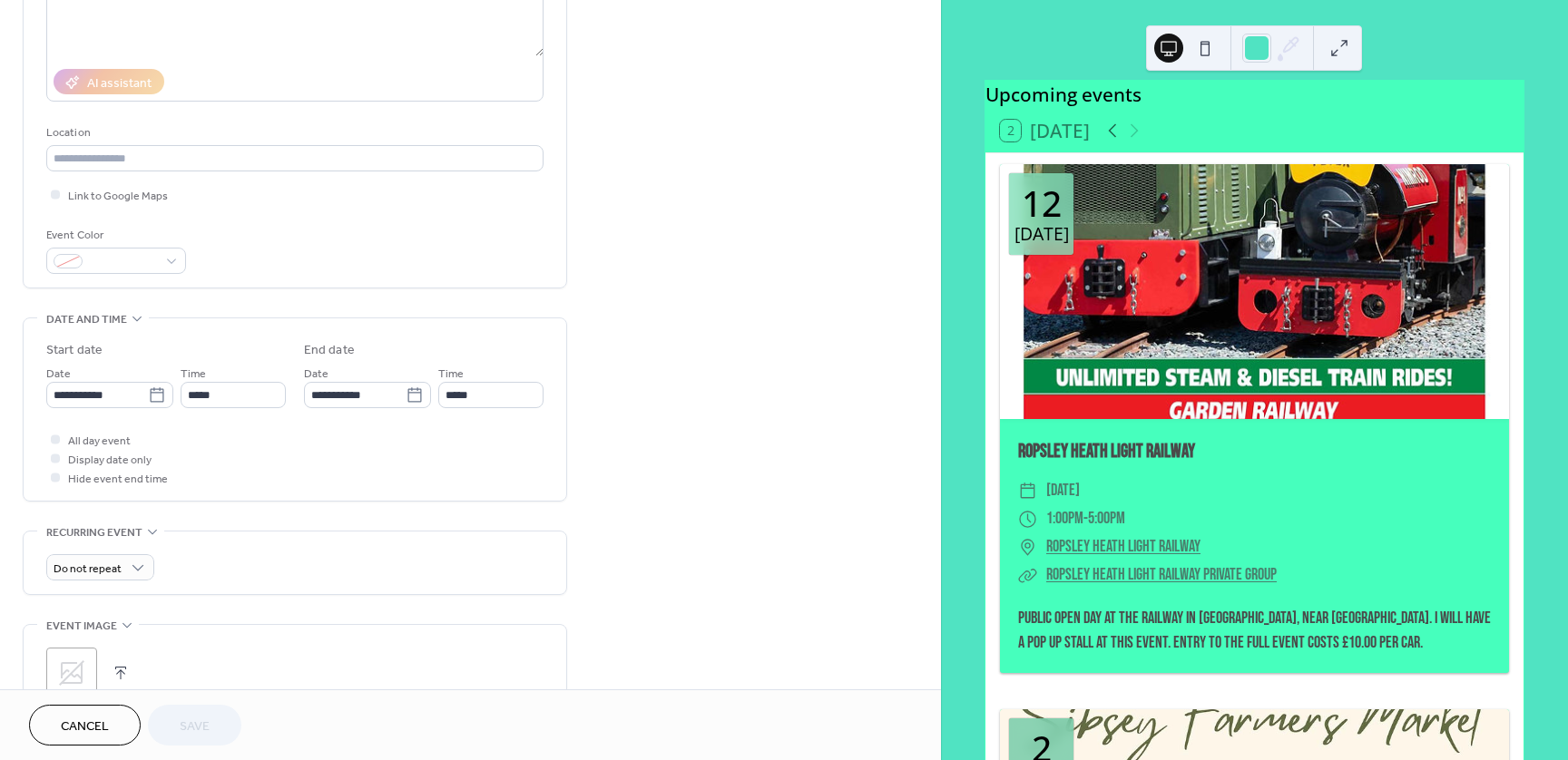 scroll, scrollTop: 326, scrollLeft: 0, axis: vertical 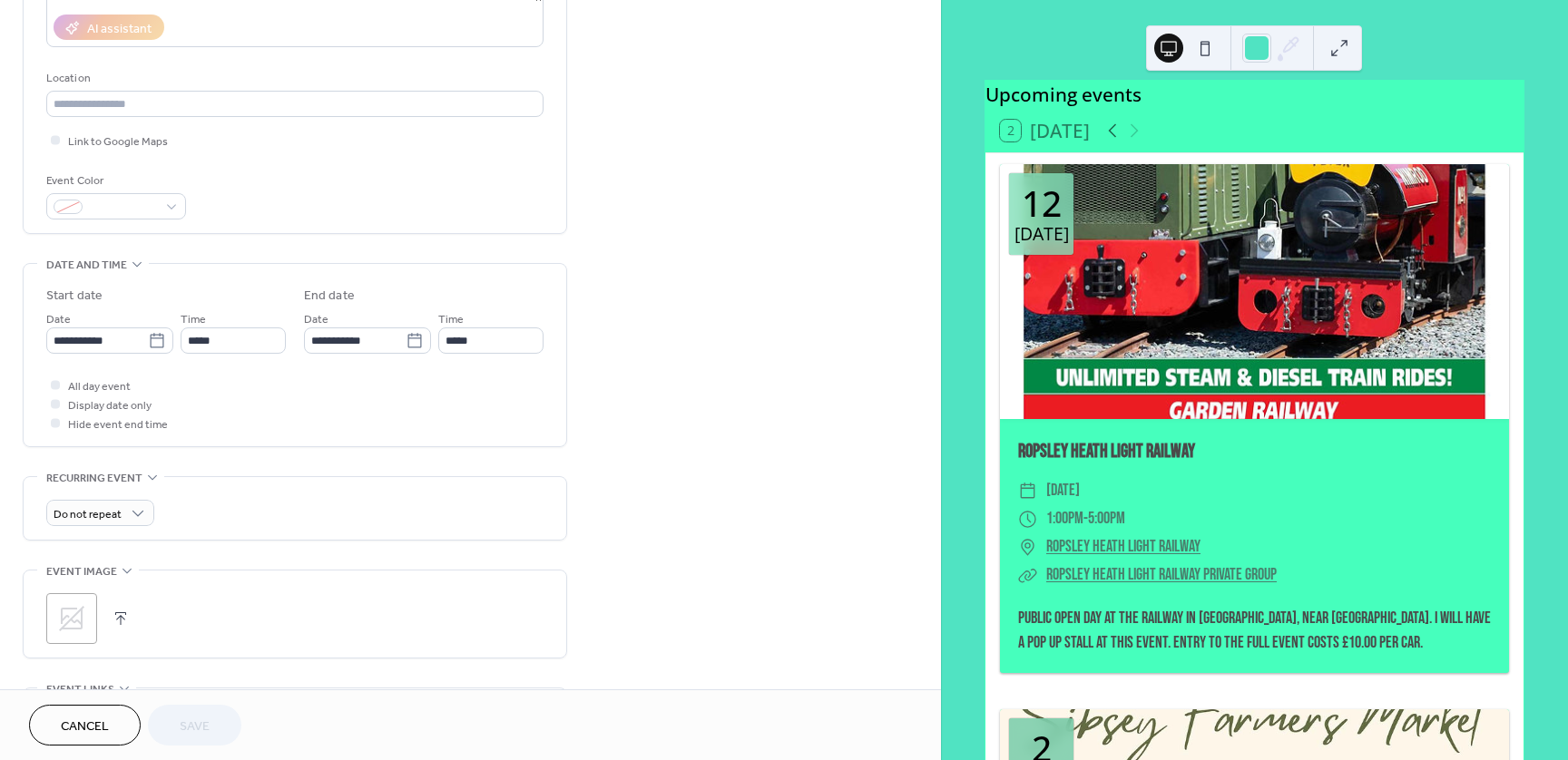 click 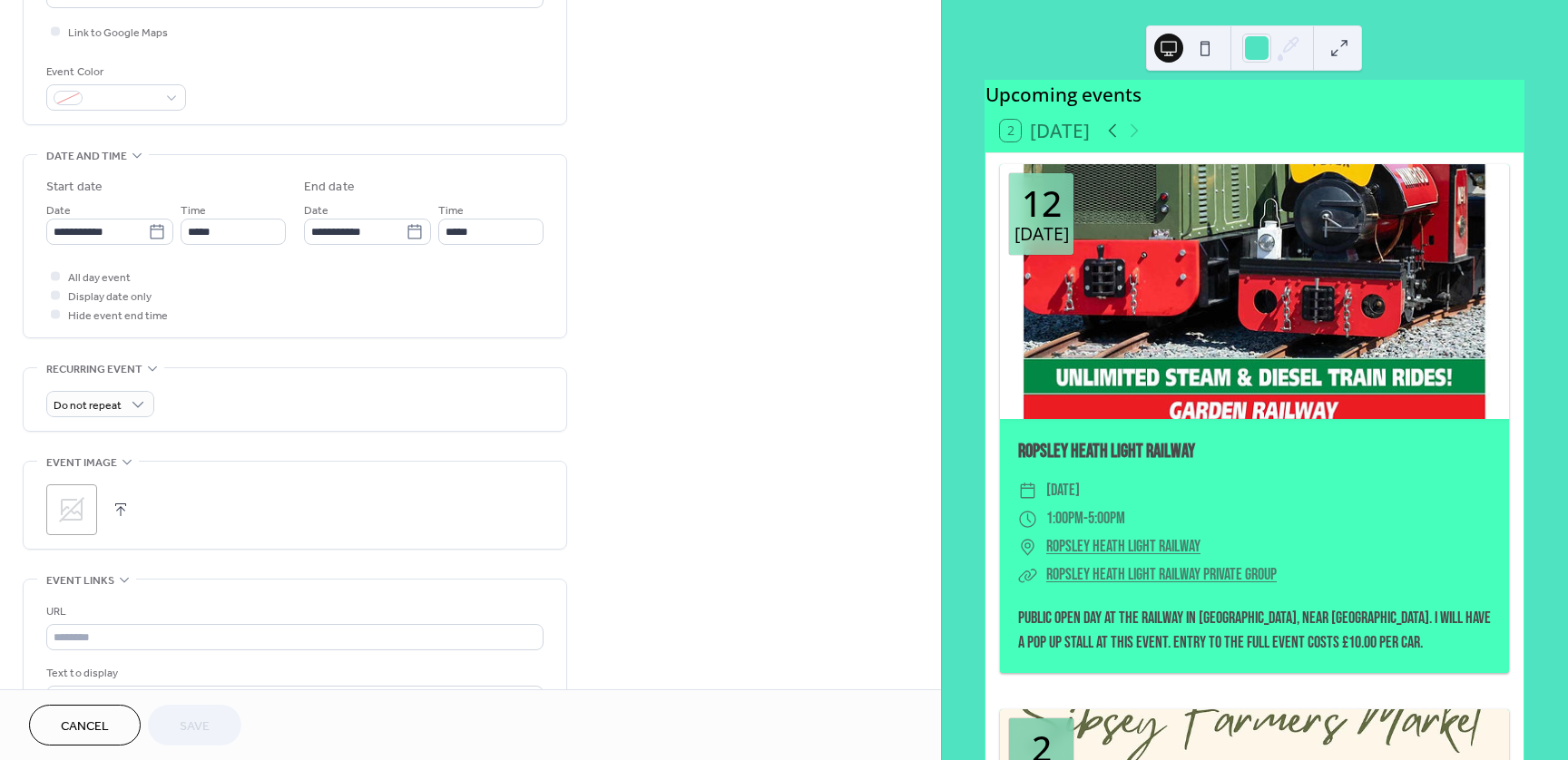 scroll, scrollTop: 490, scrollLeft: 0, axis: vertical 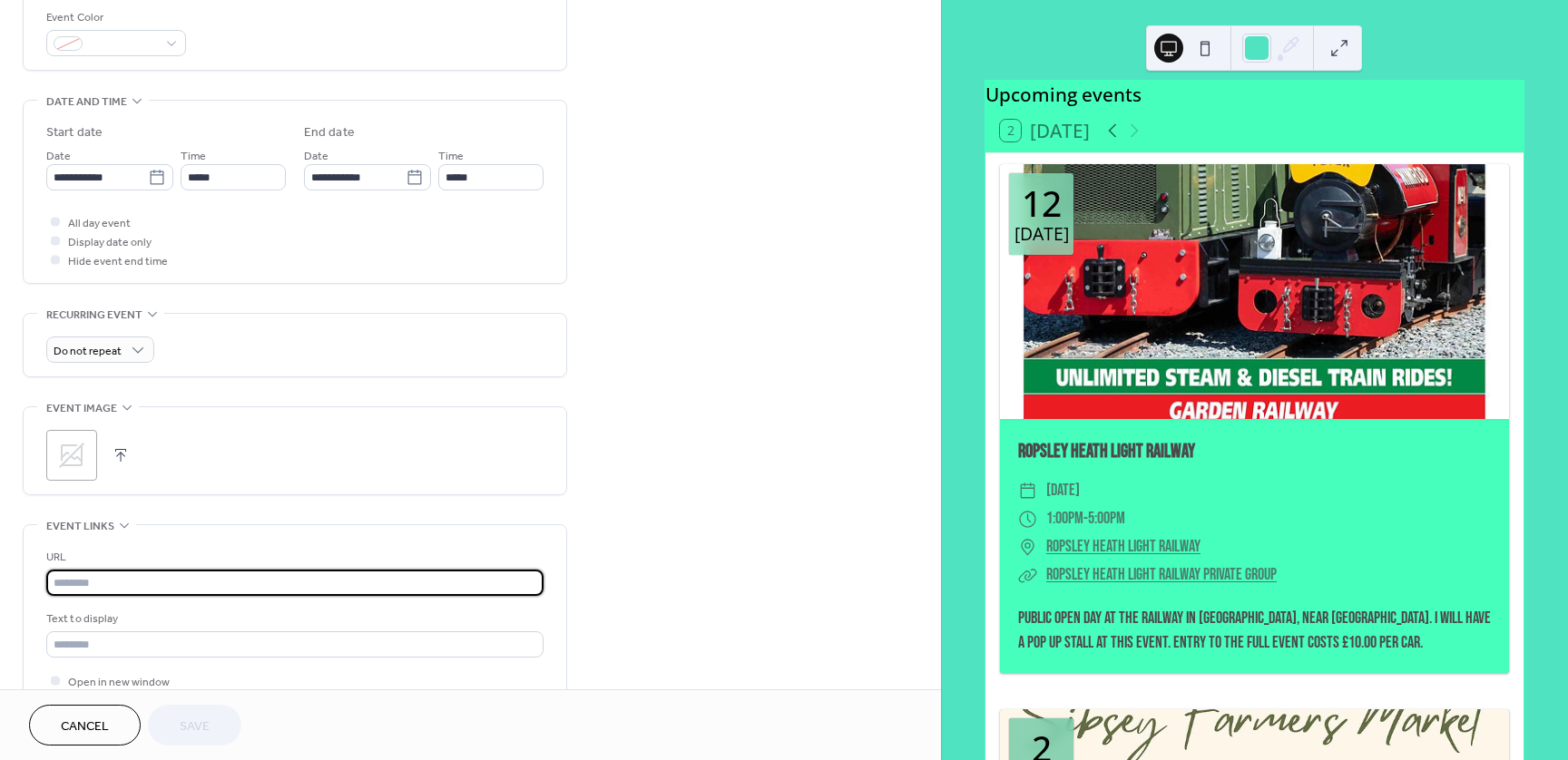 click at bounding box center [295, 582] 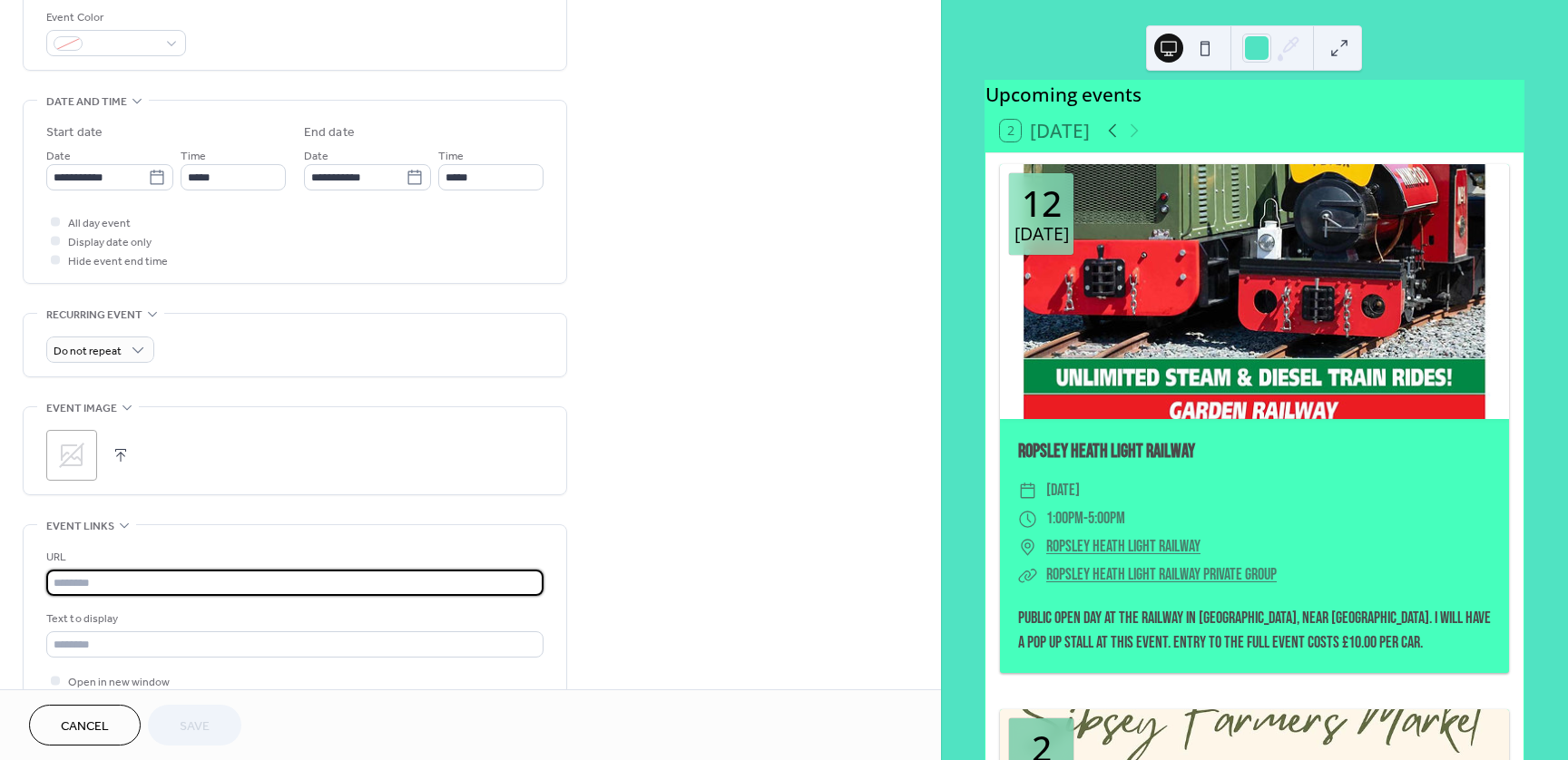 paste on "**********" 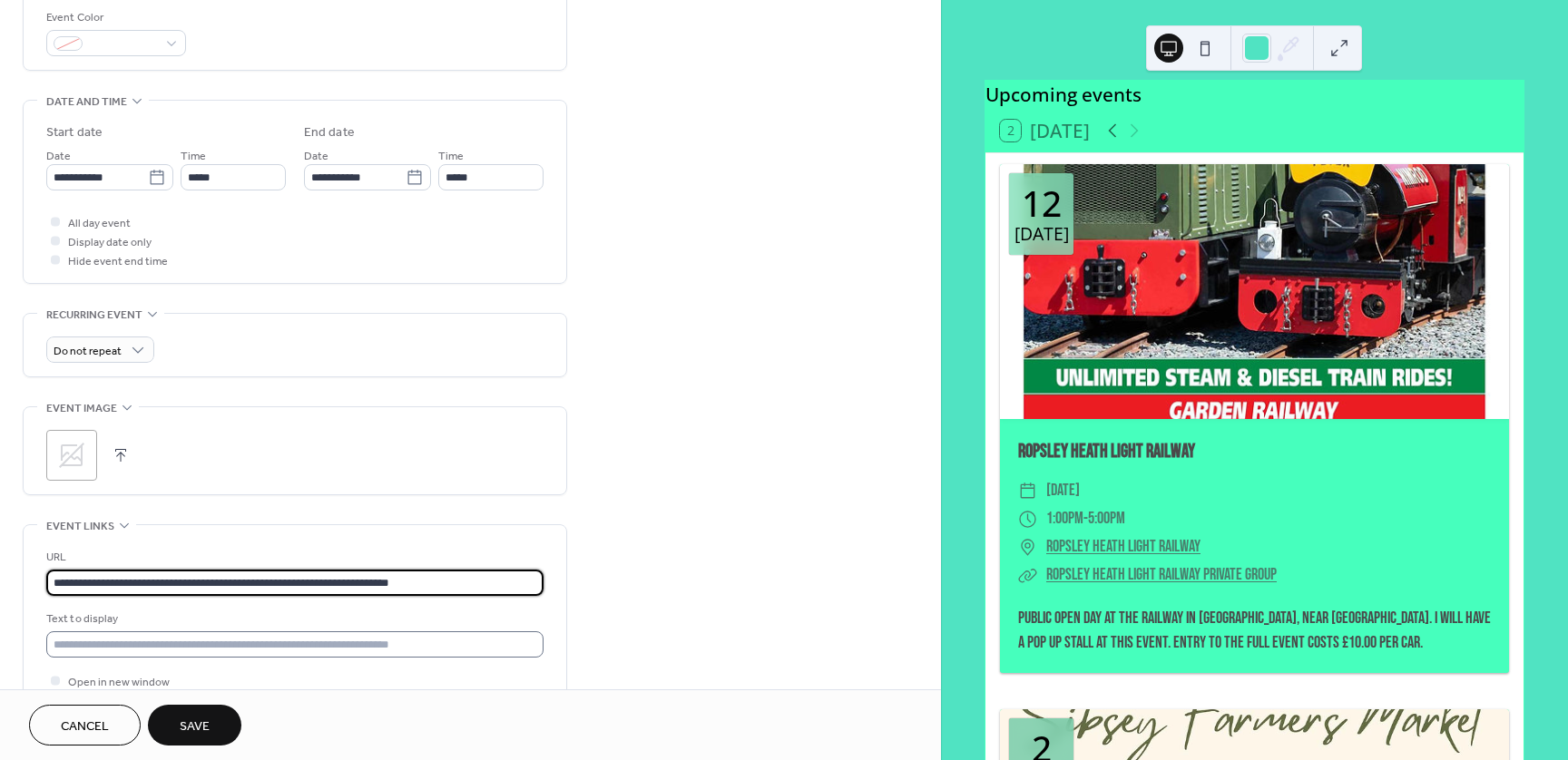 type on "**********" 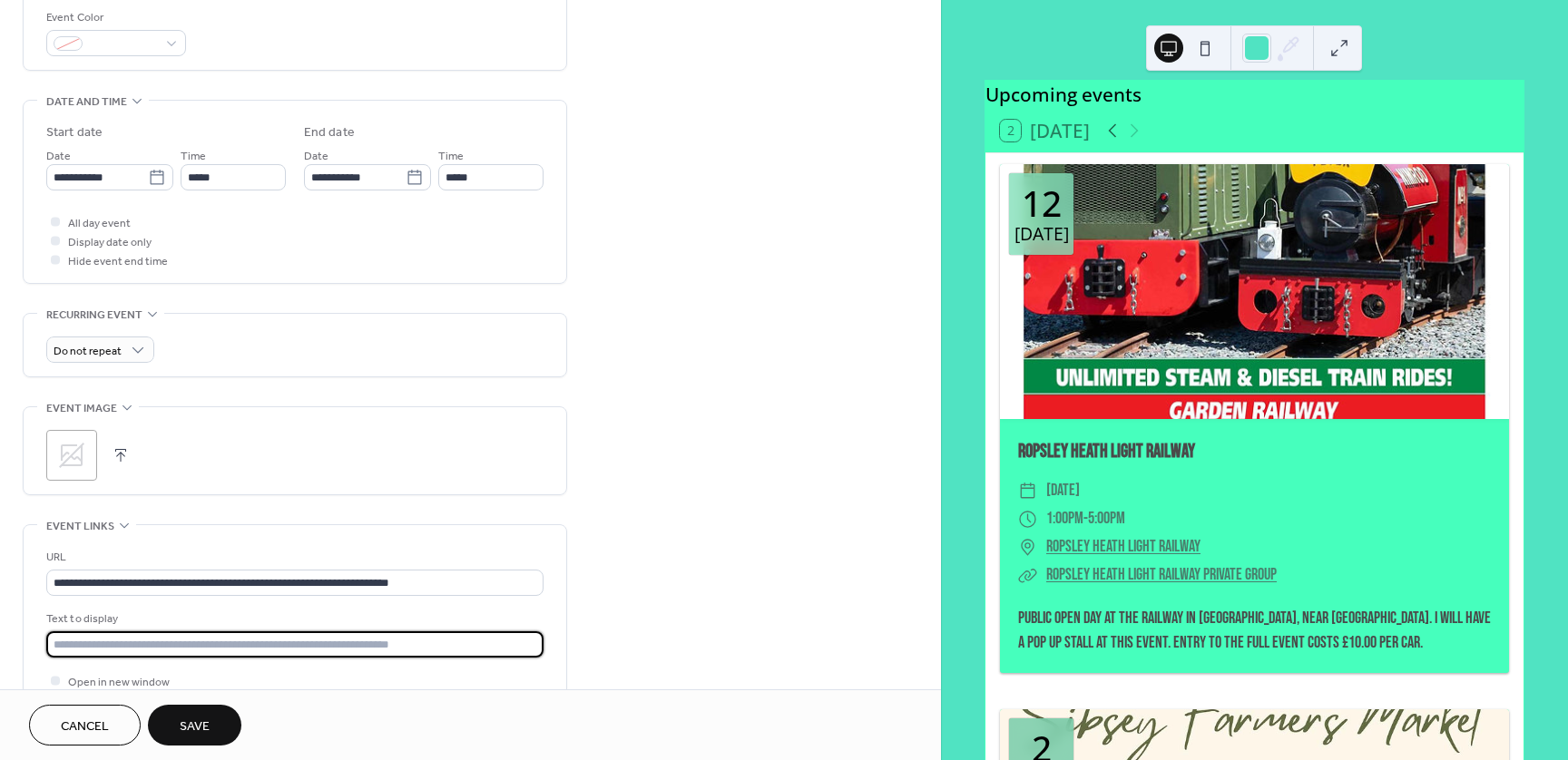 click at bounding box center (295, 644) 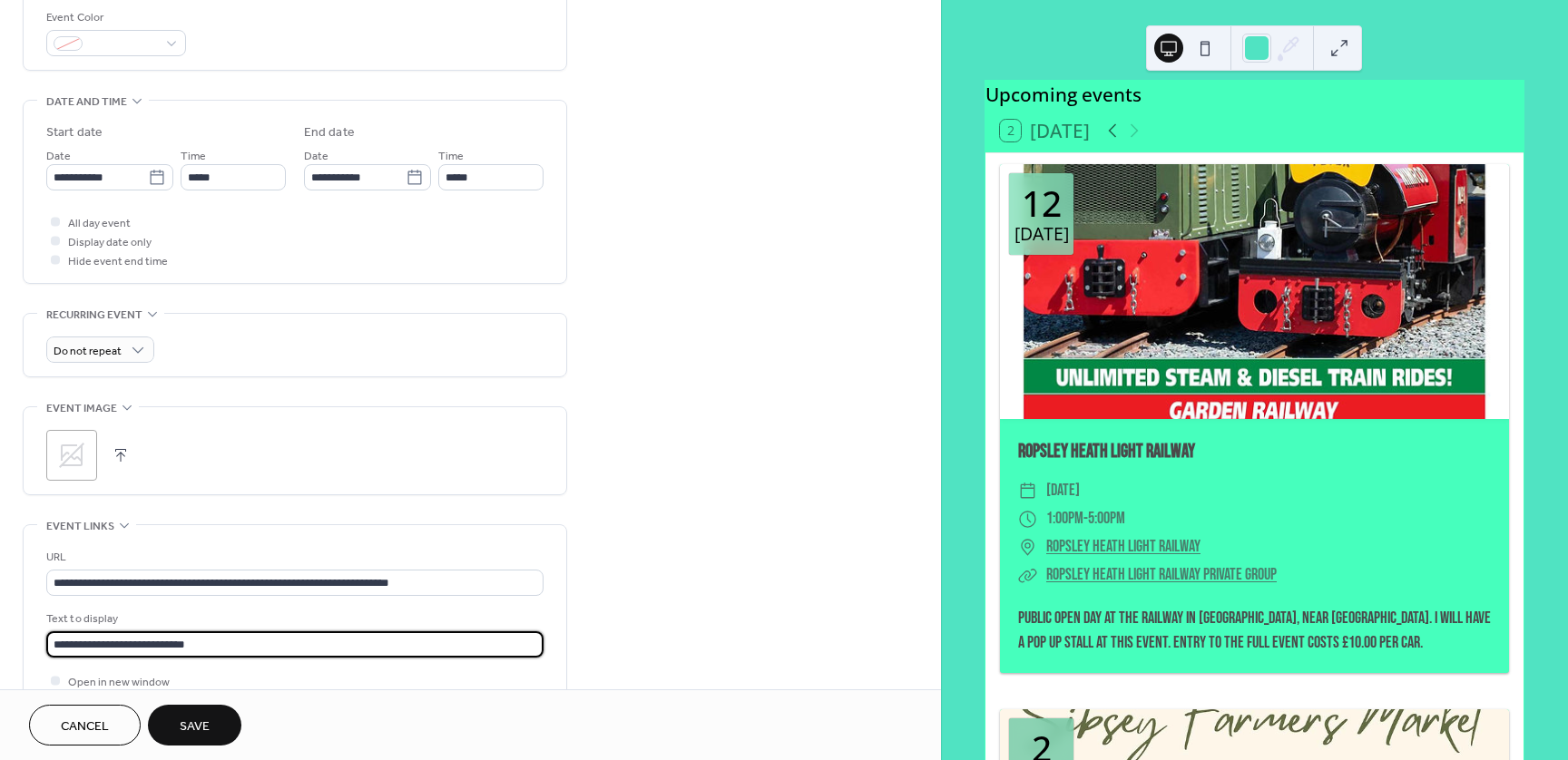 click on "**********" at bounding box center [295, 644] 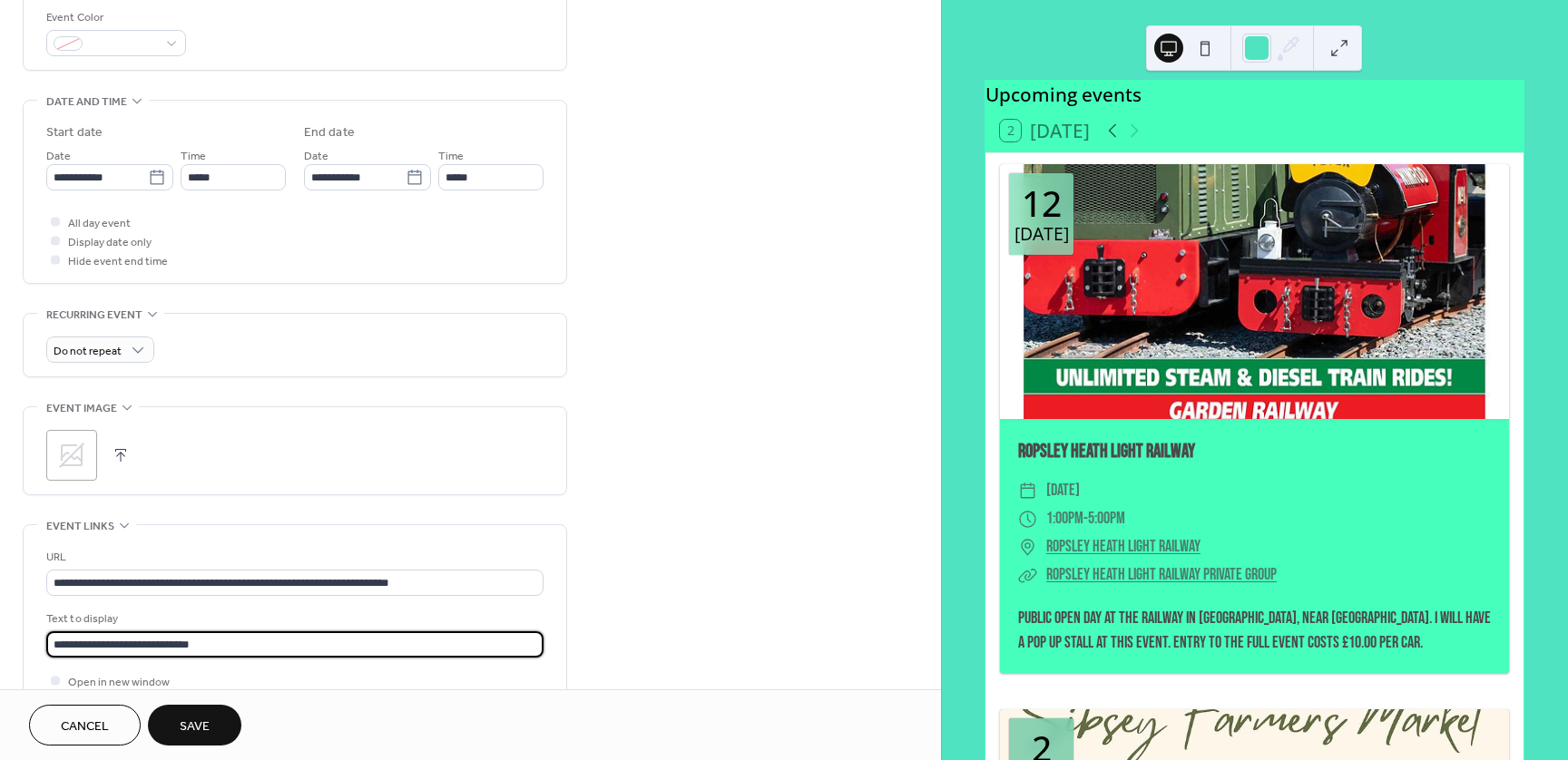 type on "**********" 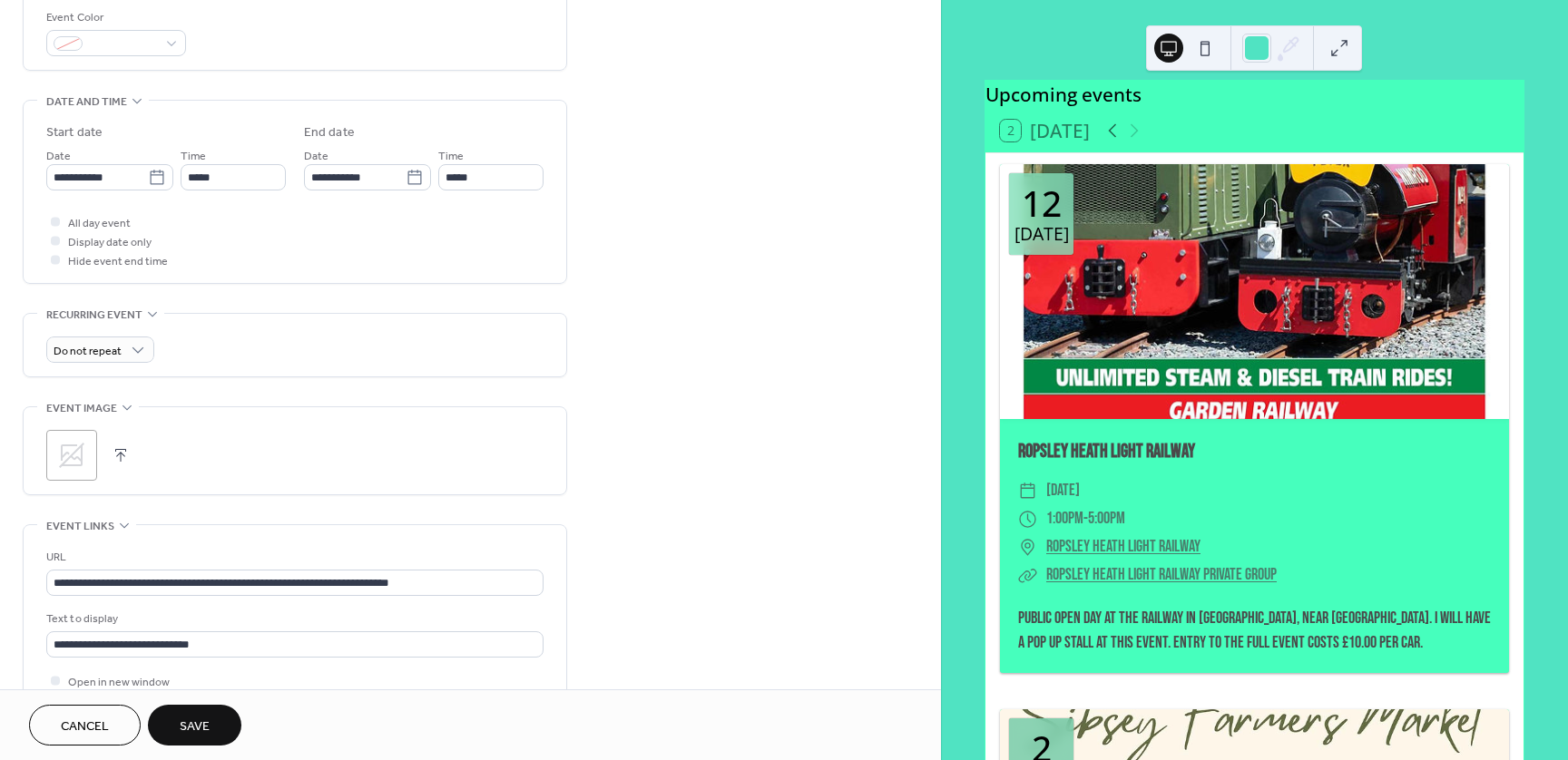 click 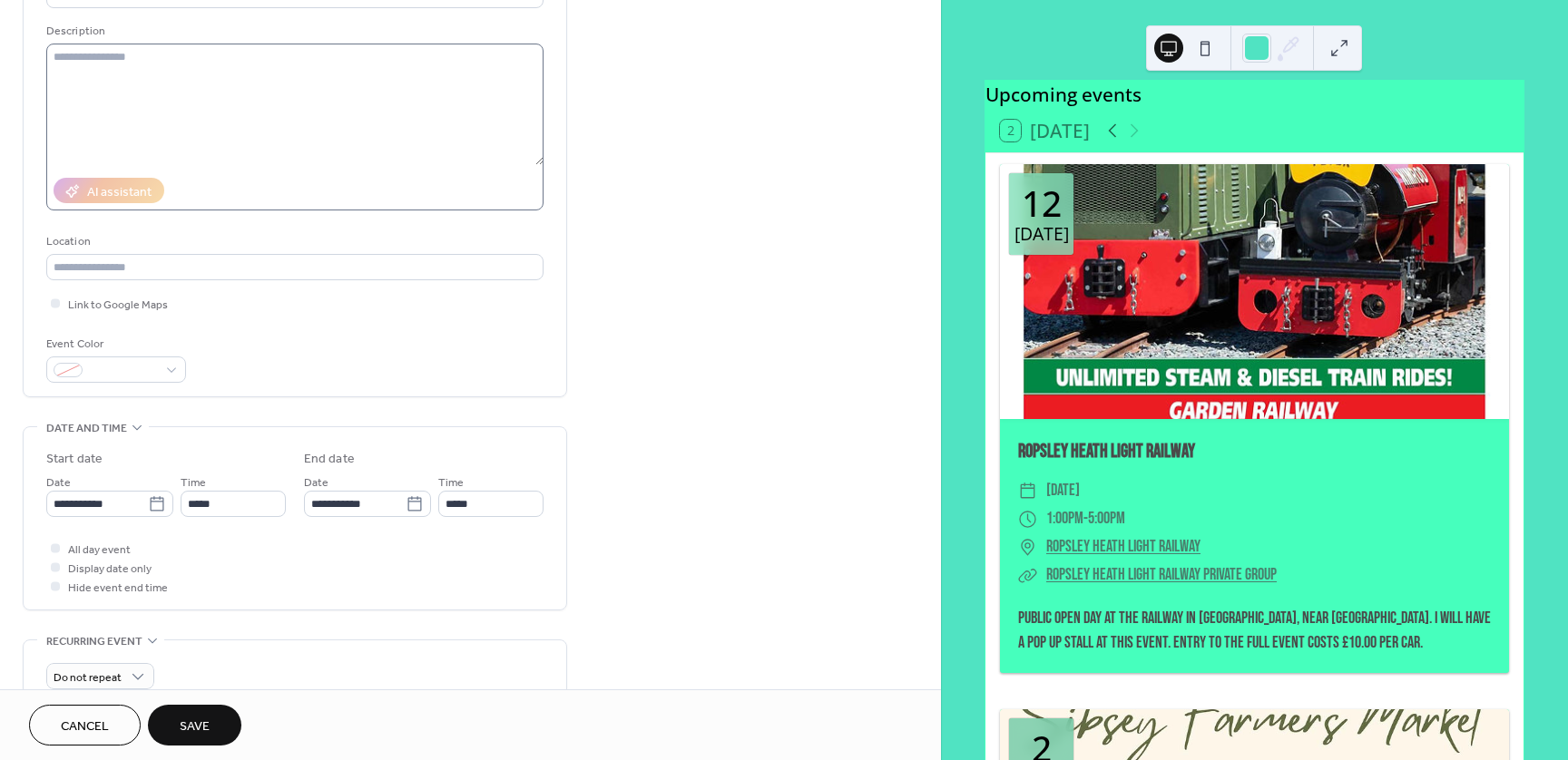scroll, scrollTop: 0, scrollLeft: 0, axis: both 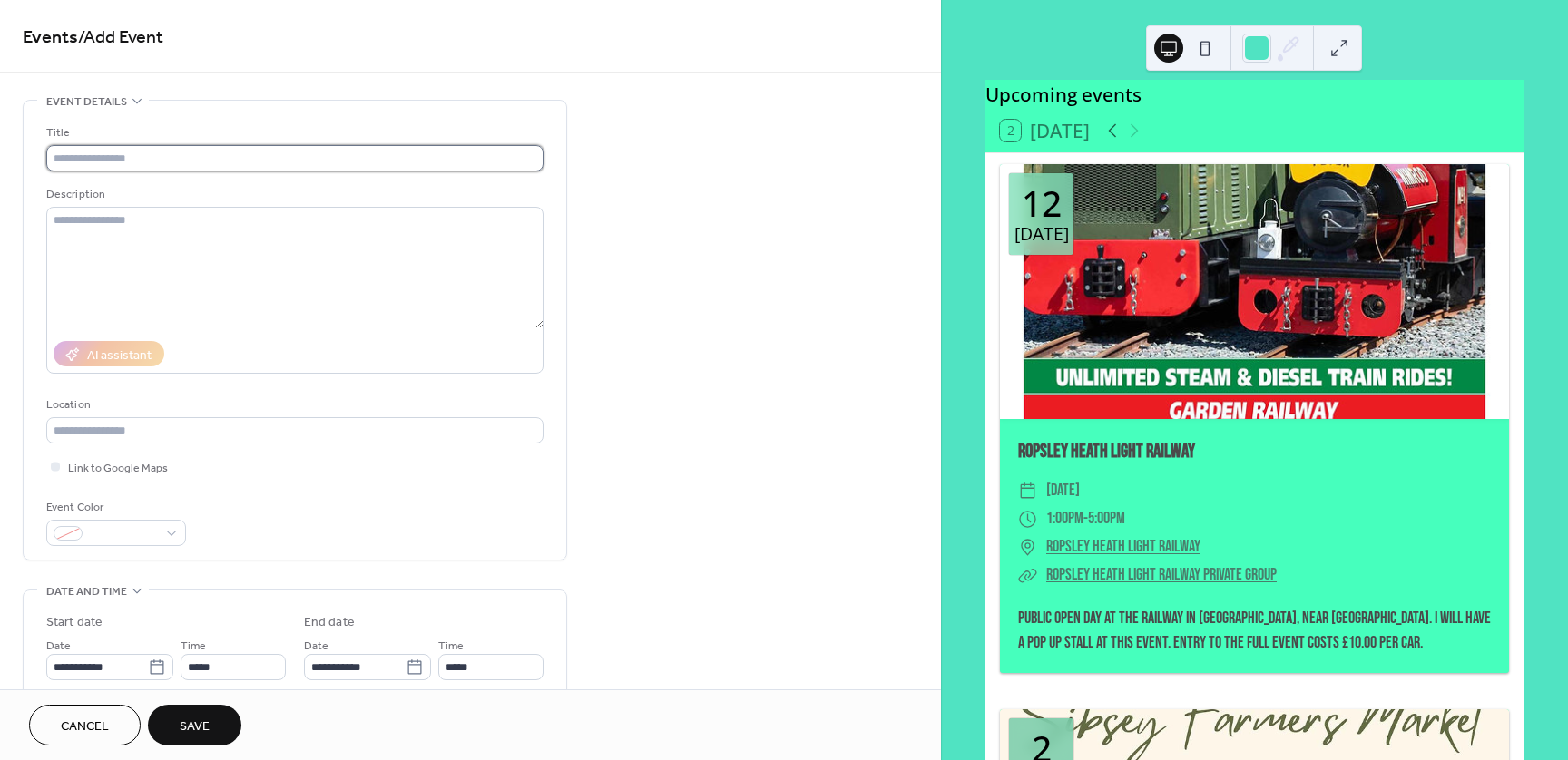 click at bounding box center [295, 158] 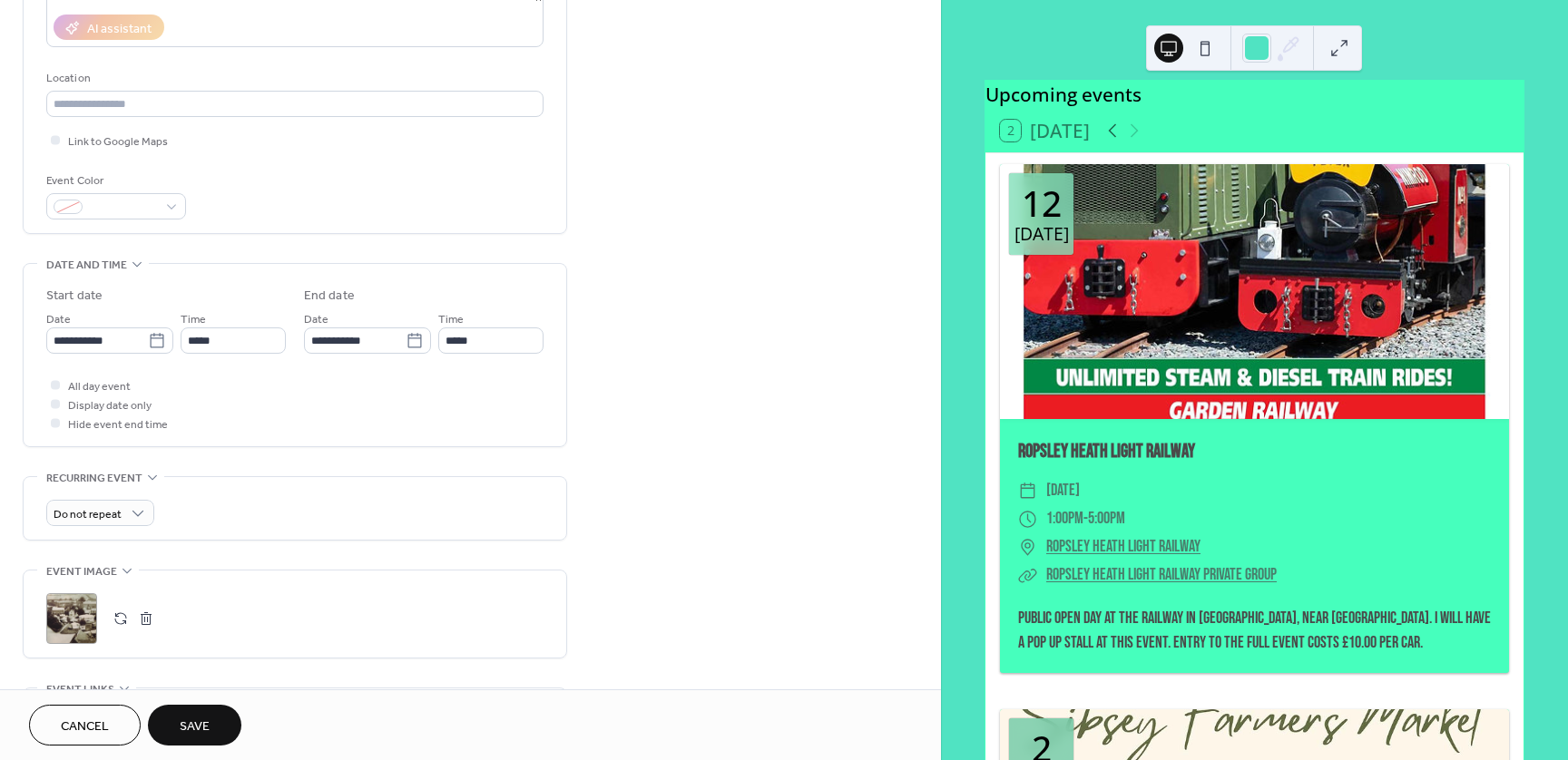 scroll, scrollTop: 490, scrollLeft: 0, axis: vertical 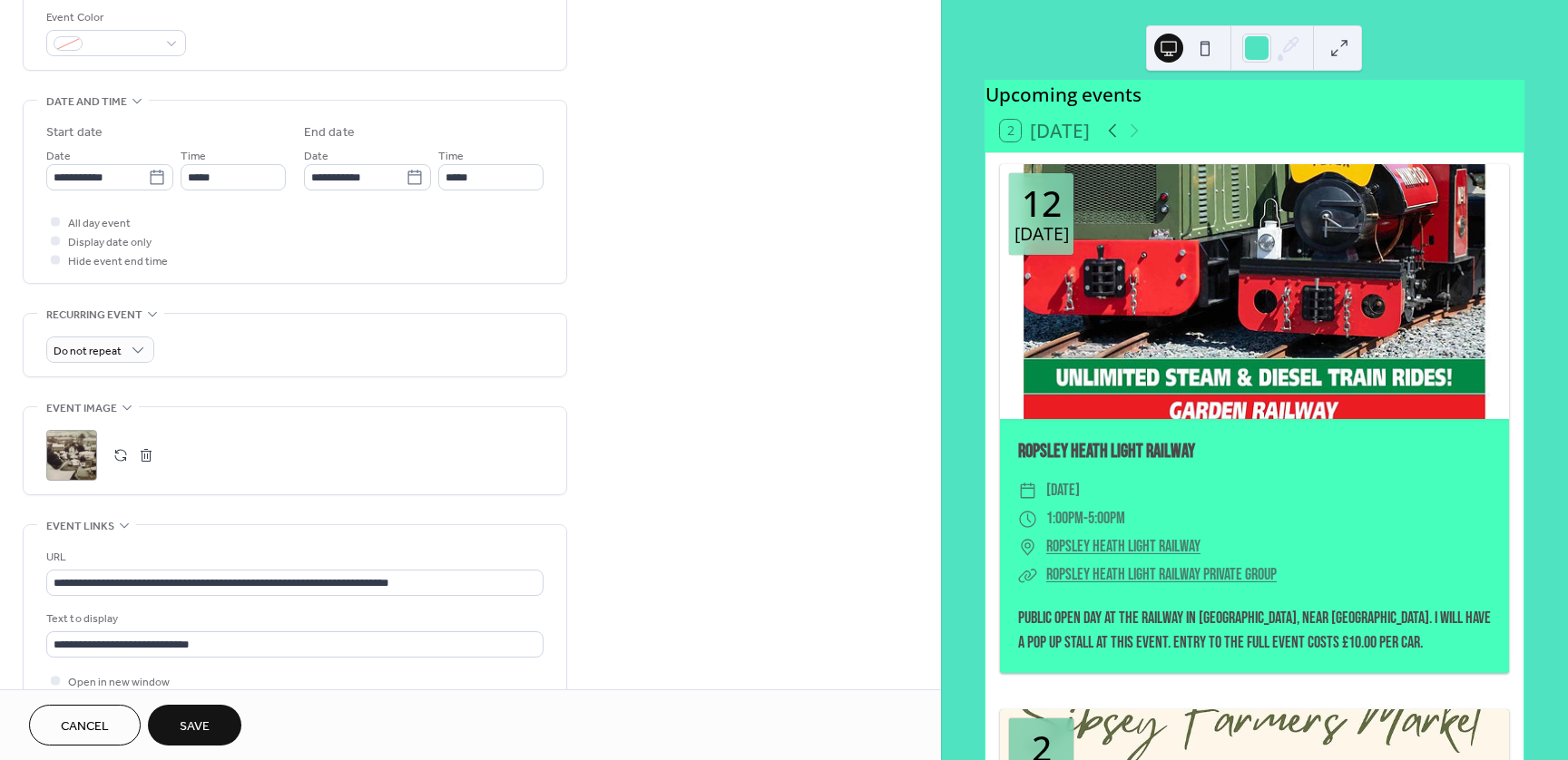 click at bounding box center [121, 455] 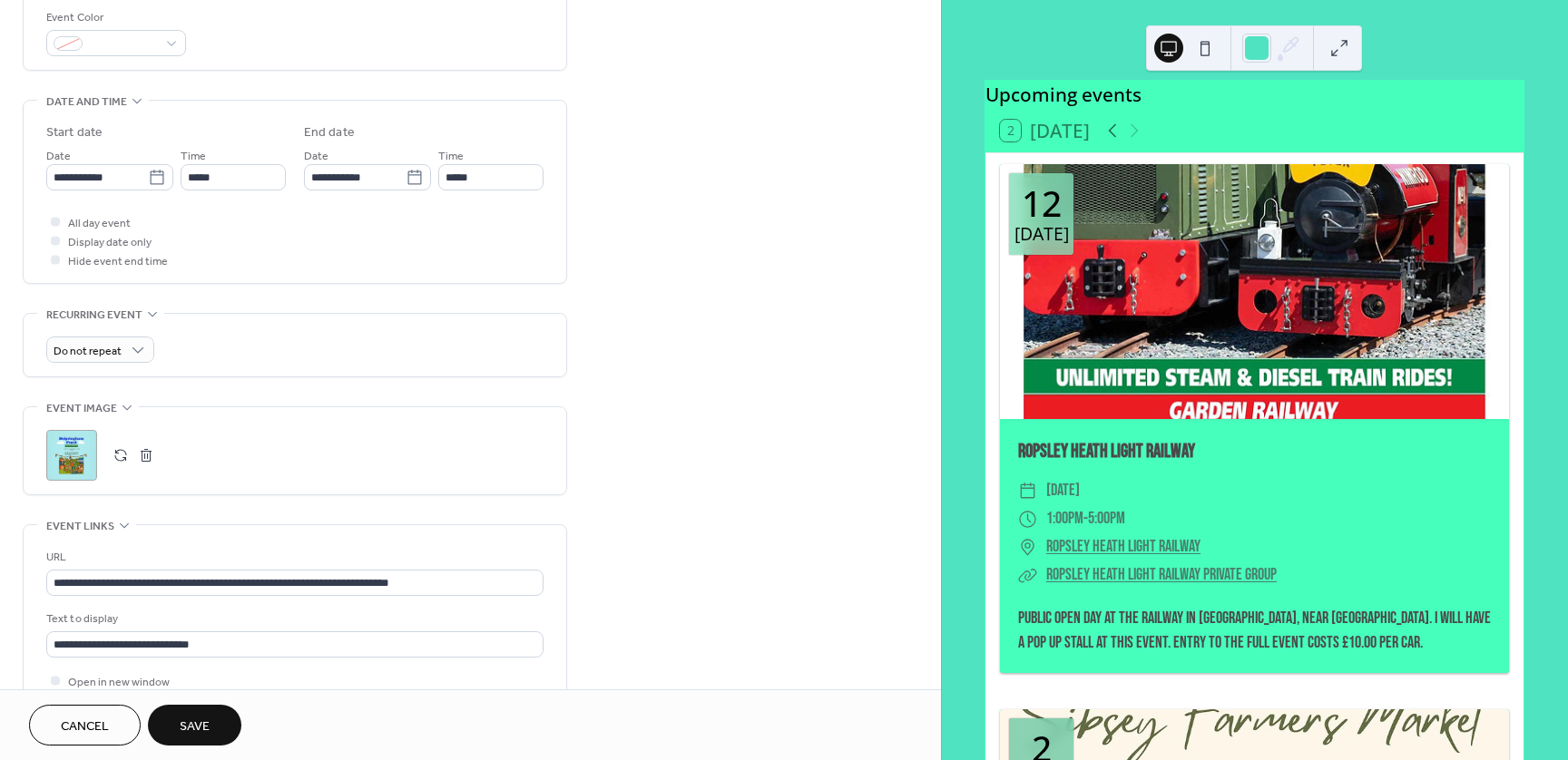 click on ";" at bounding box center [295, 455] 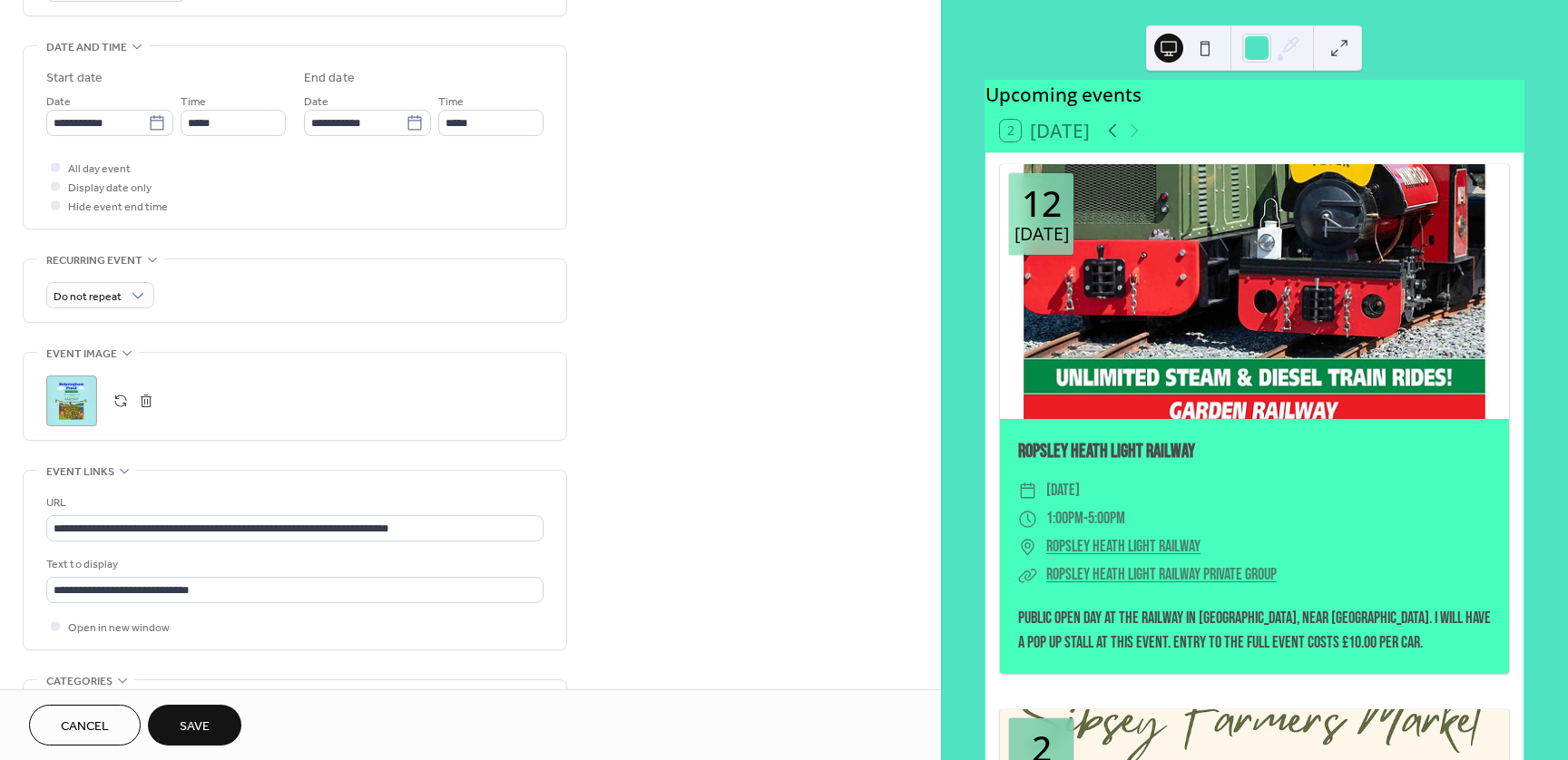 scroll, scrollTop: 599, scrollLeft: 0, axis: vertical 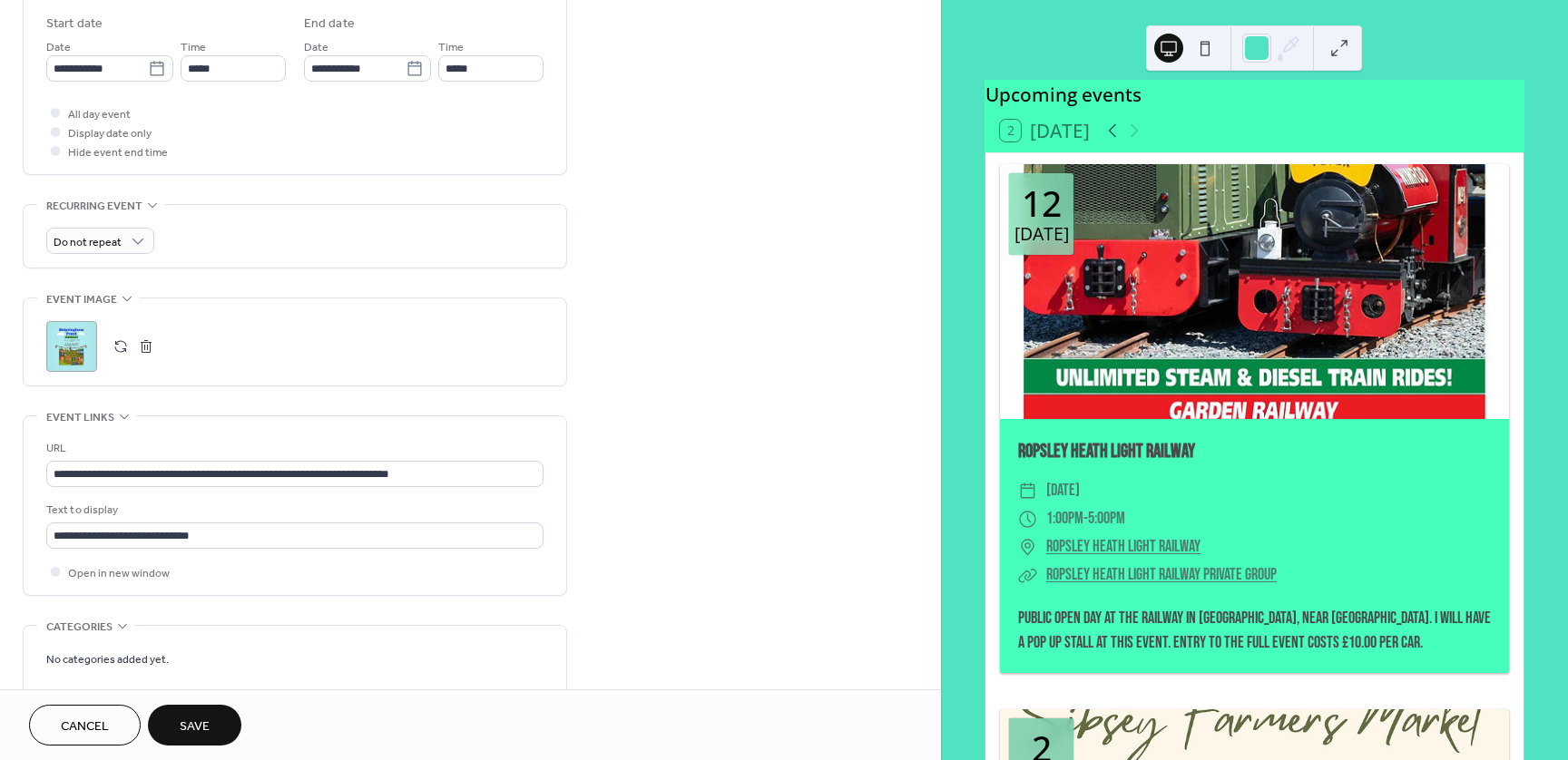 click on ";" at bounding box center [295, 346] 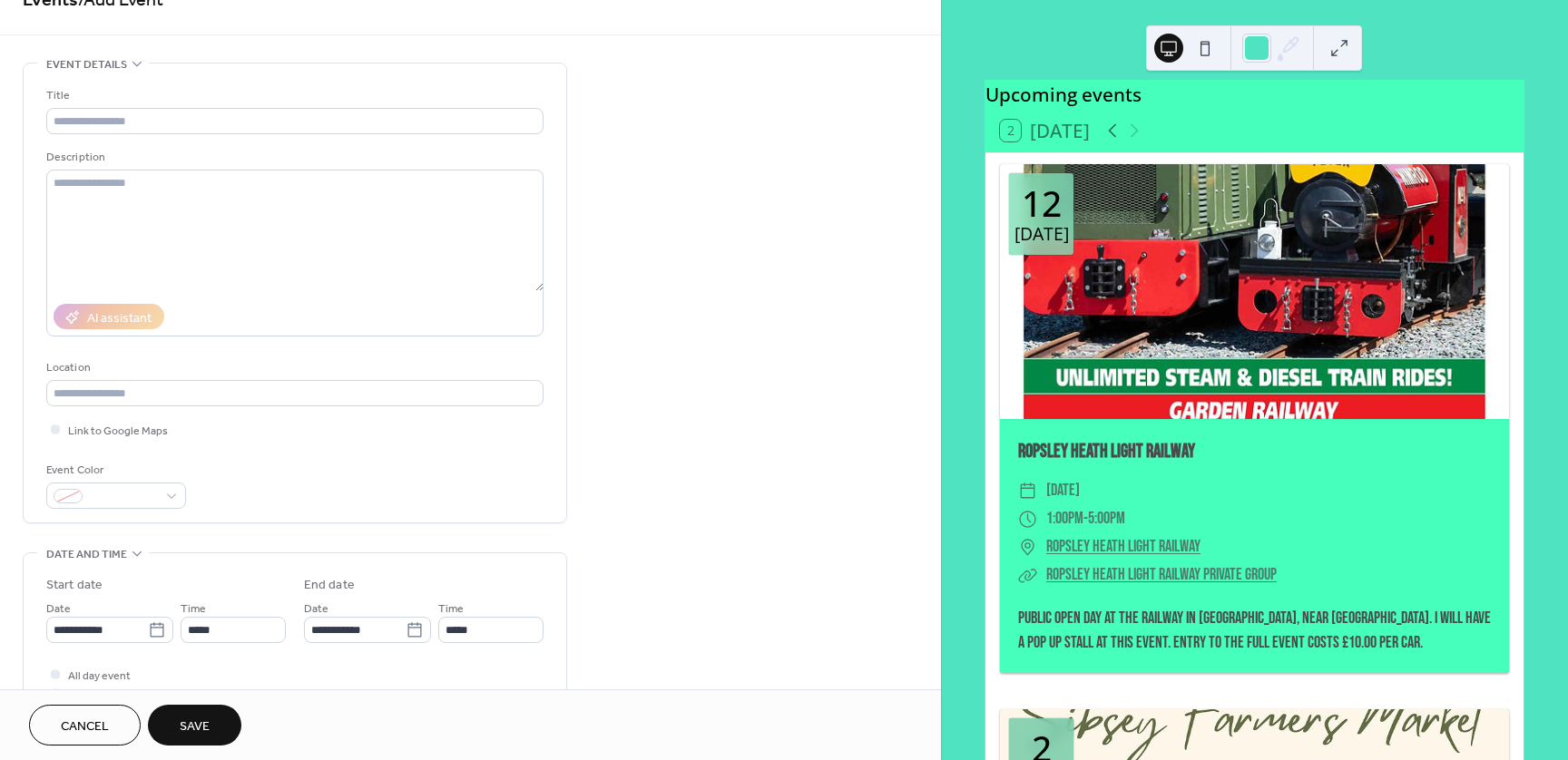 scroll, scrollTop: 0, scrollLeft: 0, axis: both 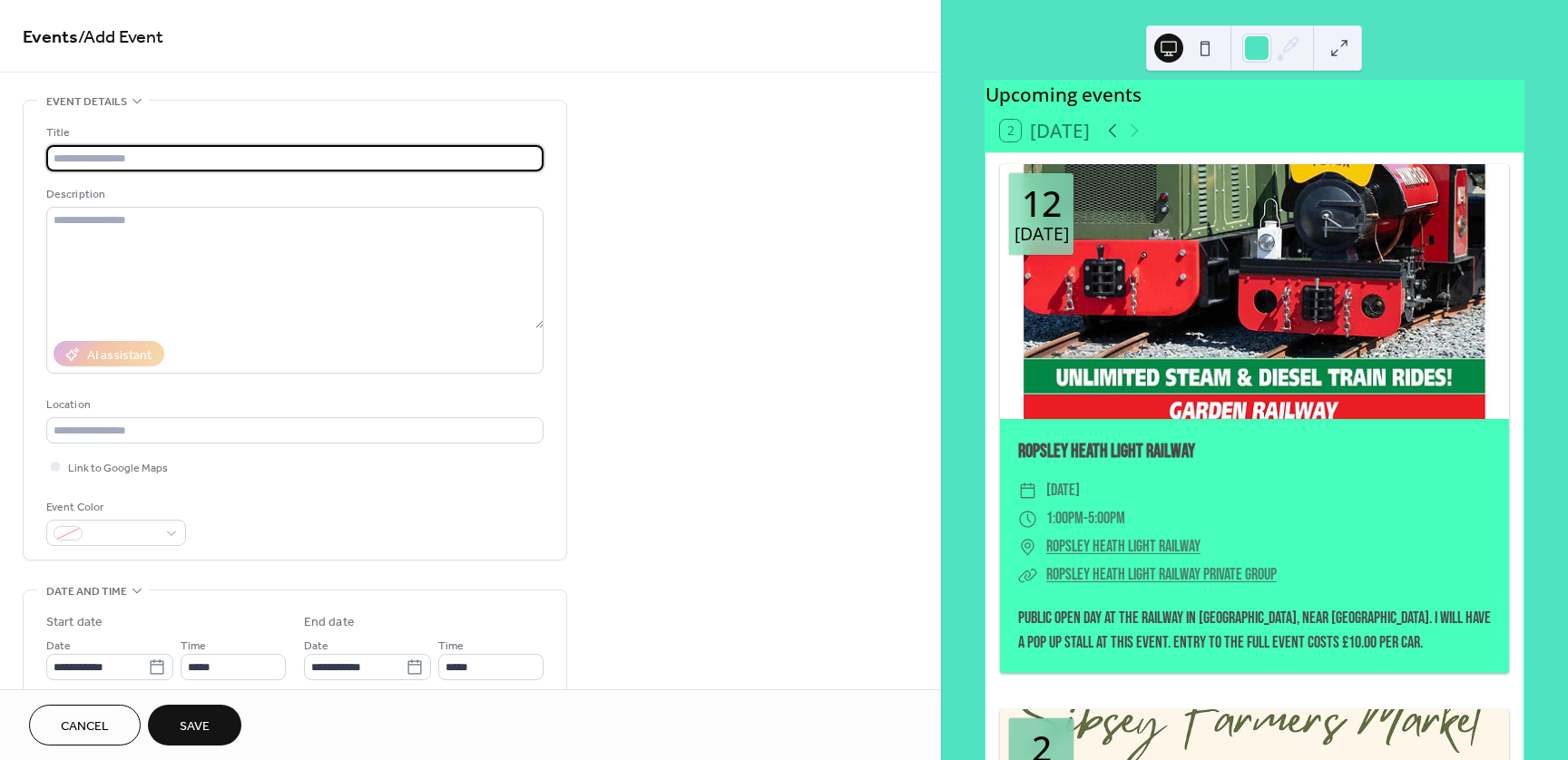 click at bounding box center (295, 158) 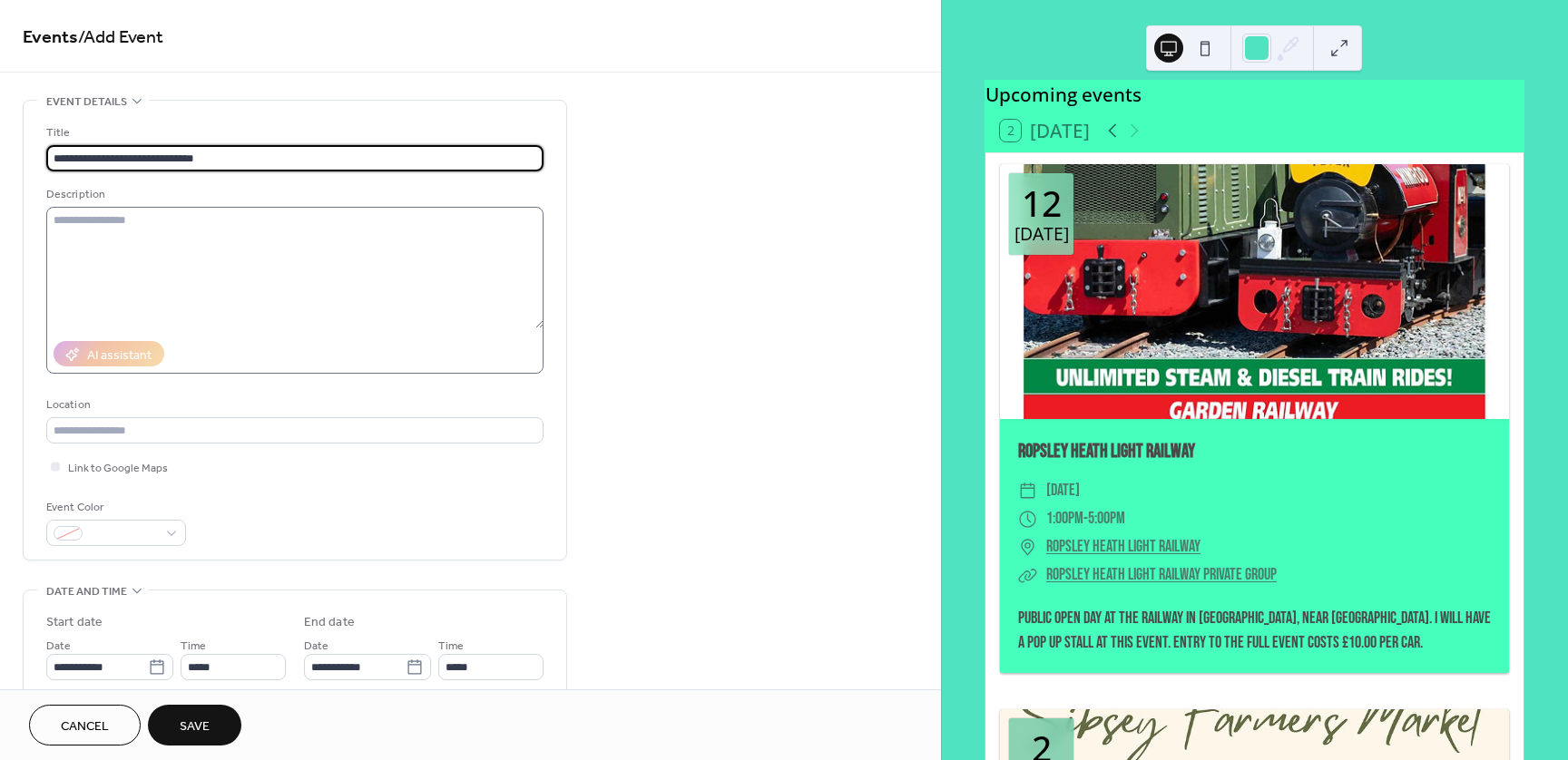type on "**********" 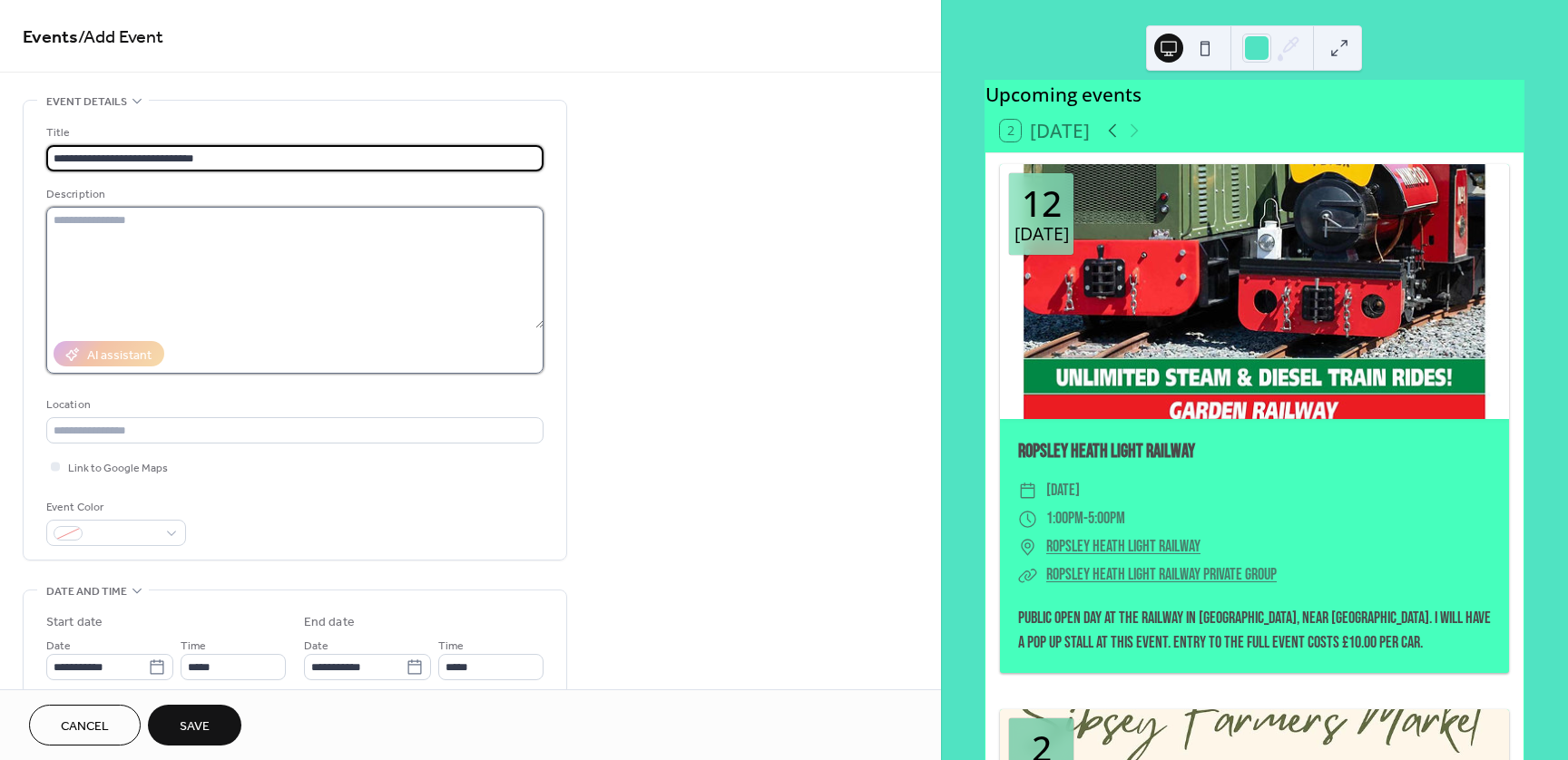 drag, startPoint x: 93, startPoint y: 211, endPoint x: 120, endPoint y: 211, distance: 27 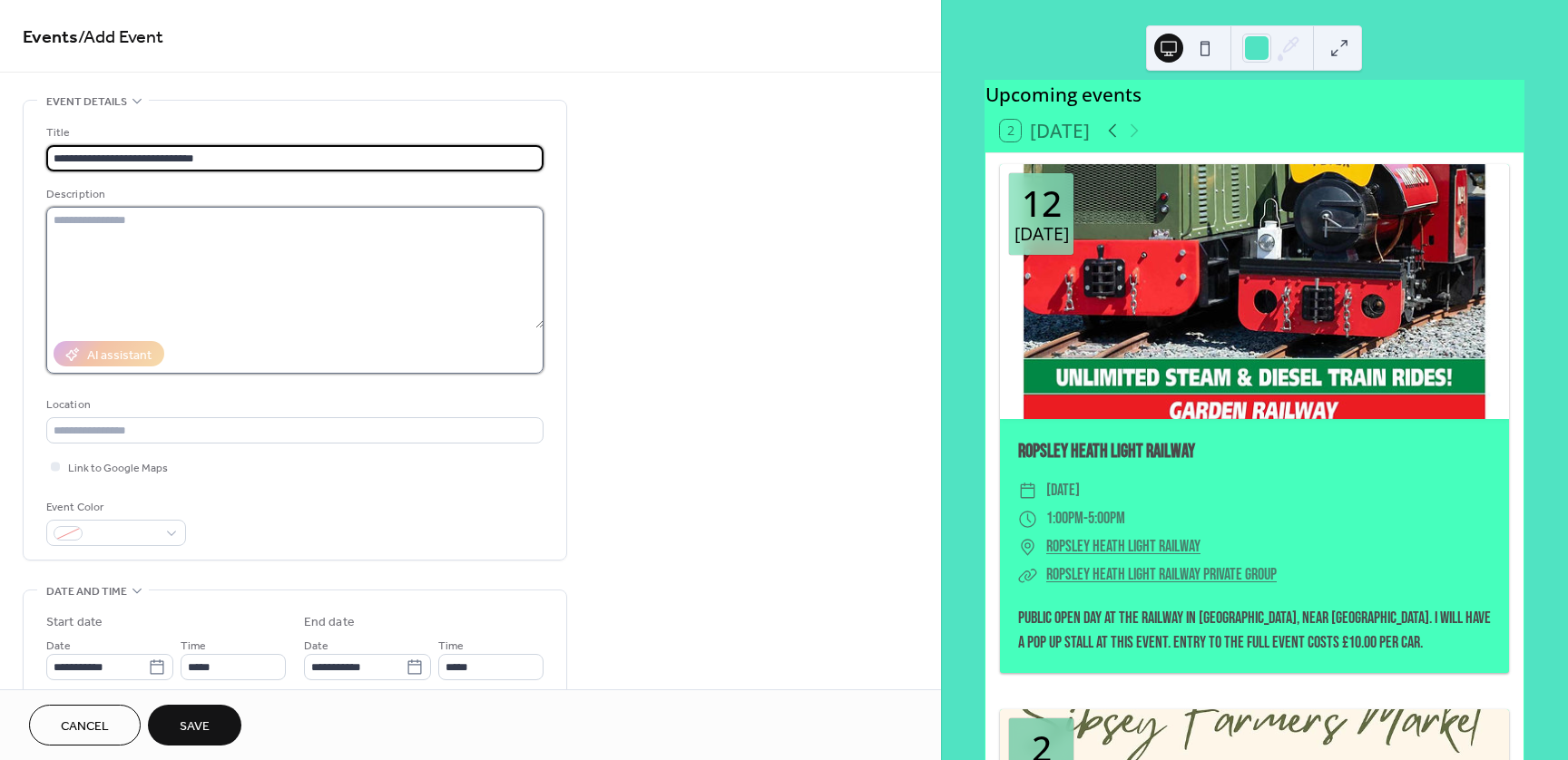 click at bounding box center (295, 268) 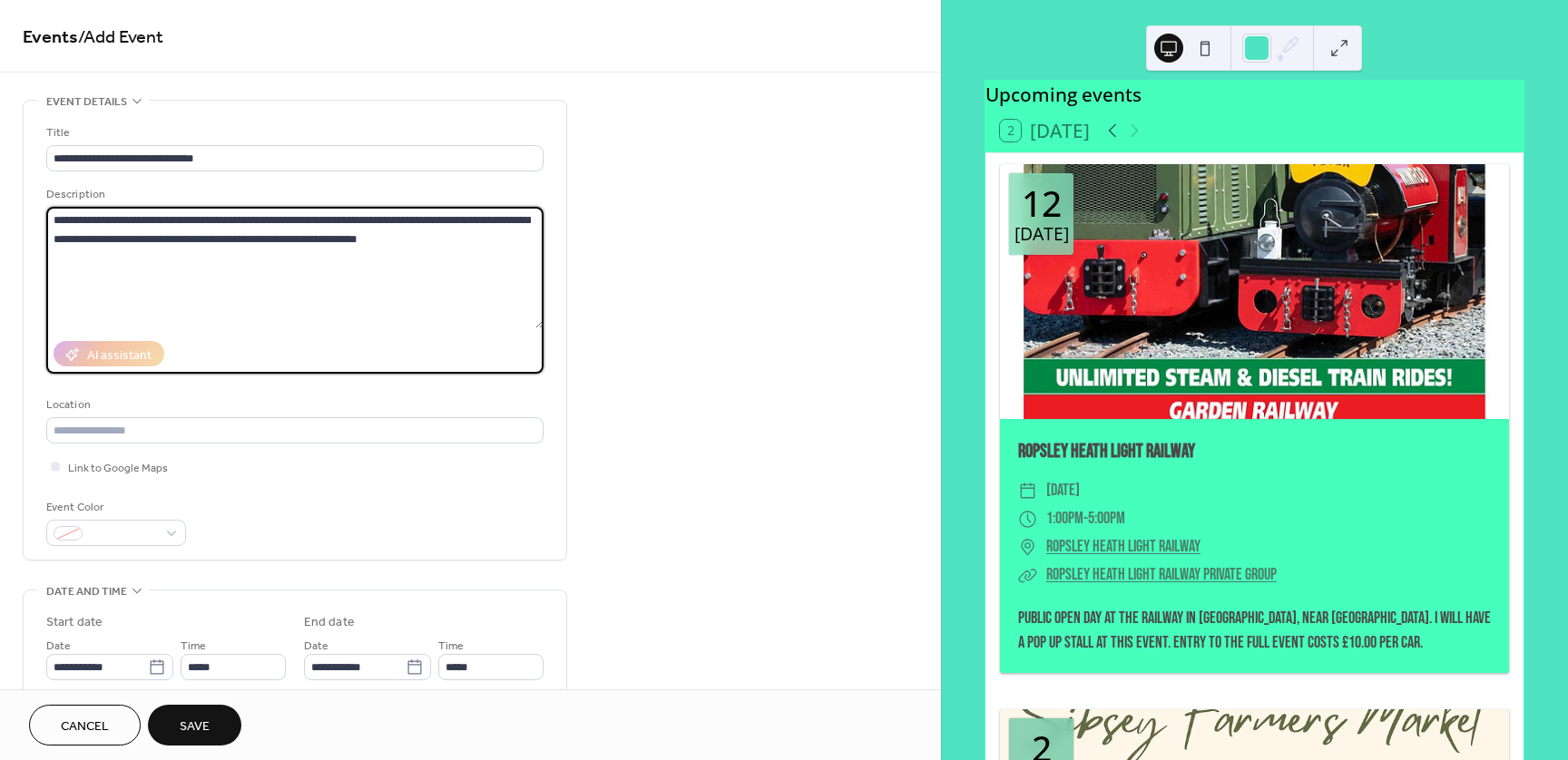 drag, startPoint x: 201, startPoint y: 241, endPoint x: 411, endPoint y: 250, distance: 210.19277 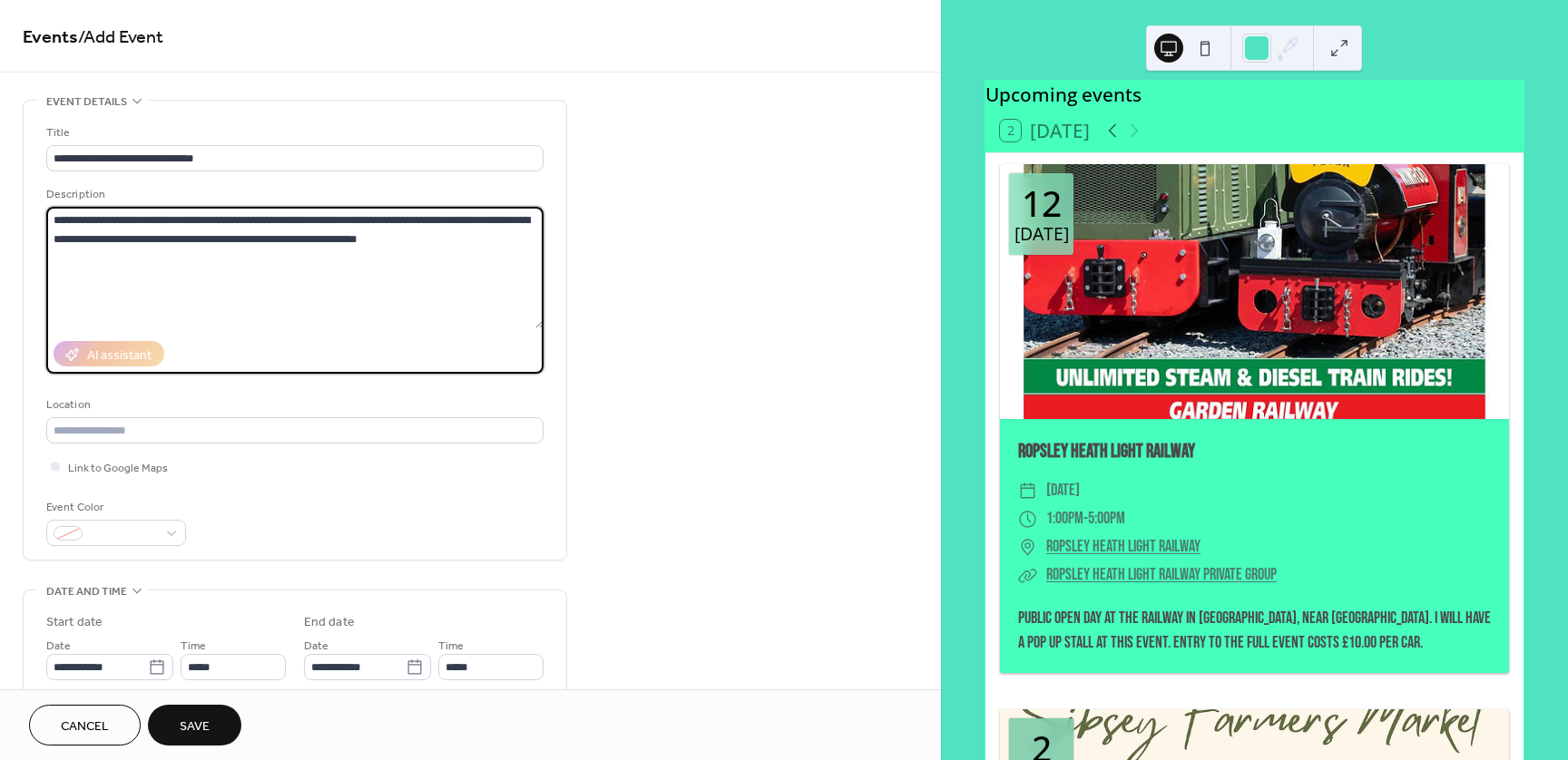 click on "**********" at bounding box center (295, 268) 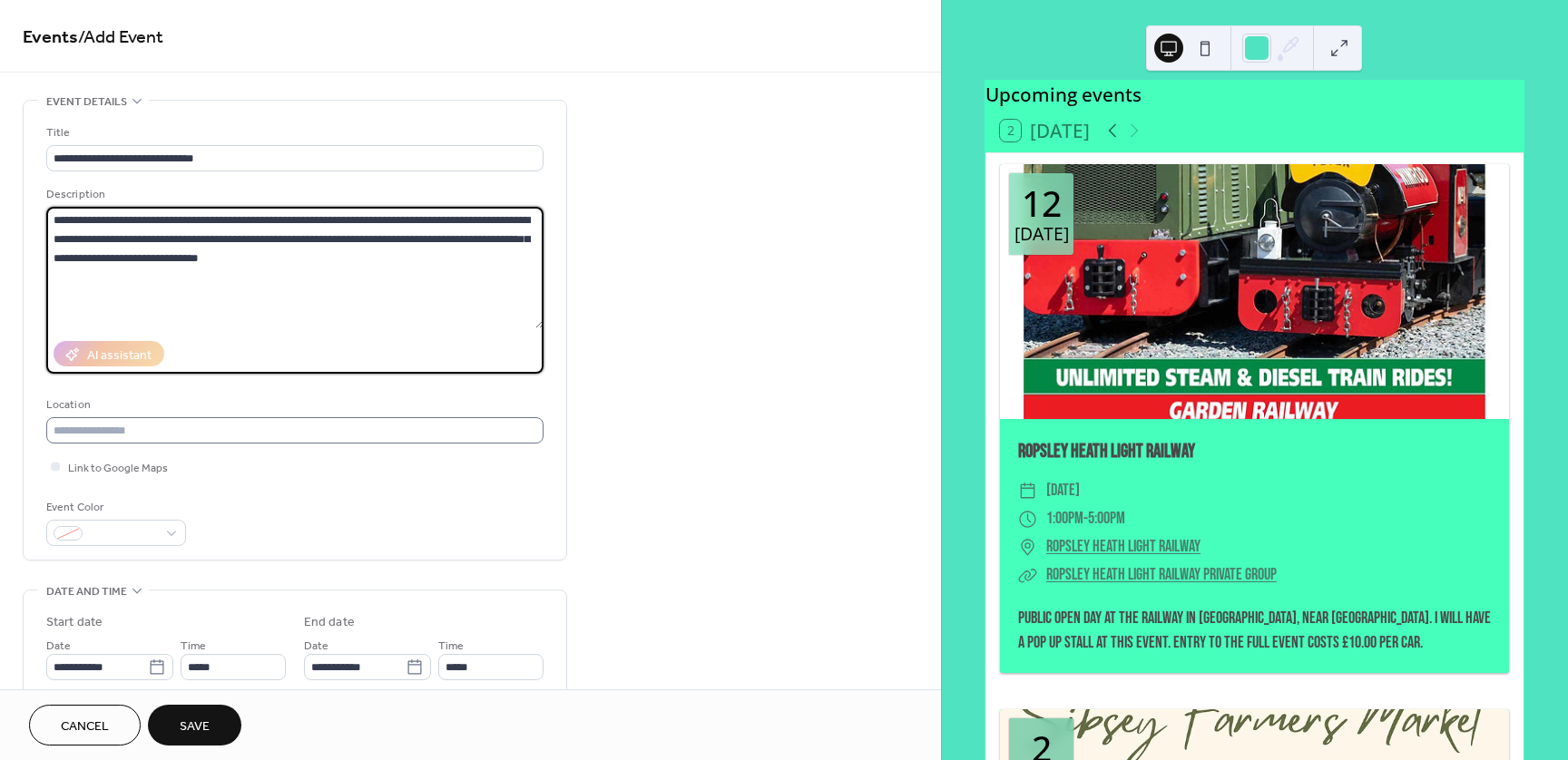 type on "**********" 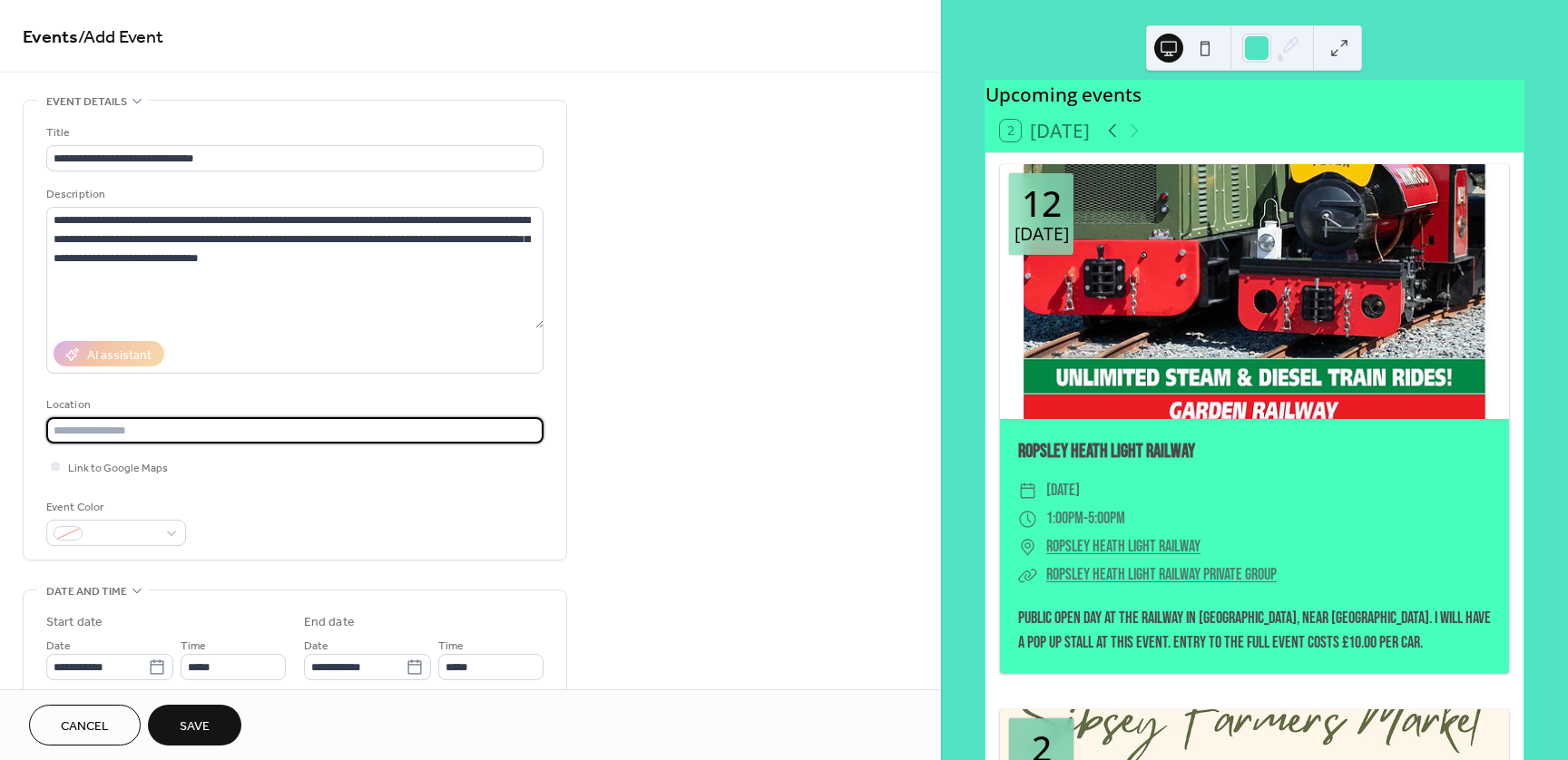 drag, startPoint x: 66, startPoint y: 434, endPoint x: 104, endPoint y: 443, distance: 39.051248 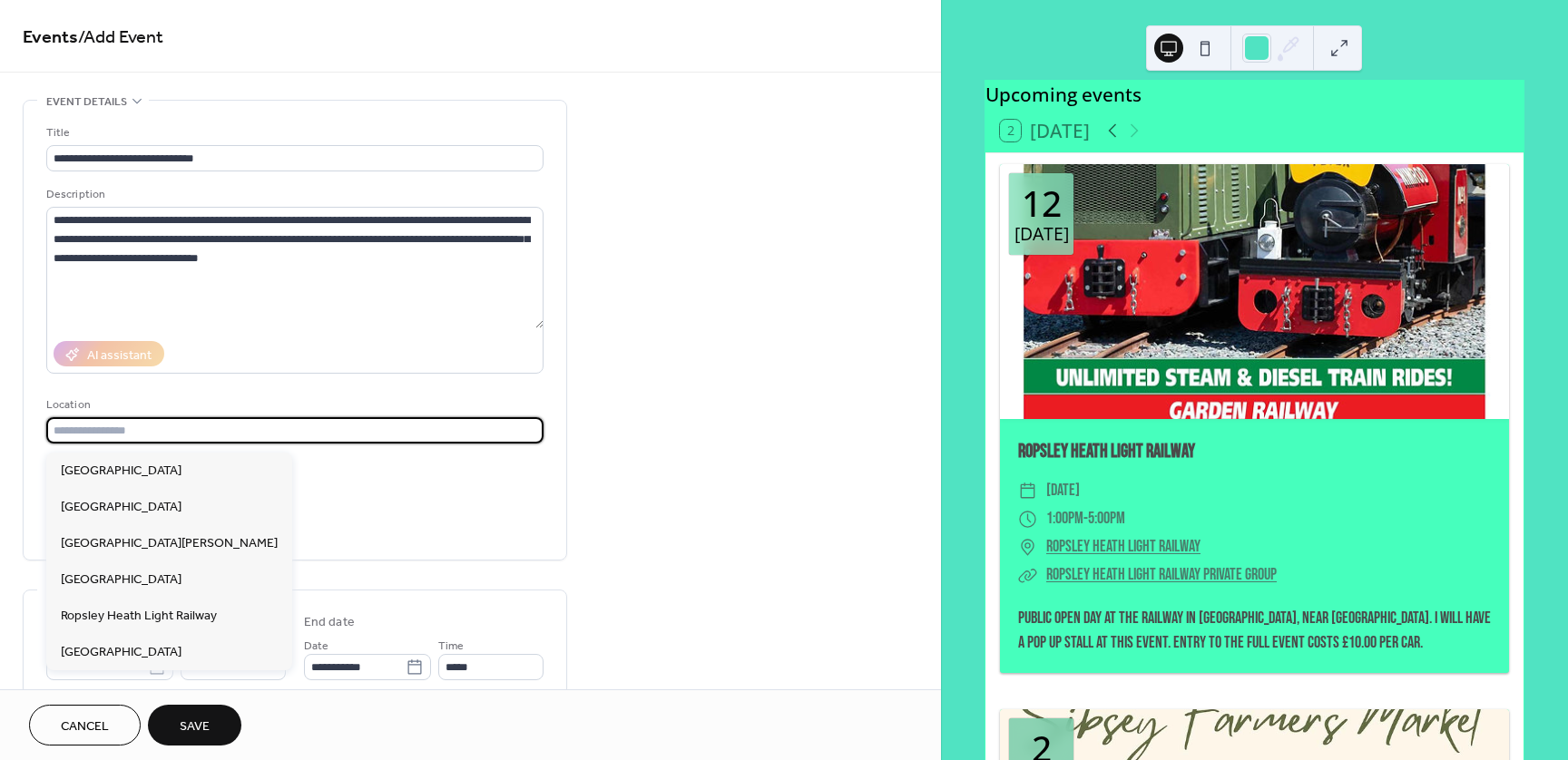 click at bounding box center (295, 430) 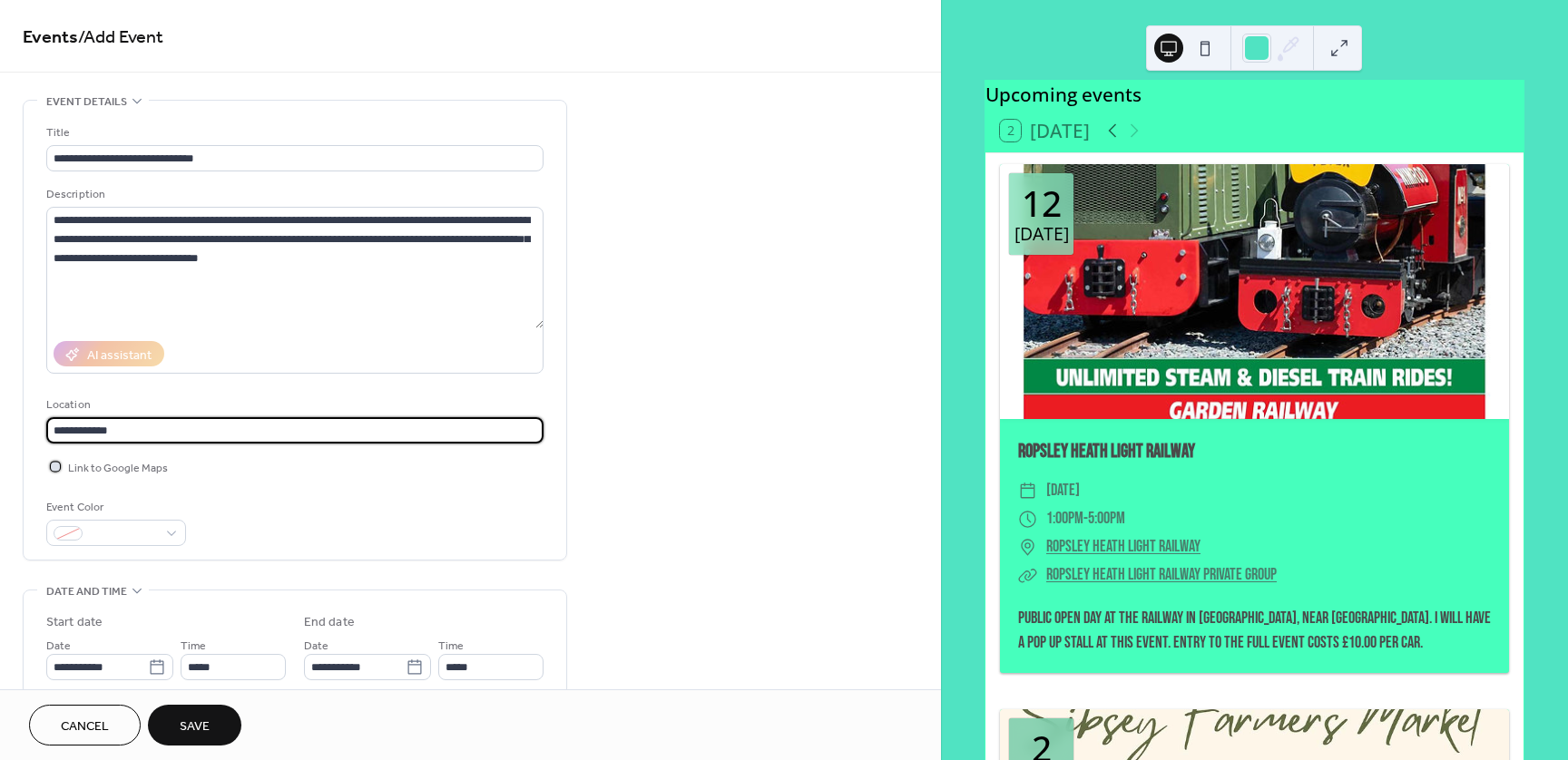 click at bounding box center (55, 466) 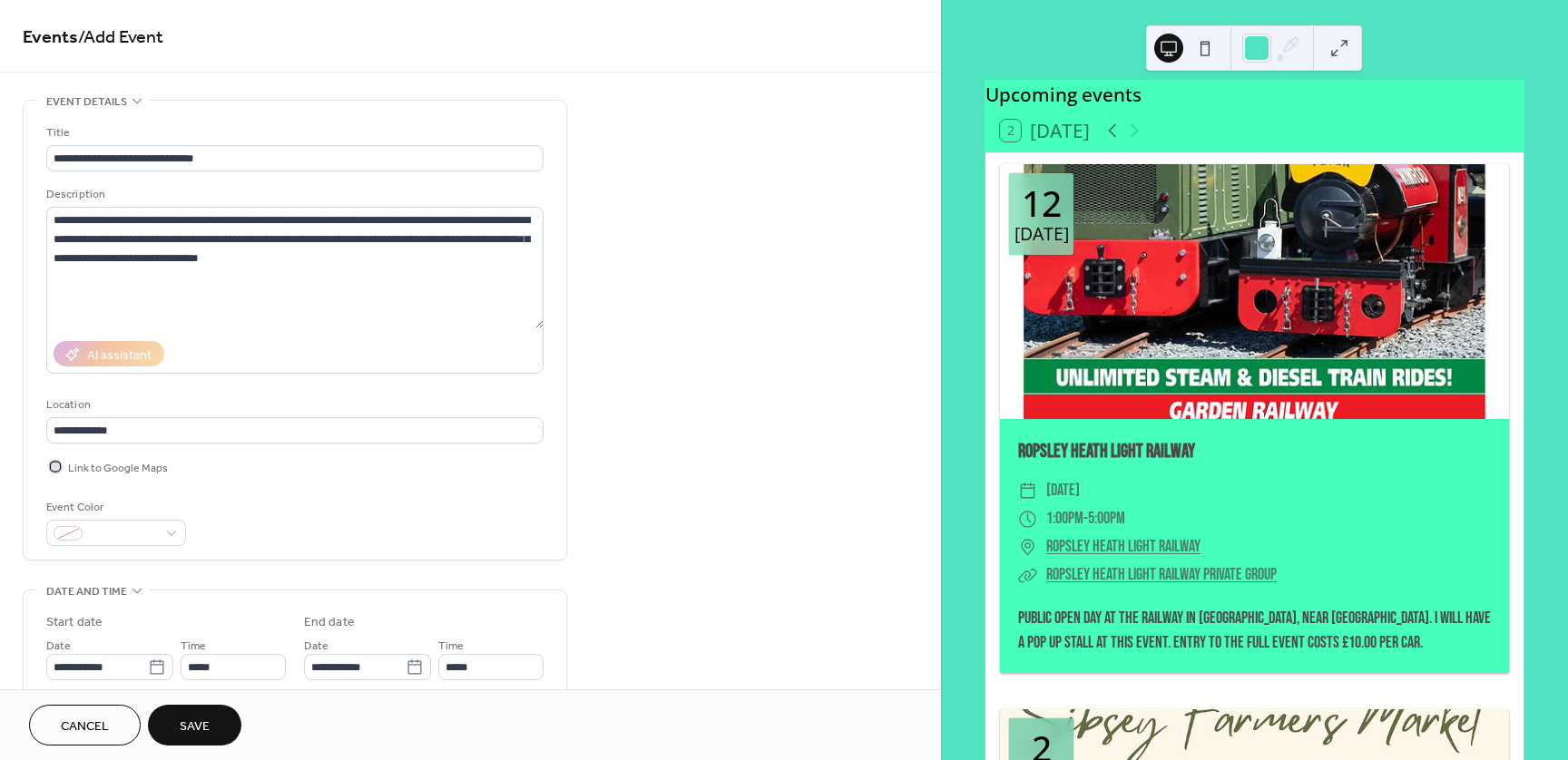 click at bounding box center (55, 466) 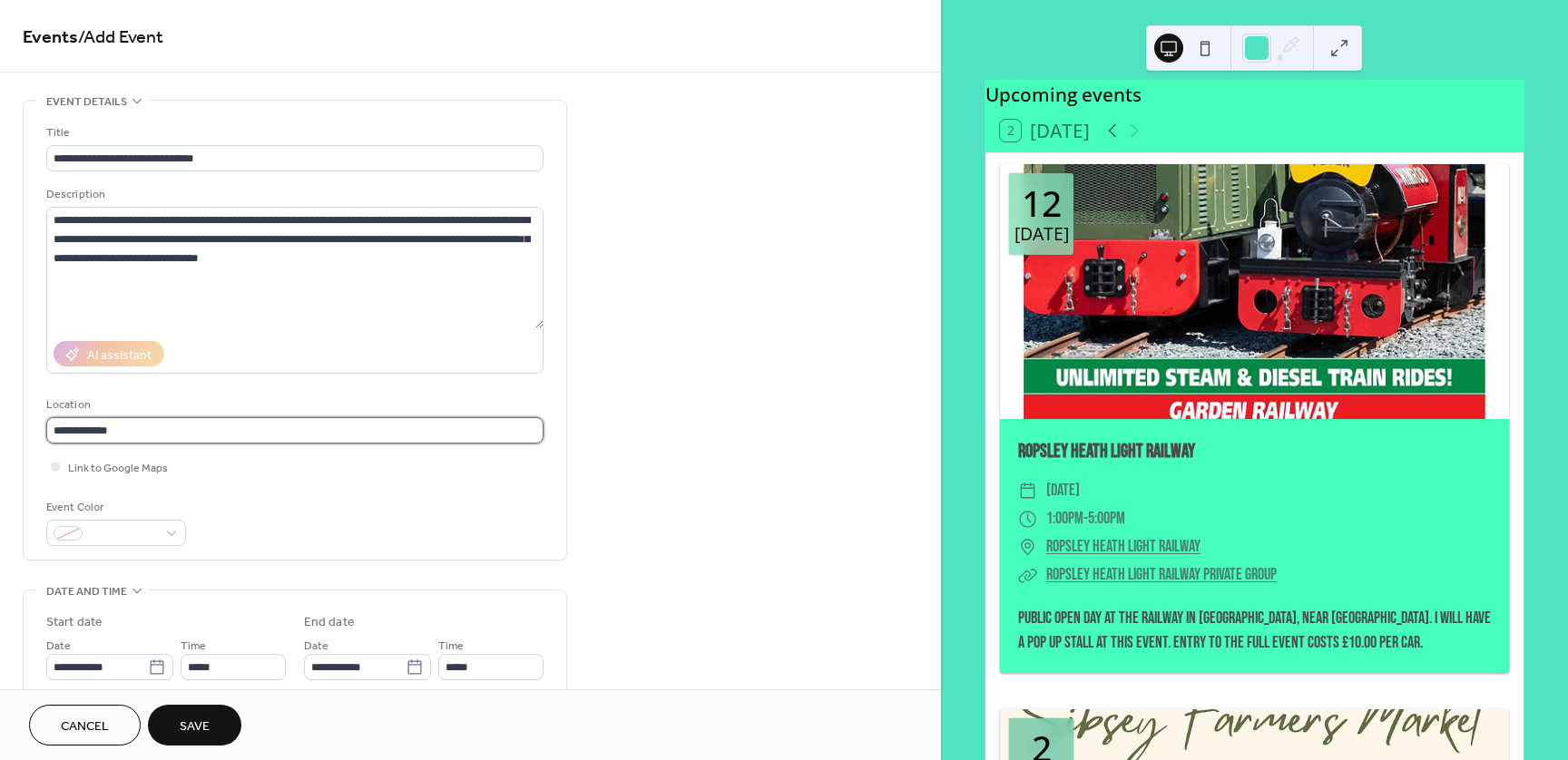 click on "**********" at bounding box center (295, 430) 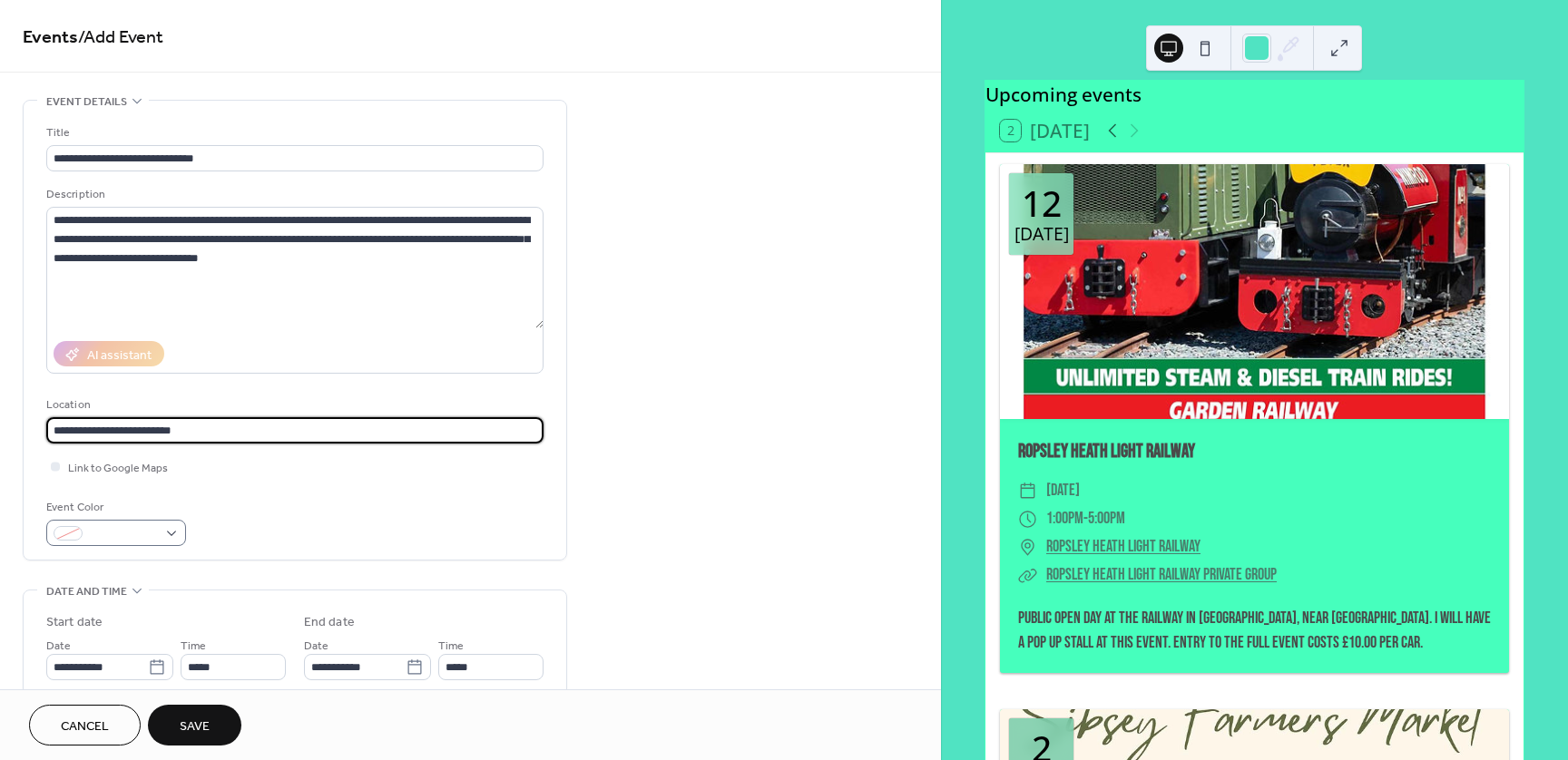 type on "**********" 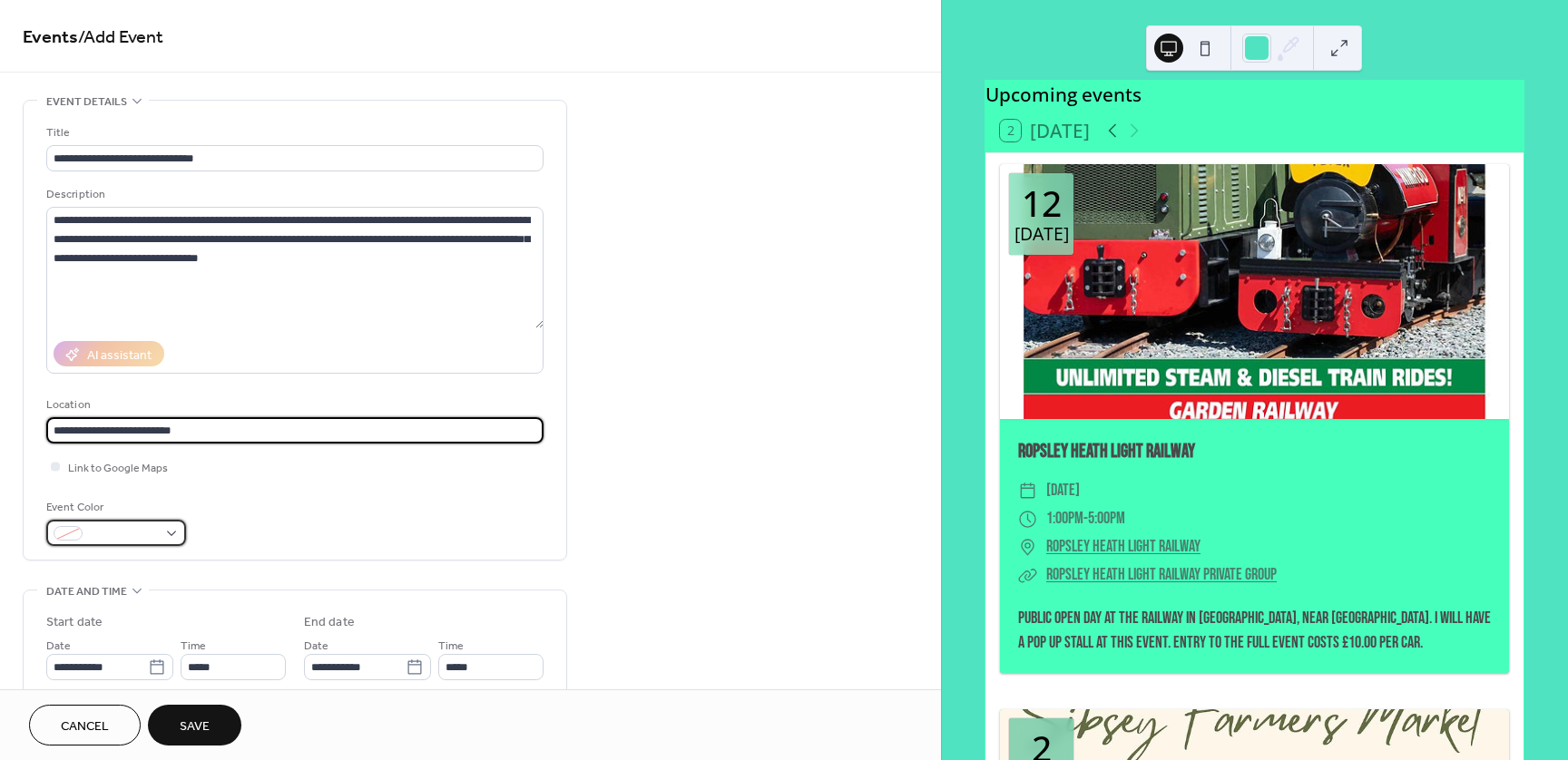 click at bounding box center (116, 532) 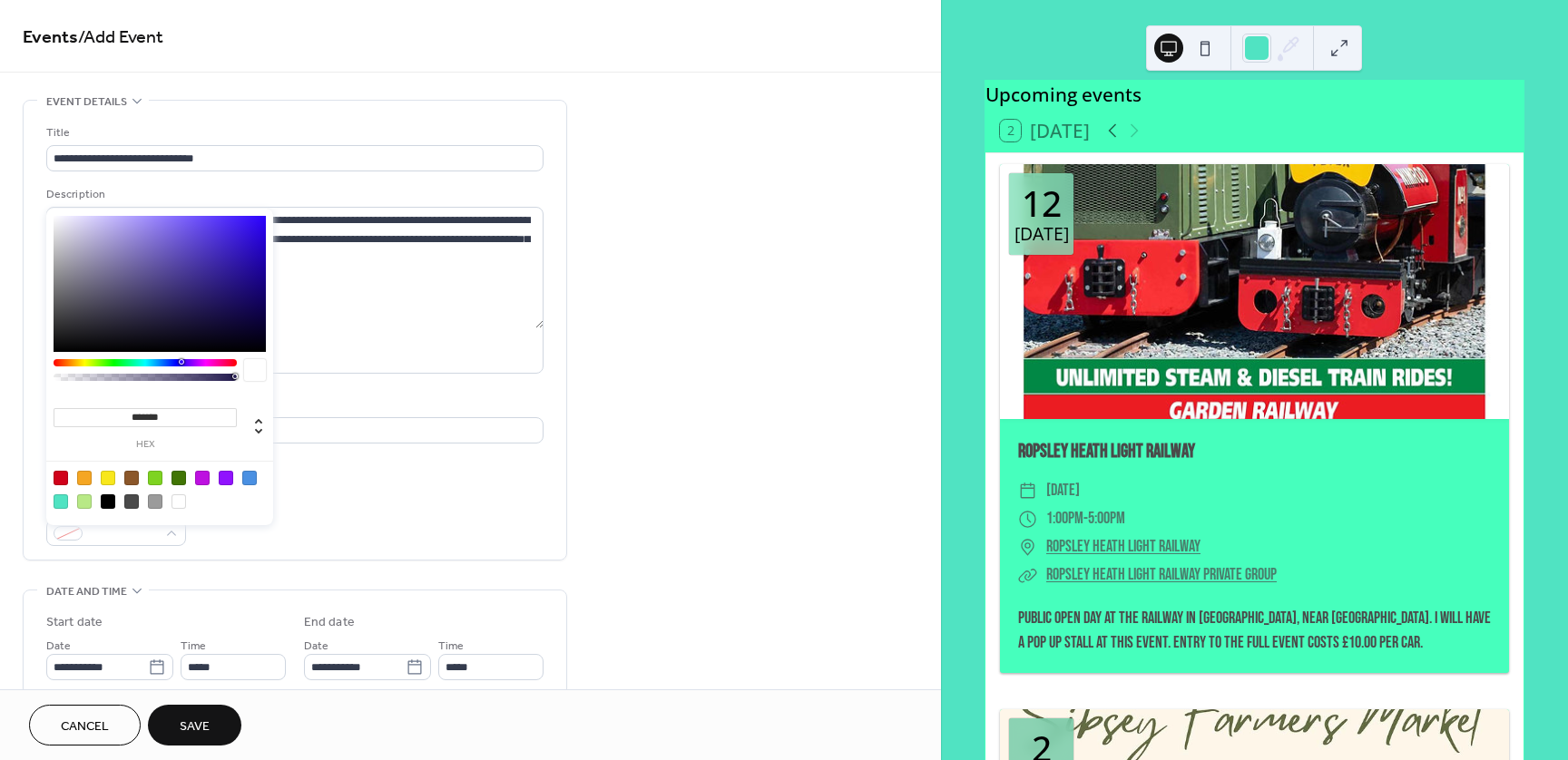 click at bounding box center (61, 502) 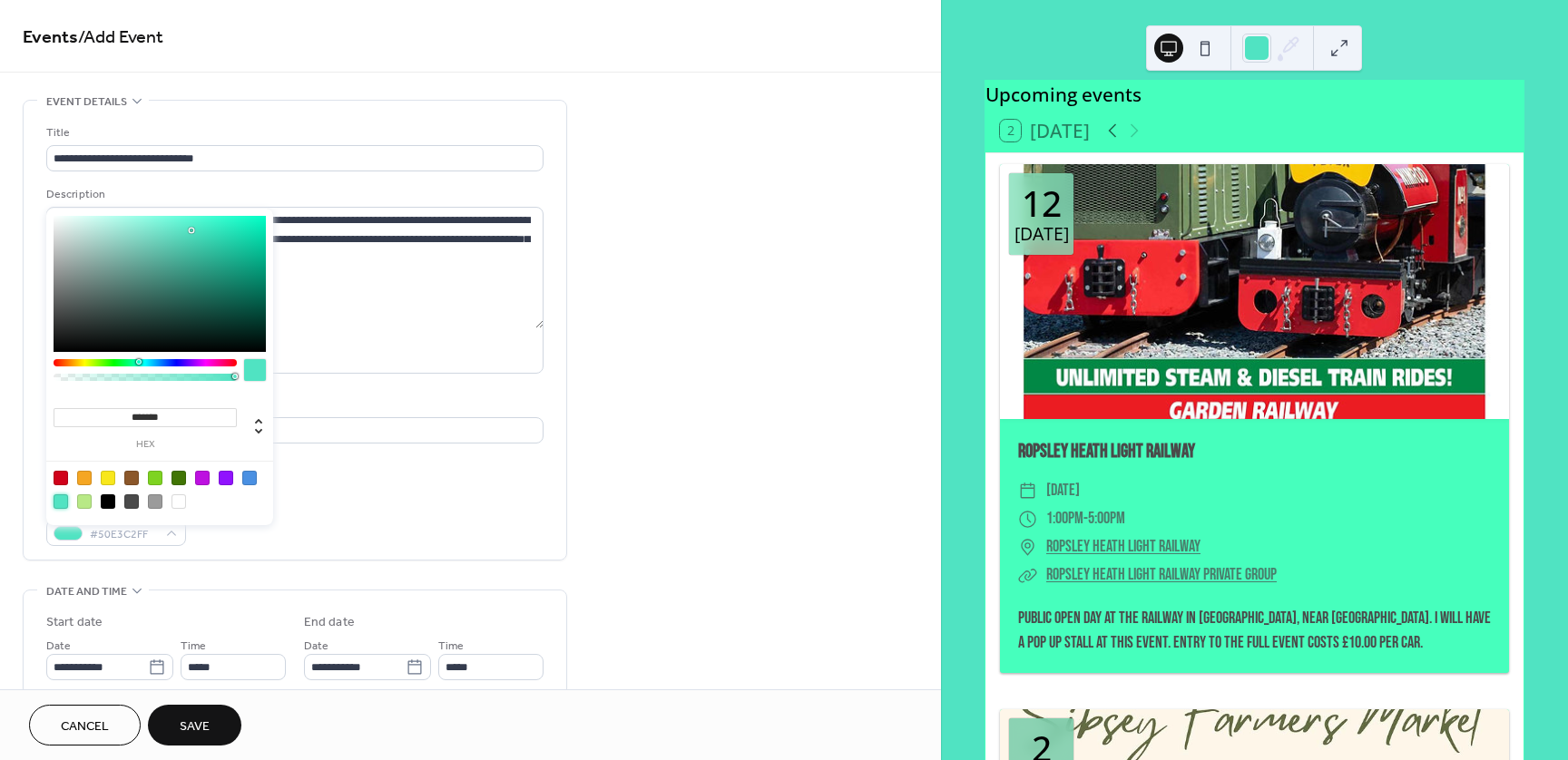 type on "*******" 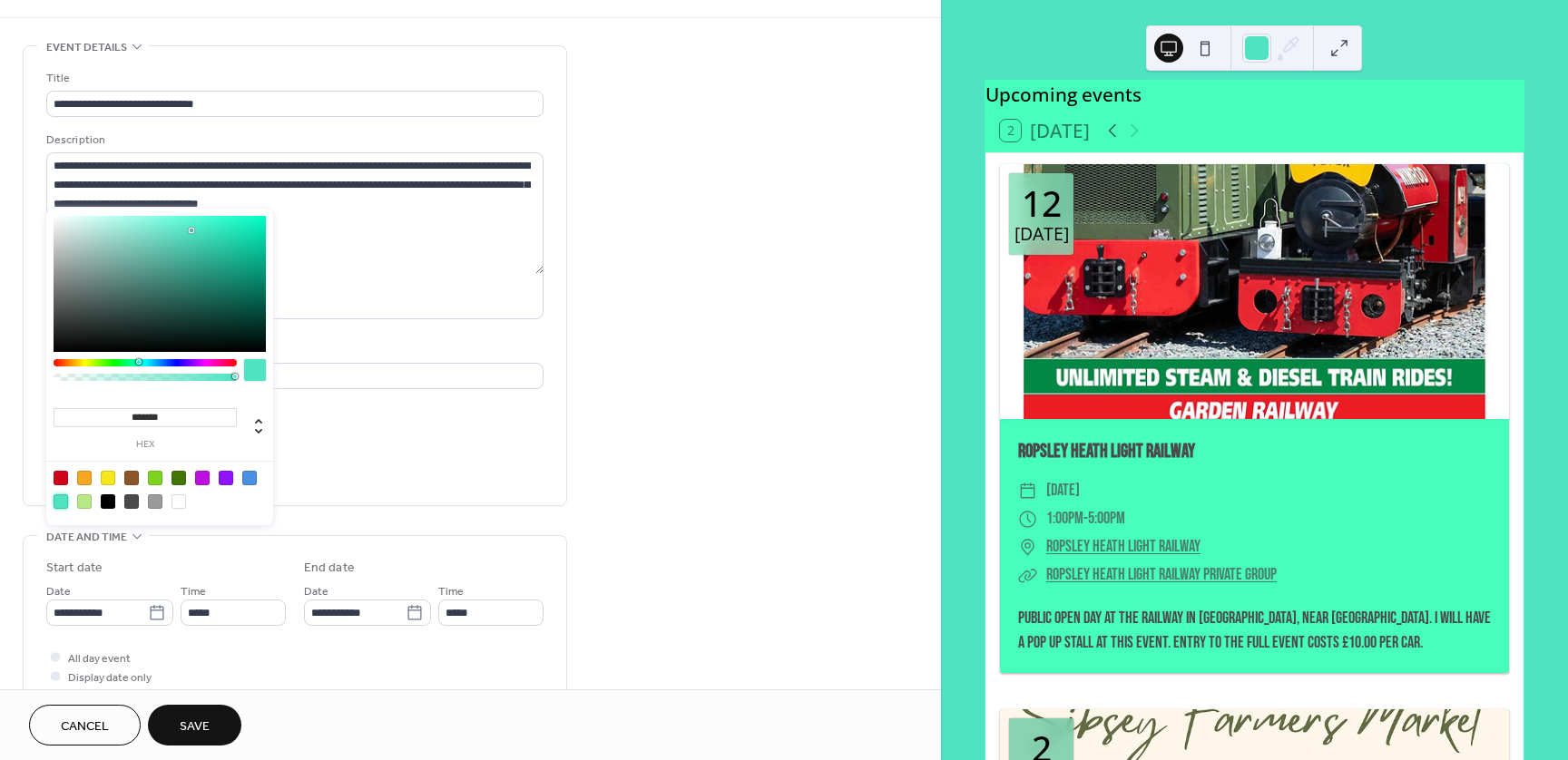 scroll, scrollTop: 109, scrollLeft: 0, axis: vertical 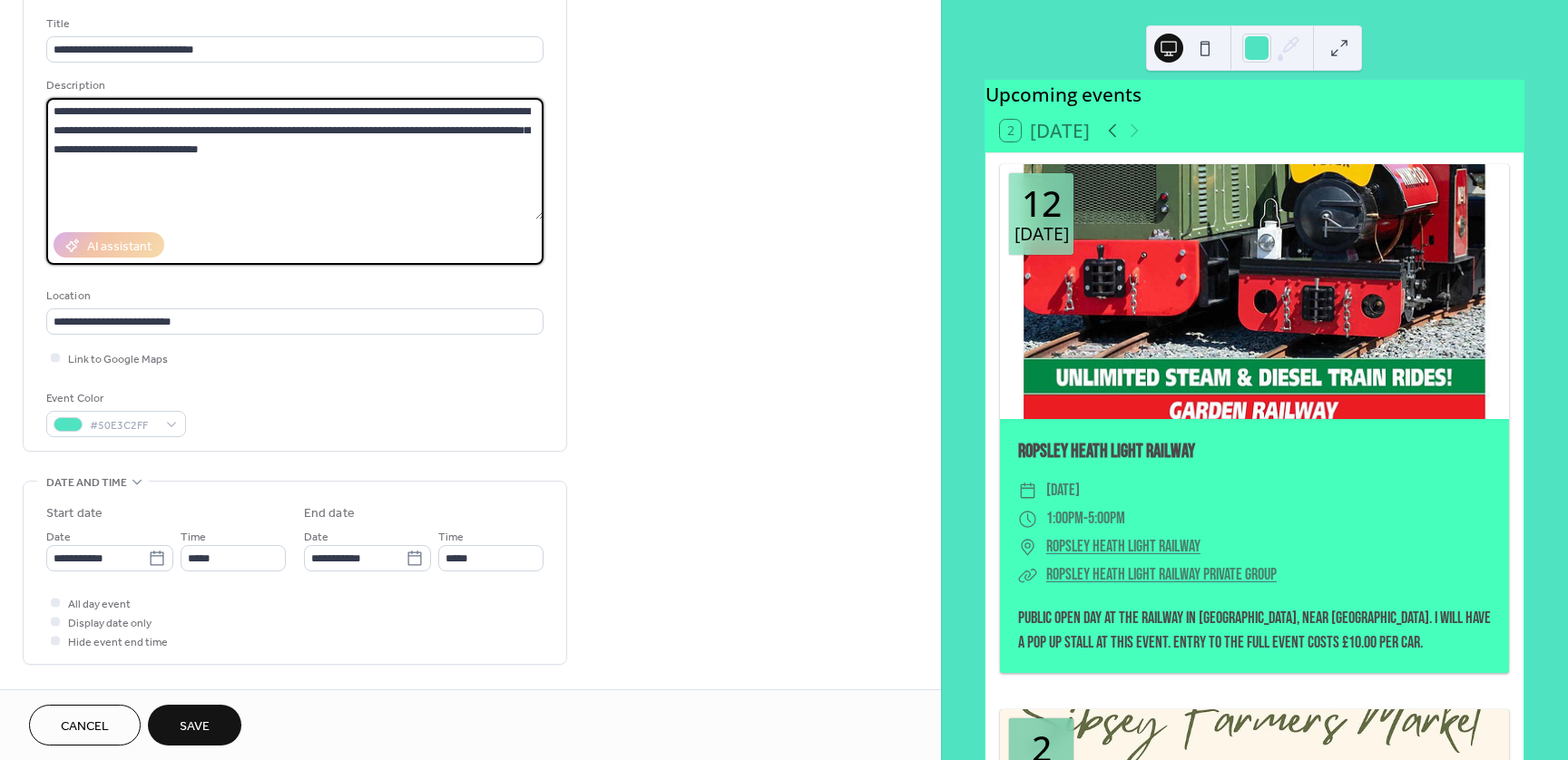 click on "**********" at bounding box center [295, 159] 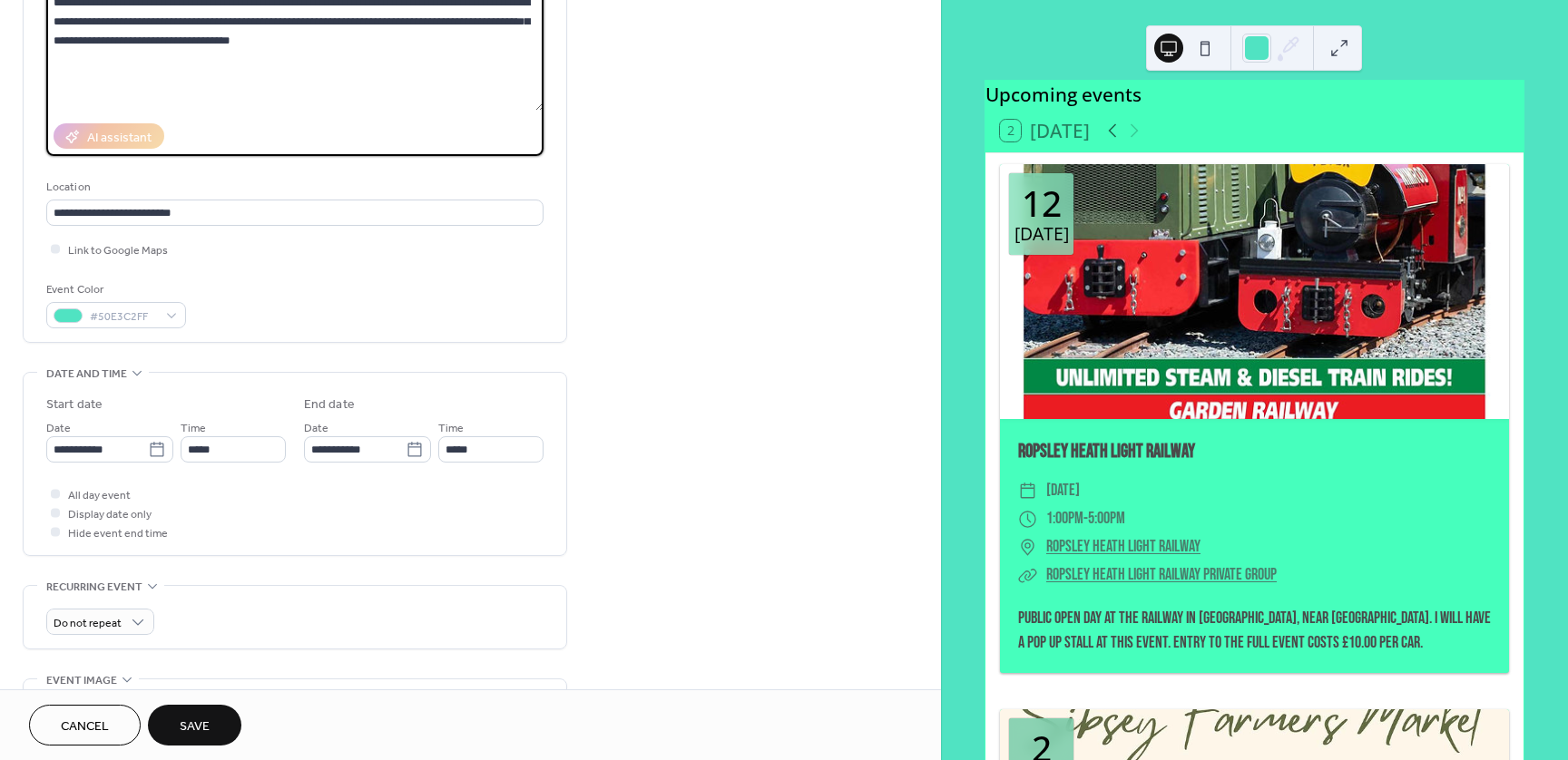 scroll, scrollTop: 272, scrollLeft: 0, axis: vertical 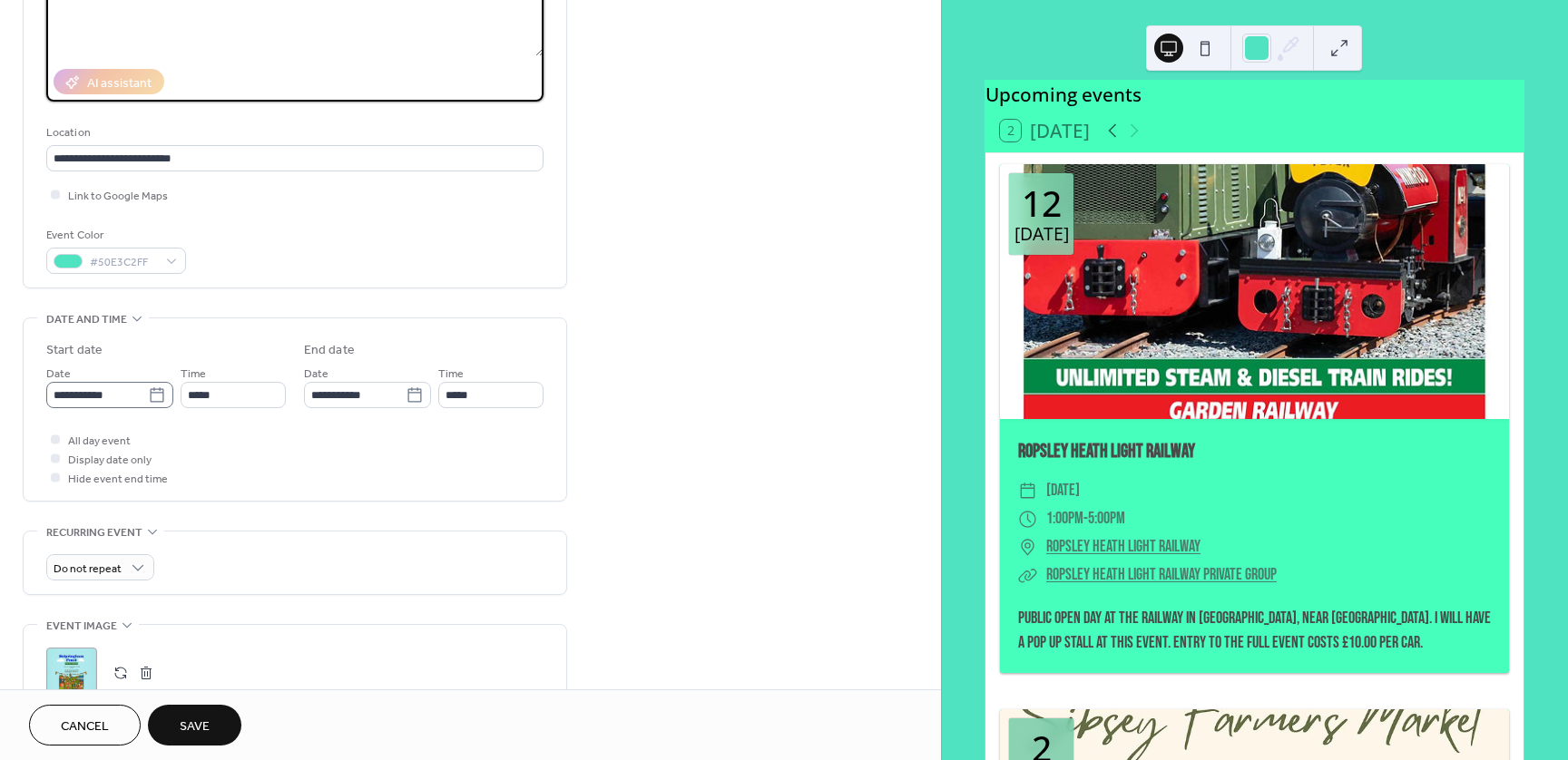 type on "**********" 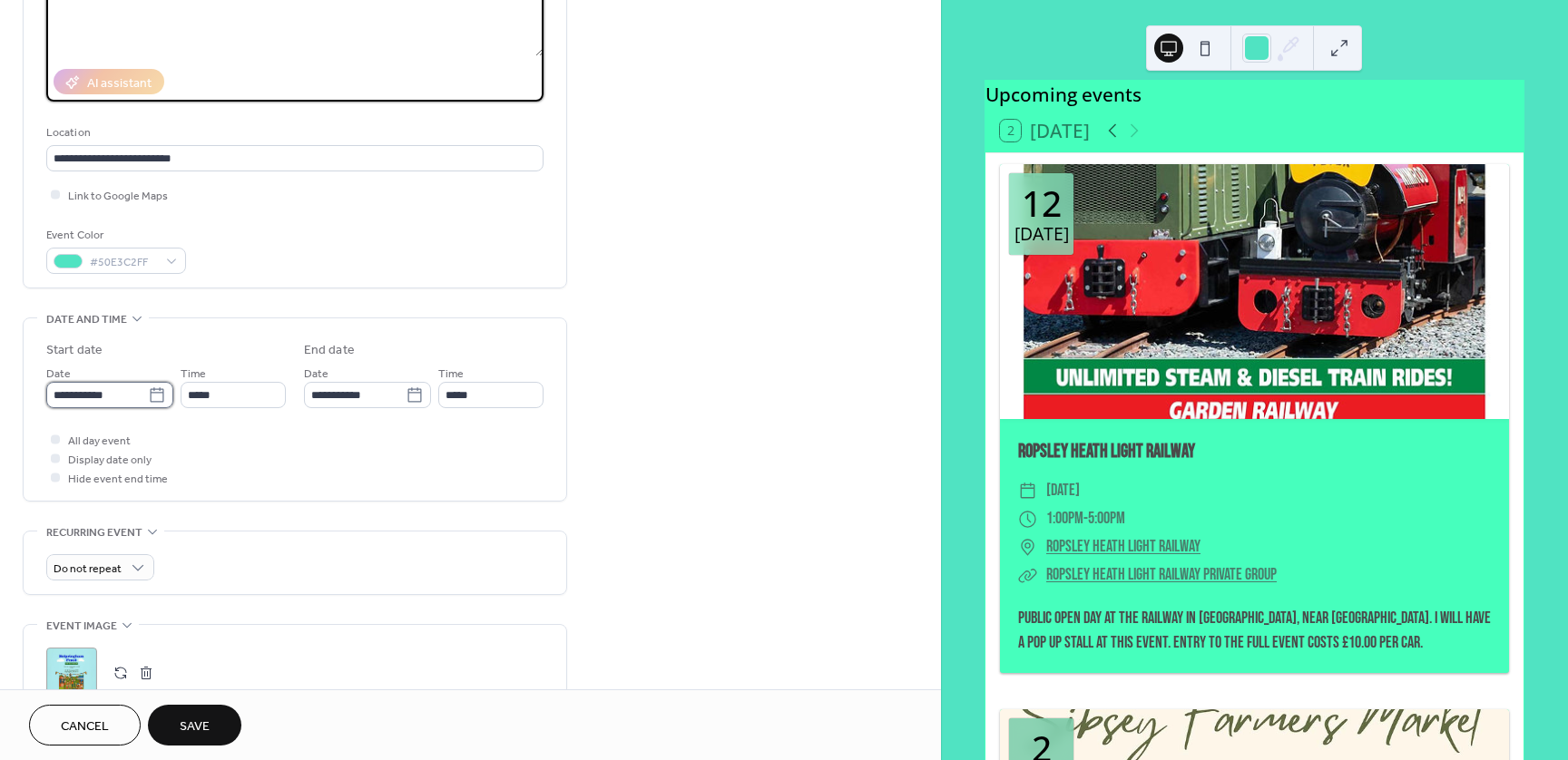 click on "**********" at bounding box center (97, 395) 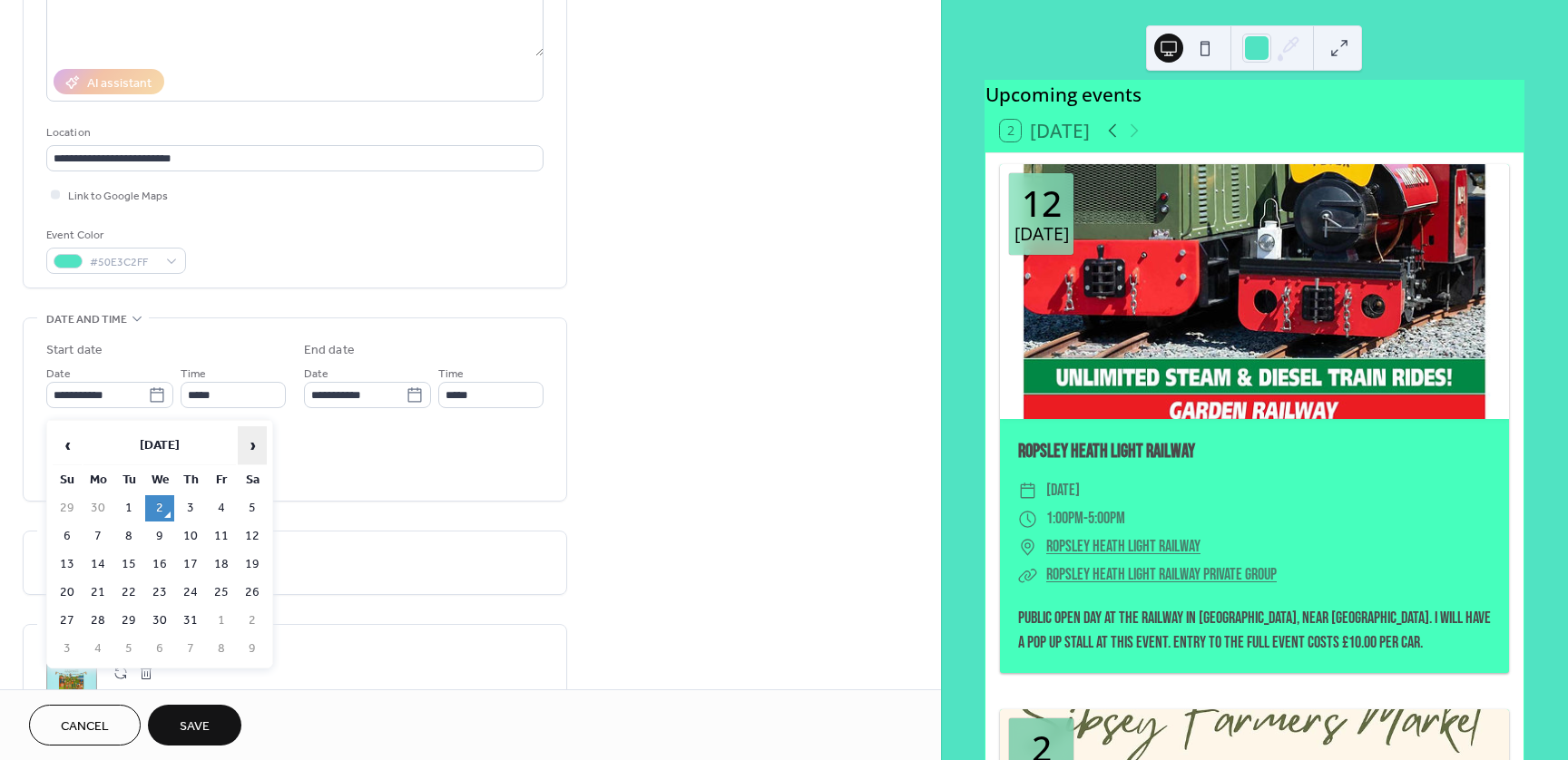 click on "›" at bounding box center (252, 445) 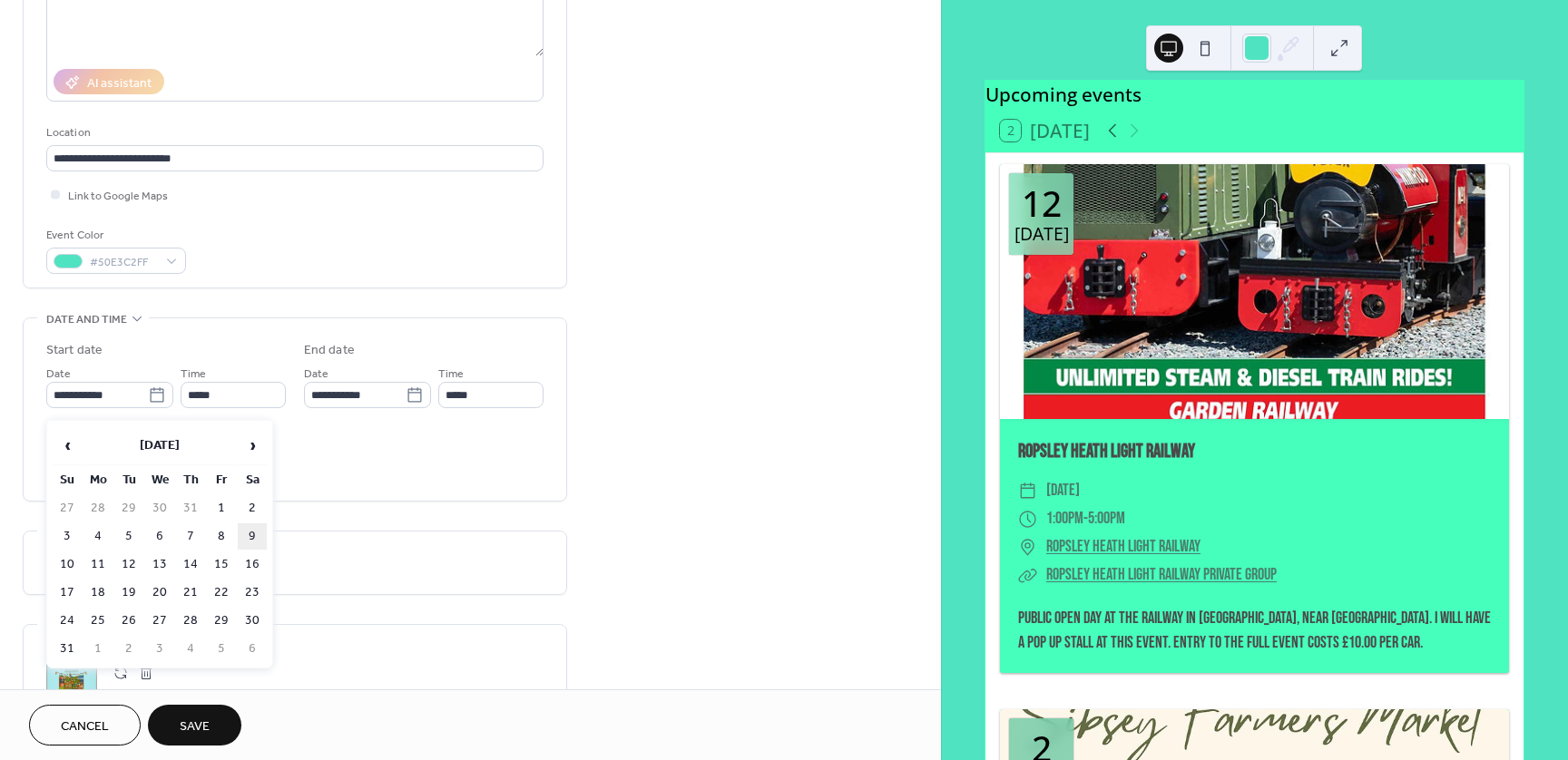 click on "9" at bounding box center (252, 536) 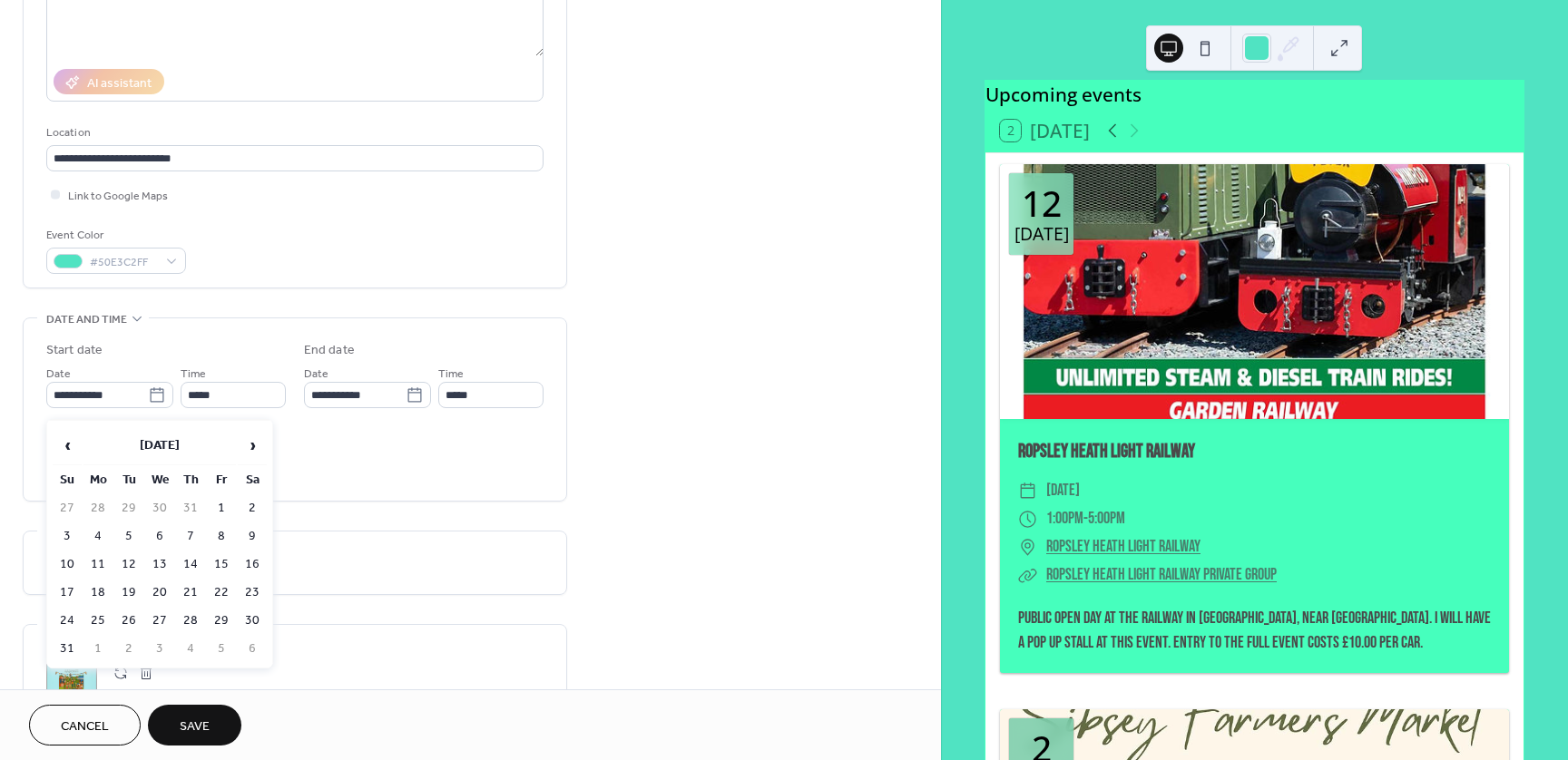 type on "**********" 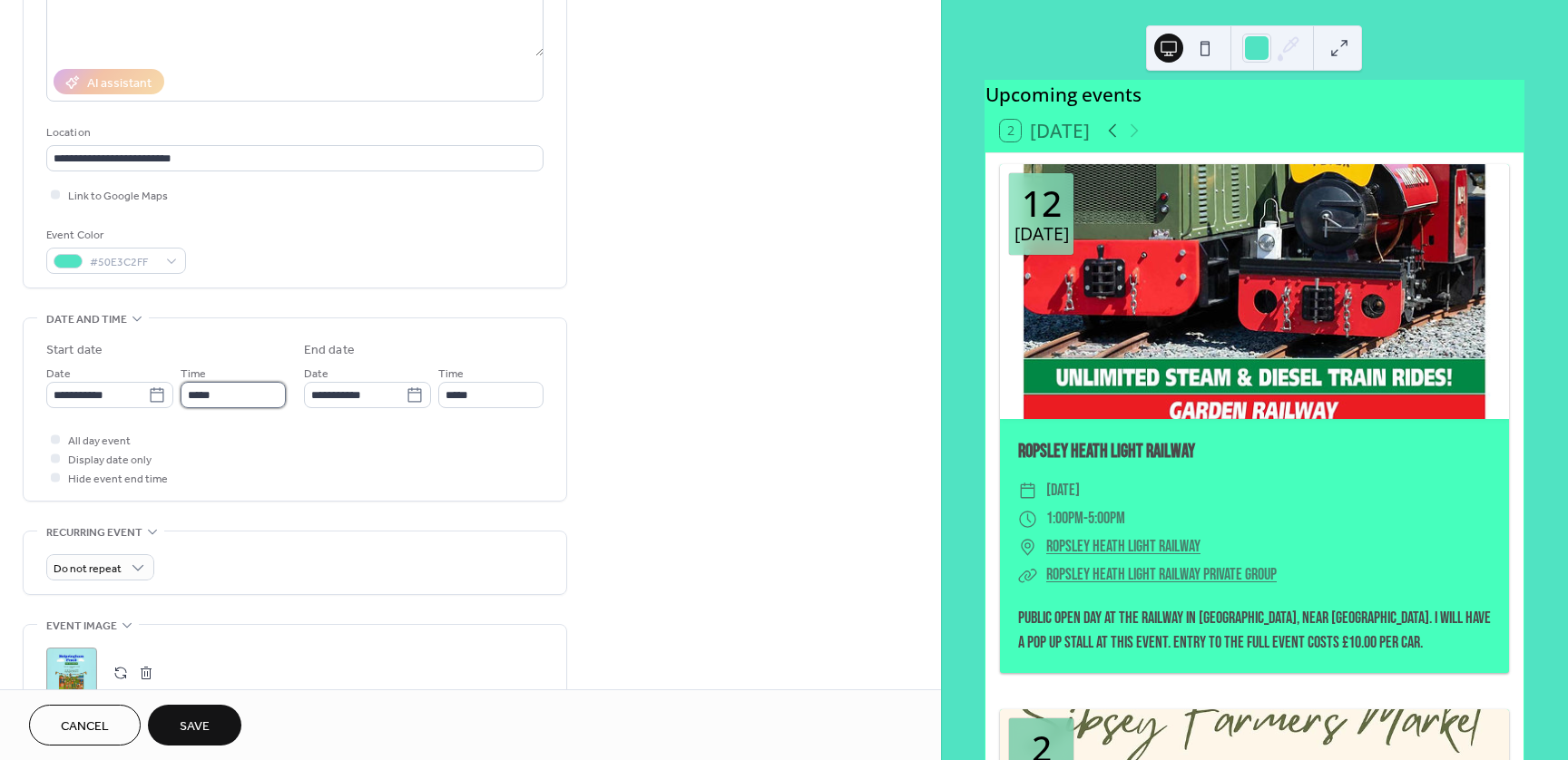 click on "*****" at bounding box center (233, 395) 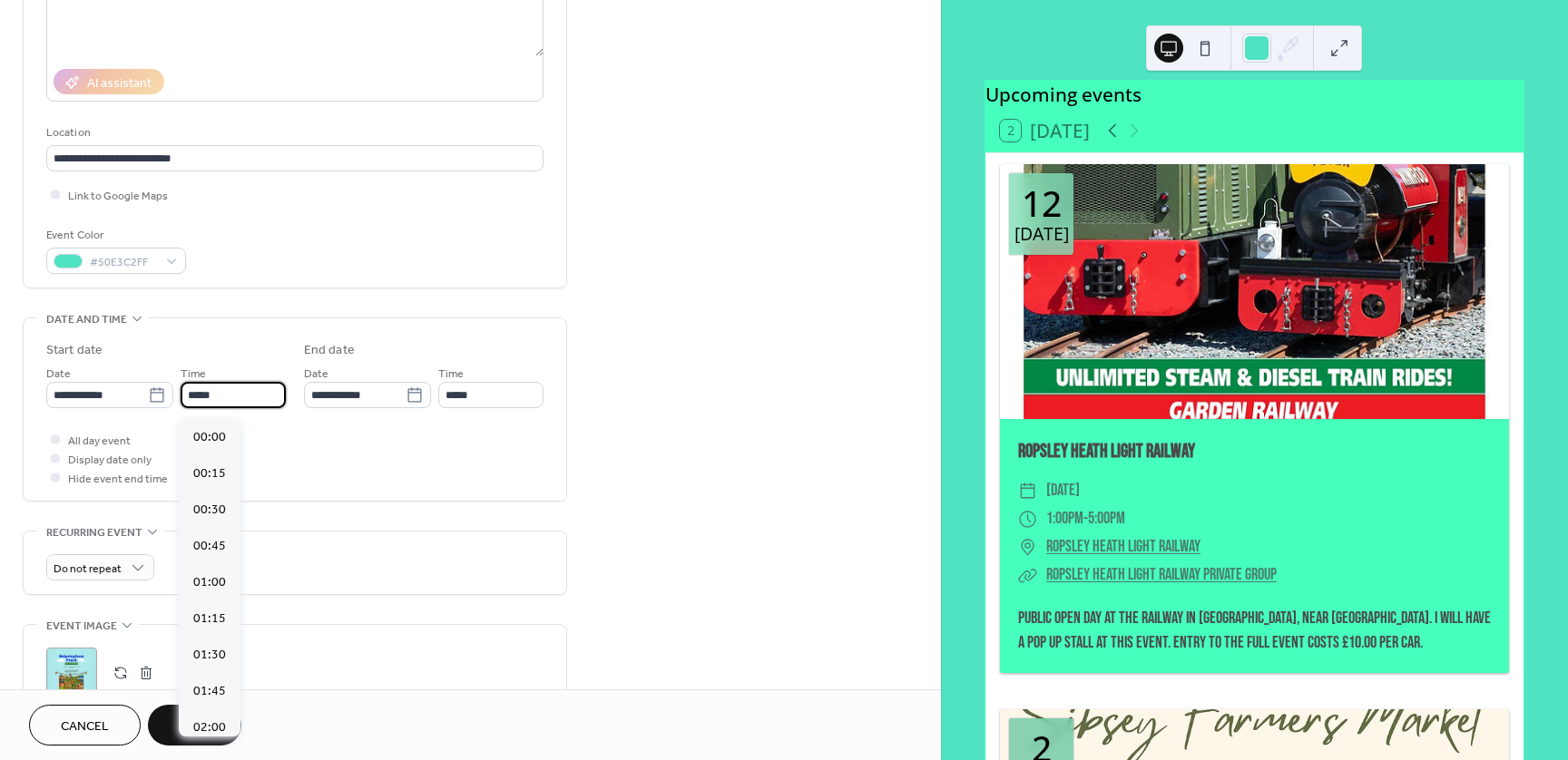 scroll, scrollTop: 1785, scrollLeft: 0, axis: vertical 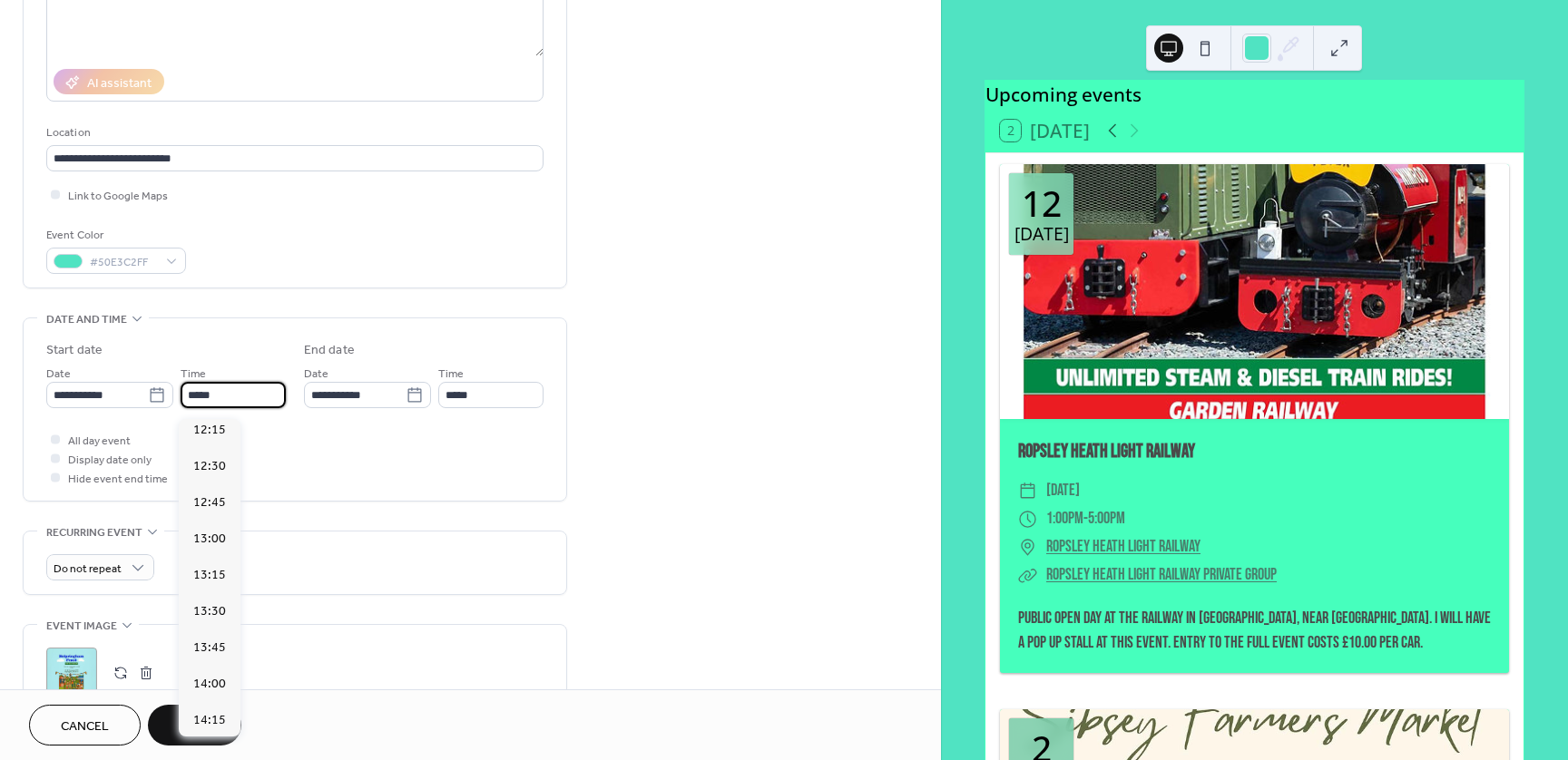 drag, startPoint x: 225, startPoint y: 409, endPoint x: 186, endPoint y: 404, distance: 39.319207 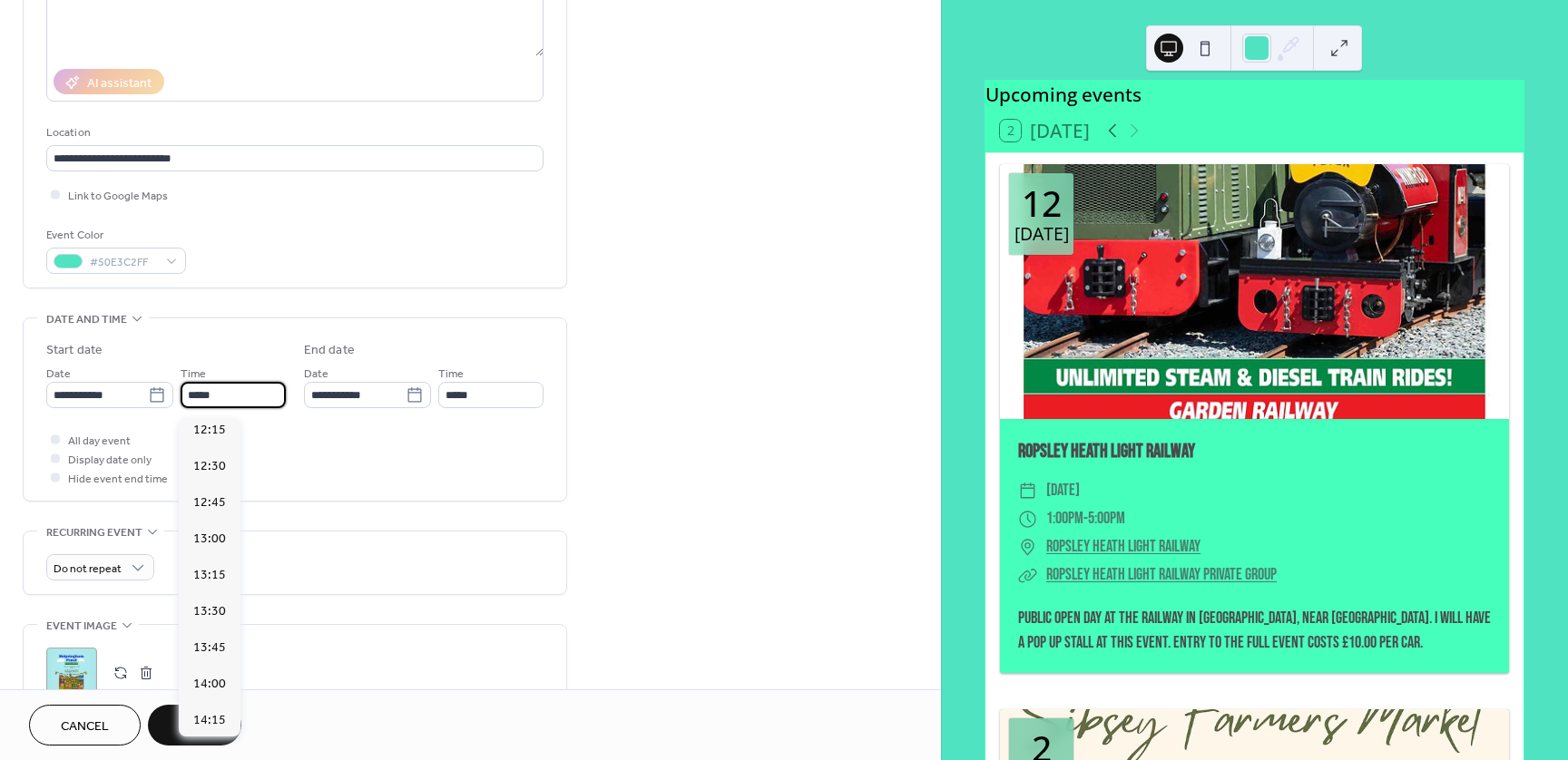click on "*****" at bounding box center (233, 395) 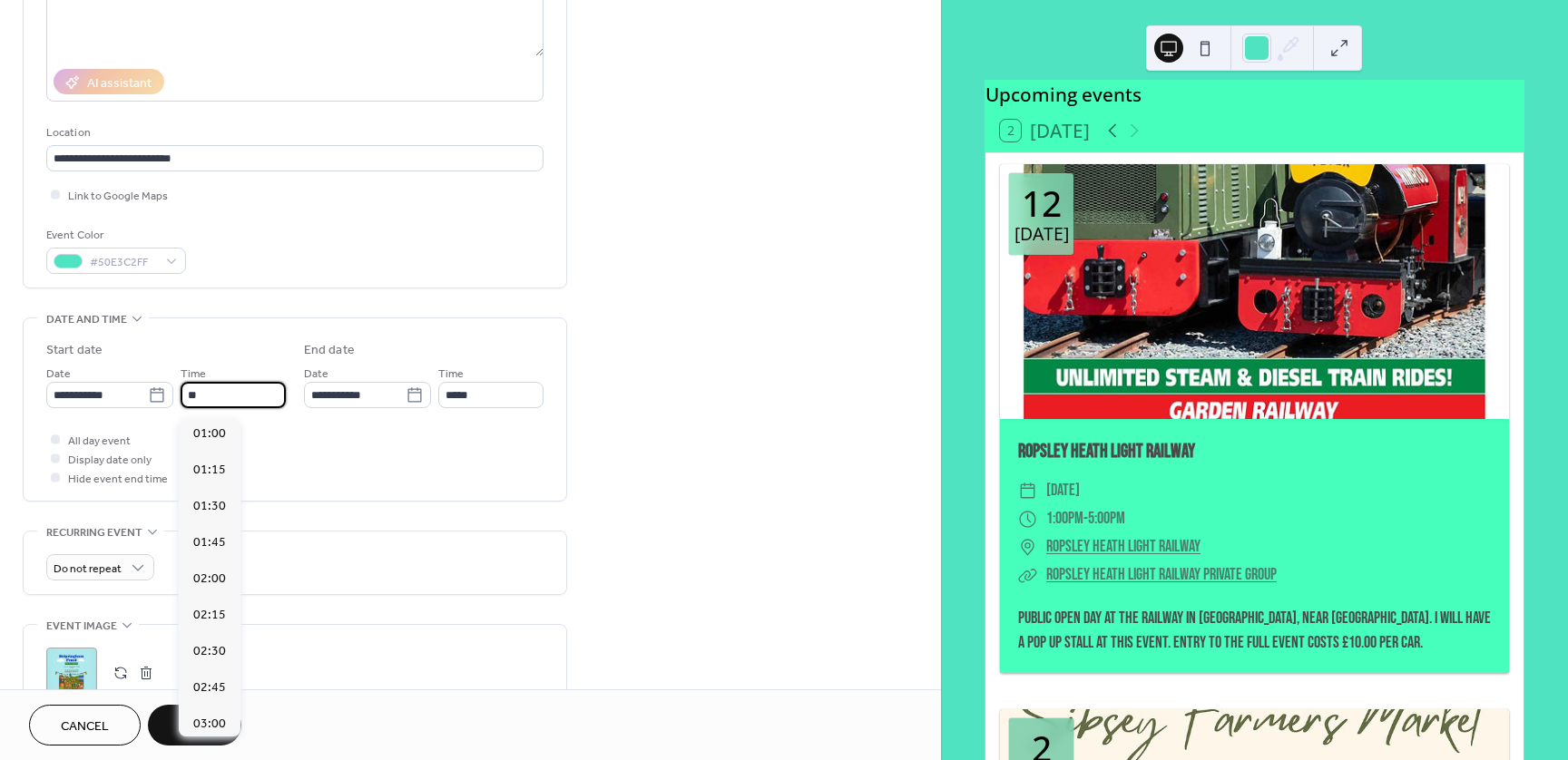 scroll, scrollTop: 1487, scrollLeft: 0, axis: vertical 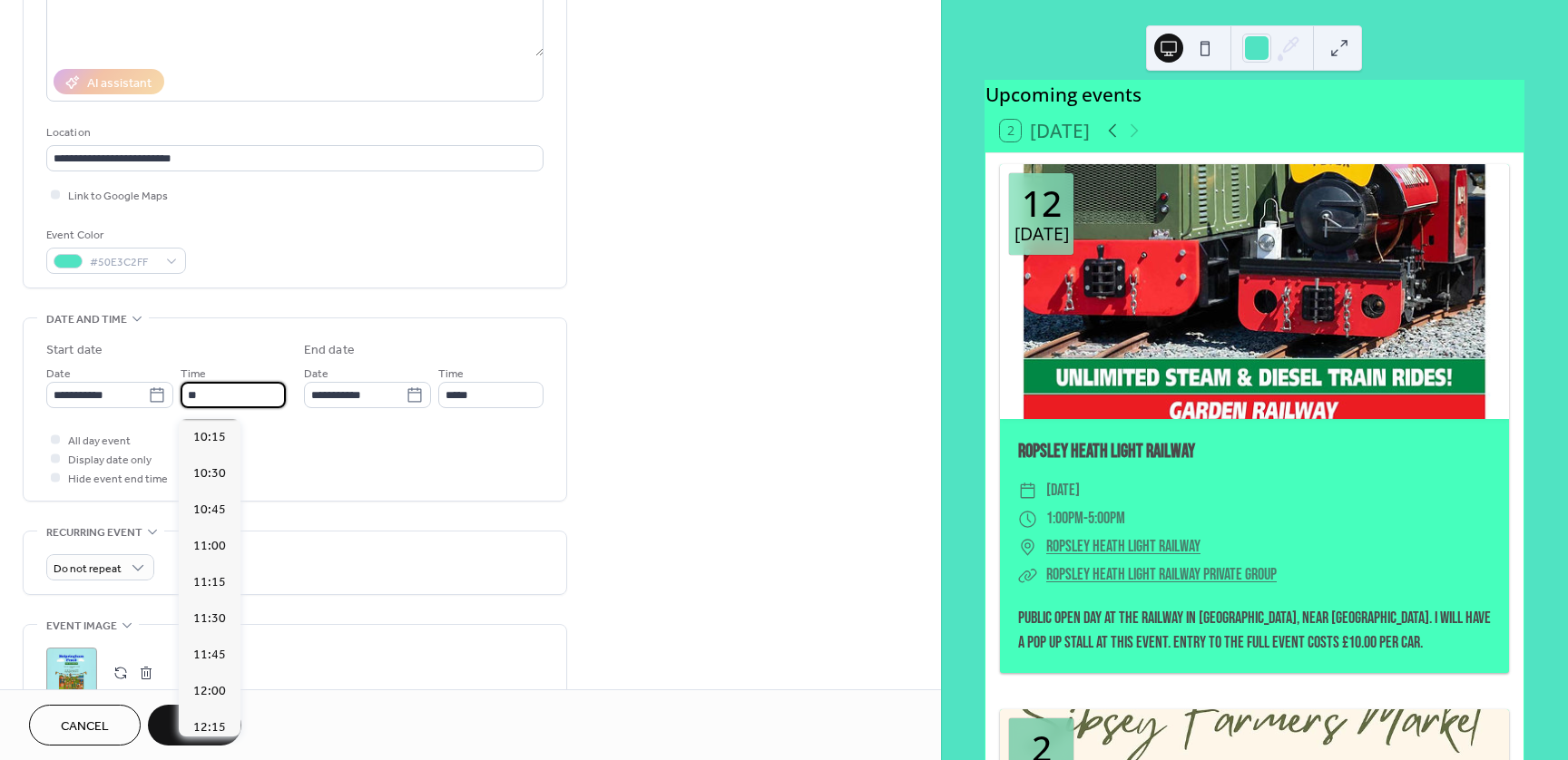 click on "10:00" at bounding box center (210, 401) 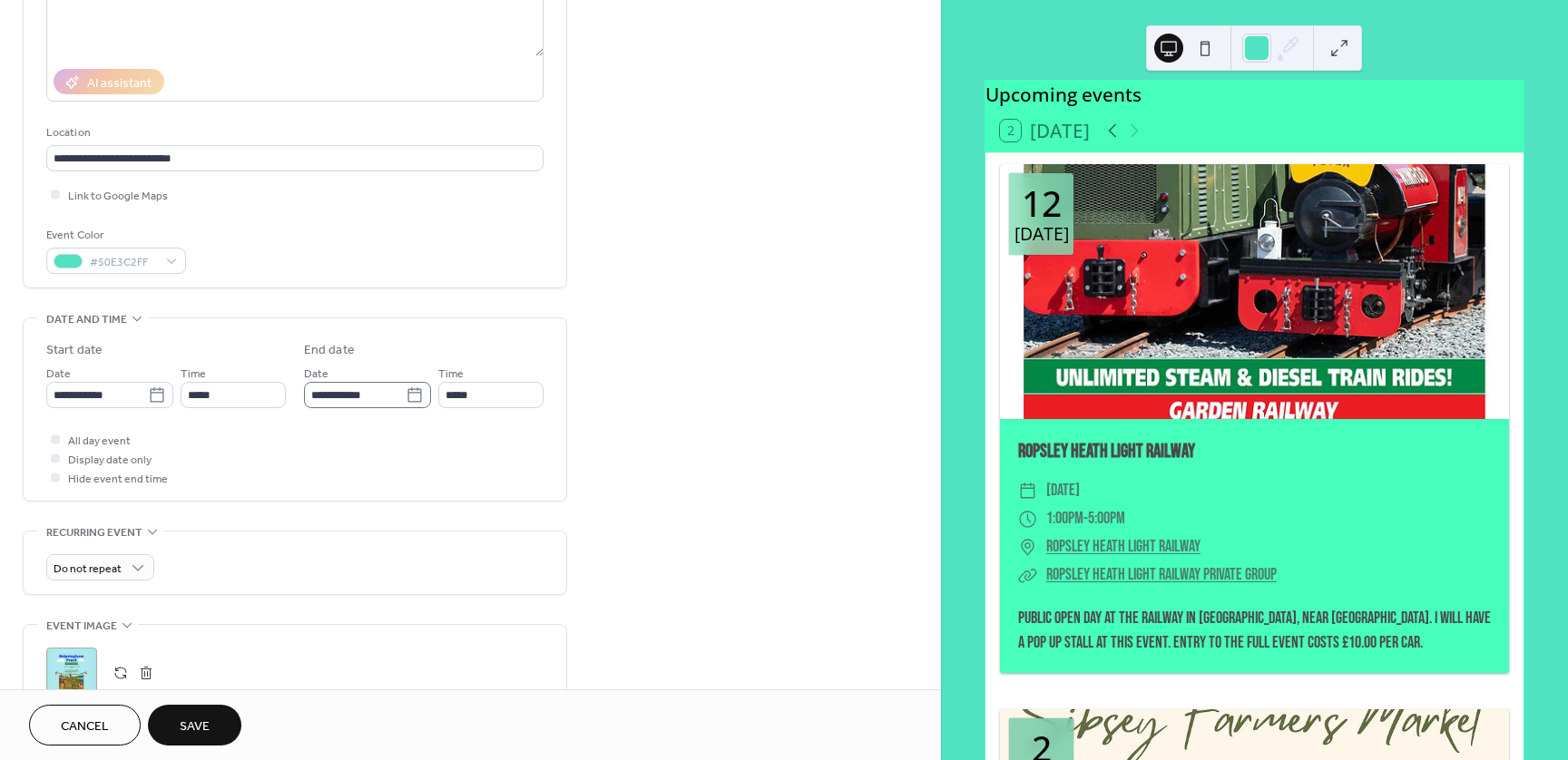 click 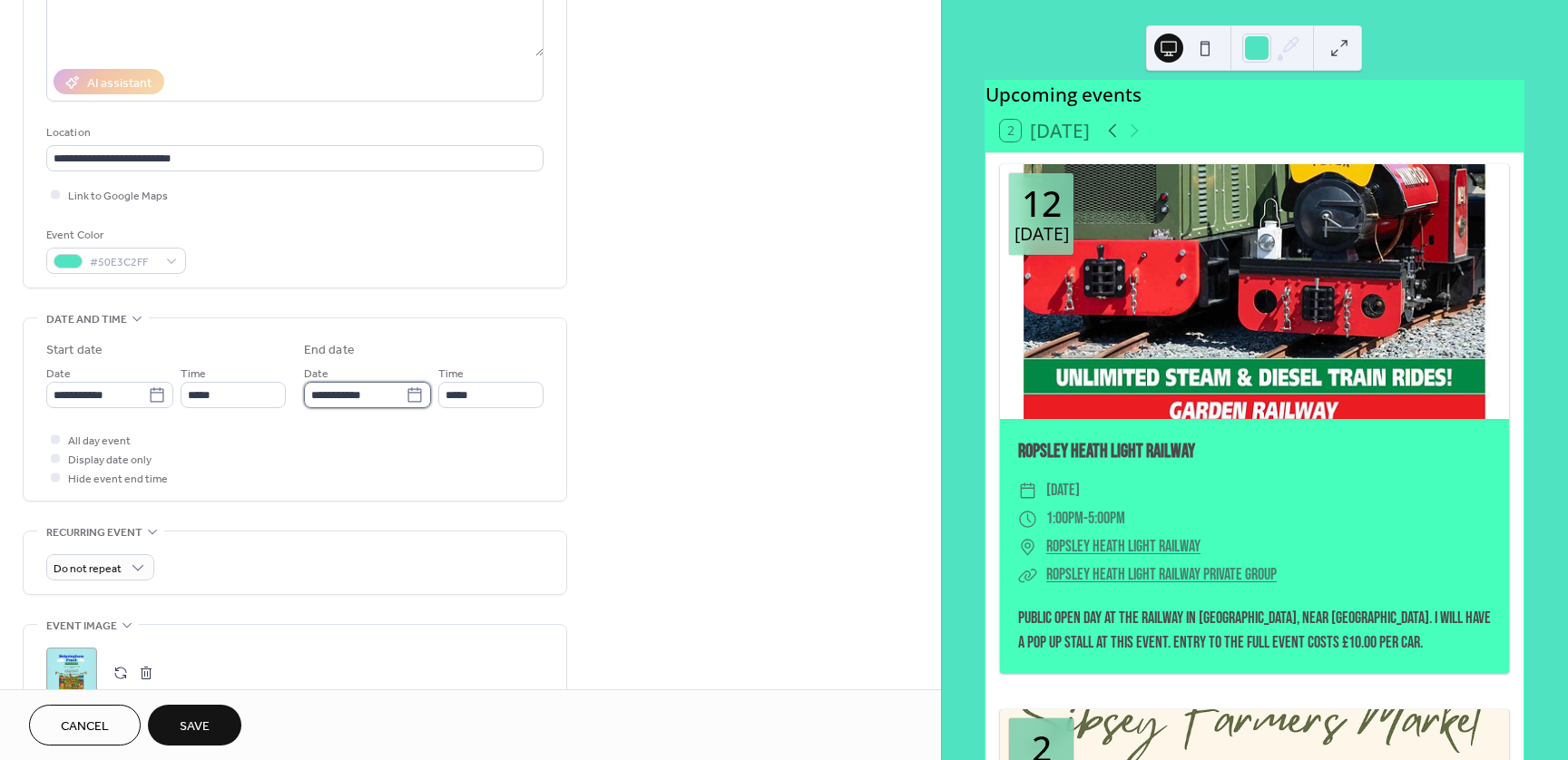 click on "**********" at bounding box center [355, 395] 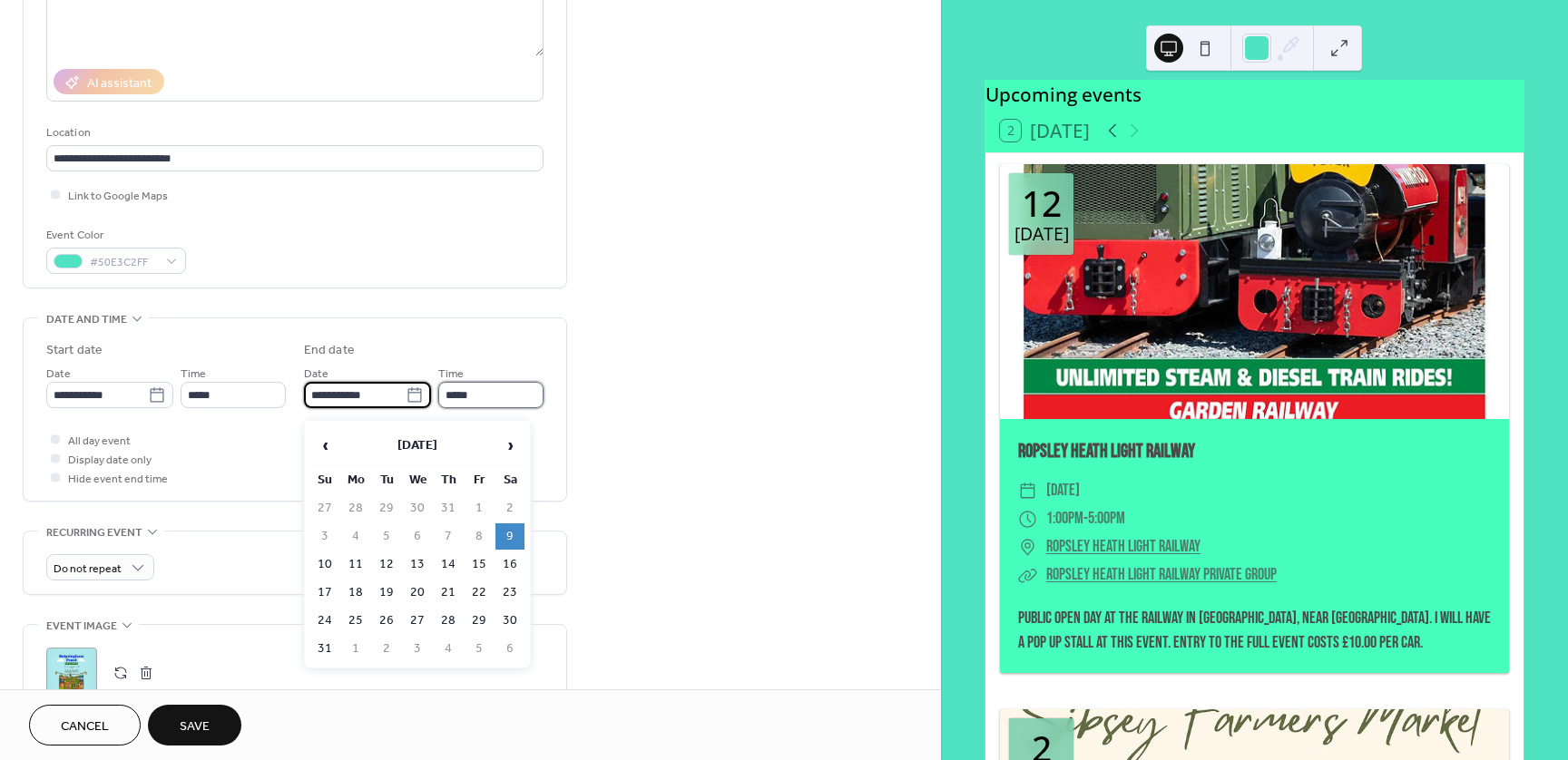 click on "*****" at bounding box center [491, 395] 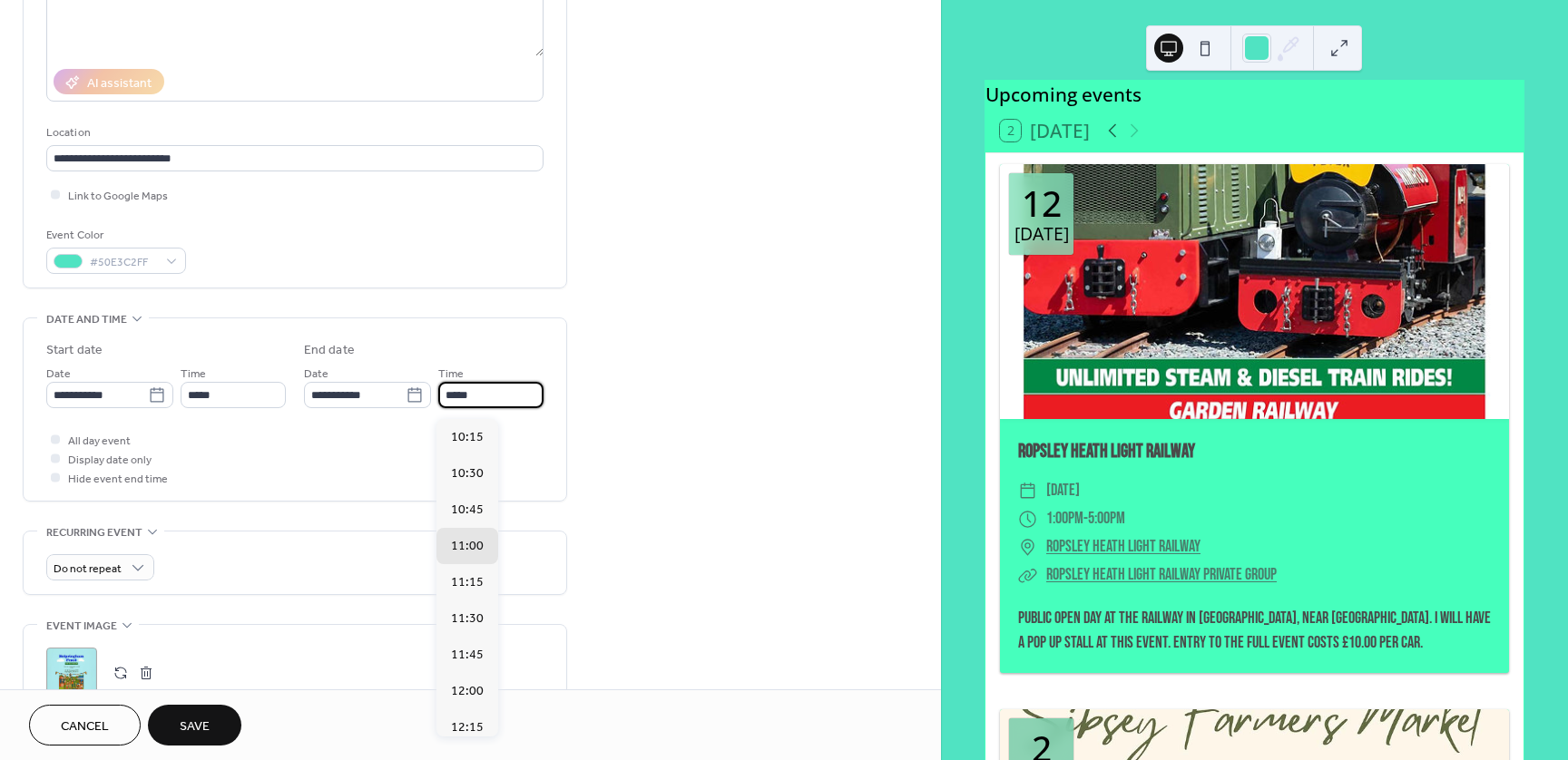drag, startPoint x: 496, startPoint y: 400, endPoint x: 444, endPoint y: 404, distance: 52.153619 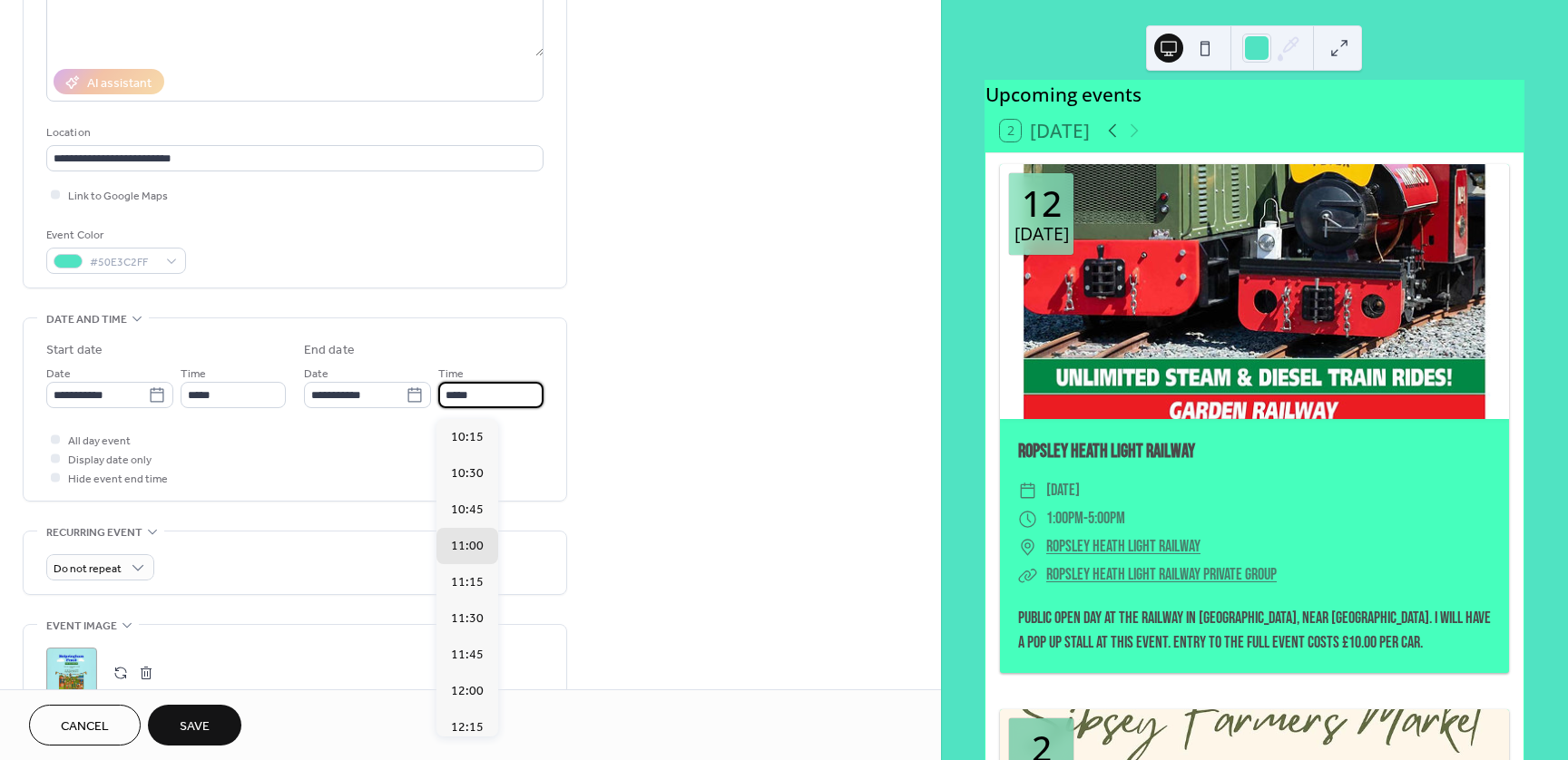 click on "*****" at bounding box center (491, 395) 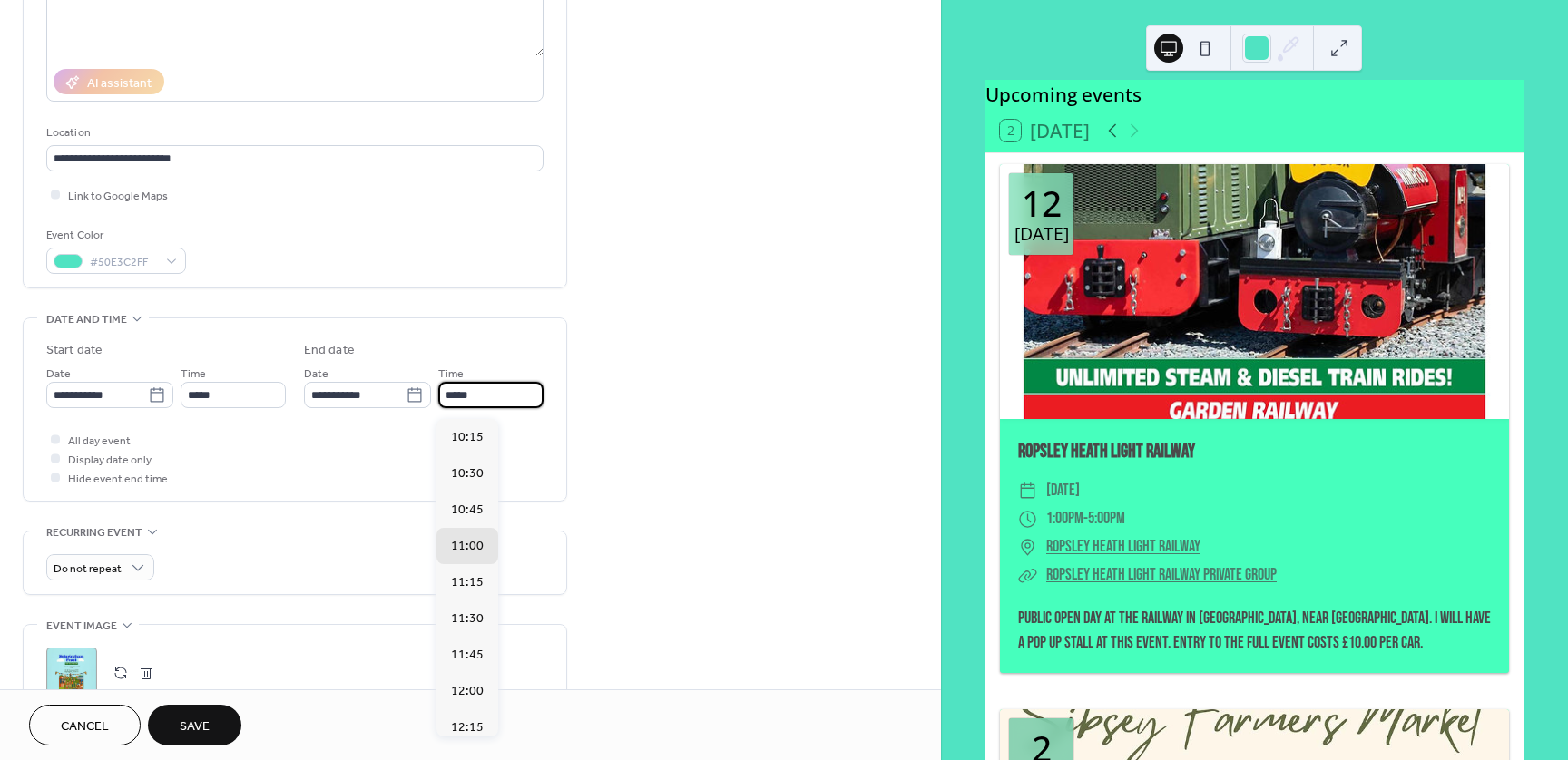 scroll, scrollTop: 381, scrollLeft: 0, axis: vertical 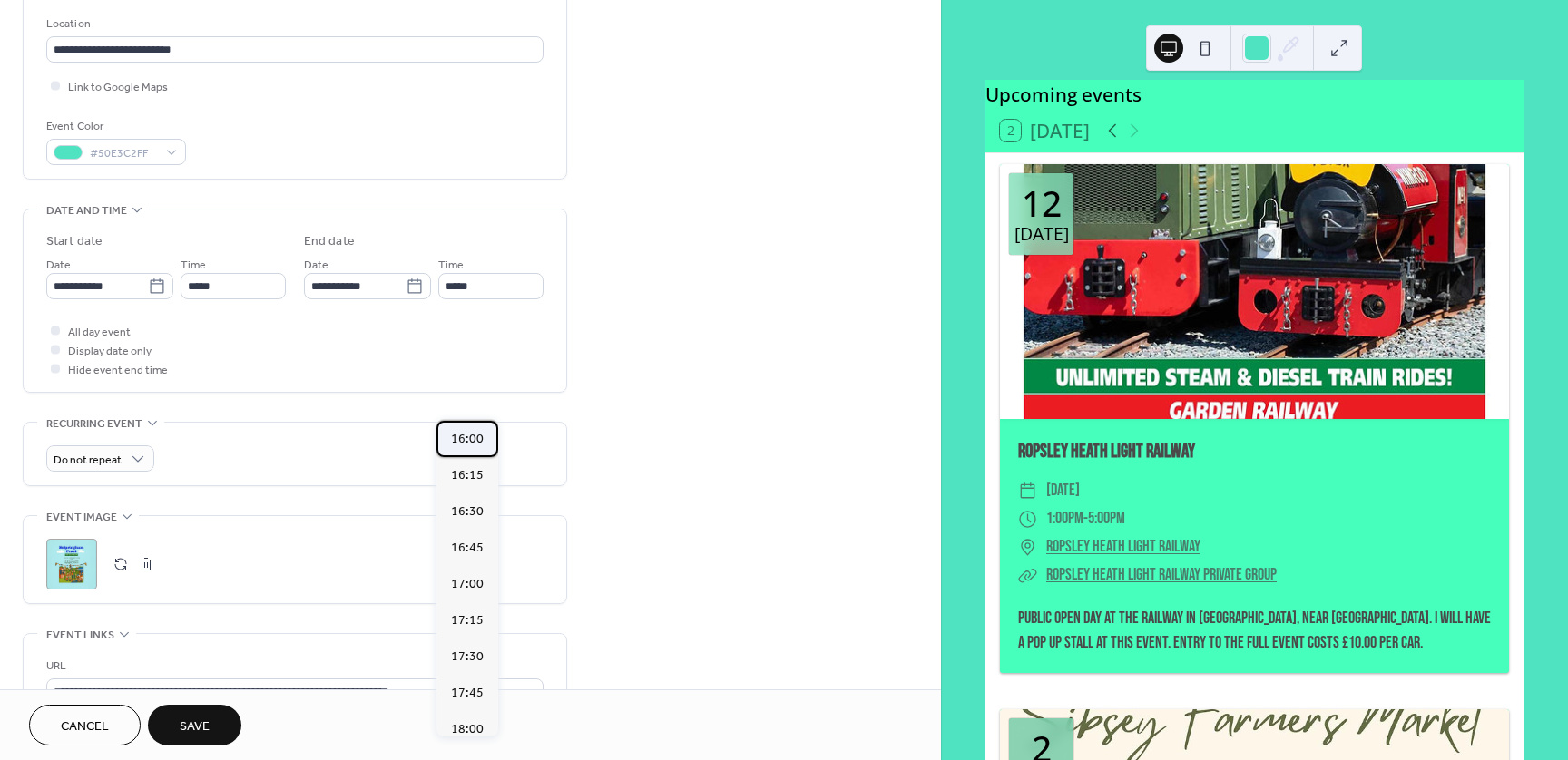 click on "16:00" at bounding box center (467, 439) 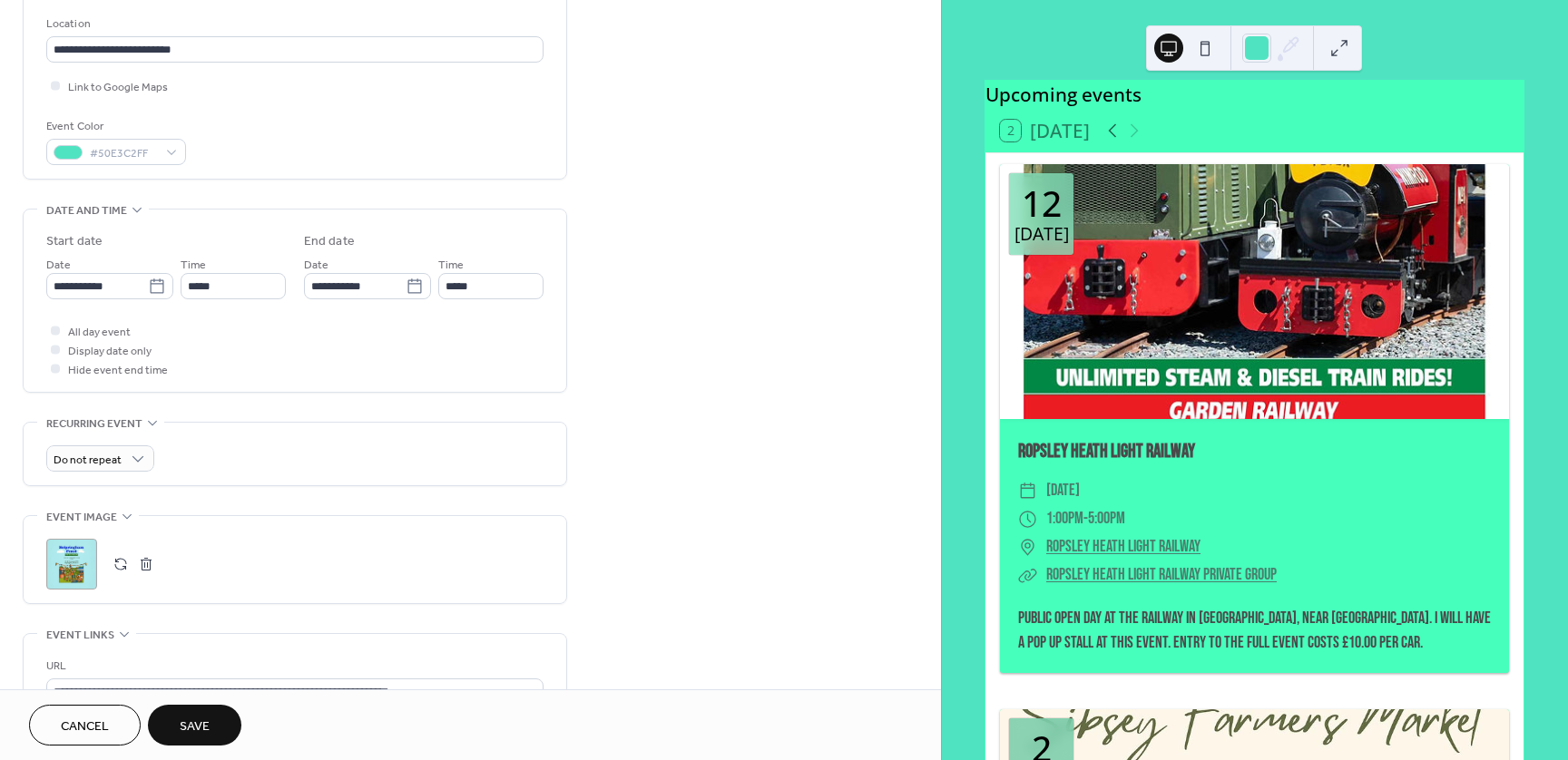 scroll, scrollTop: 326, scrollLeft: 0, axis: vertical 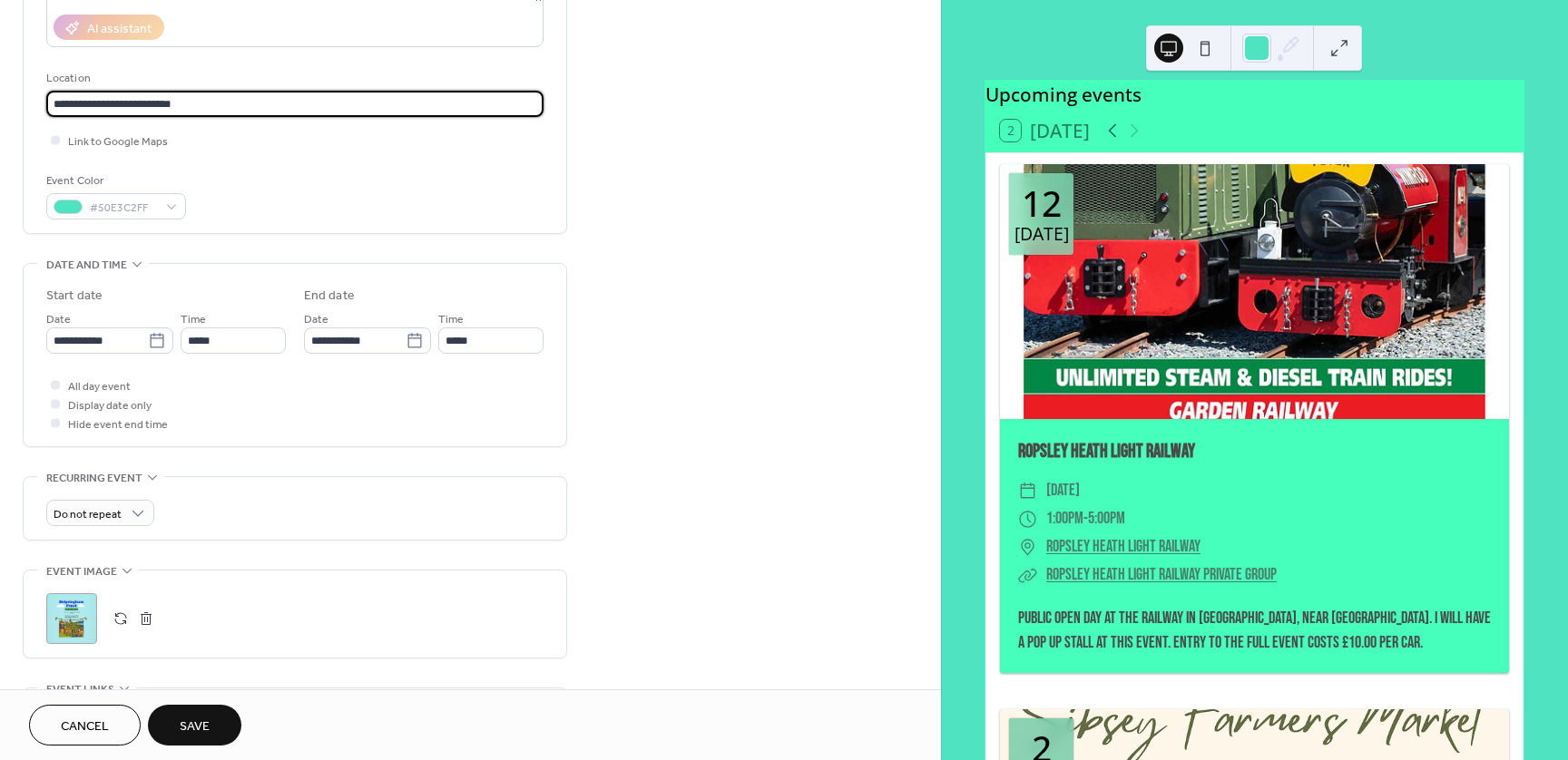 click on "**********" at bounding box center [295, 103] 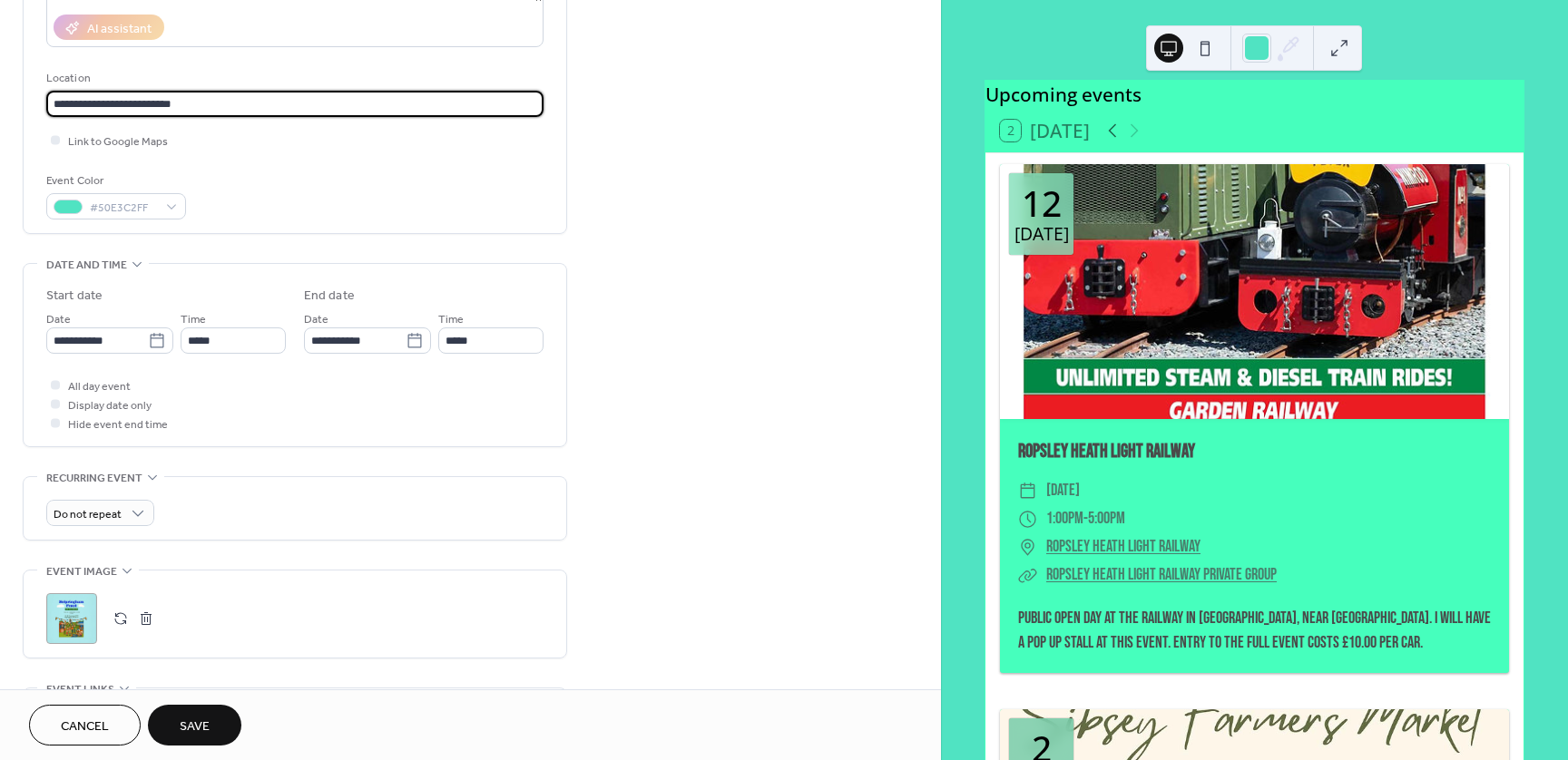 drag, startPoint x: 181, startPoint y: 108, endPoint x: 148, endPoint y: 113, distance: 33.376639 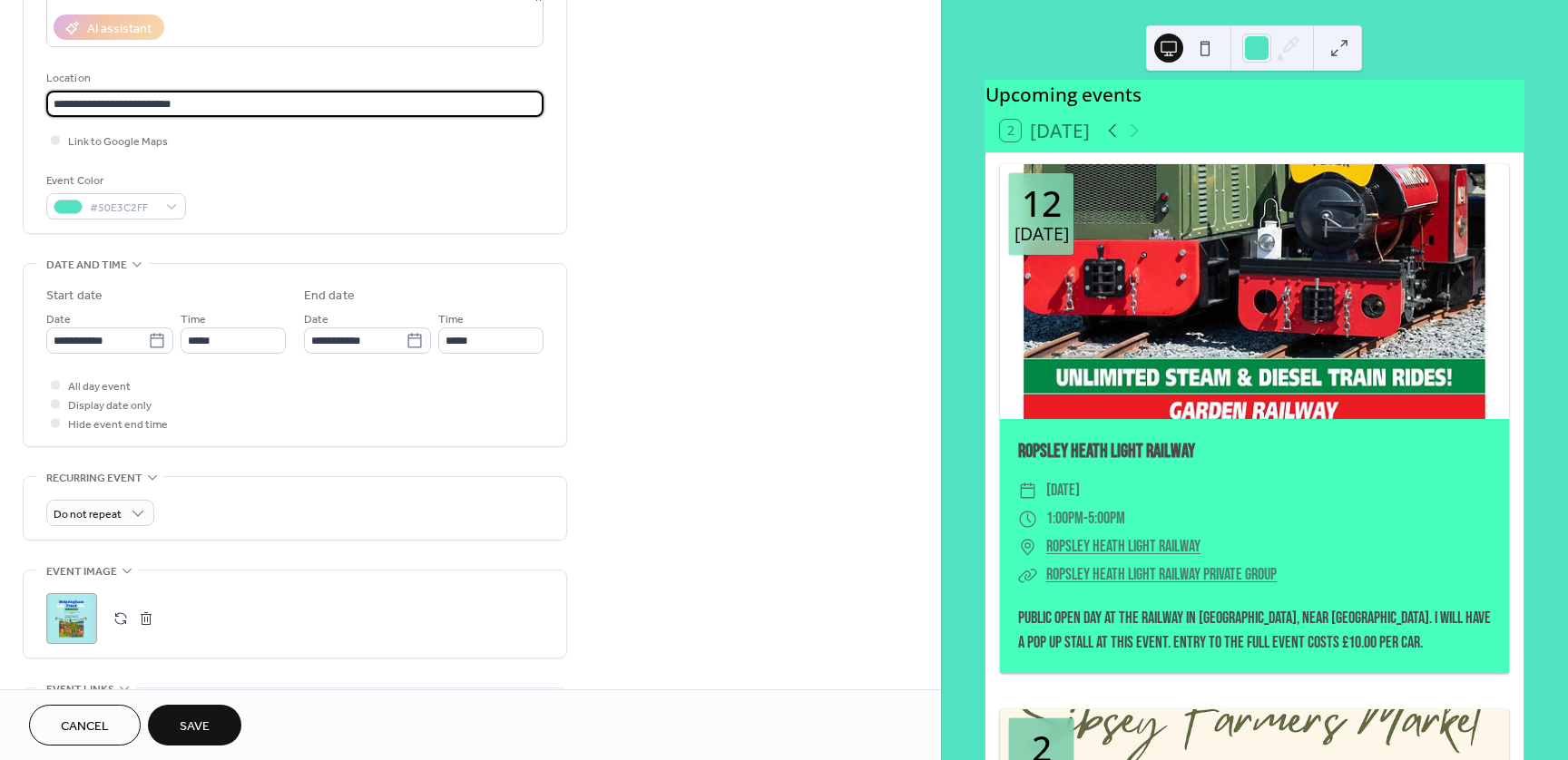 click on "**********" at bounding box center [295, 103] 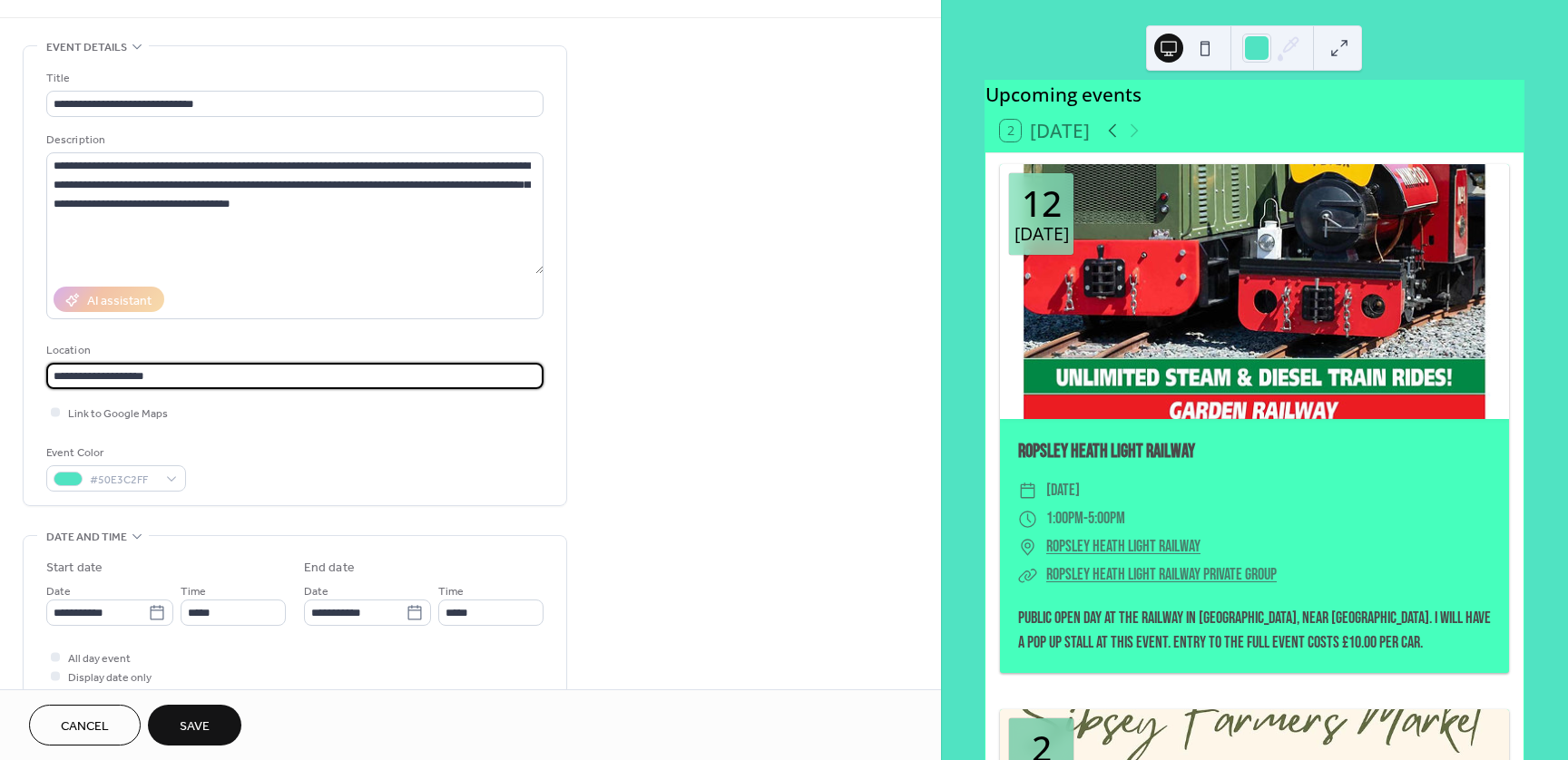 scroll, scrollTop: 109, scrollLeft: 0, axis: vertical 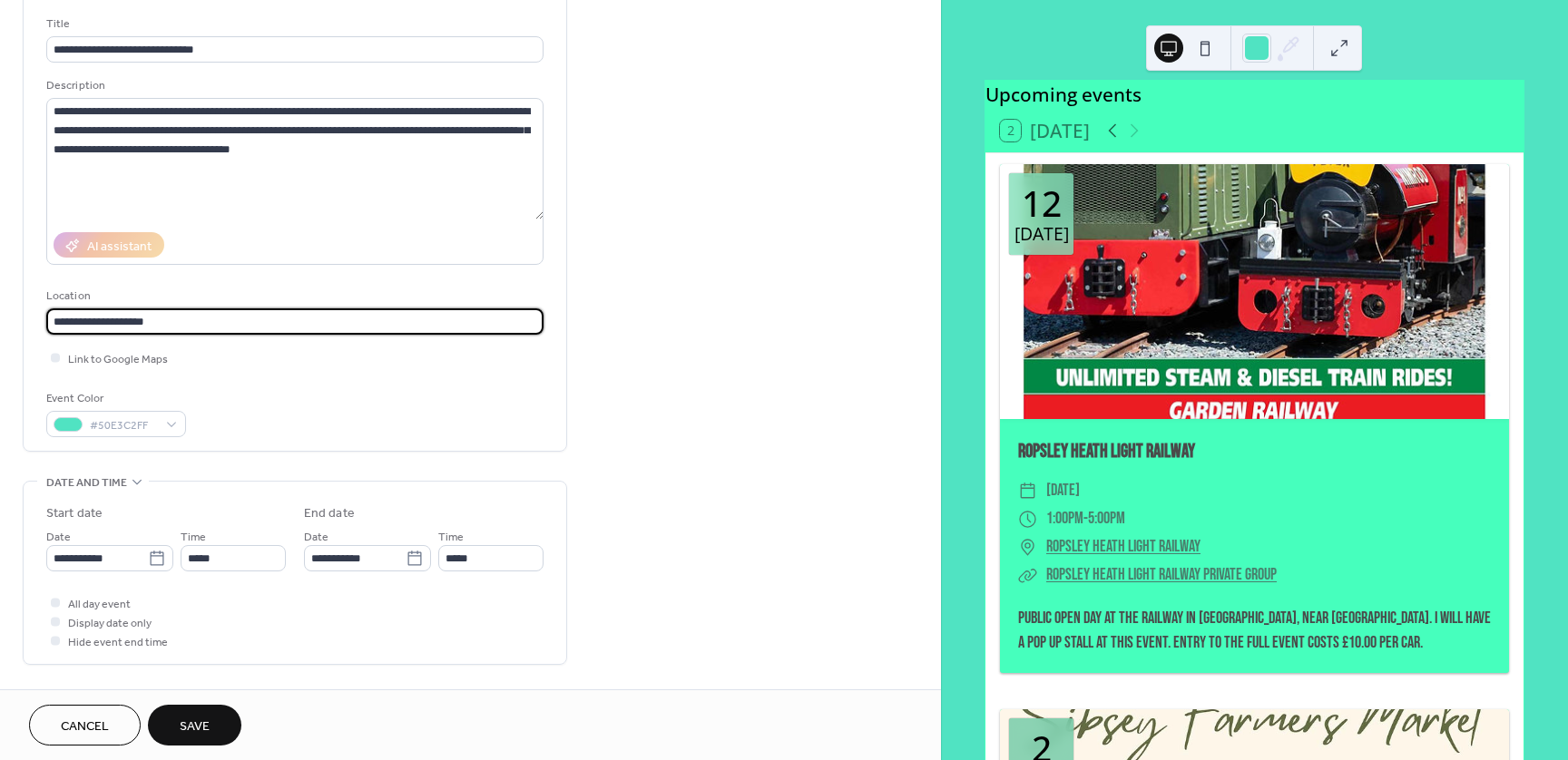 type on "**********" 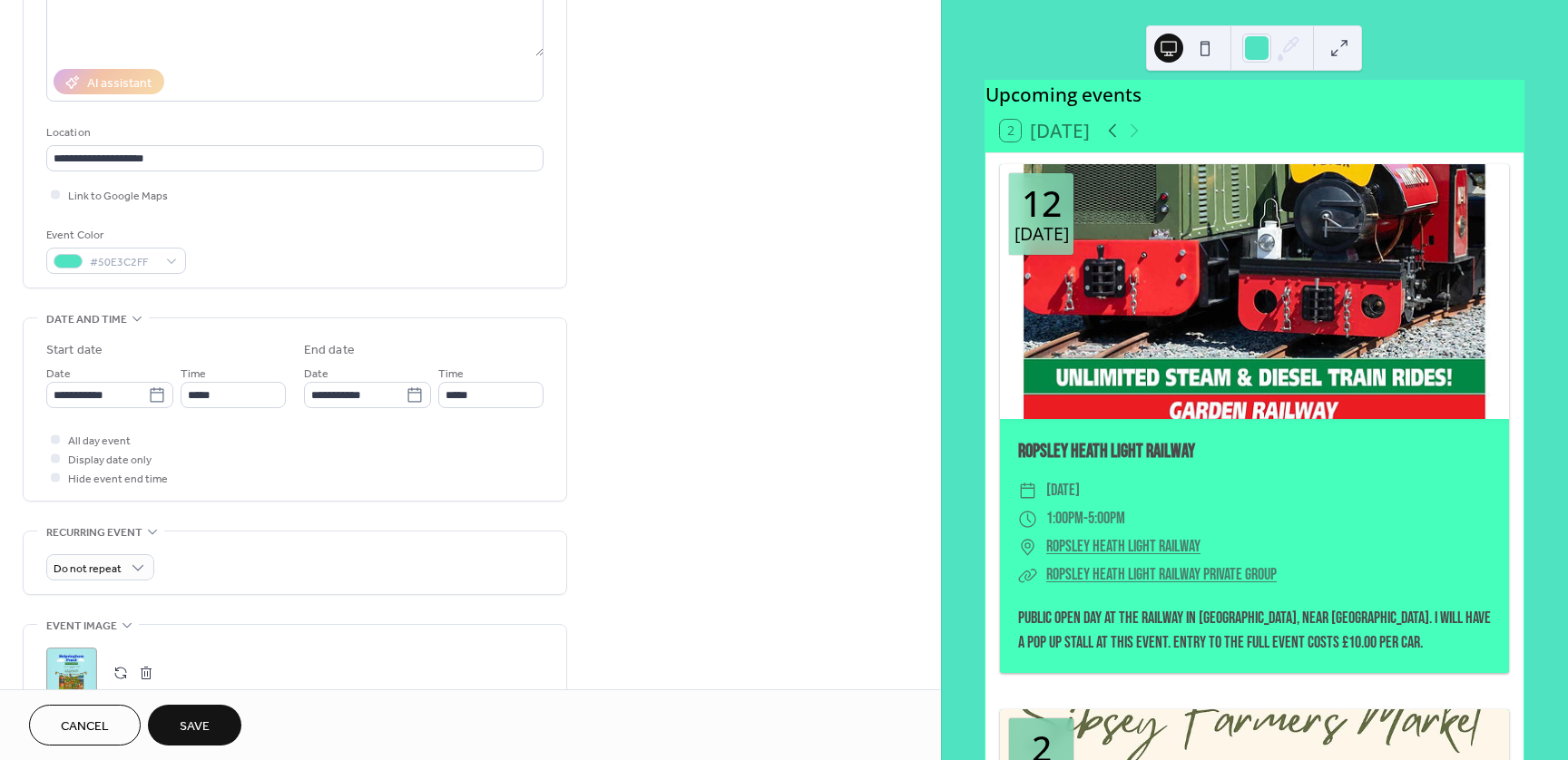 scroll, scrollTop: 326, scrollLeft: 0, axis: vertical 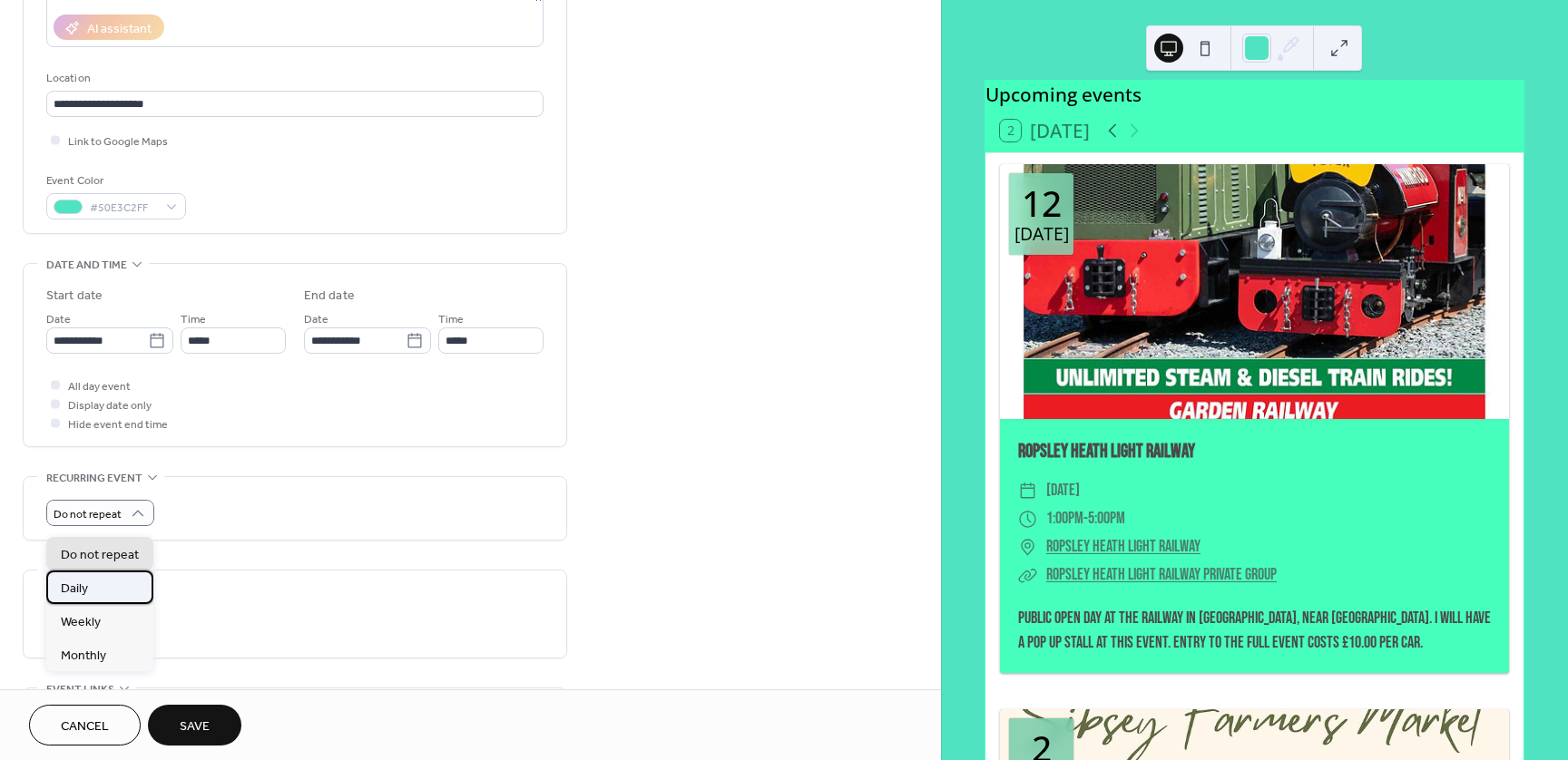click on "Daily" at bounding box center [74, 589] 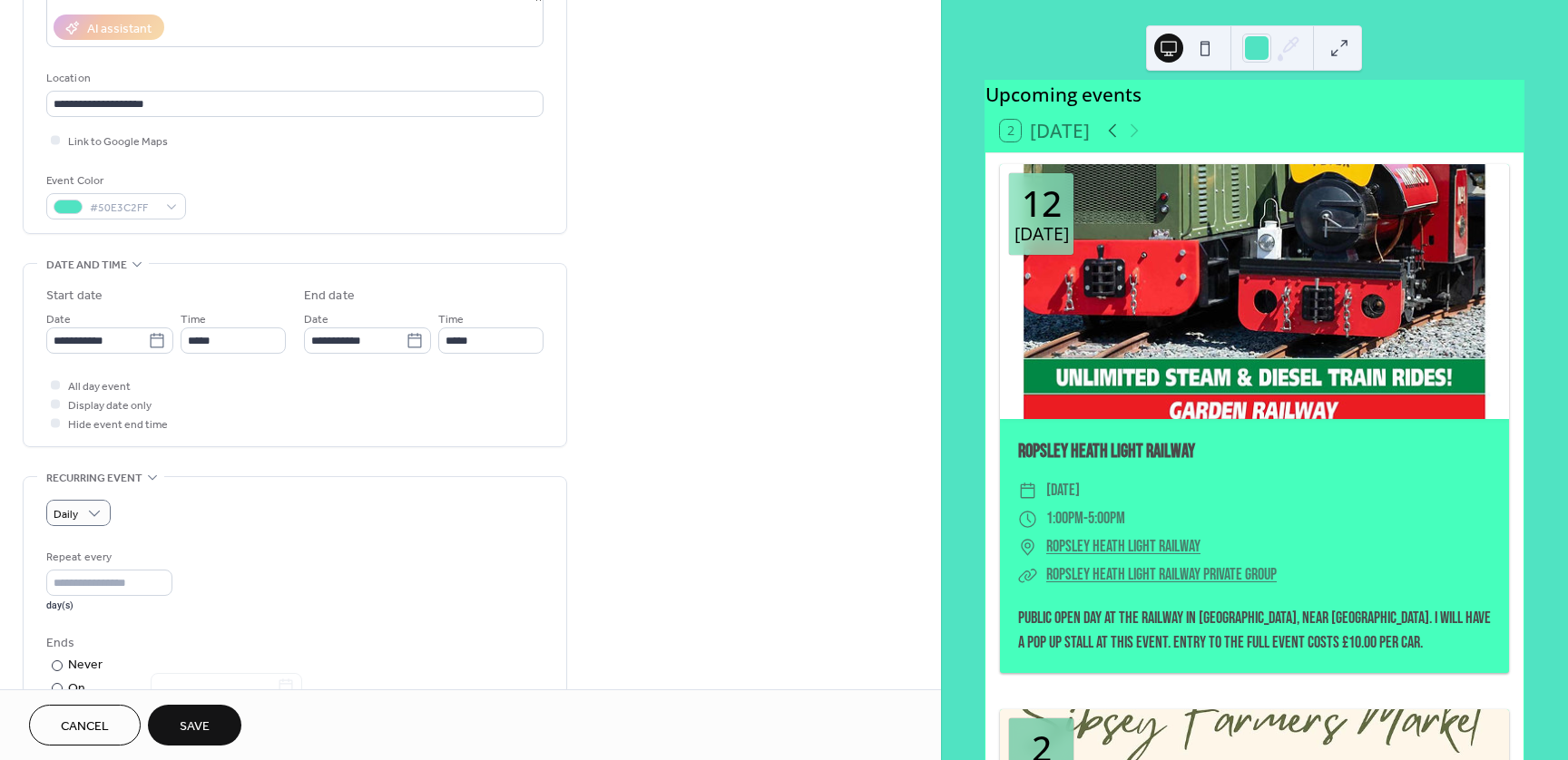scroll, scrollTop: 381, scrollLeft: 0, axis: vertical 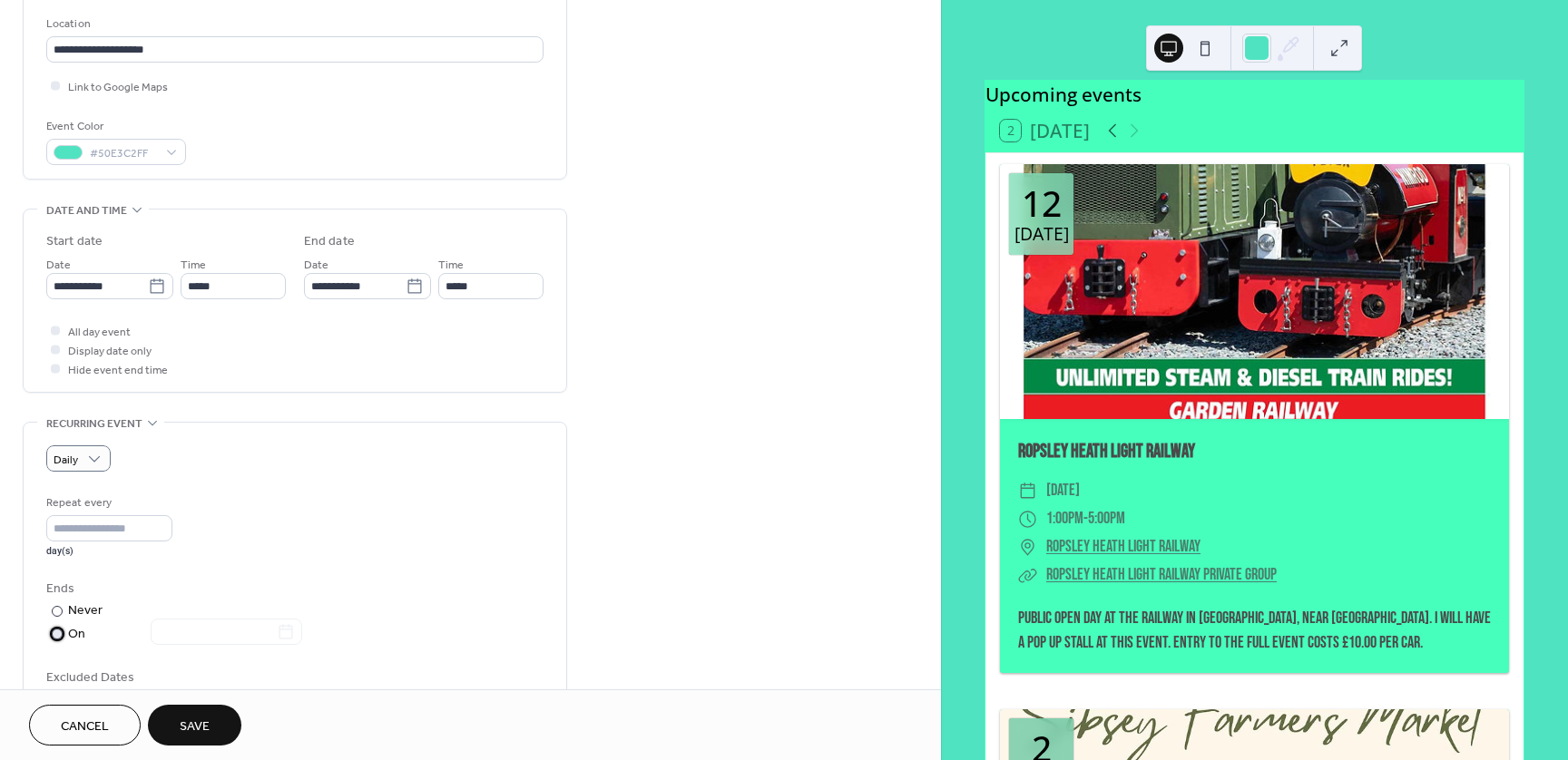 click at bounding box center [57, 634] 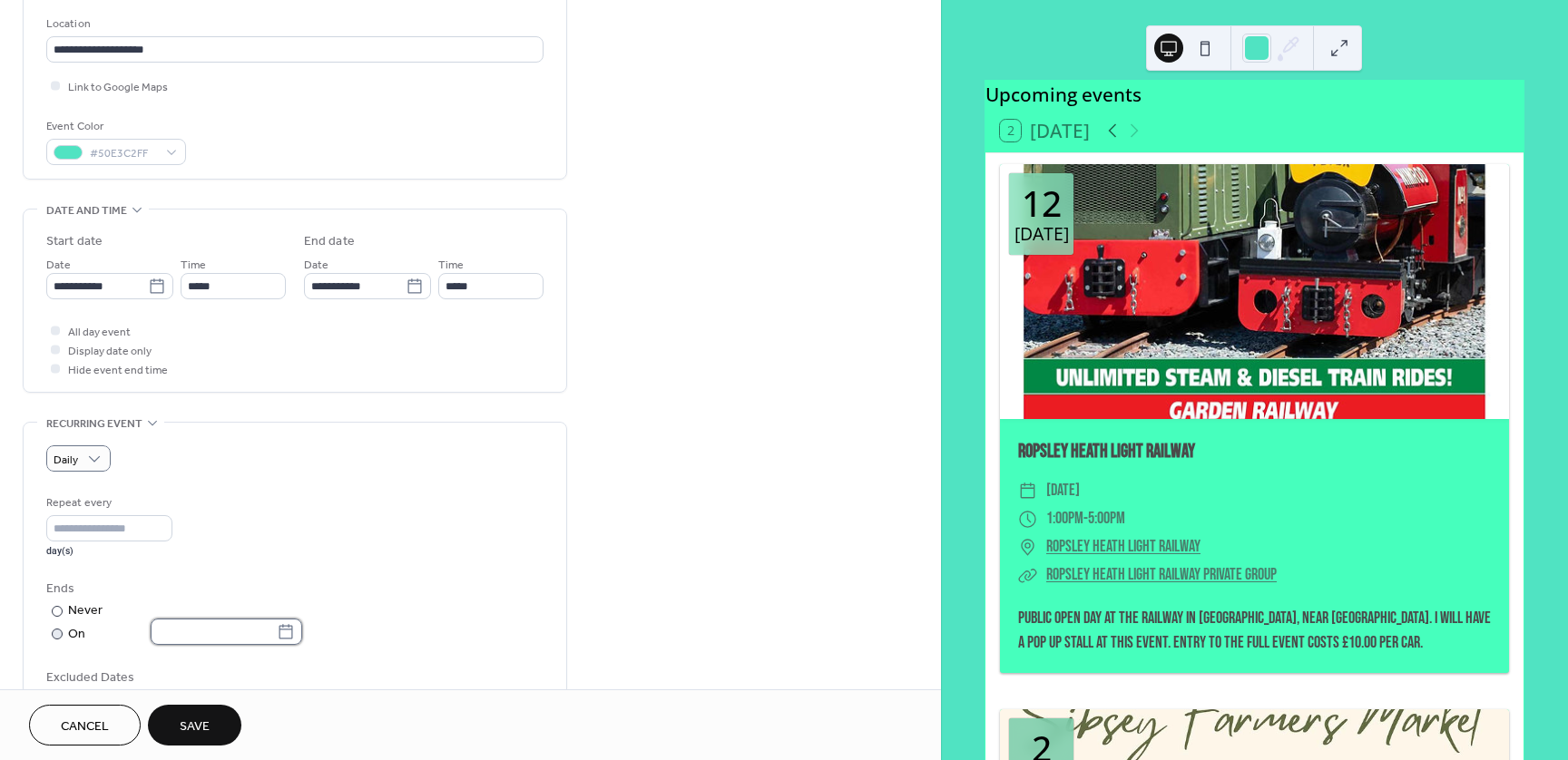 click at bounding box center [213, 631] 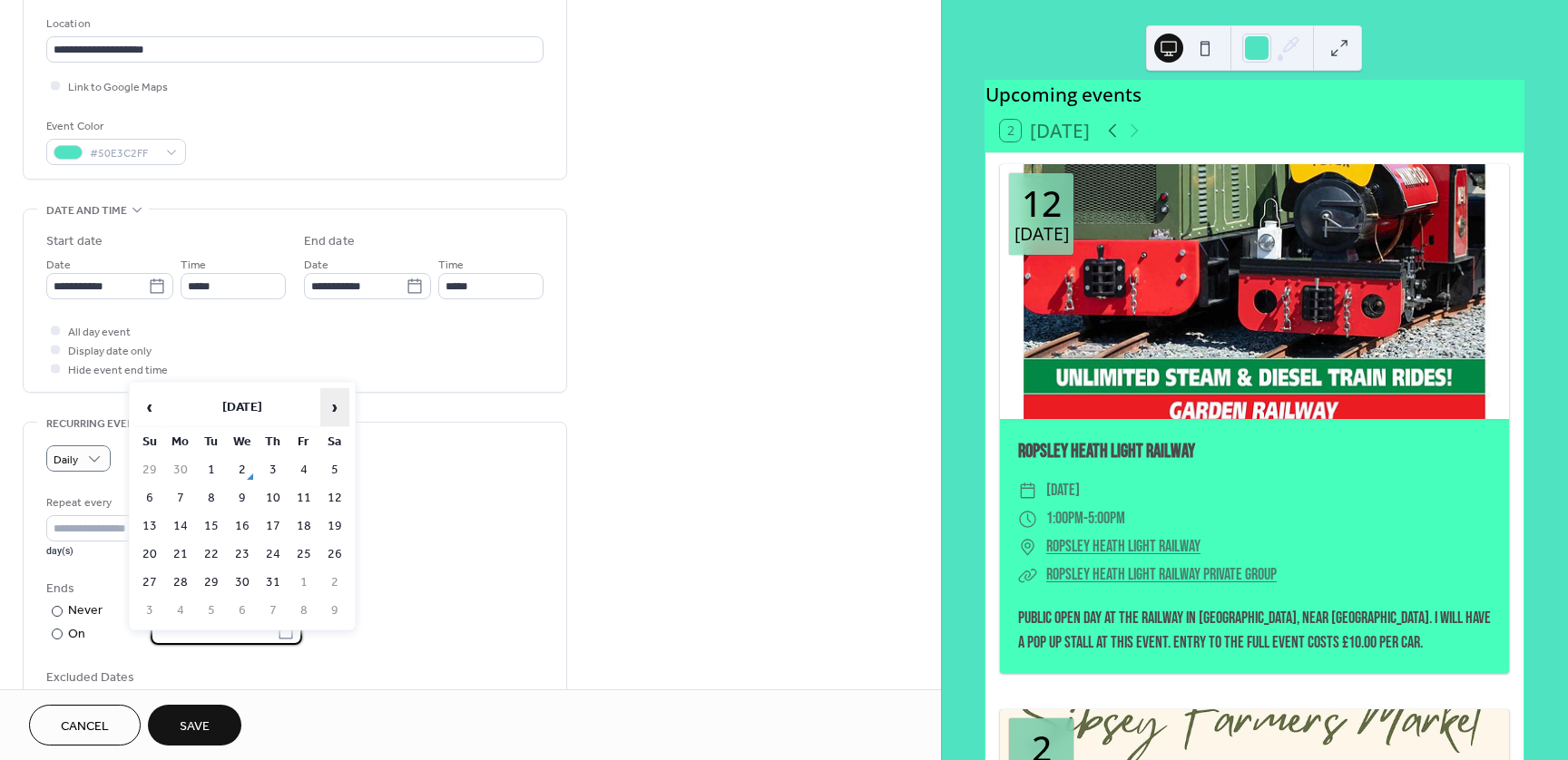 click on "›" at bounding box center [335, 407] 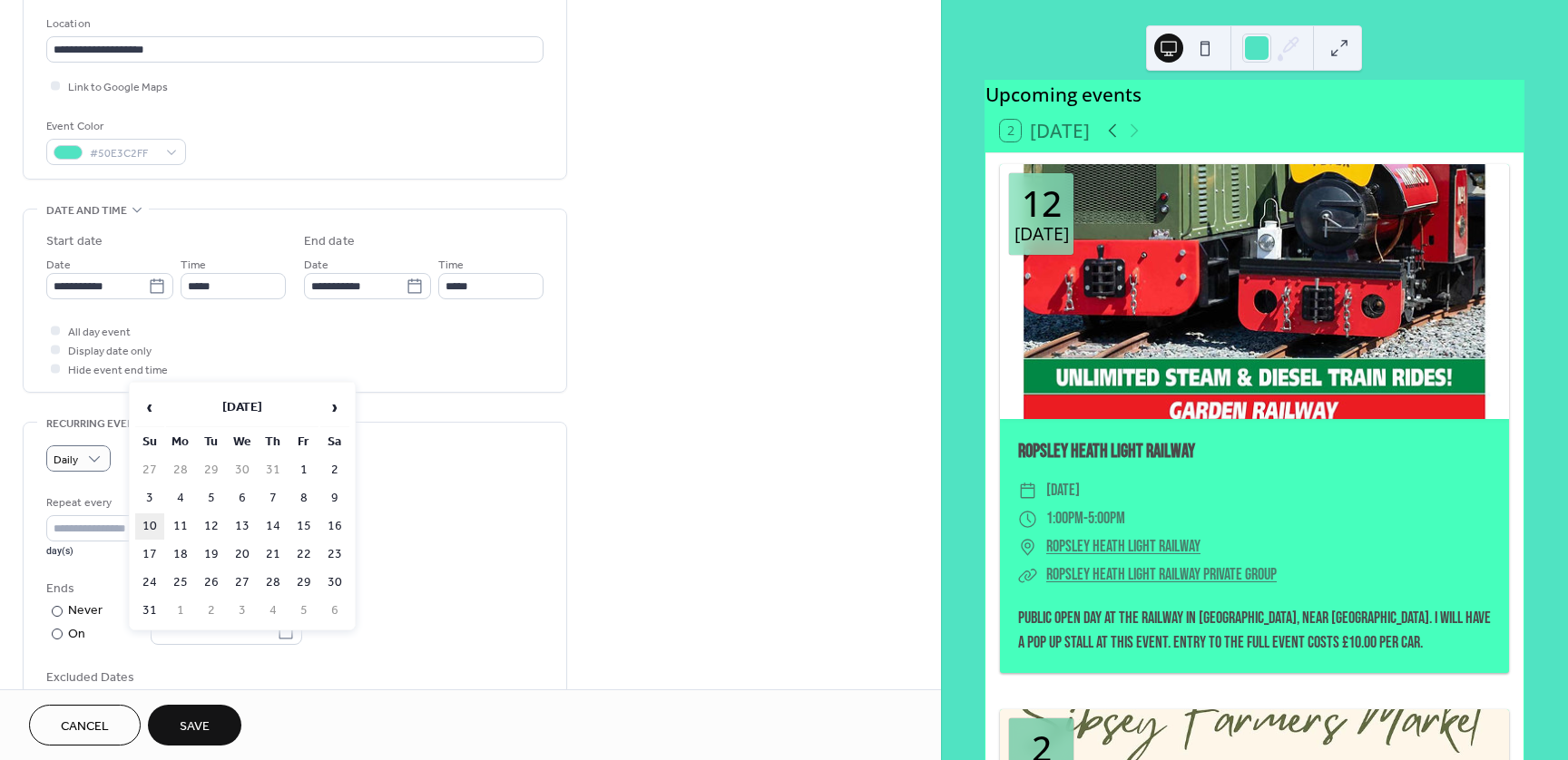 click on "10" at bounding box center [150, 526] 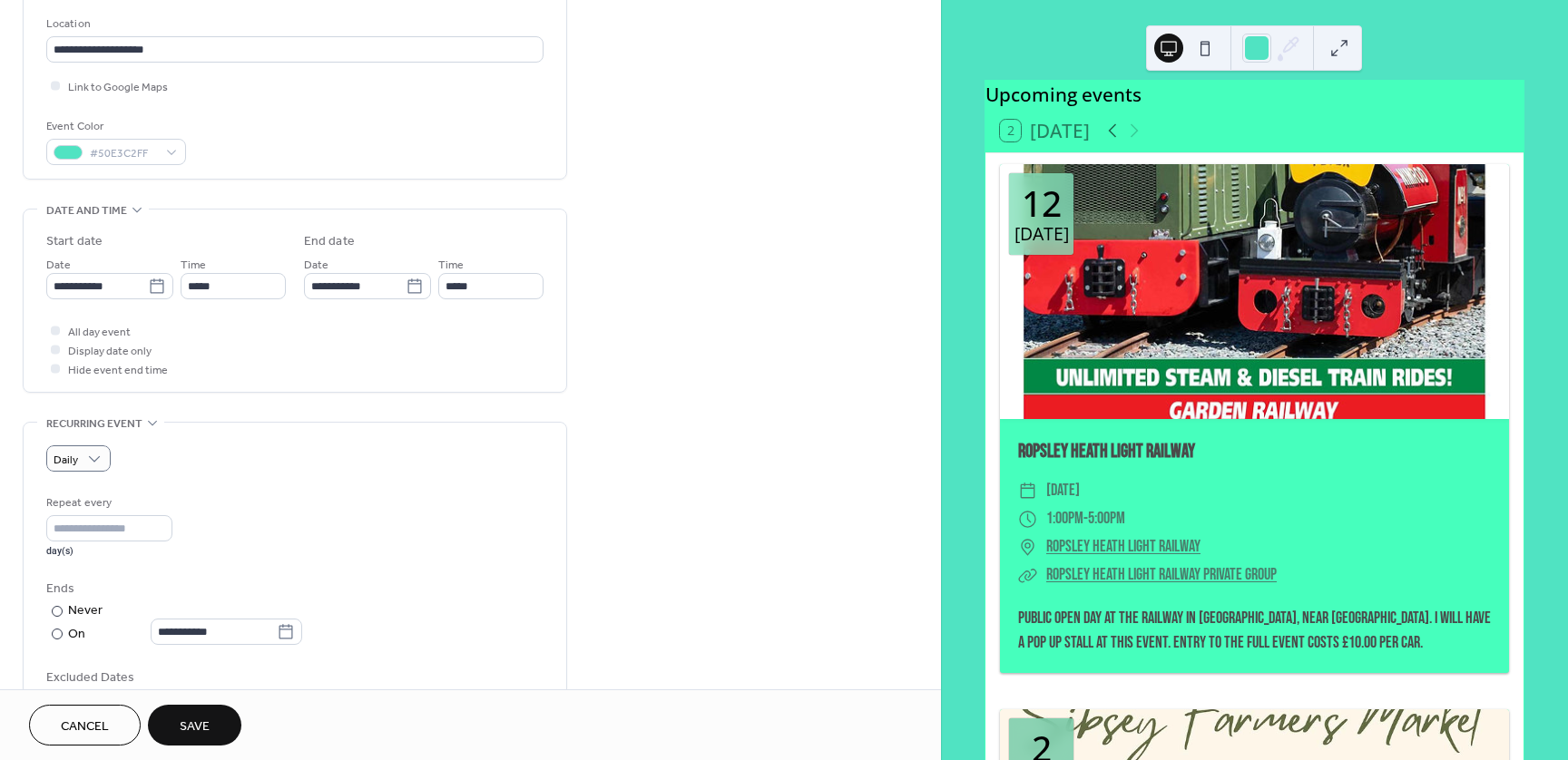 click on "Save" at bounding box center [194, 726] 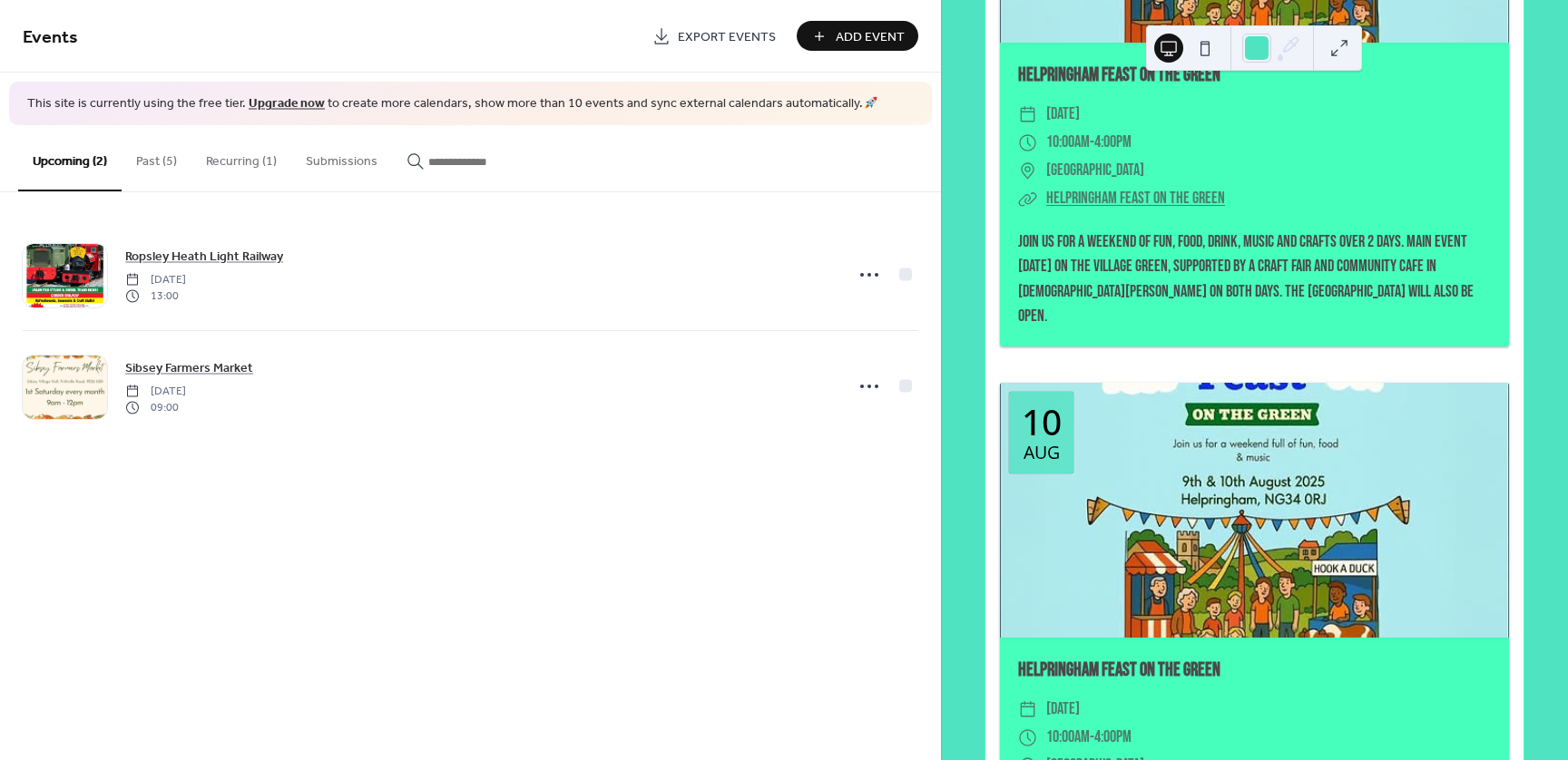 scroll, scrollTop: 1510, scrollLeft: 0, axis: vertical 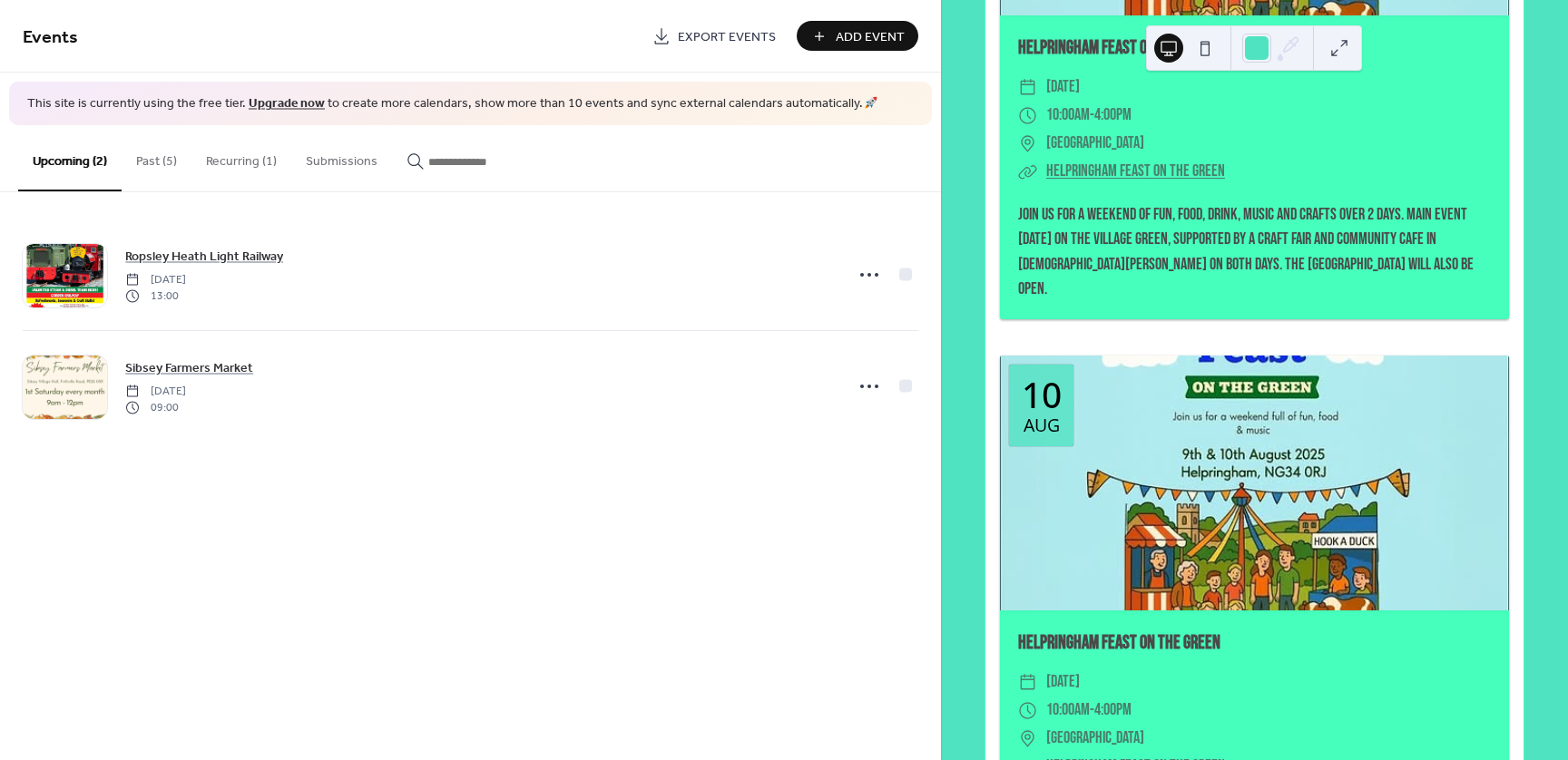 click at bounding box center [1254, 482] 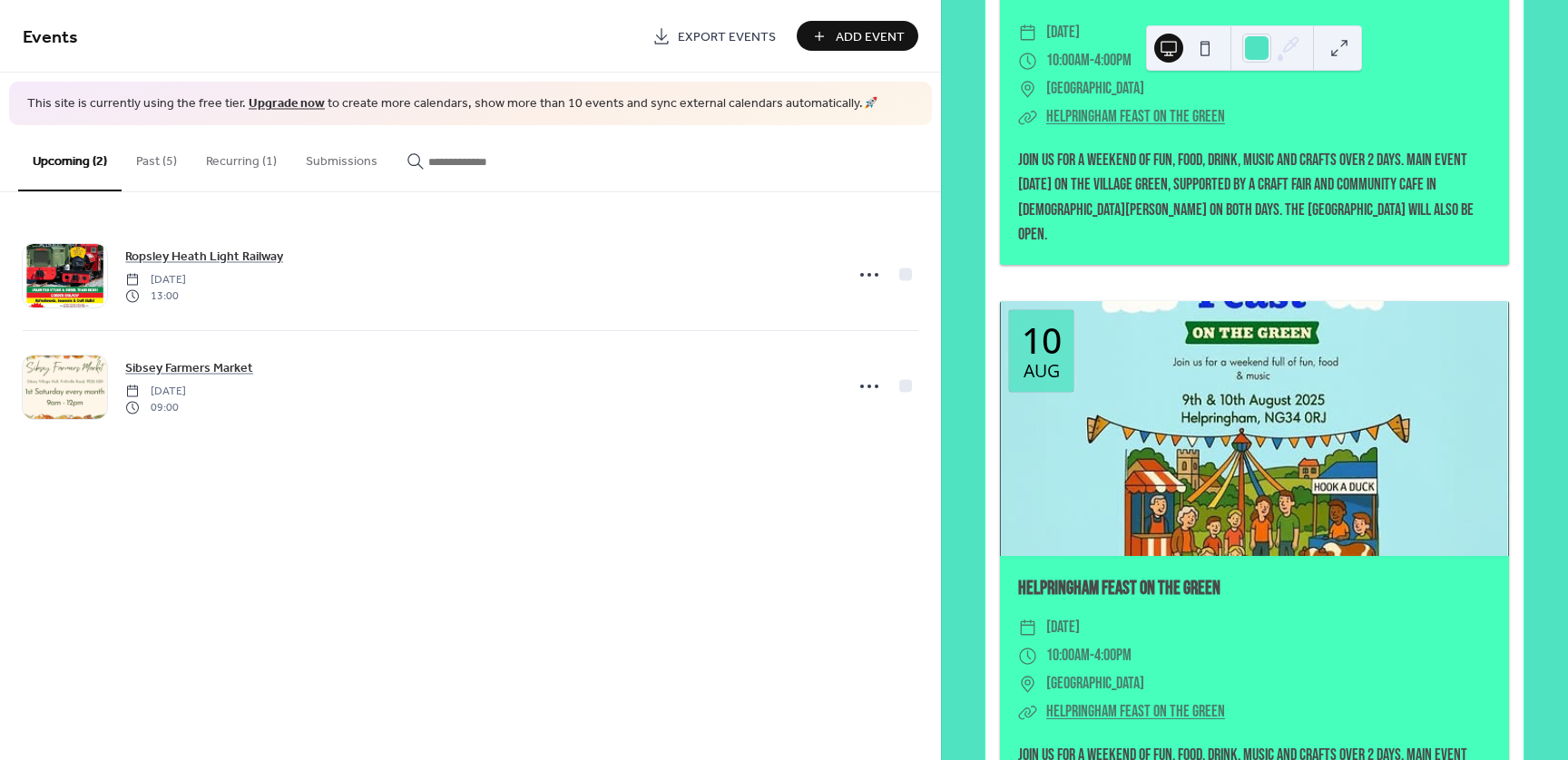 click on "​ 10:00am - 4:00pm" at bounding box center (1254, 656) 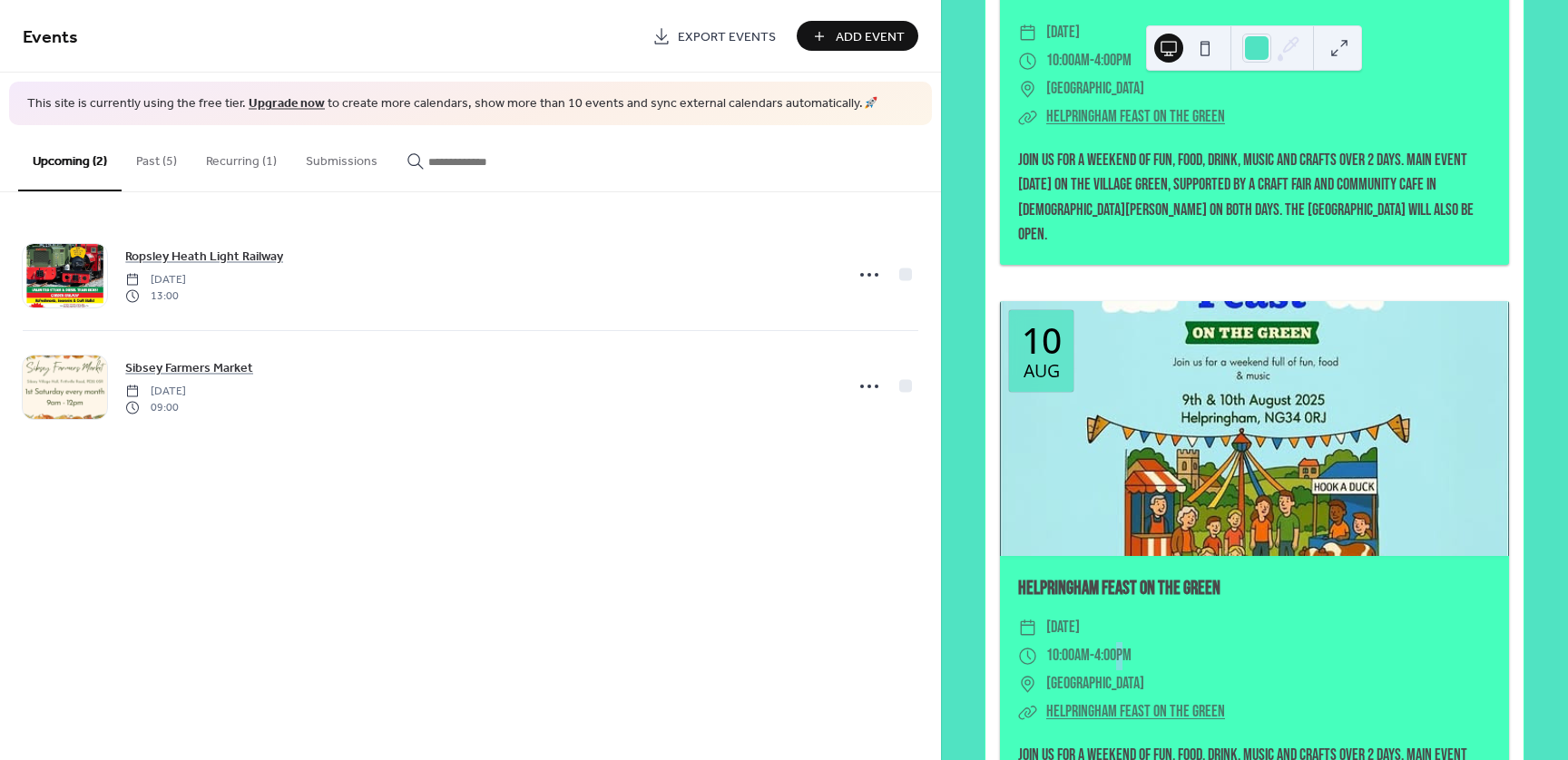 click on "4:00pm" at bounding box center (1112, 656) 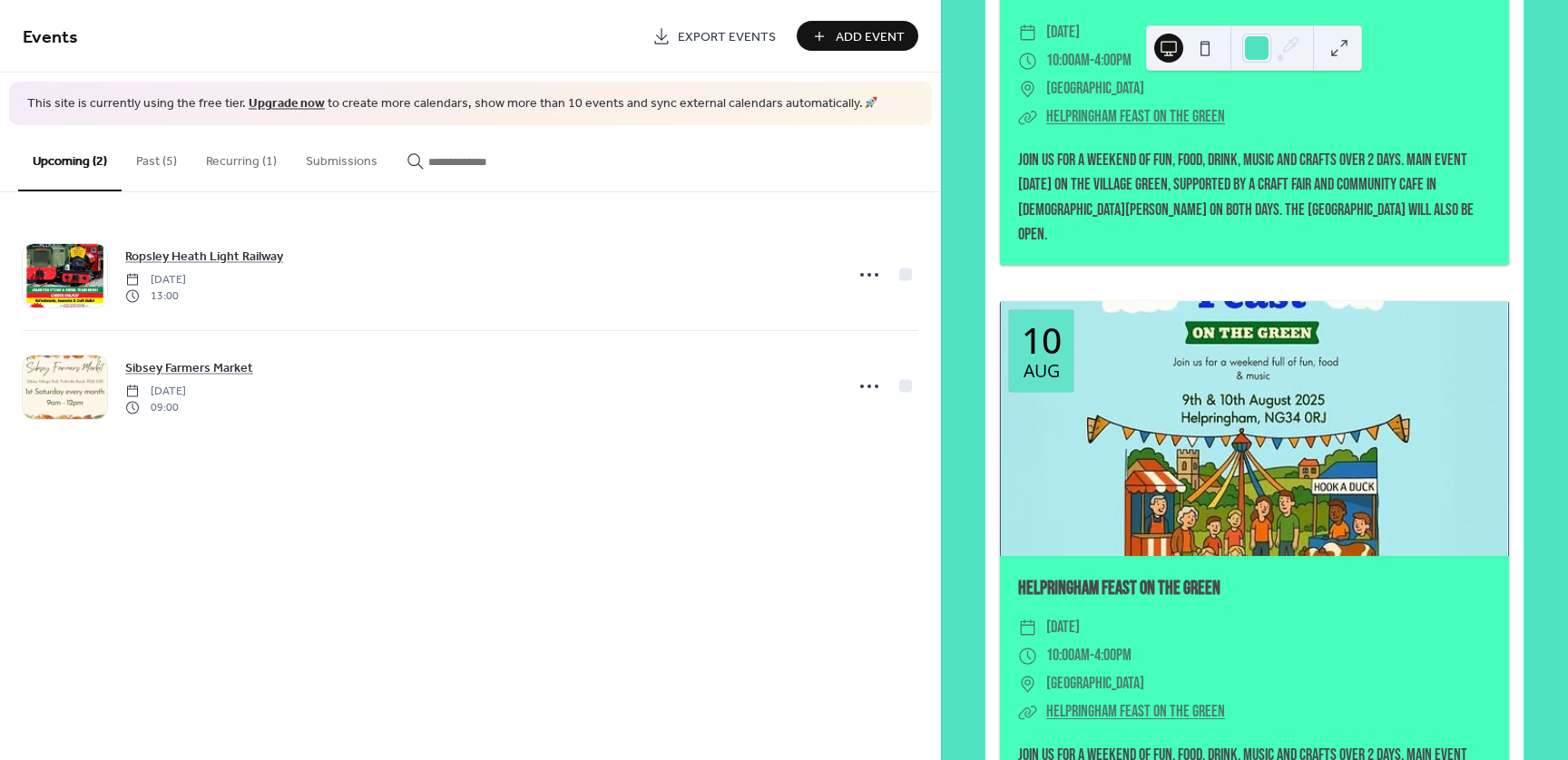 click on "​ 10:00am - 4:00pm" at bounding box center (1254, 656) 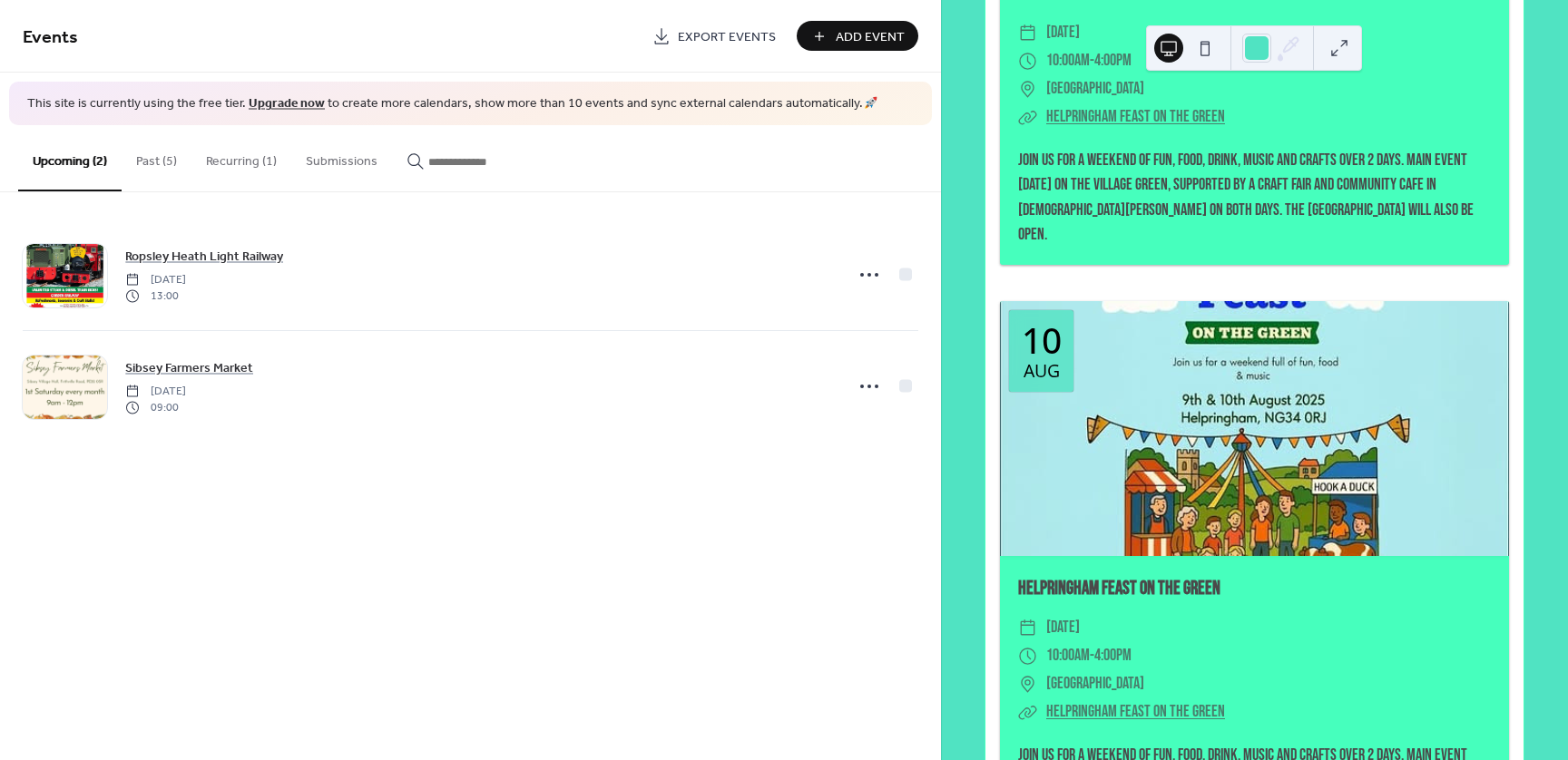 click on "Add Event" at bounding box center (870, 37) 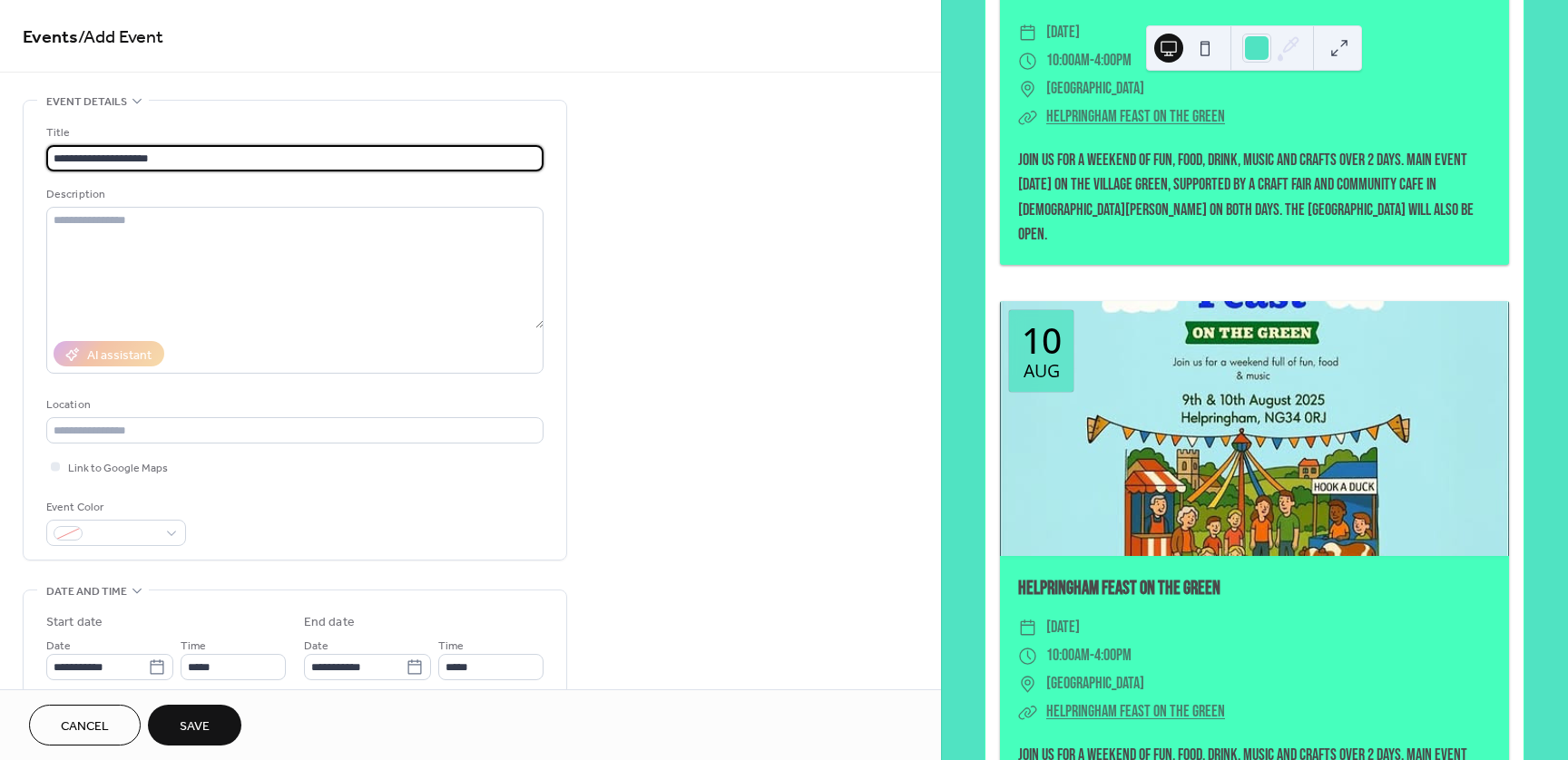 type on "**********" 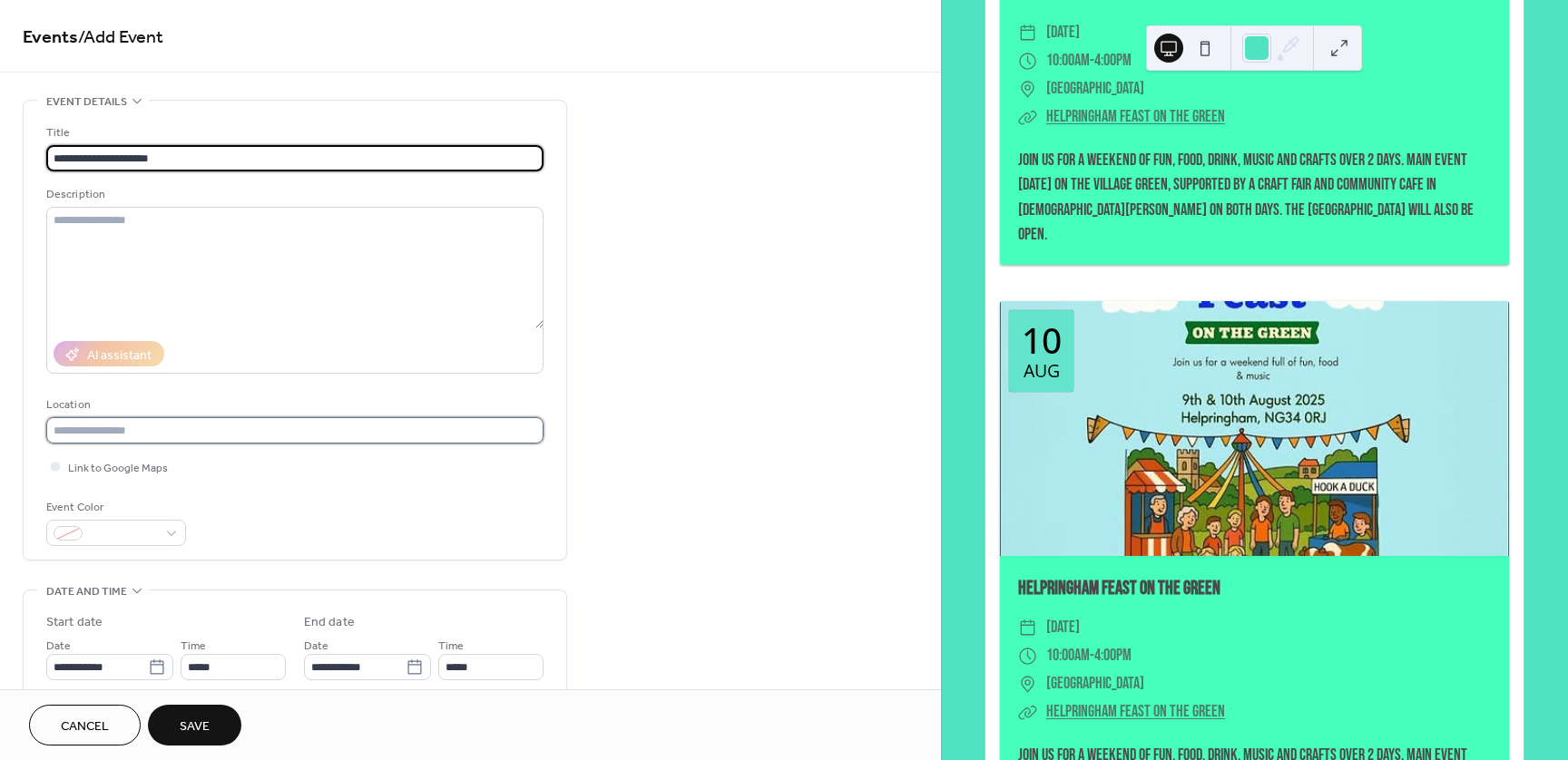 click at bounding box center [295, 430] 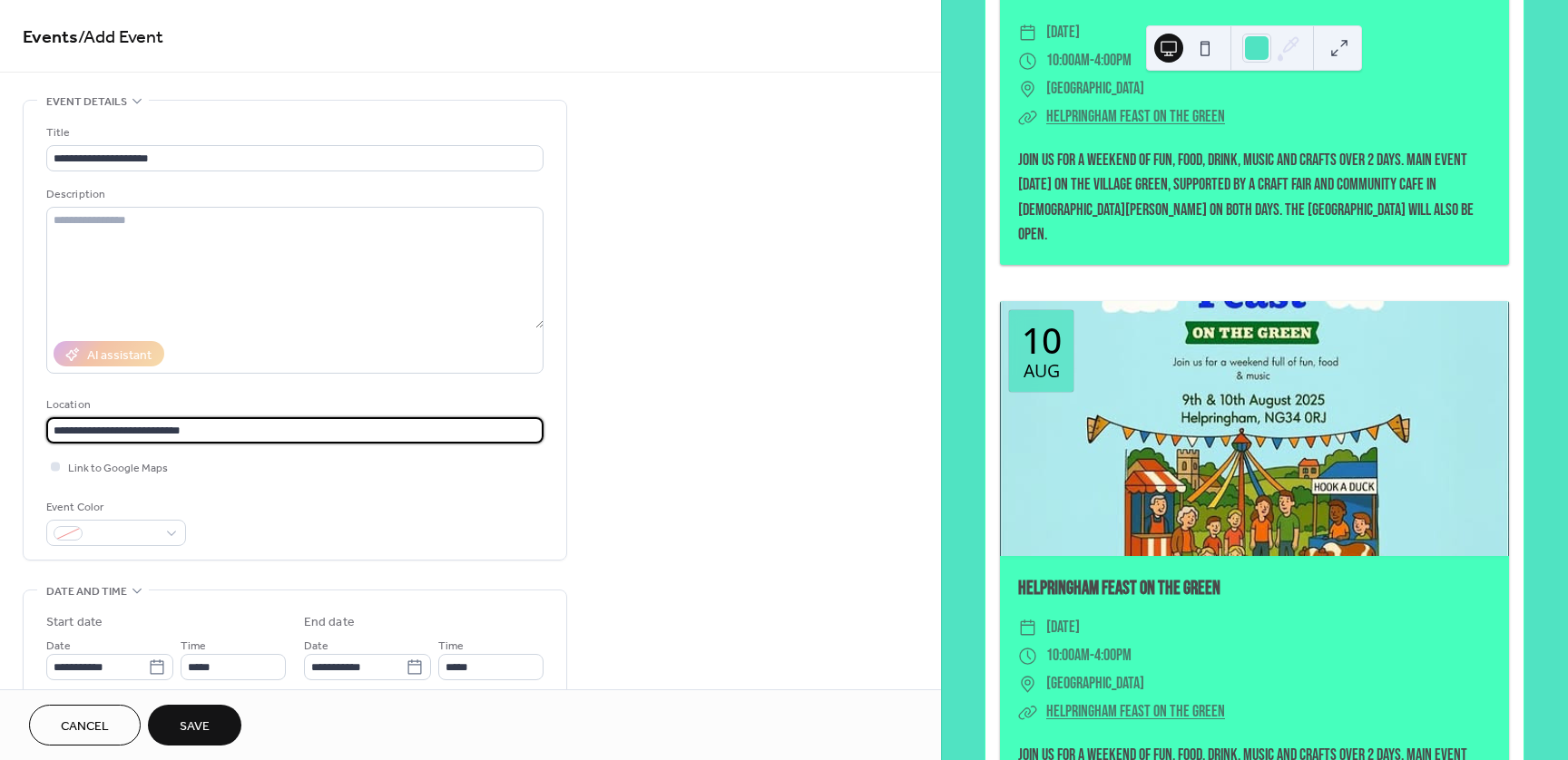 type on "**********" 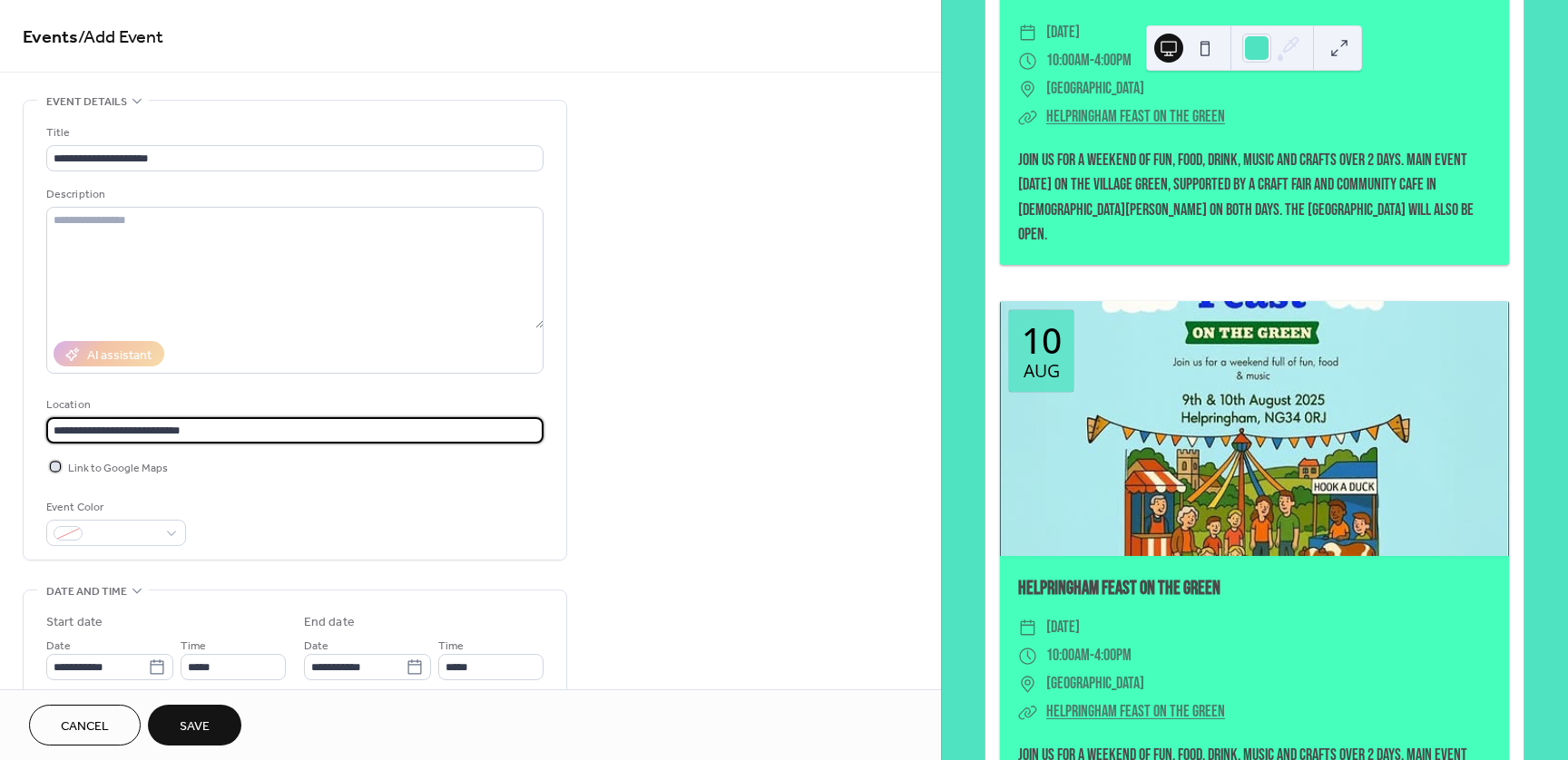 click at bounding box center (55, 466) 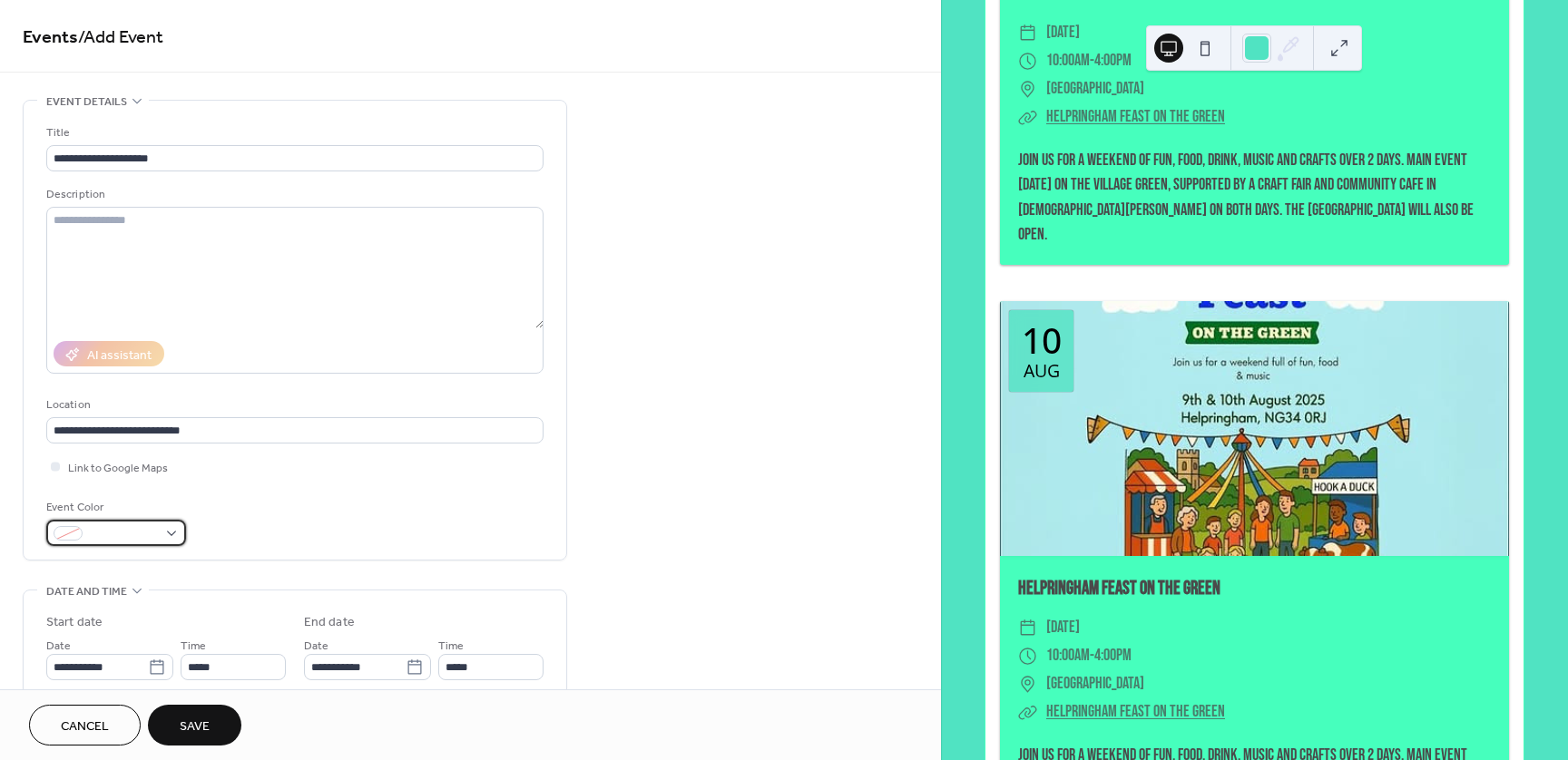 click at bounding box center [116, 532] 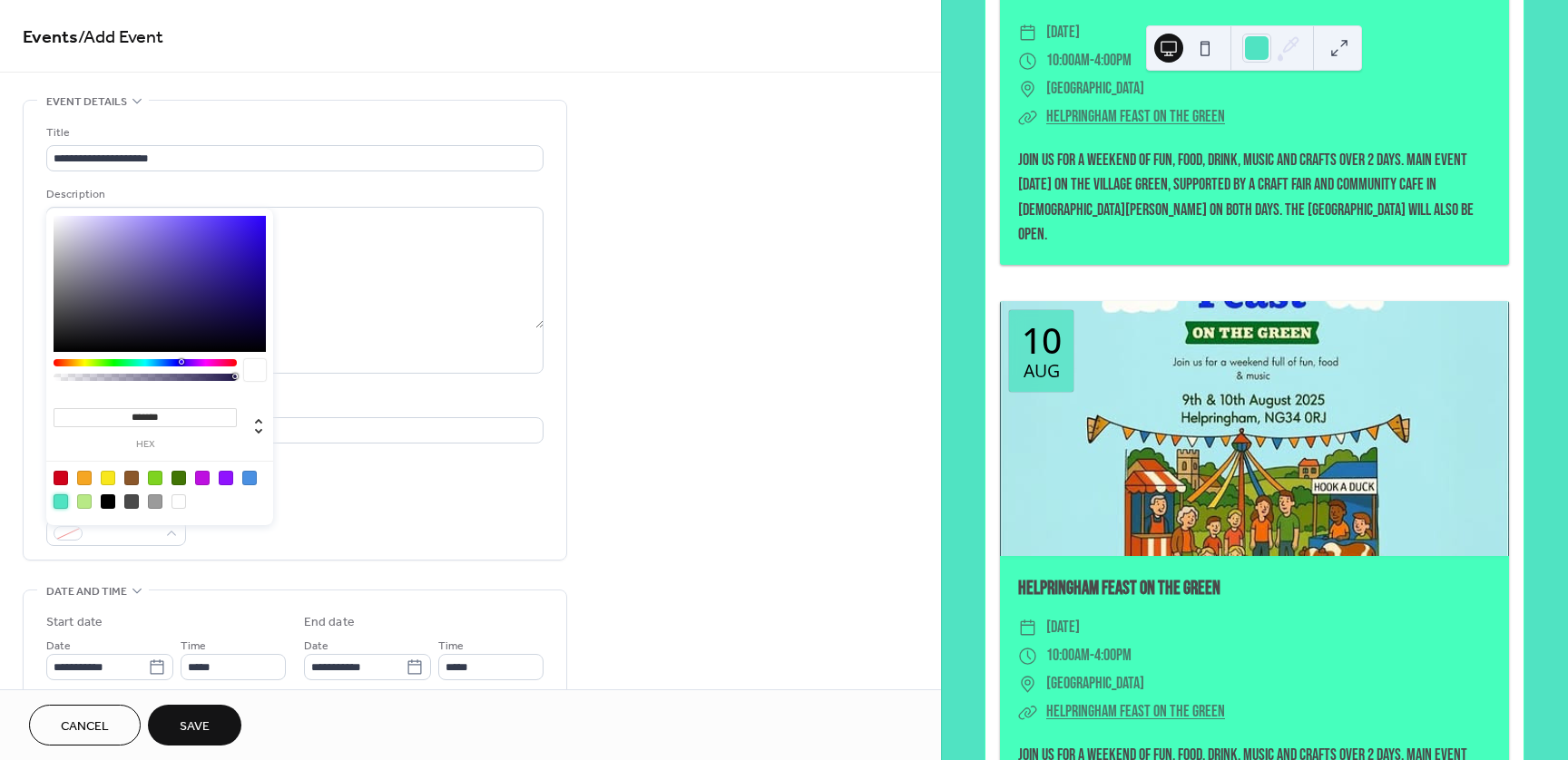 click at bounding box center (61, 502) 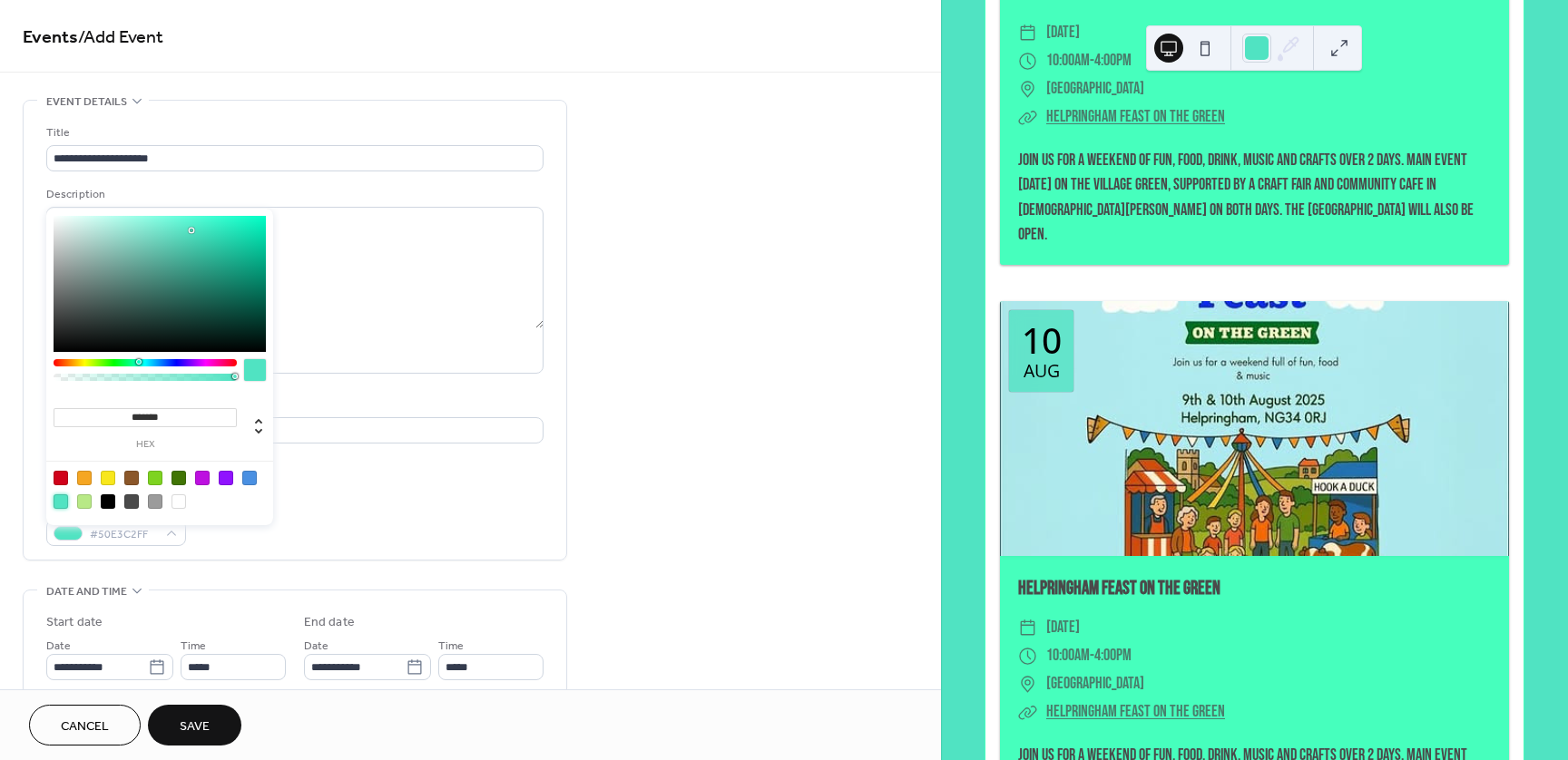 scroll, scrollTop: 54, scrollLeft: 0, axis: vertical 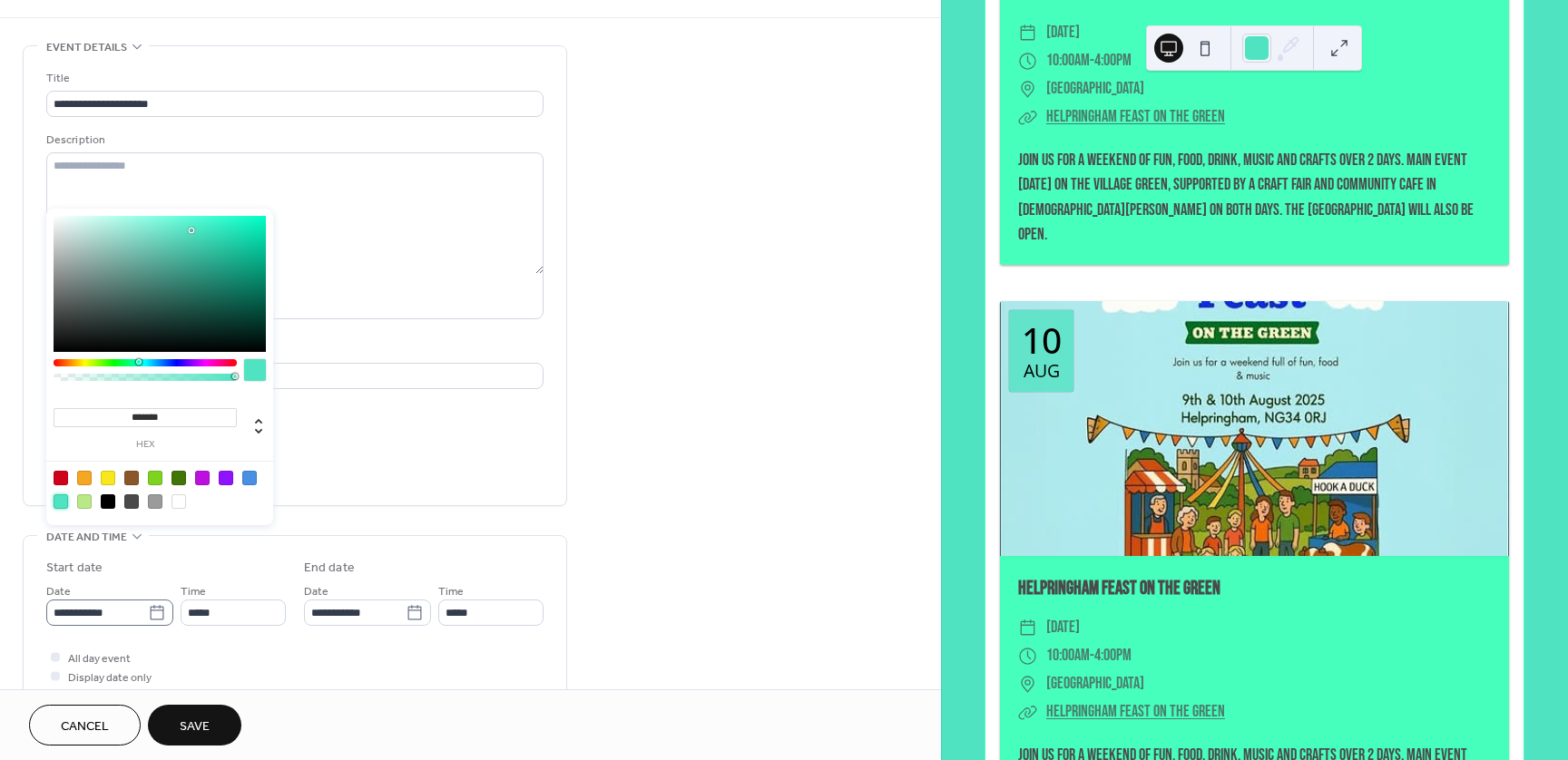 click 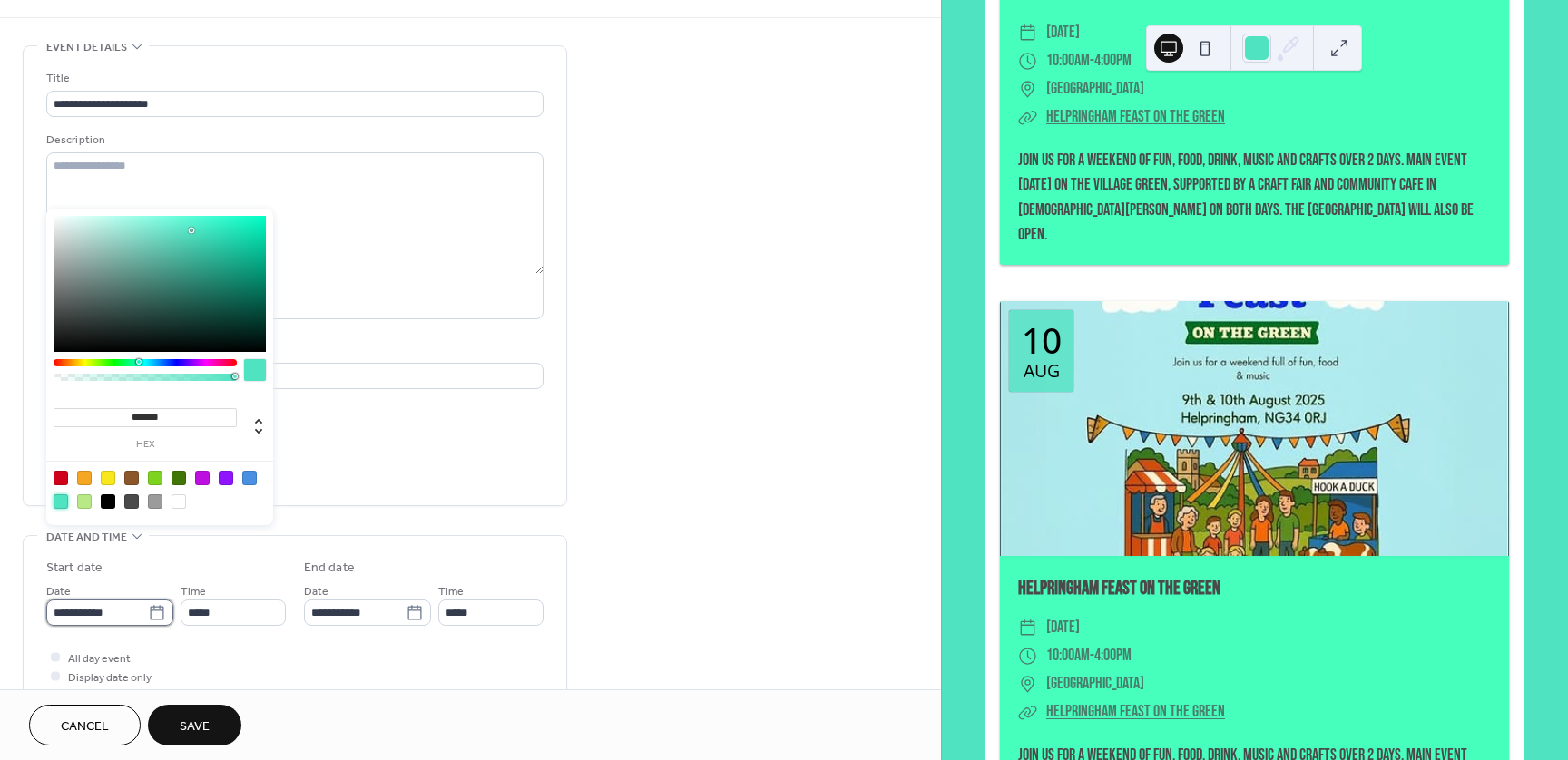 click on "**********" at bounding box center [97, 612] 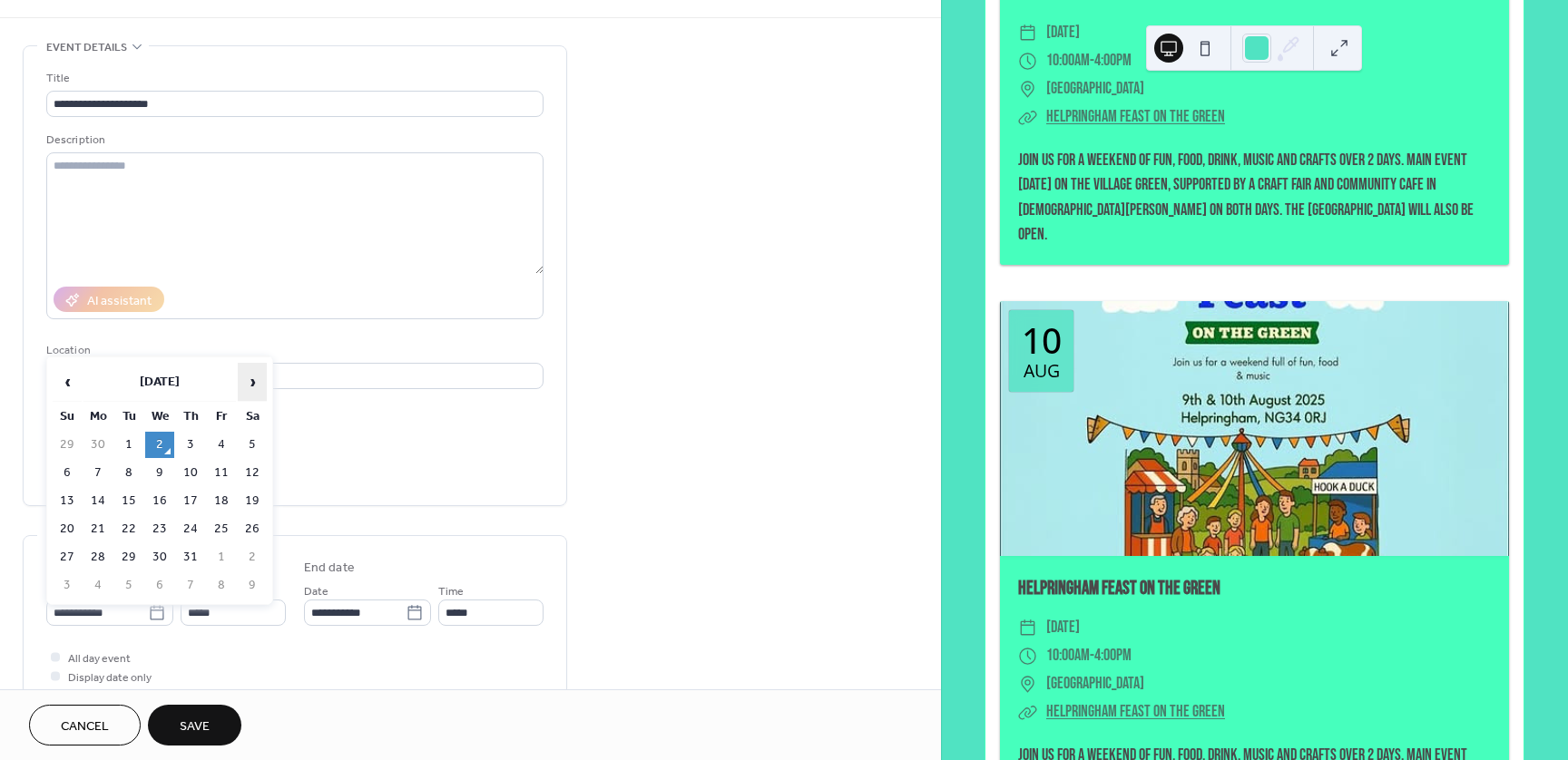 click on "›" at bounding box center [252, 382] 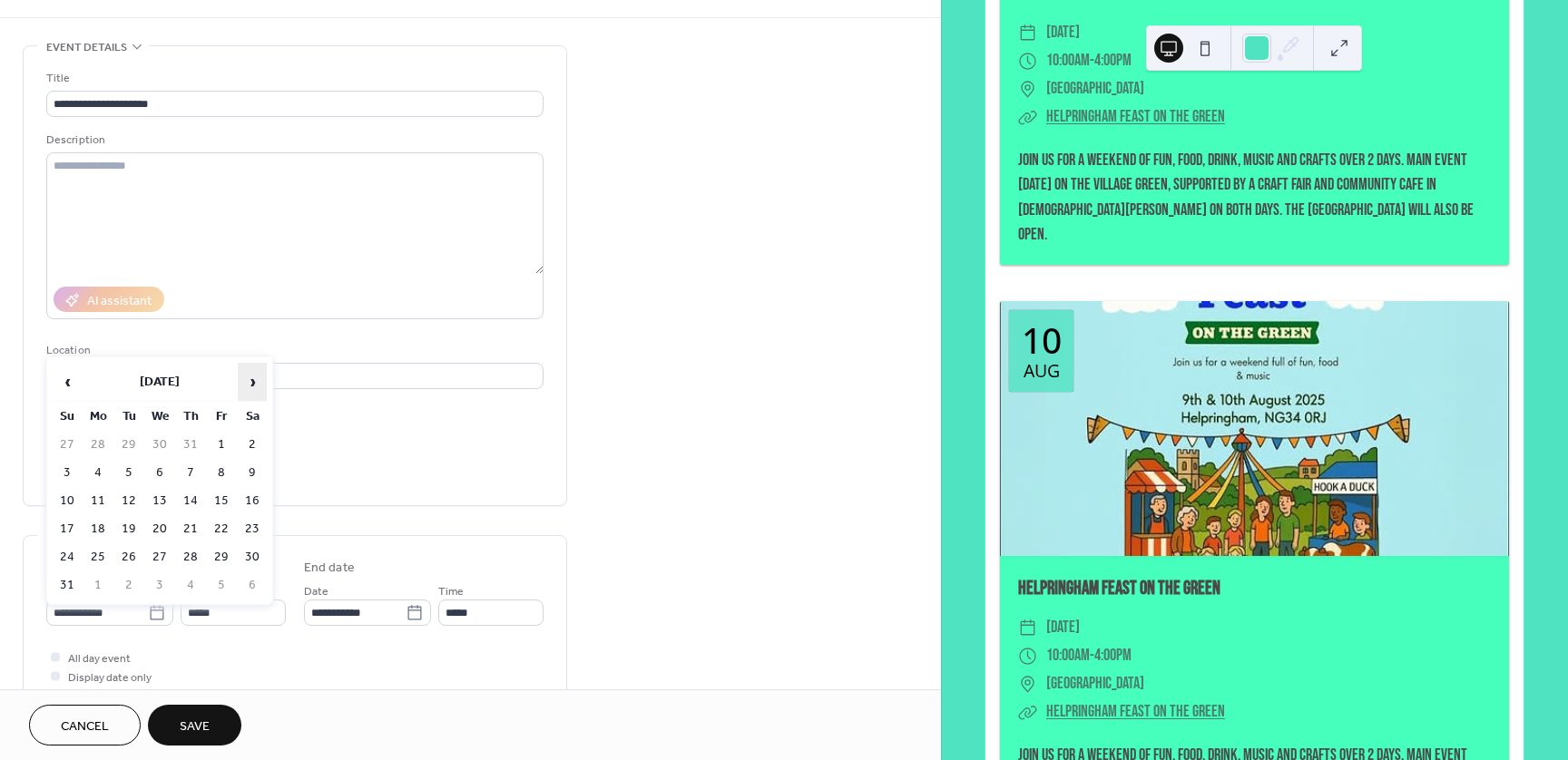 click on "›" at bounding box center [252, 382] 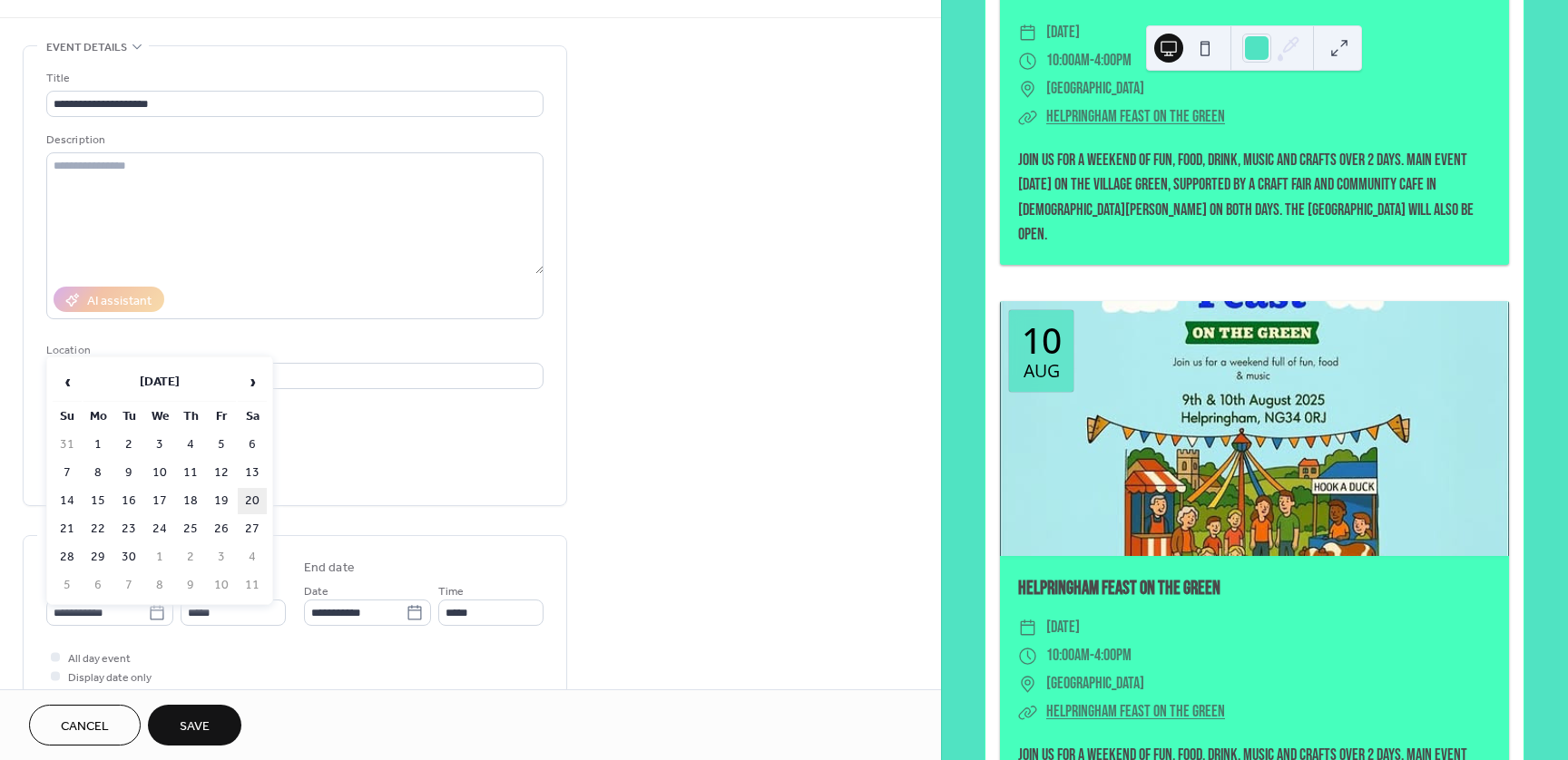 click on "20" at bounding box center [252, 501] 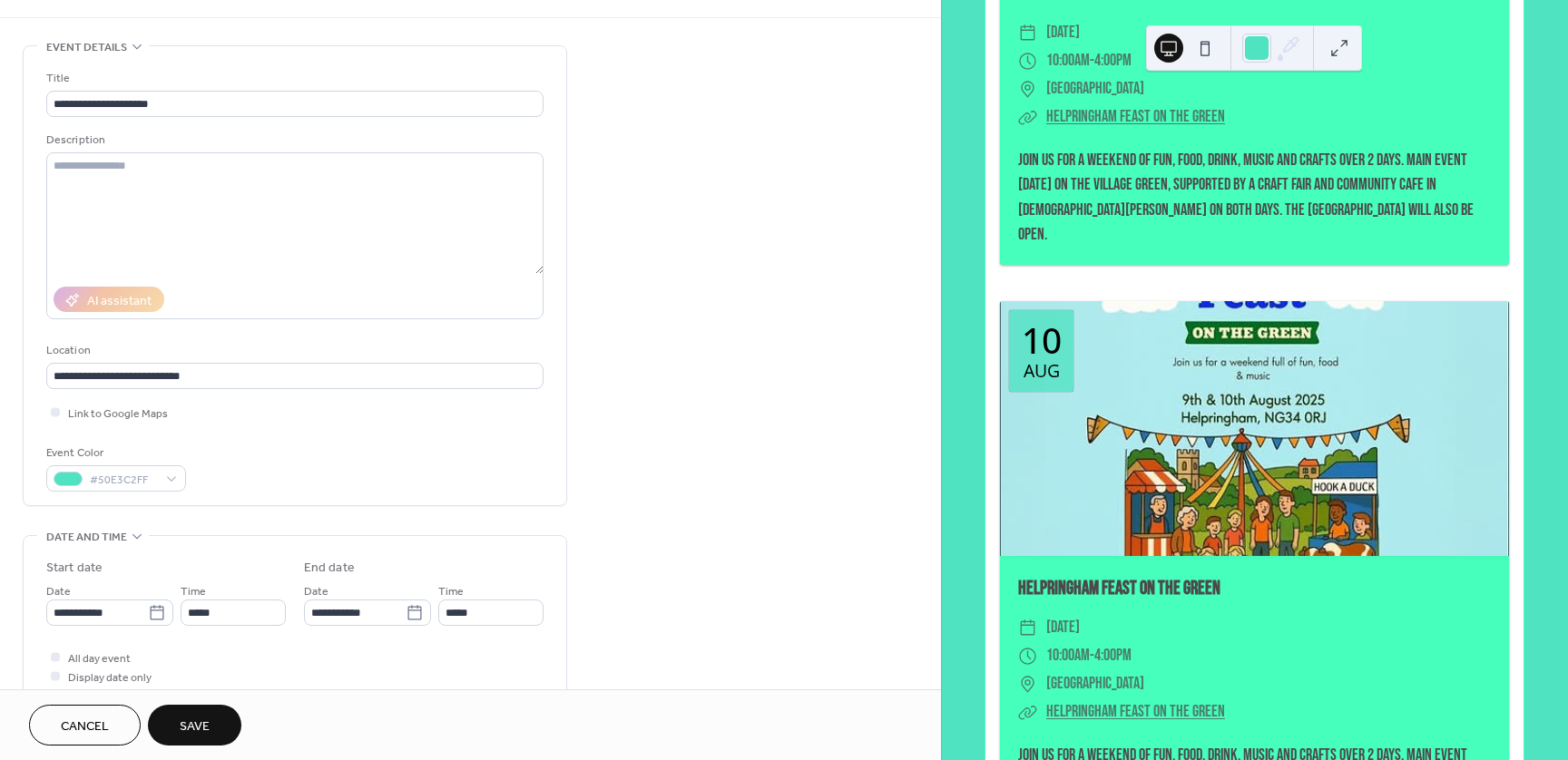 type on "**********" 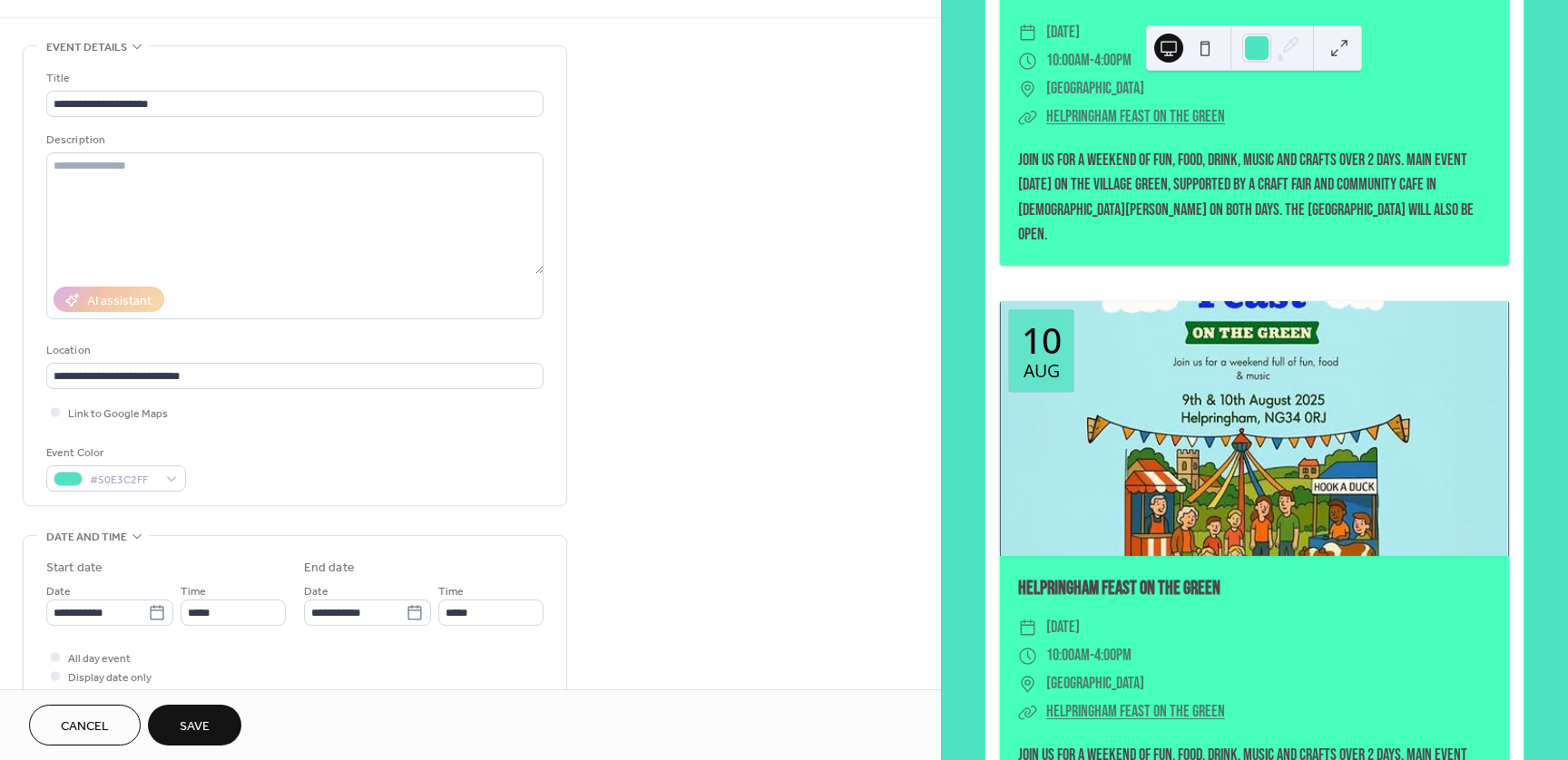 type on "**********" 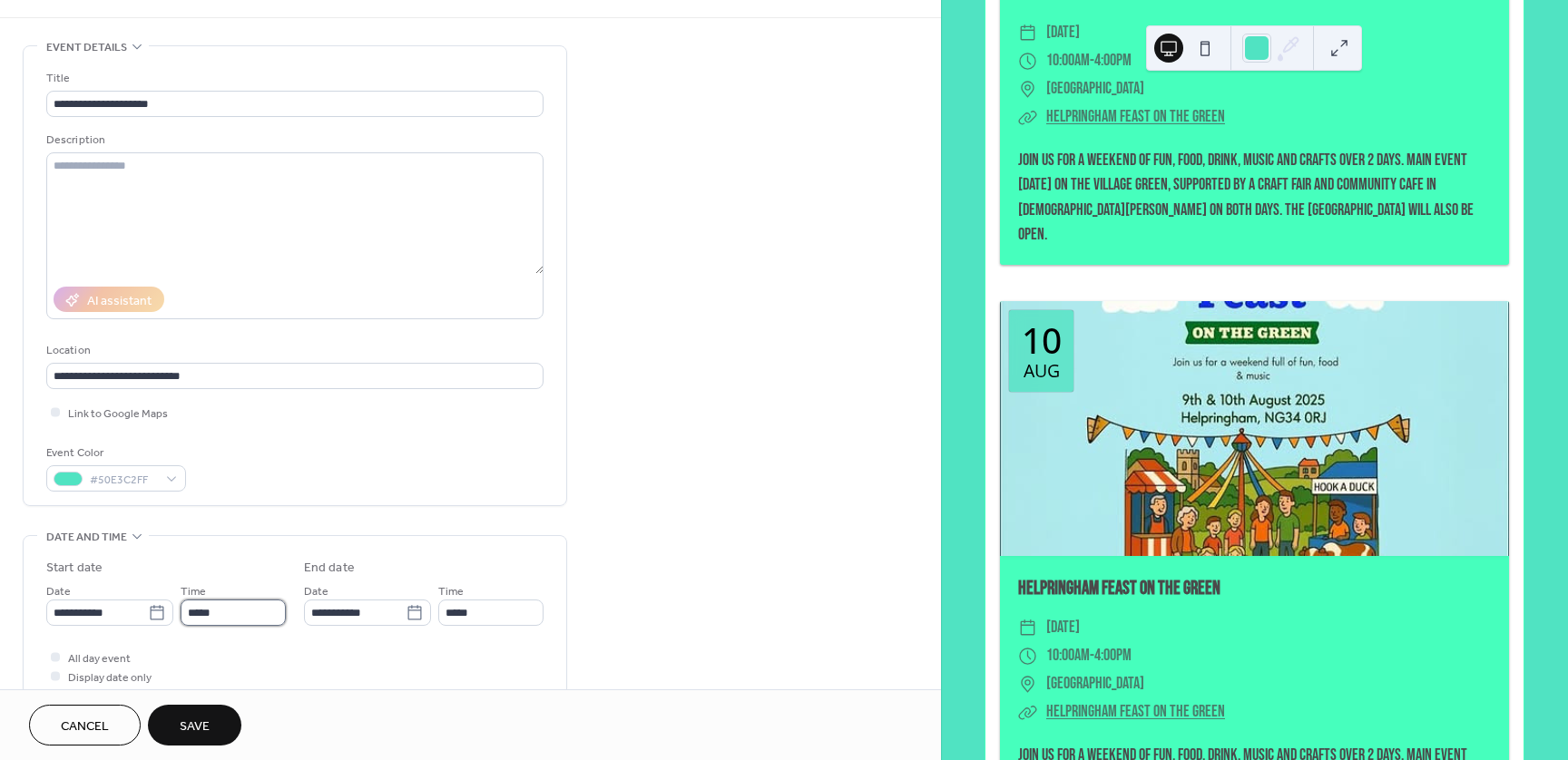 click on "*****" at bounding box center (233, 612) 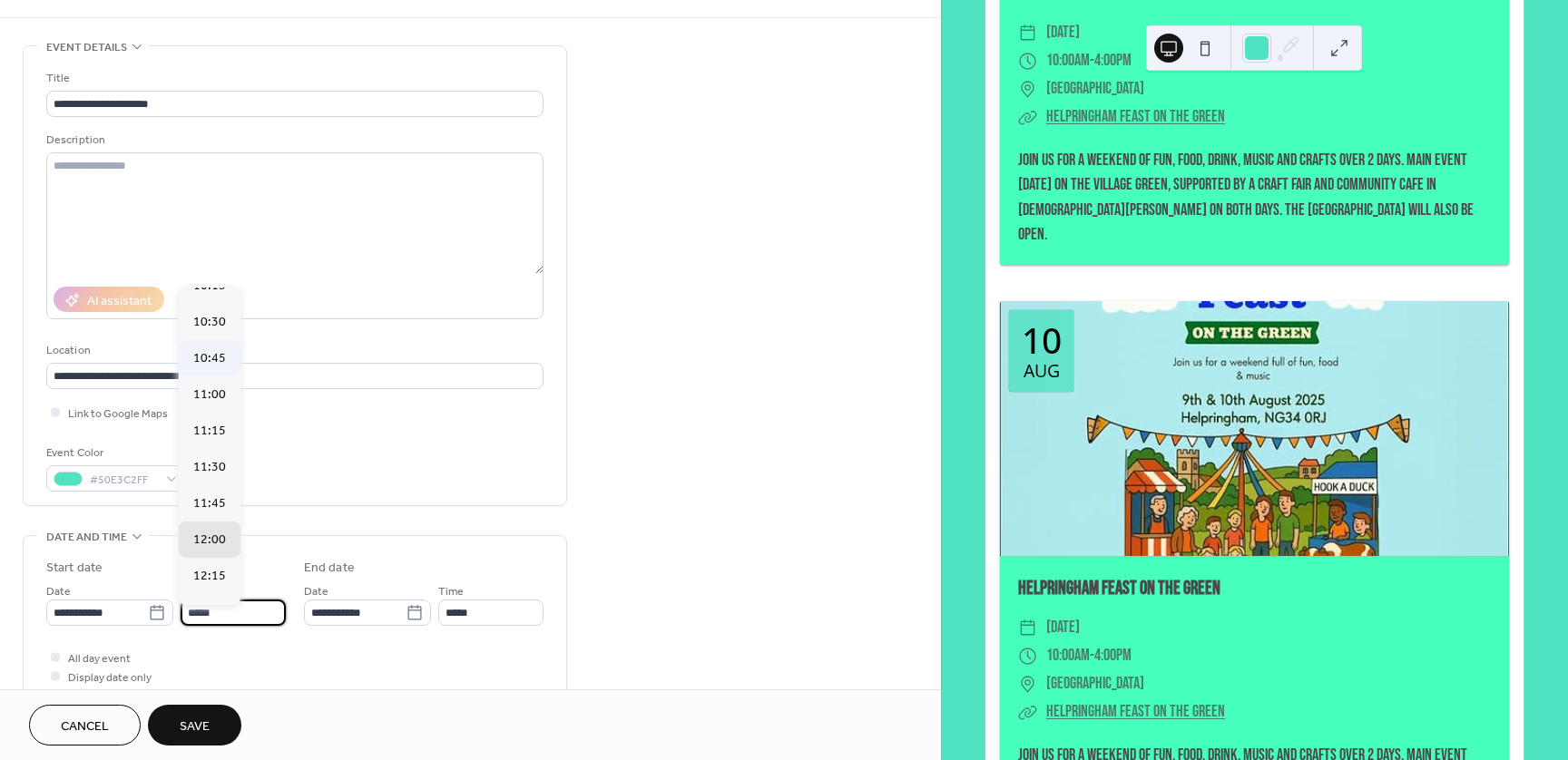 scroll, scrollTop: 1415, scrollLeft: 0, axis: vertical 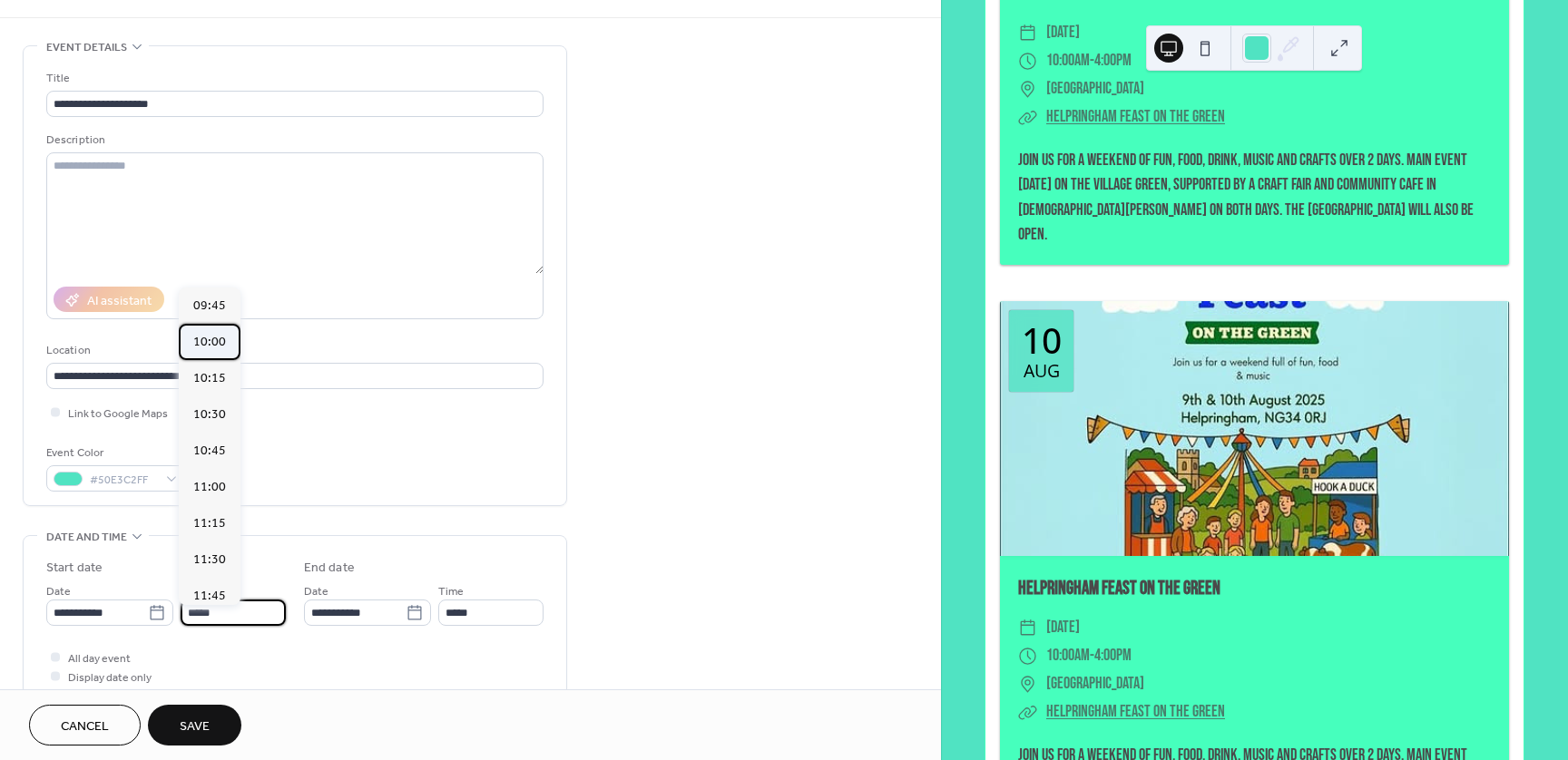 click on "10:00" at bounding box center [210, 342] 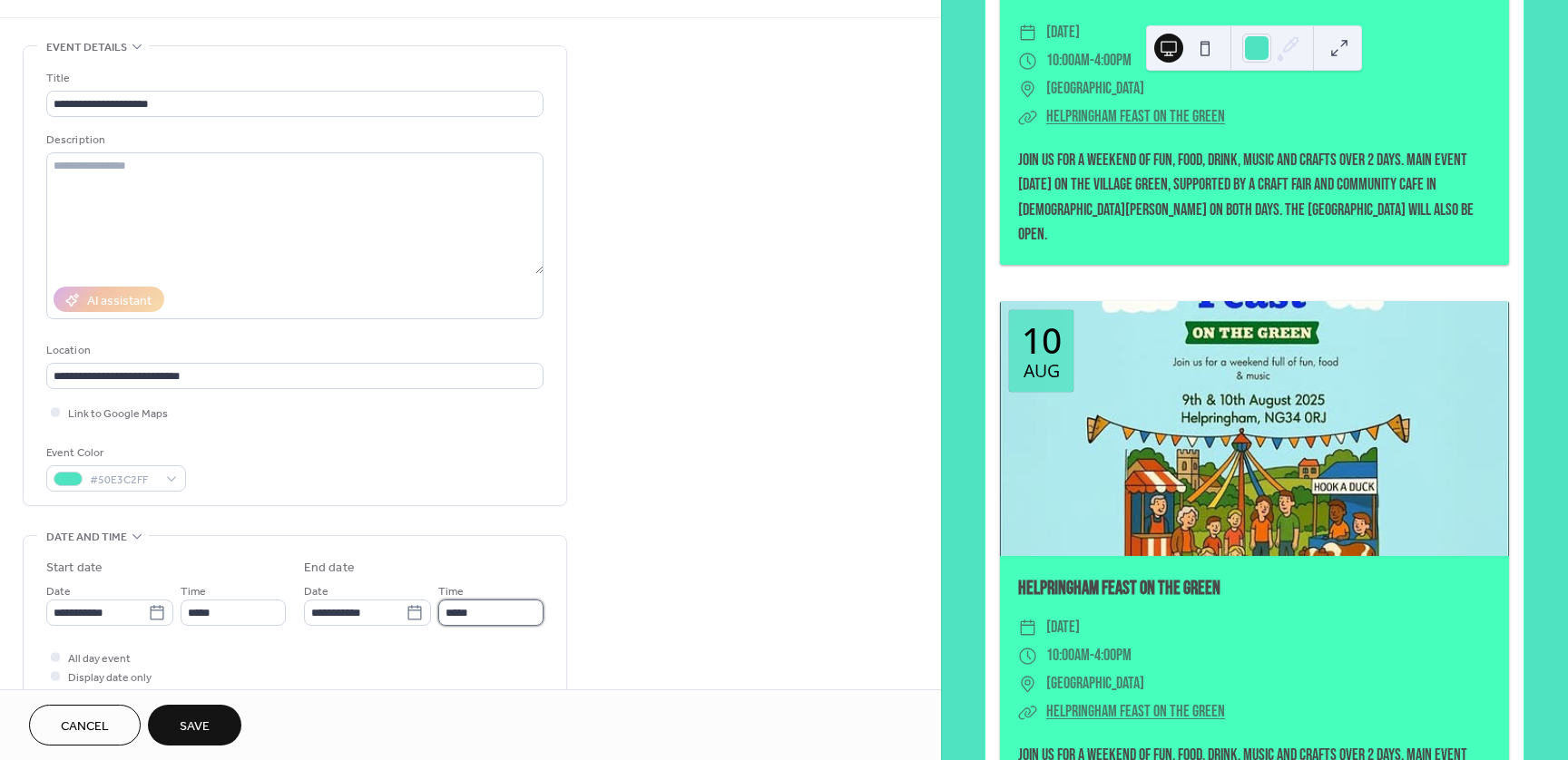 click on "*****" at bounding box center [491, 612] 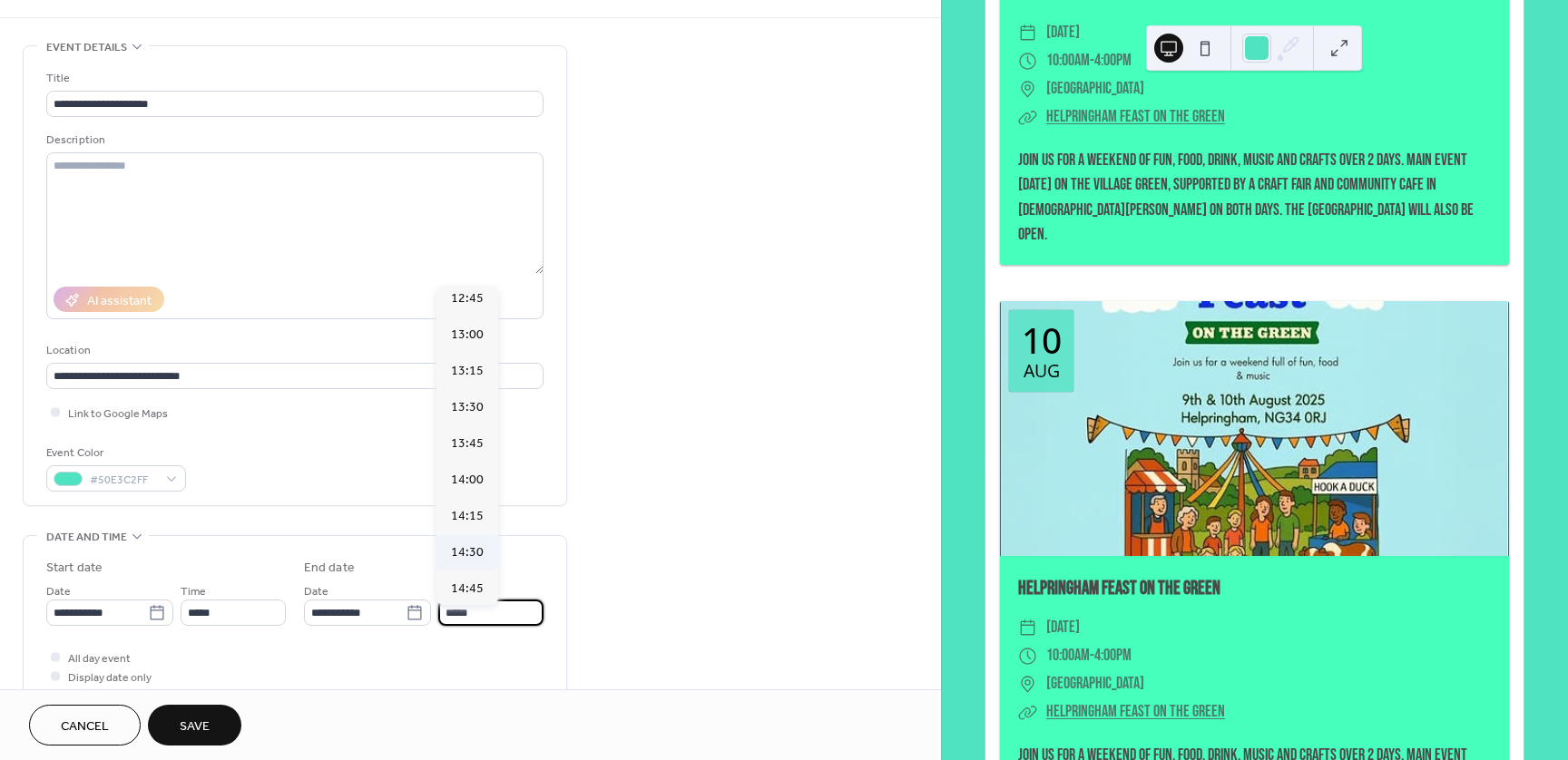 scroll, scrollTop: 648, scrollLeft: 0, axis: vertical 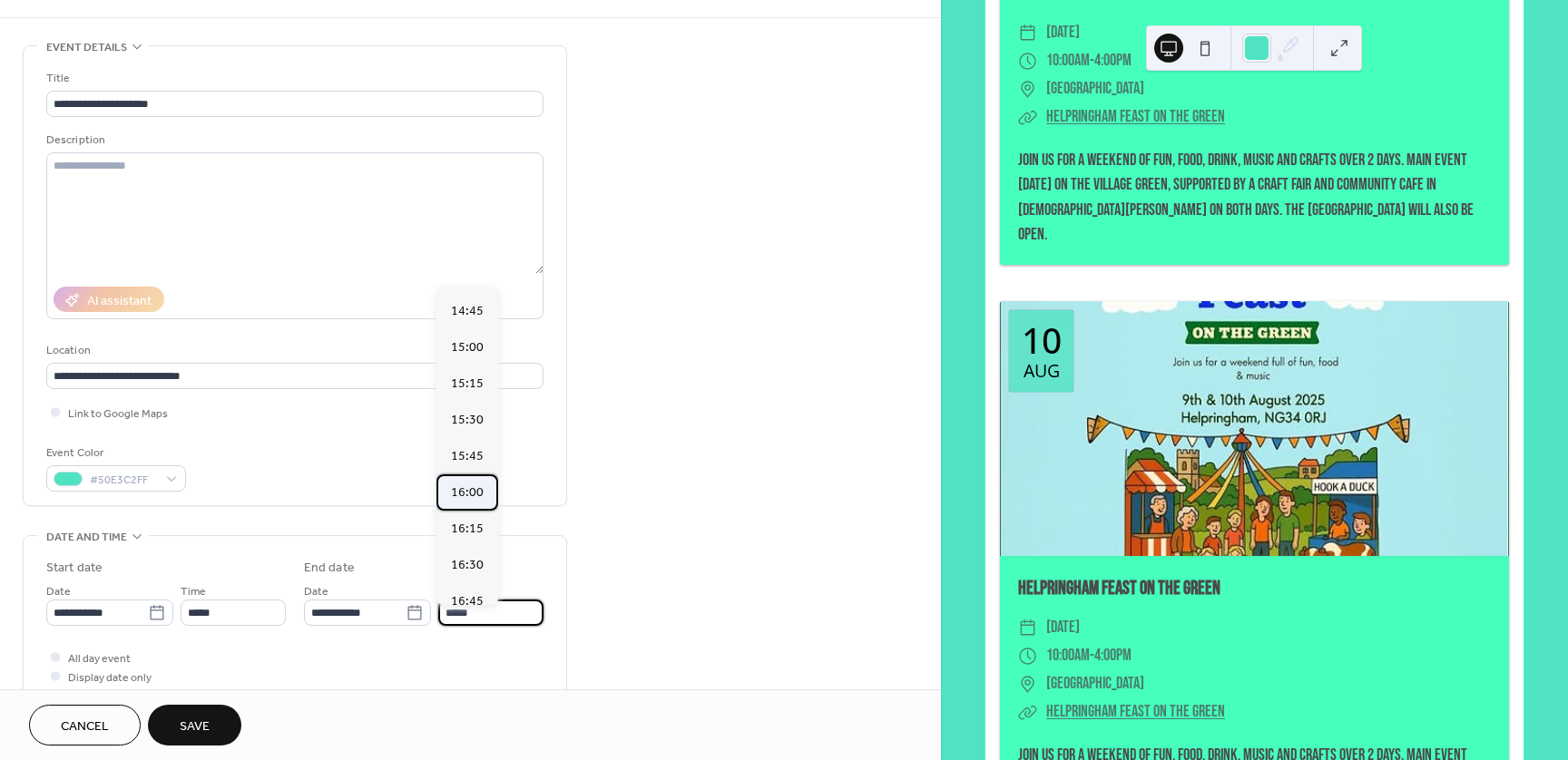 click on "16:00" at bounding box center [467, 492] 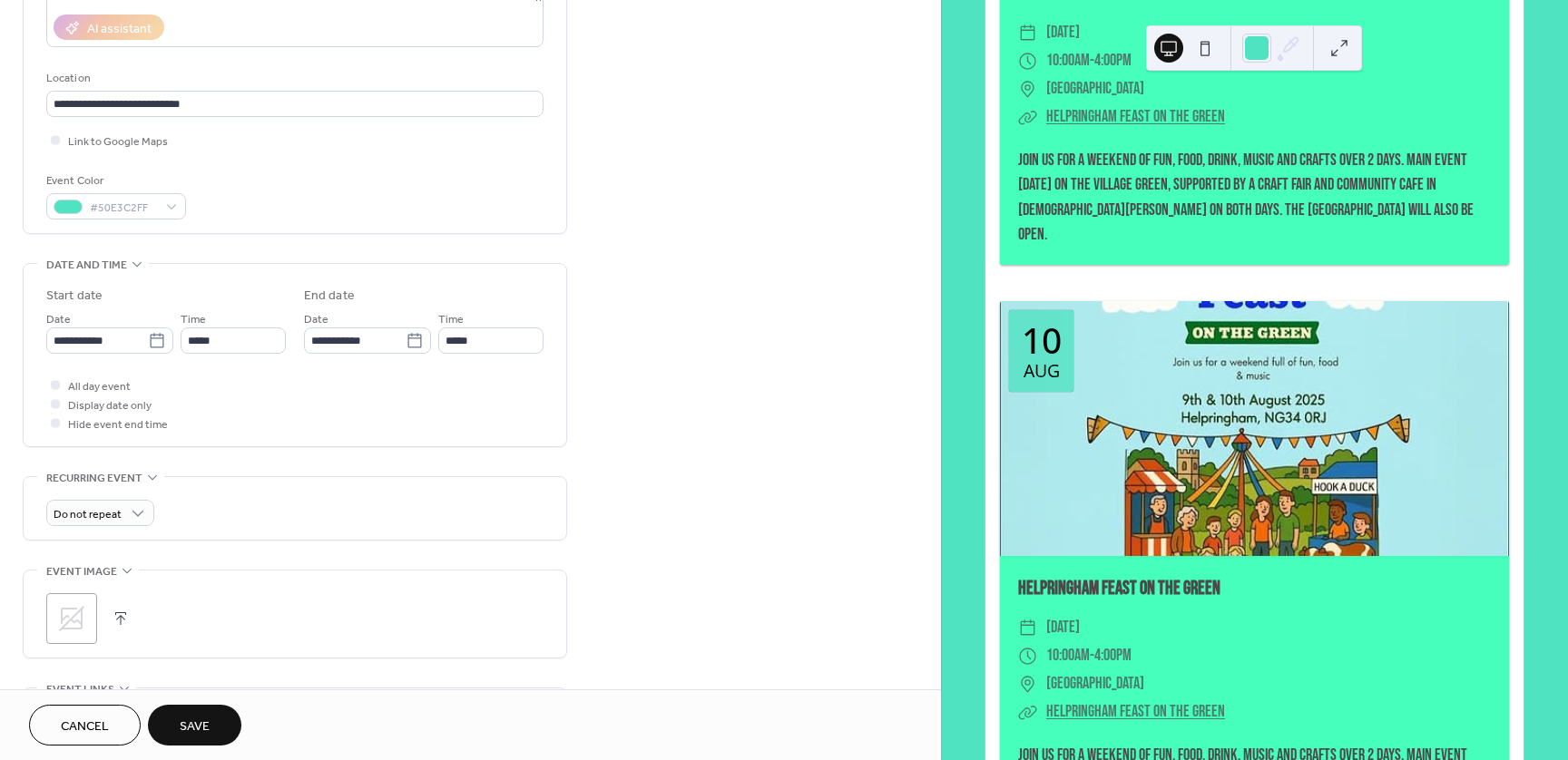 scroll, scrollTop: 381, scrollLeft: 0, axis: vertical 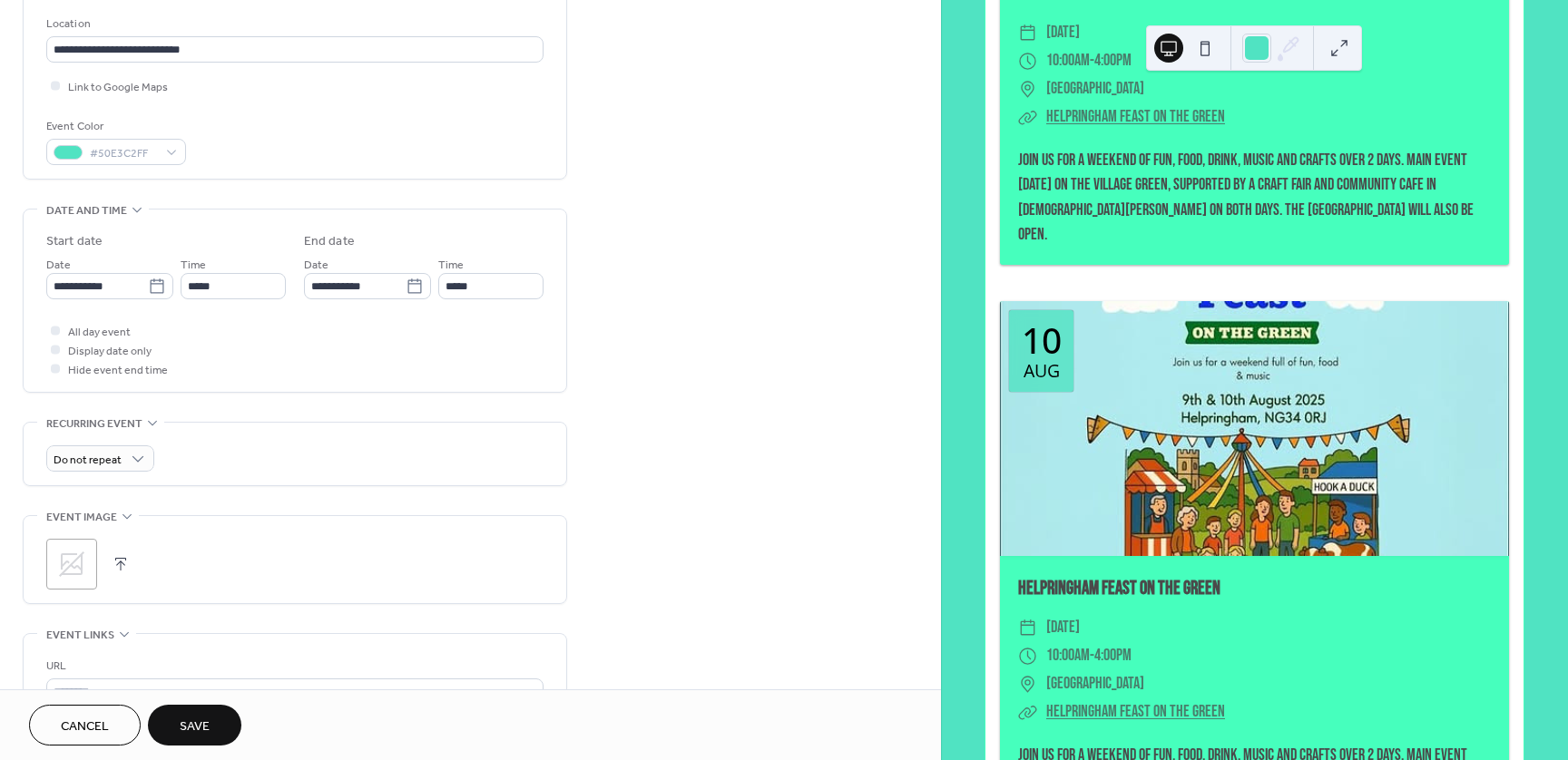 click 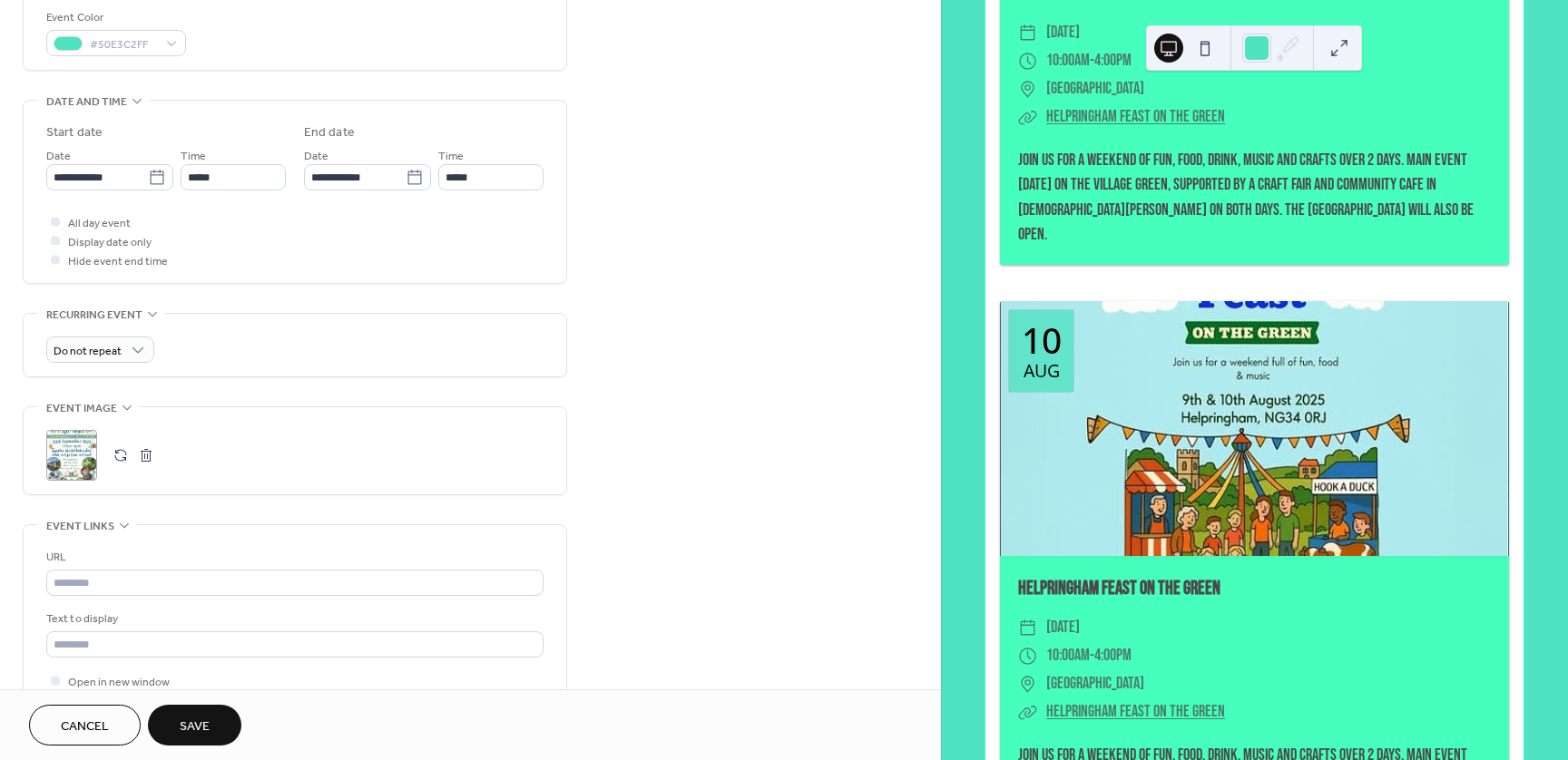 scroll, scrollTop: 544, scrollLeft: 0, axis: vertical 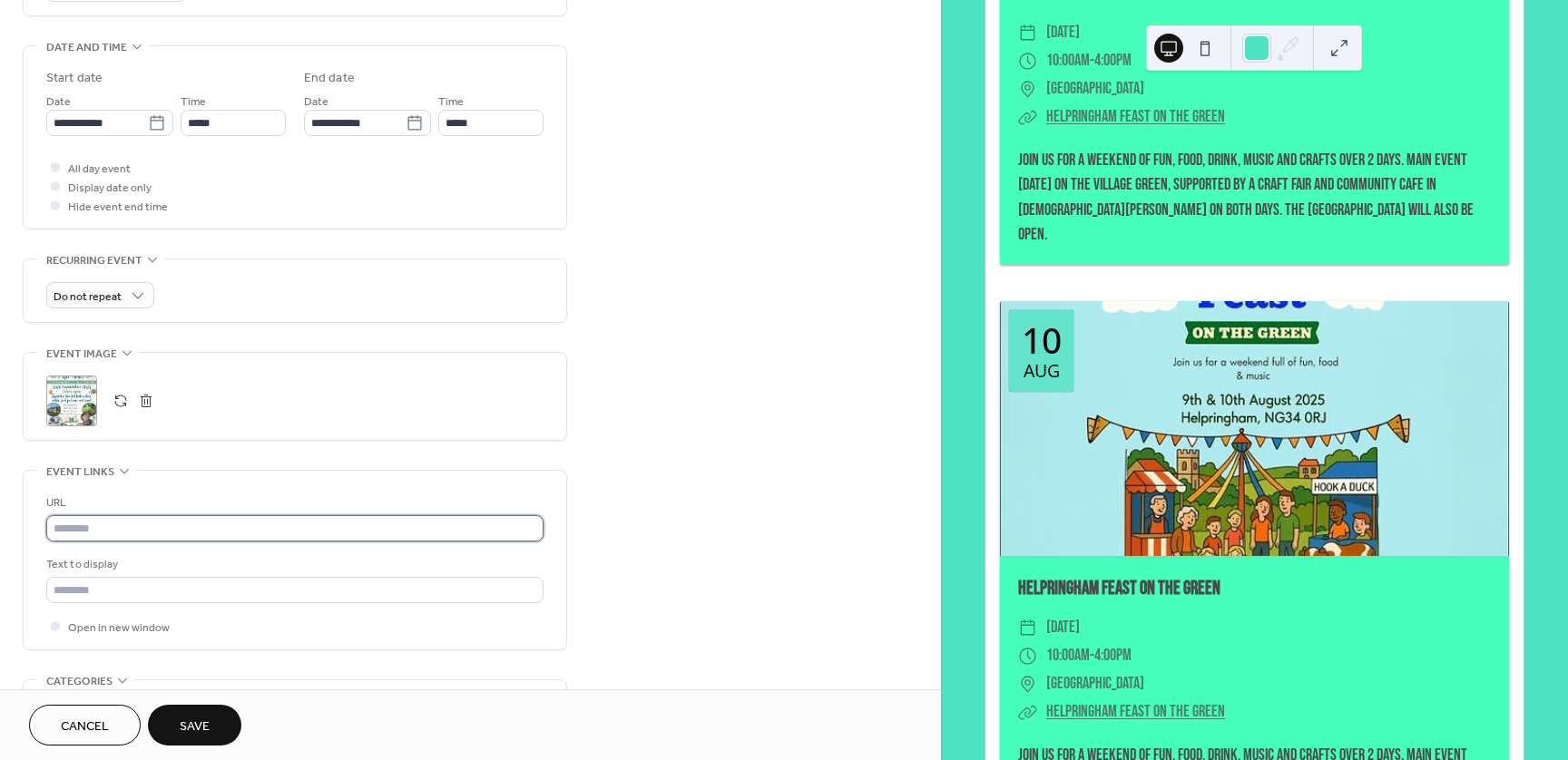click at bounding box center (295, 528) 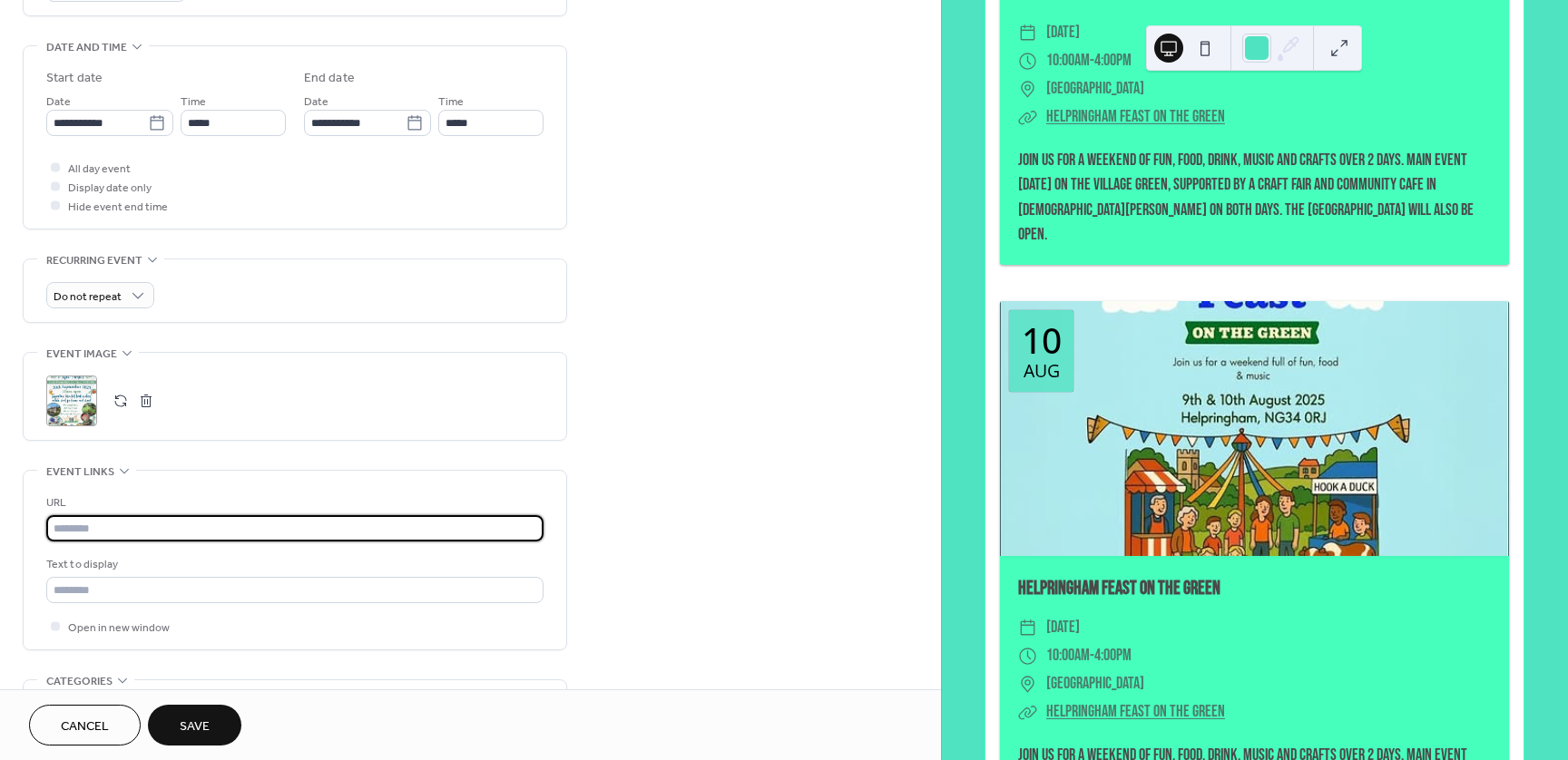 paste on "**********" 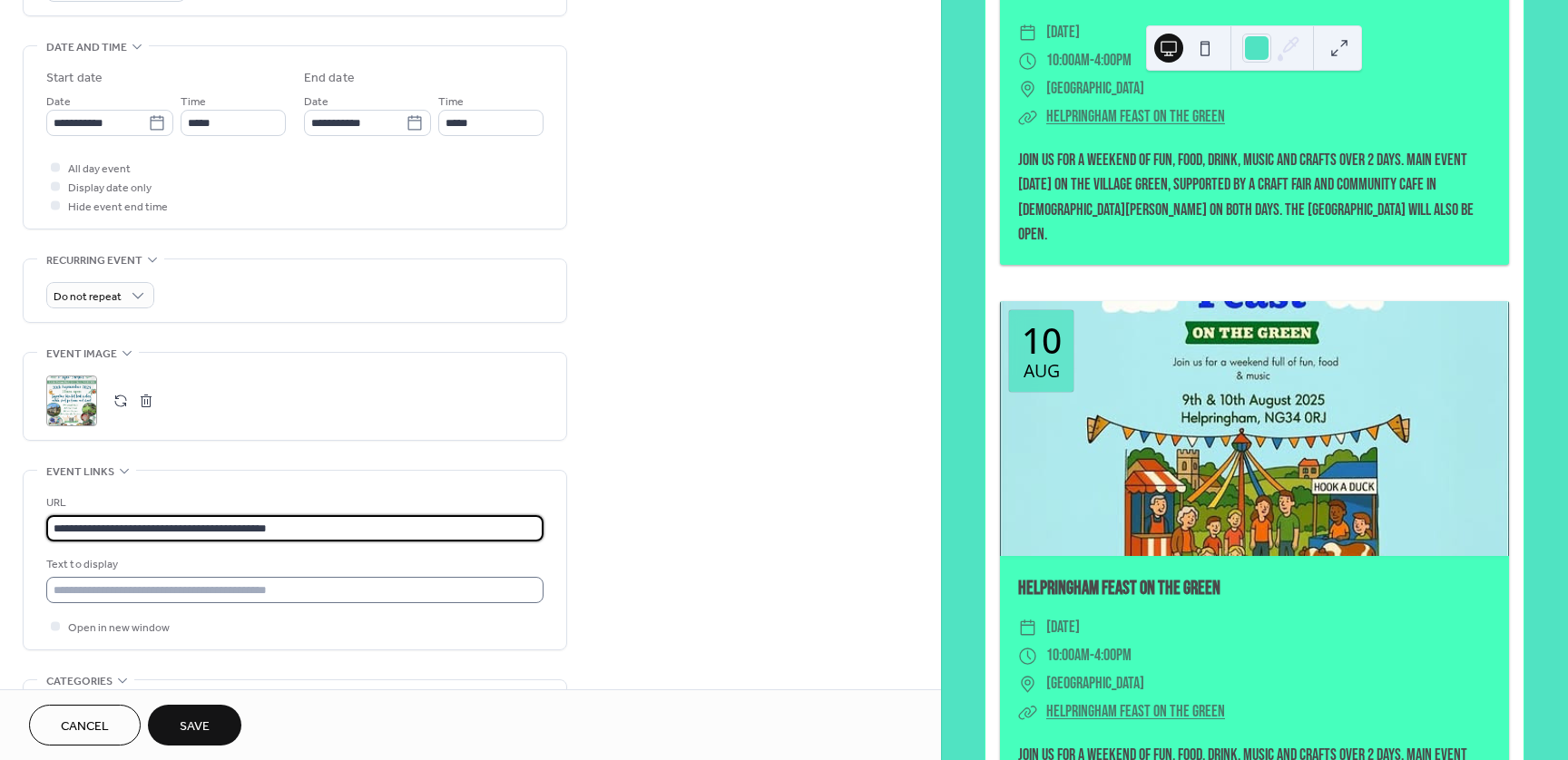 type on "**********" 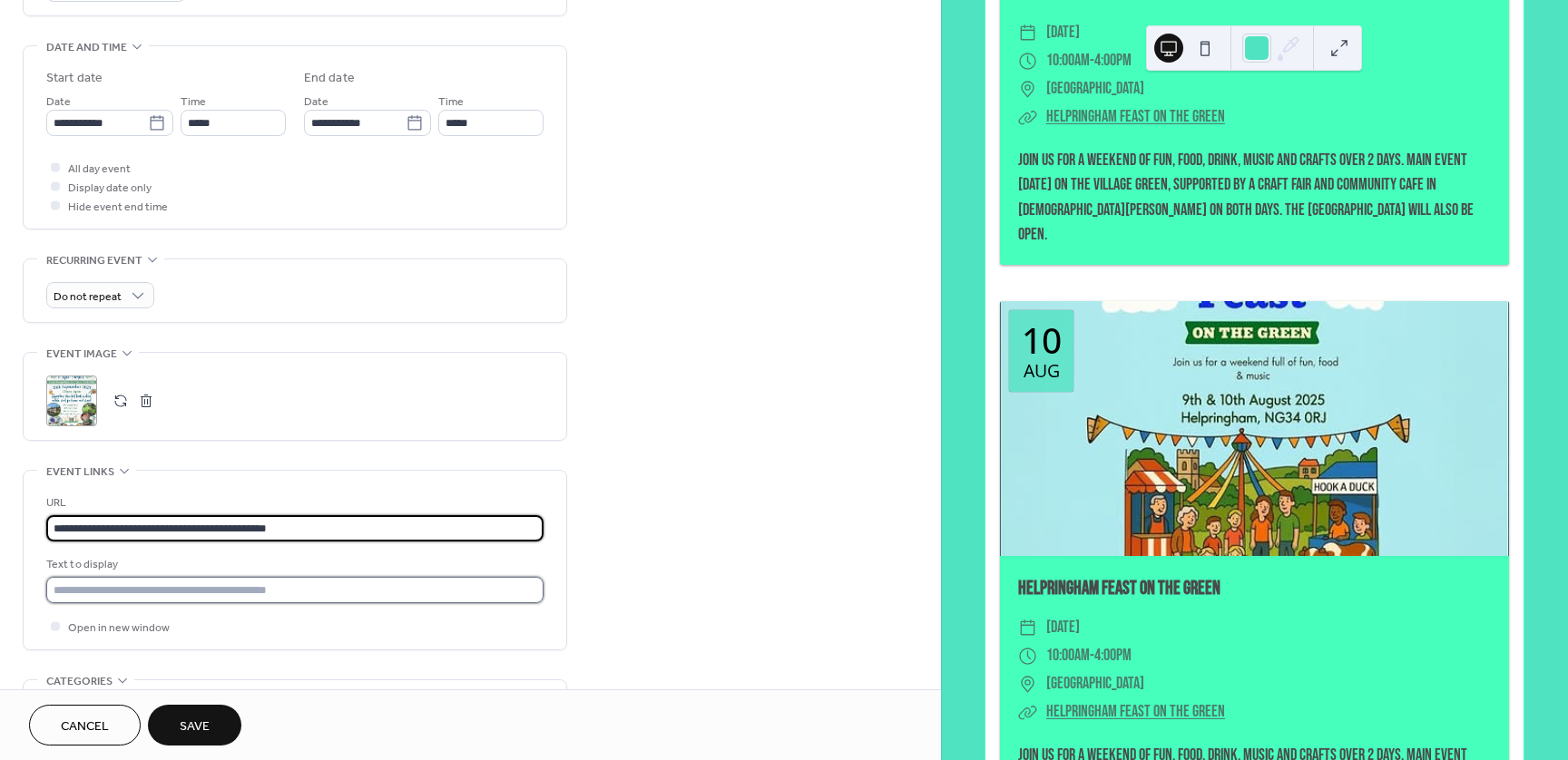 click at bounding box center [295, 589] 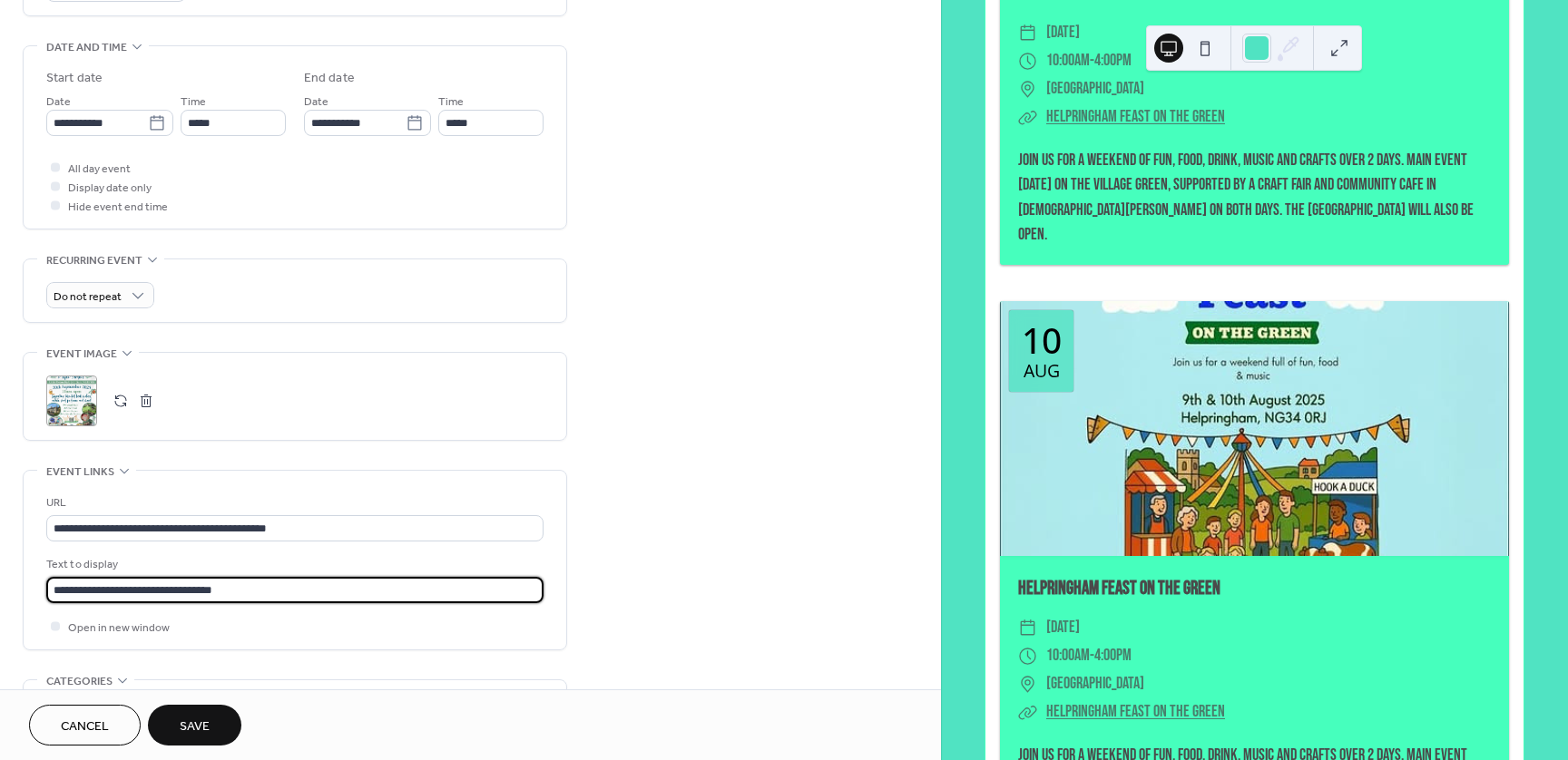 type on "**********" 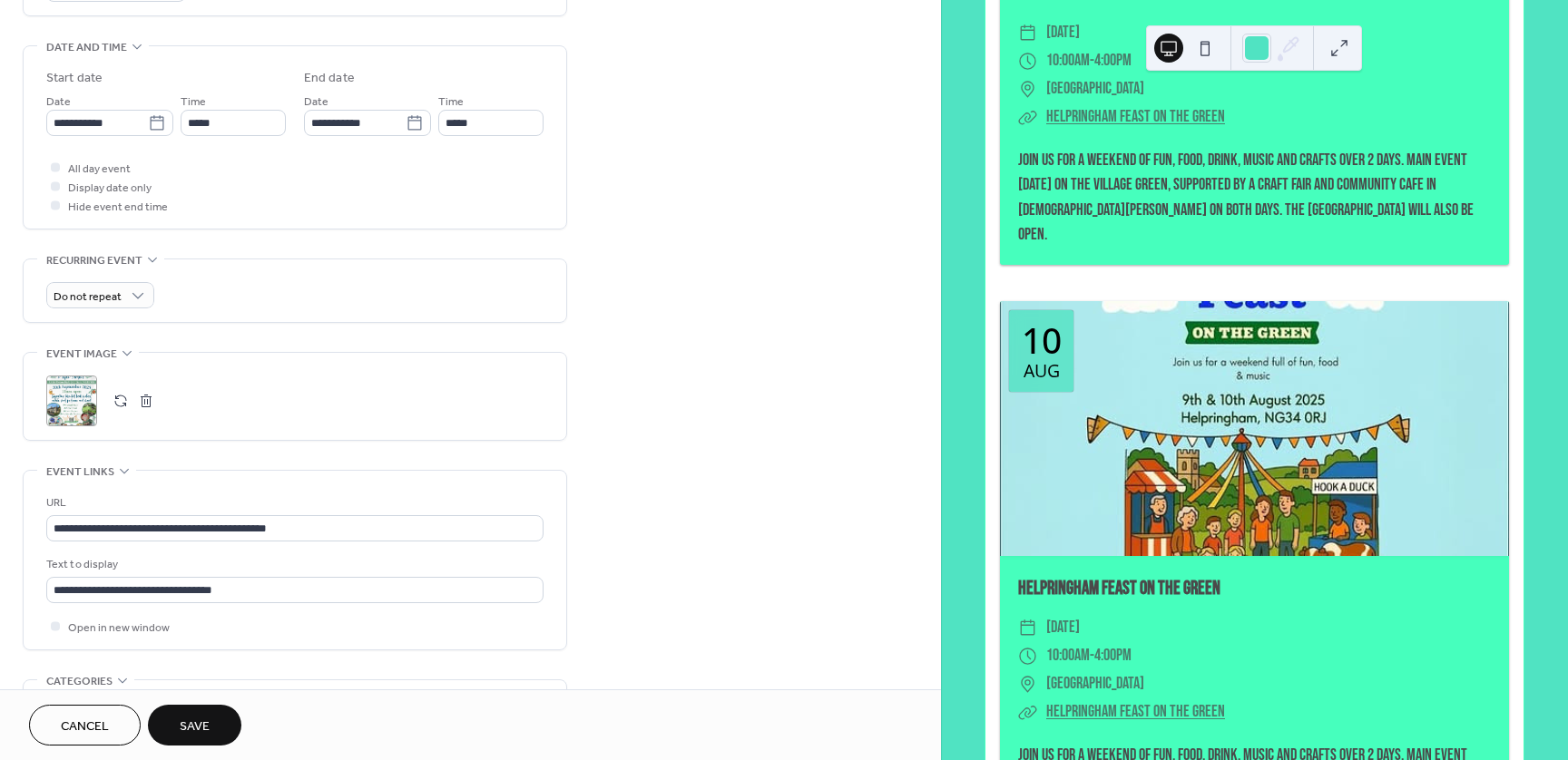 click on "**********" at bounding box center (295, 564) 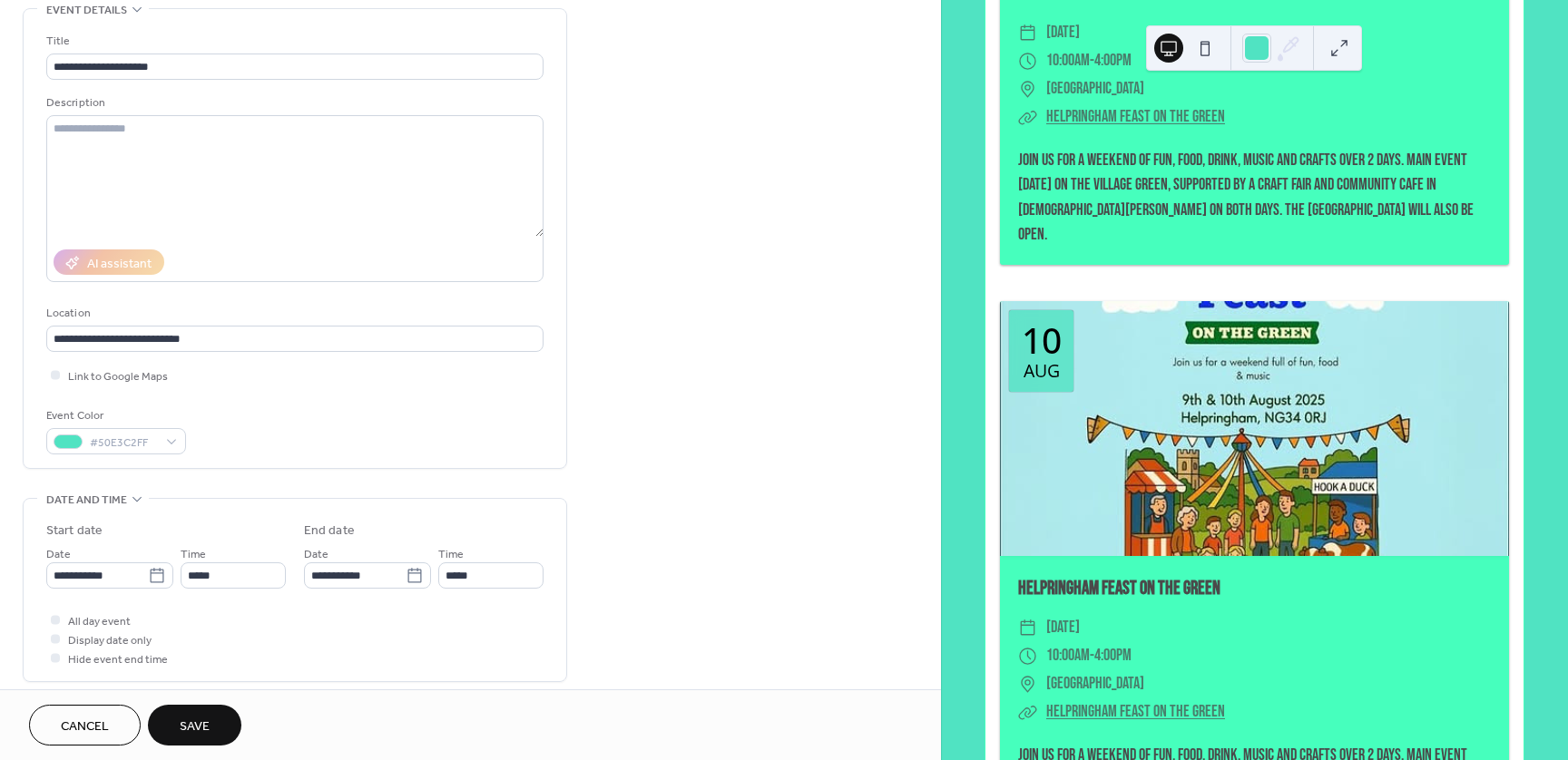 scroll, scrollTop: 0, scrollLeft: 0, axis: both 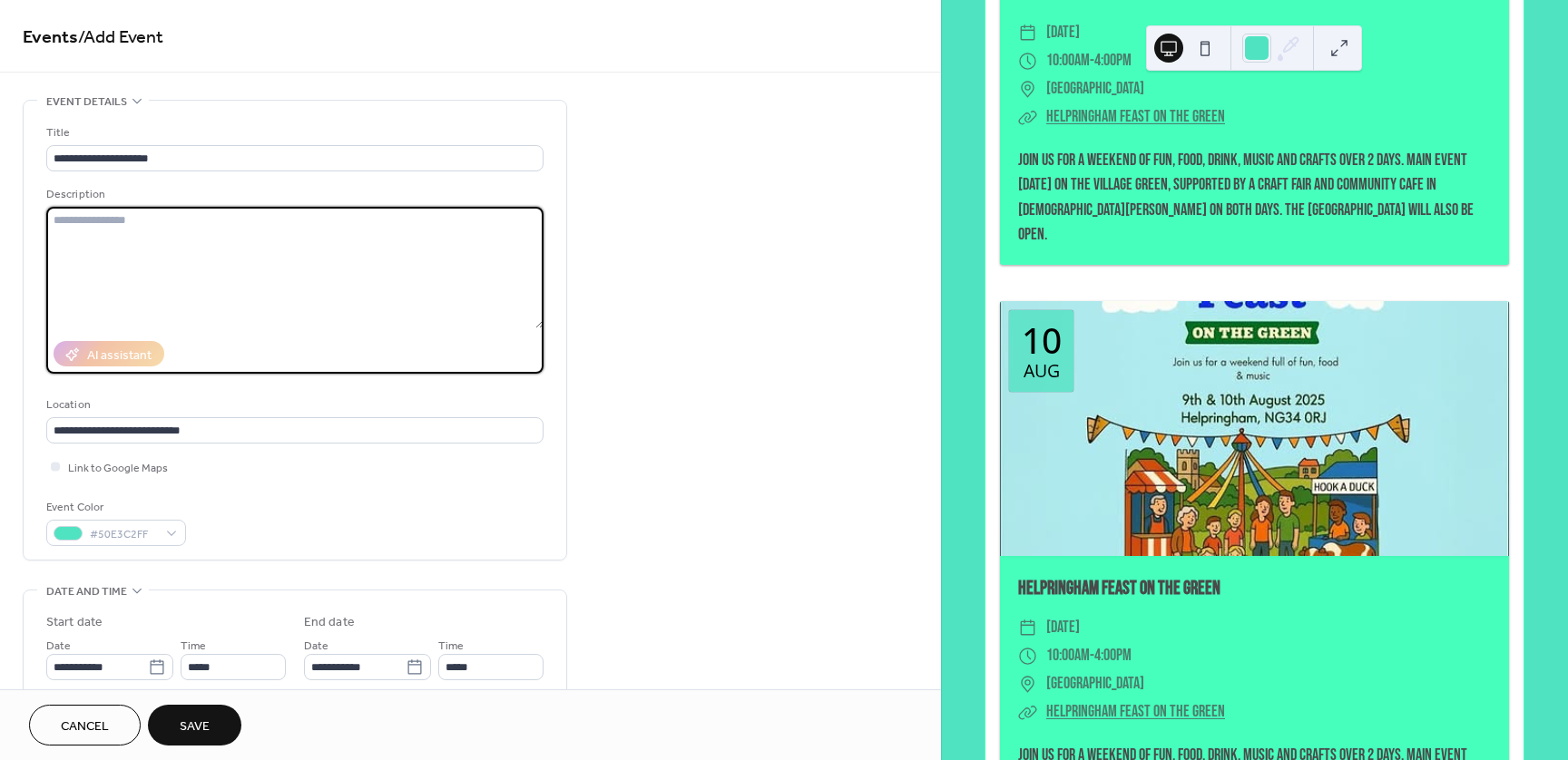 click at bounding box center (295, 268) 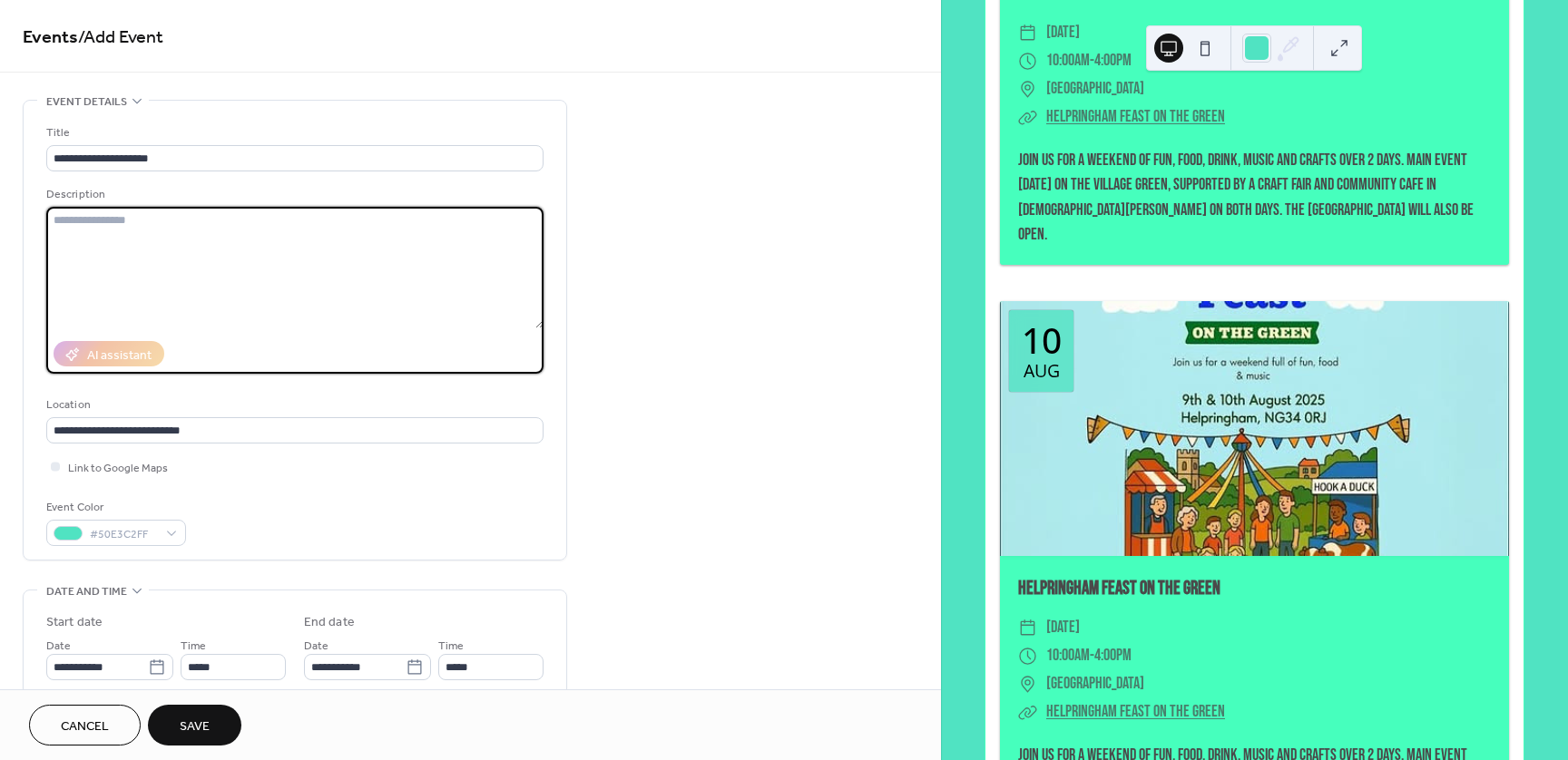 paste on "**********" 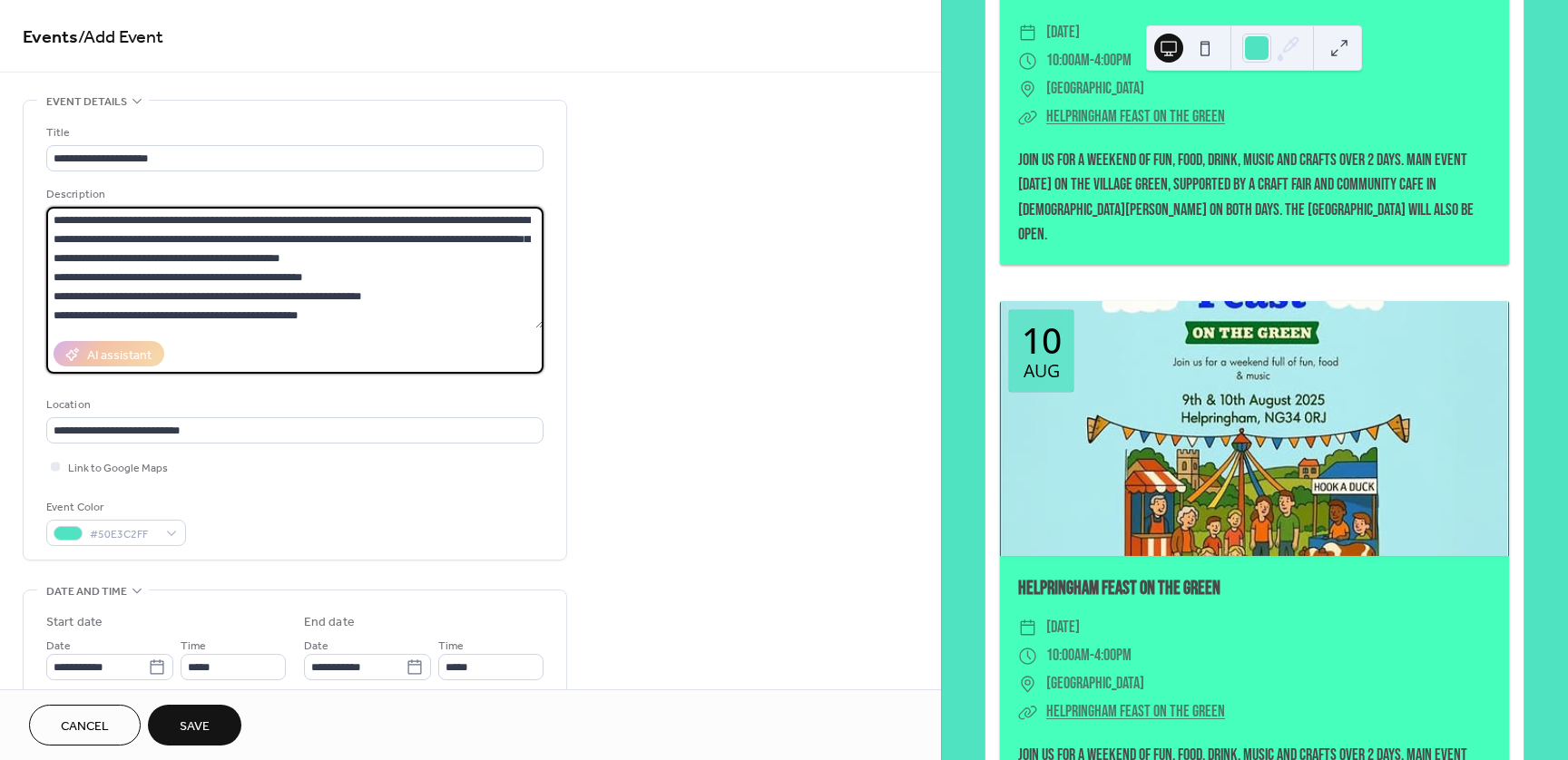 drag, startPoint x: 53, startPoint y: 278, endPoint x: 335, endPoint y: 275, distance: 282.01596 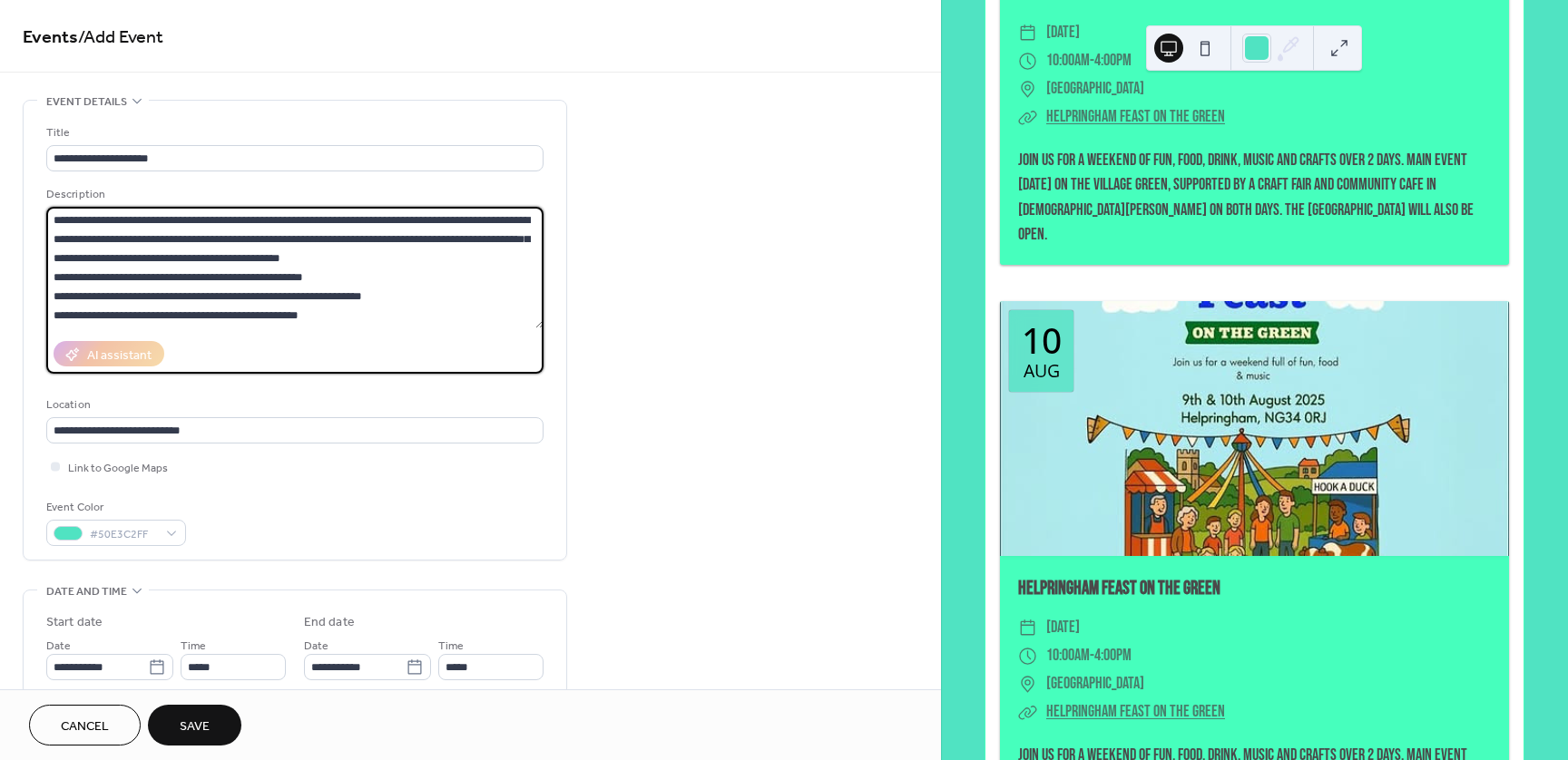 click on "**********" at bounding box center [295, 268] 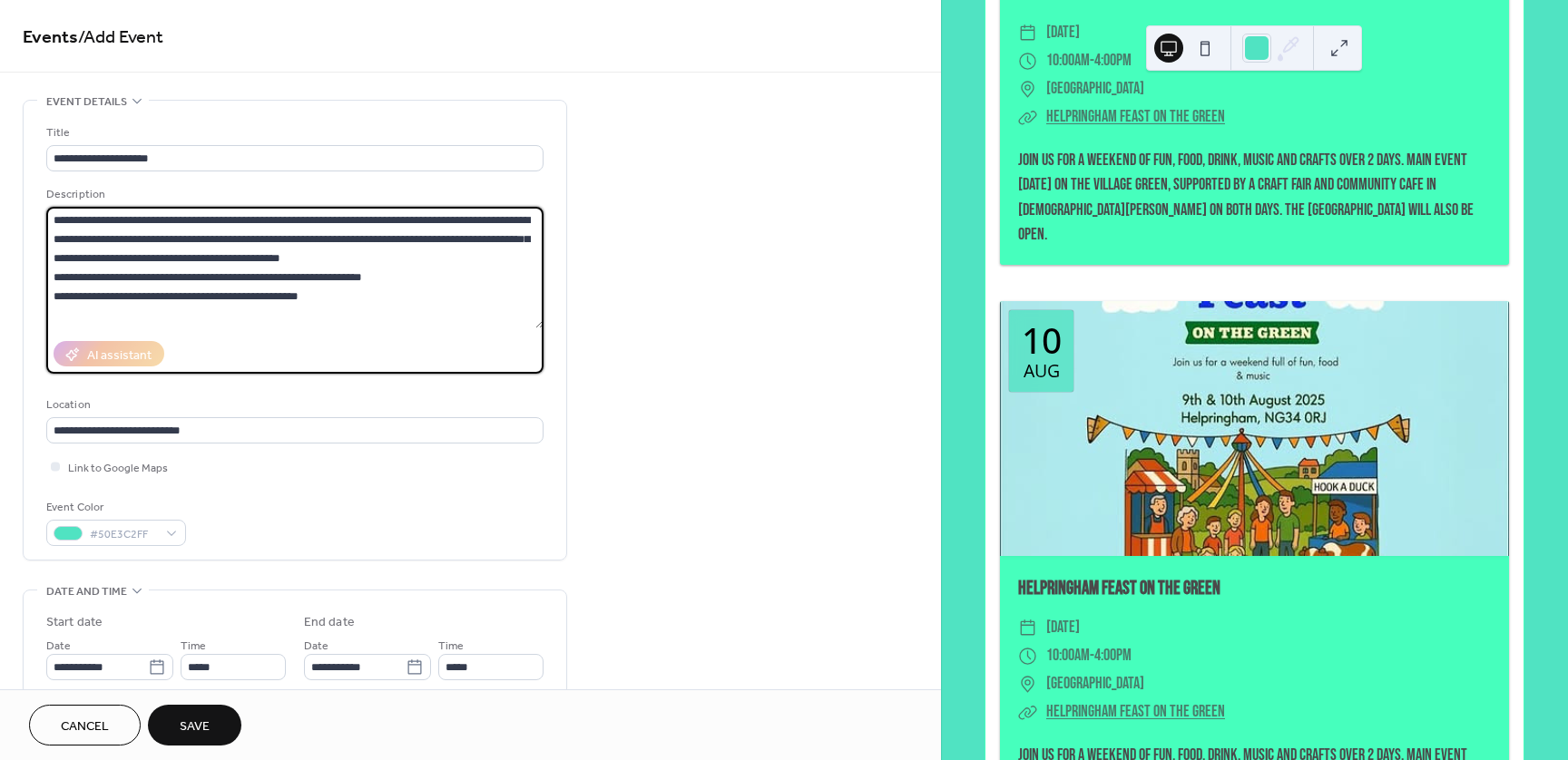 click on "**********" at bounding box center [295, 268] 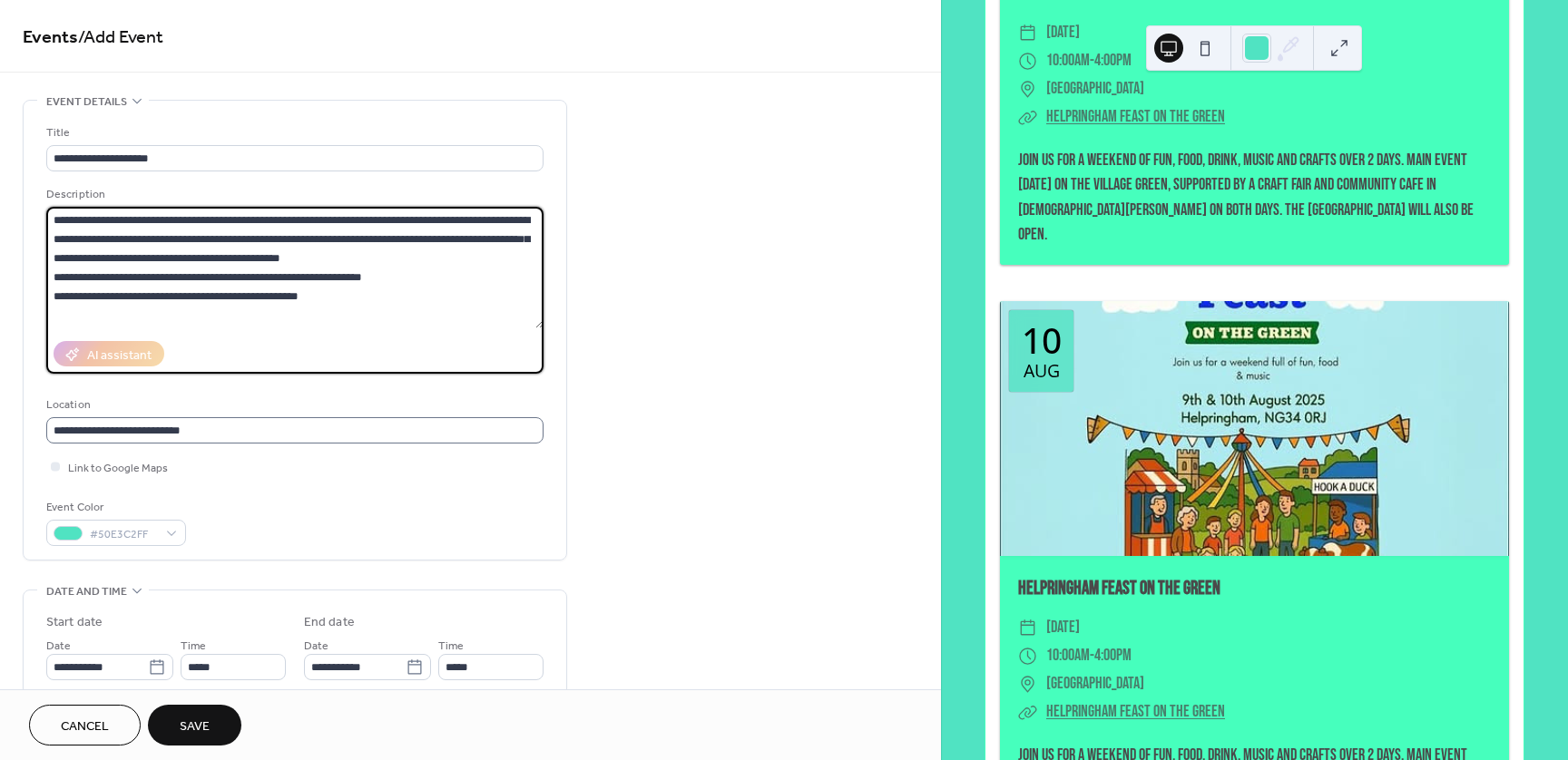 type on "**********" 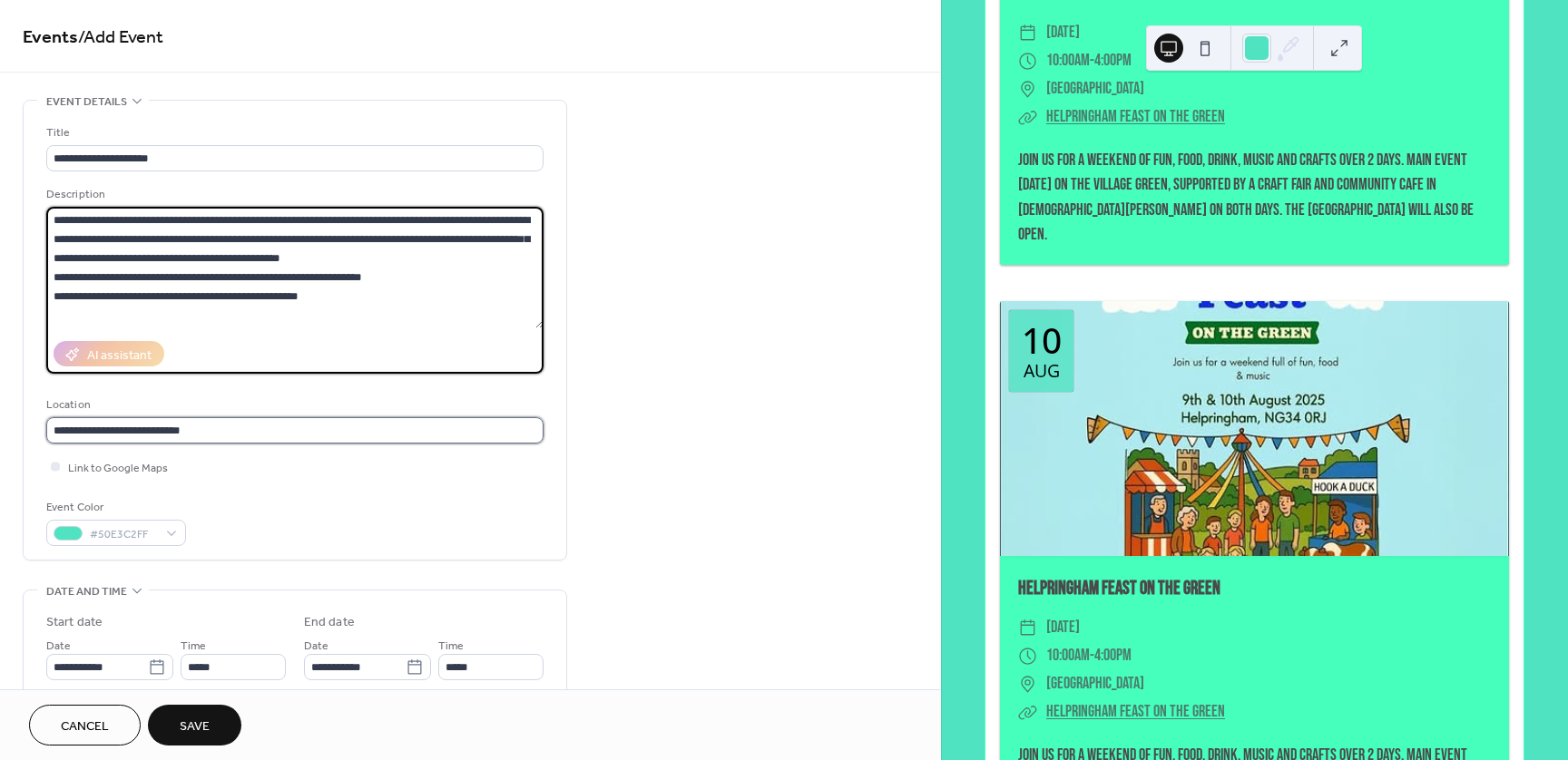 click on "**********" at bounding box center [295, 430] 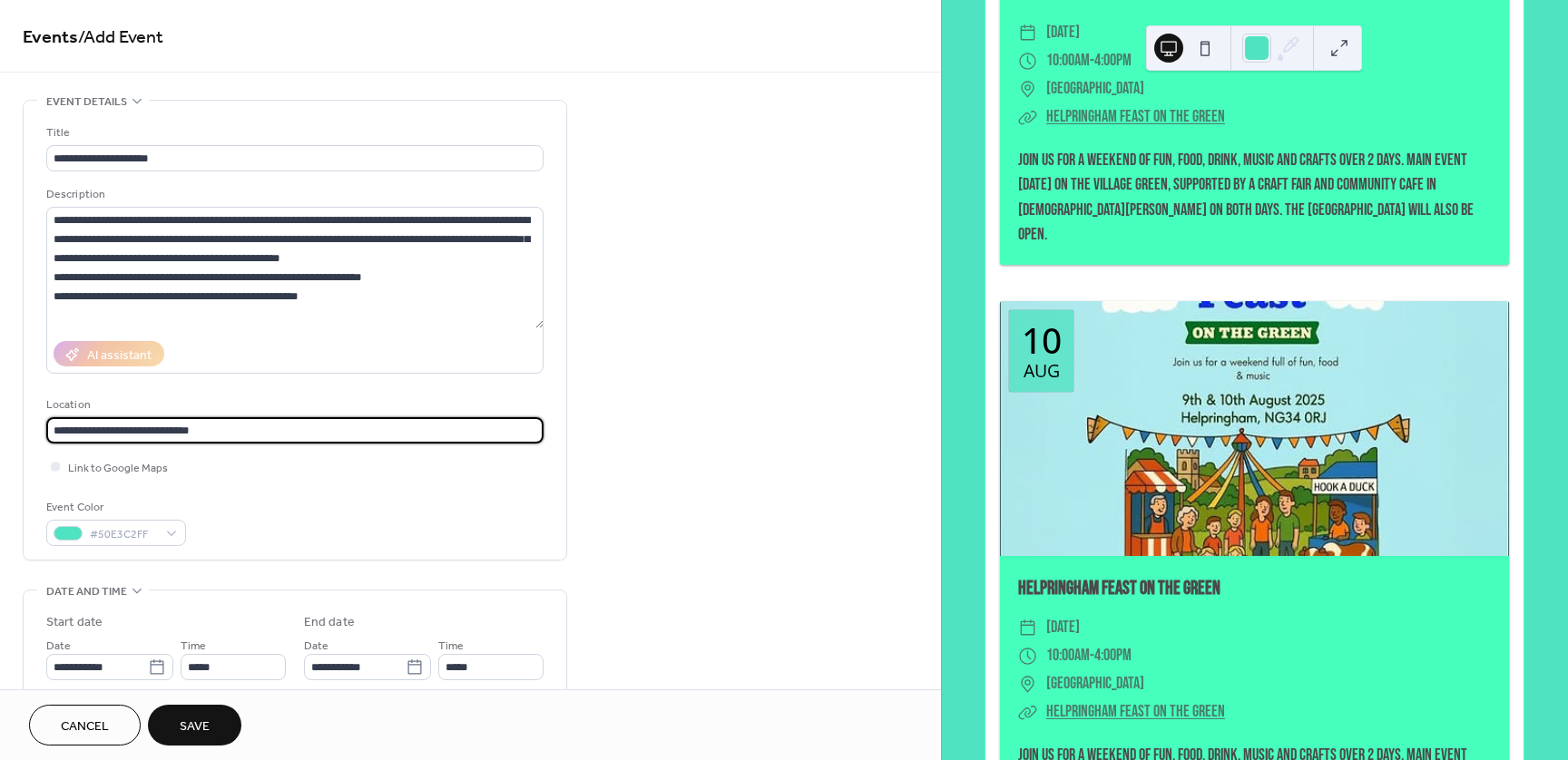 paste on "*********" 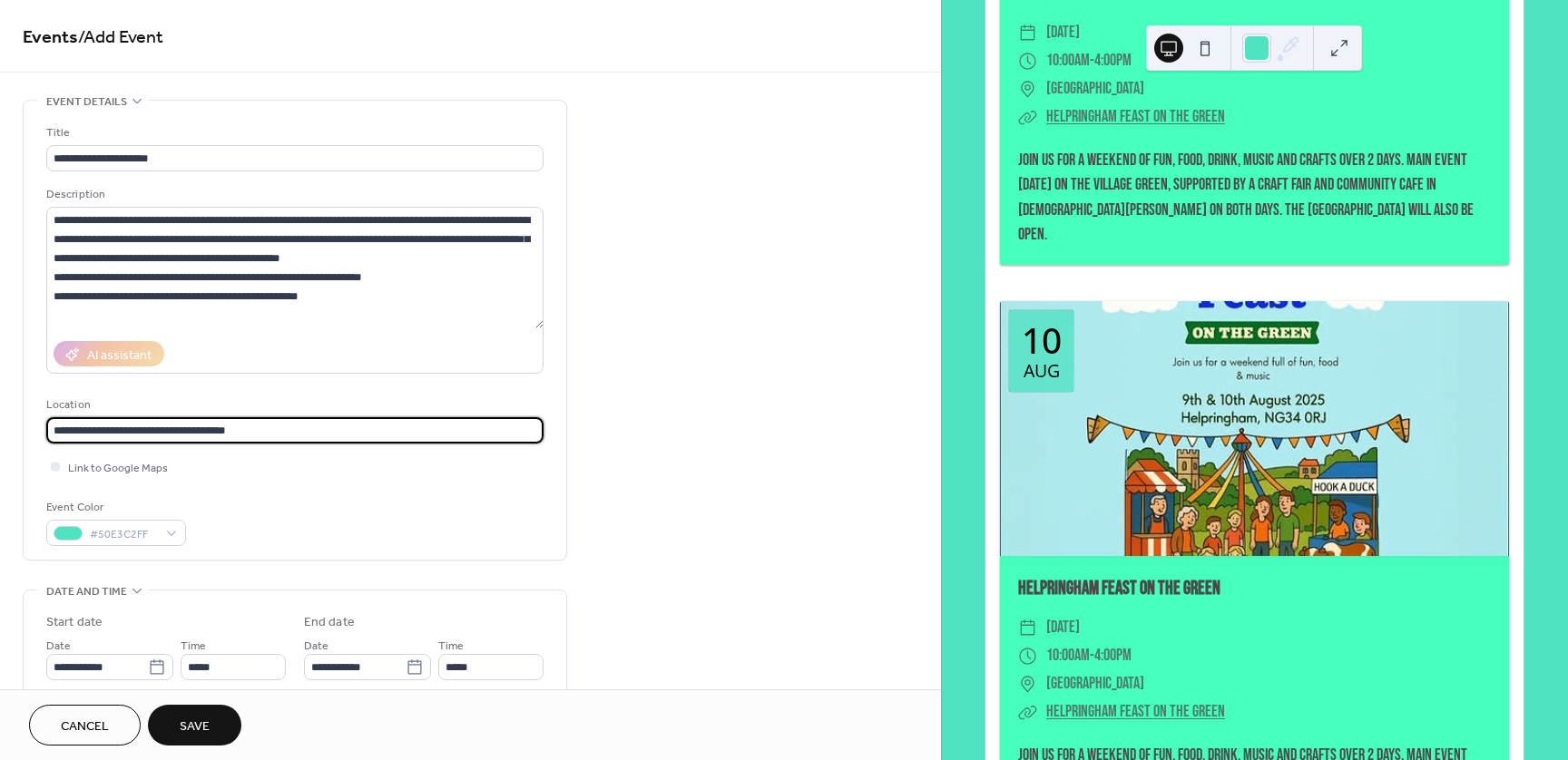 click on "**********" at bounding box center [295, 430] 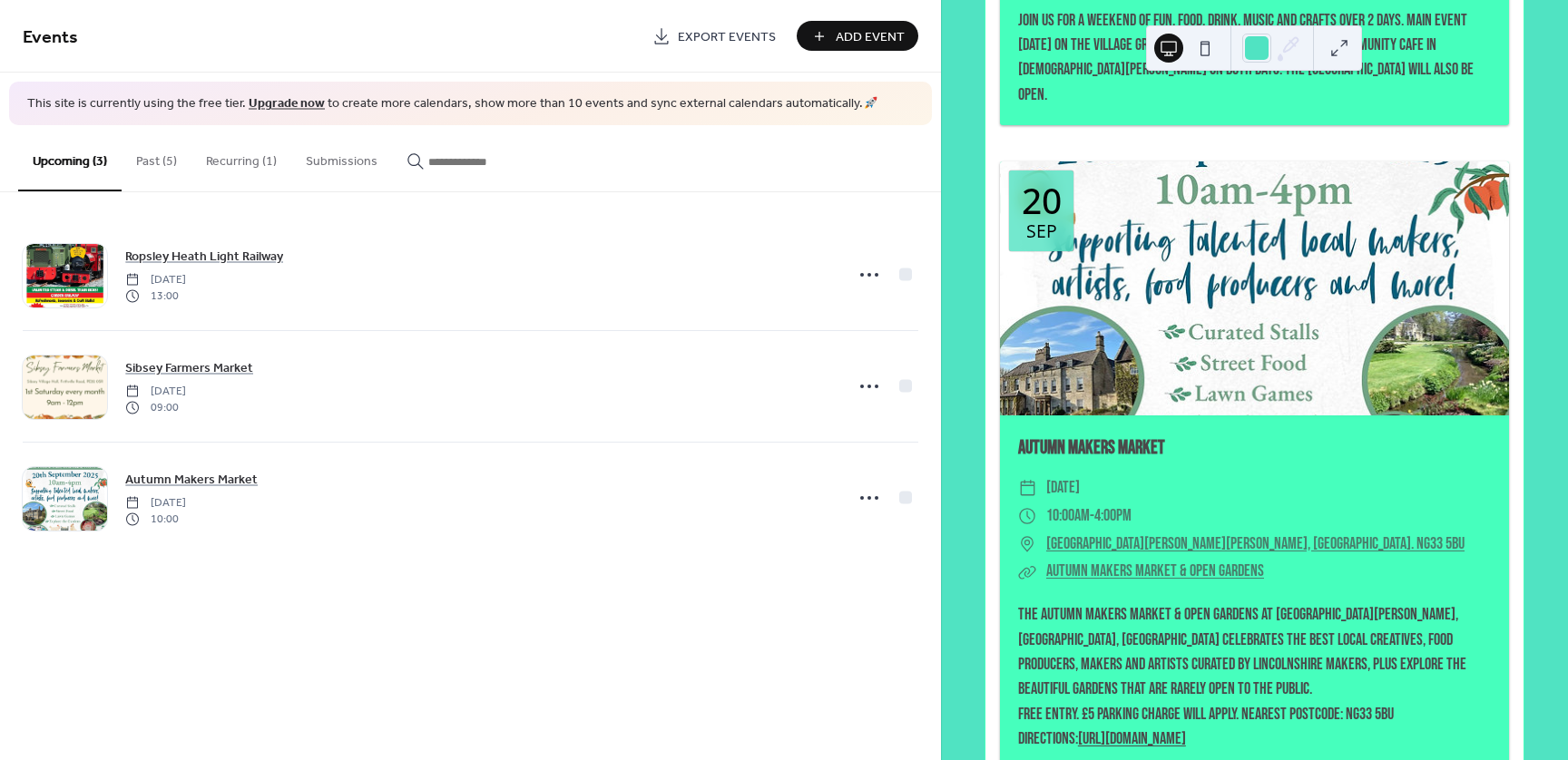 scroll, scrollTop: 2364, scrollLeft: 0, axis: vertical 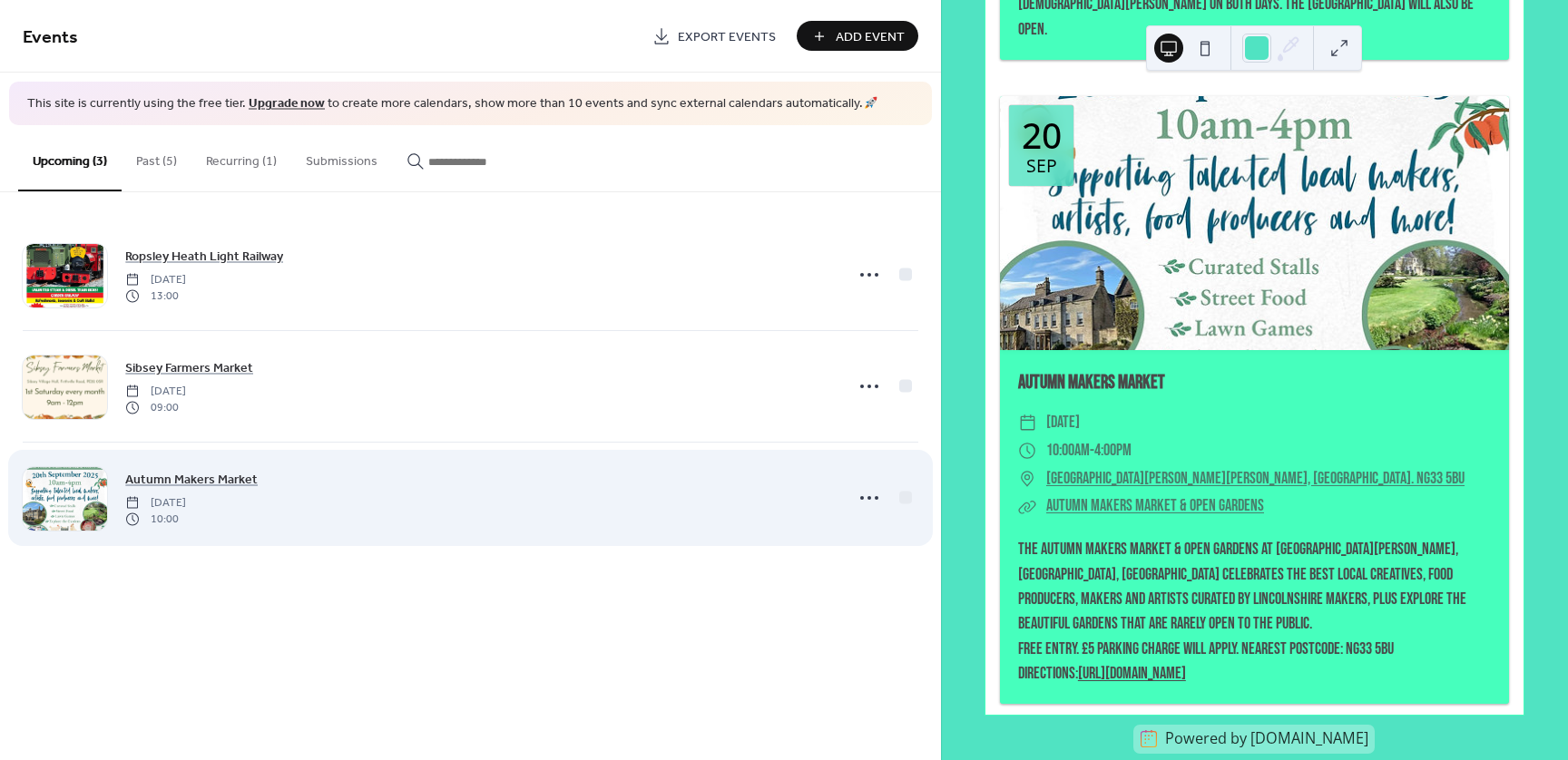 click on "Autumn Makers Market  Saturday, September 20, 2025 10:00" at bounding box center [470, 498] 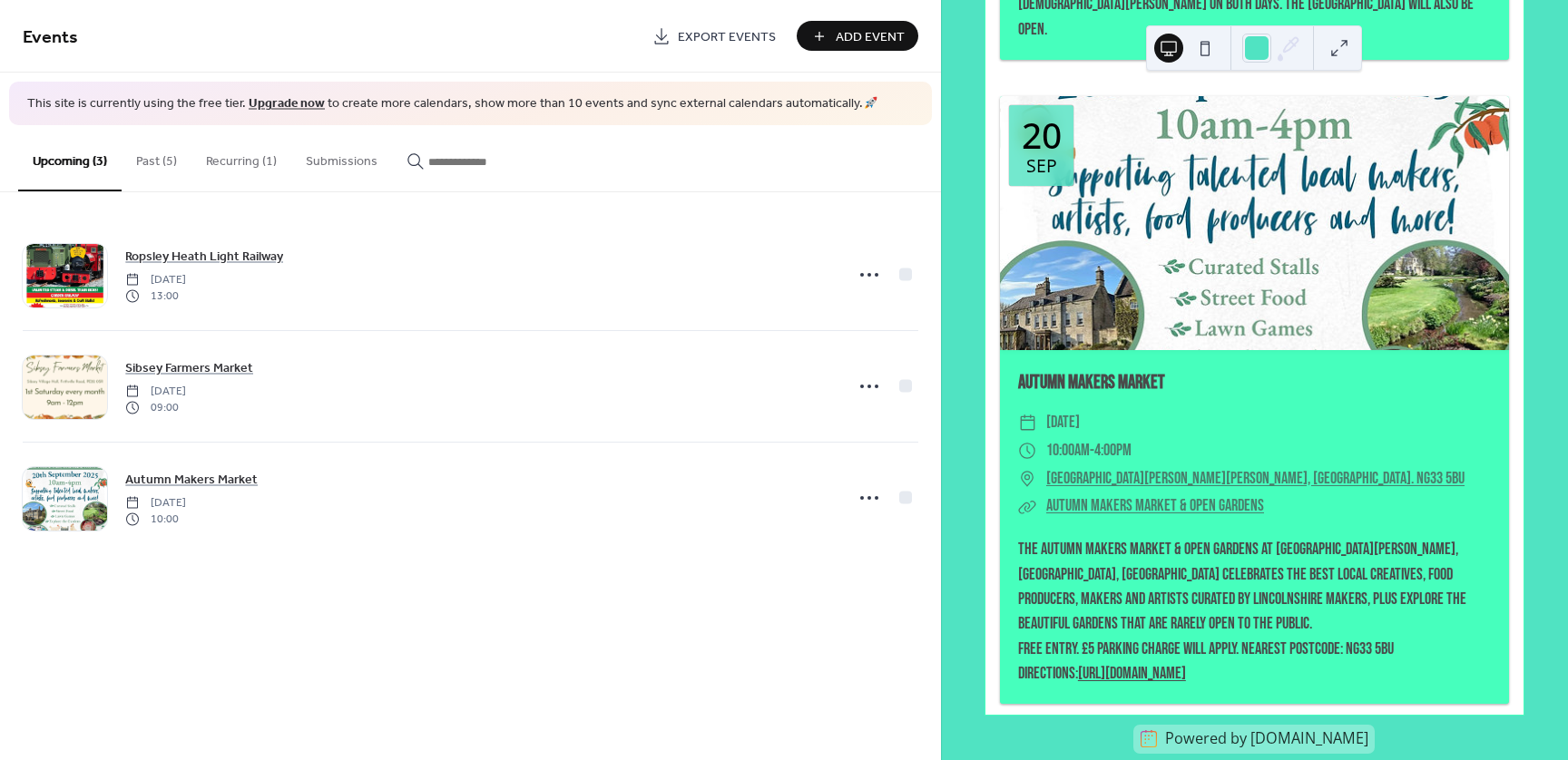 click on "Past  (5)" at bounding box center (156, 157) 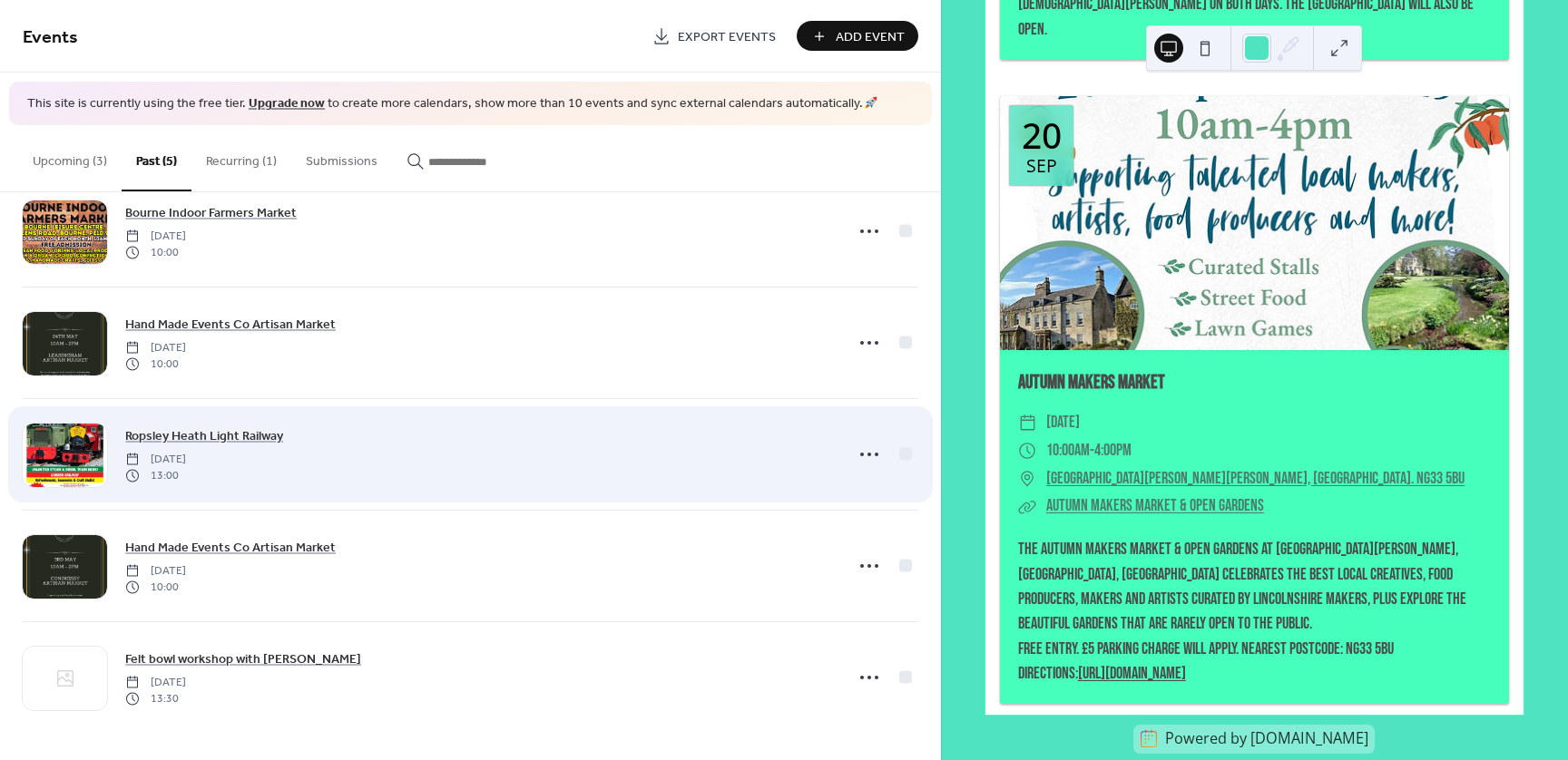 scroll, scrollTop: 0, scrollLeft: 0, axis: both 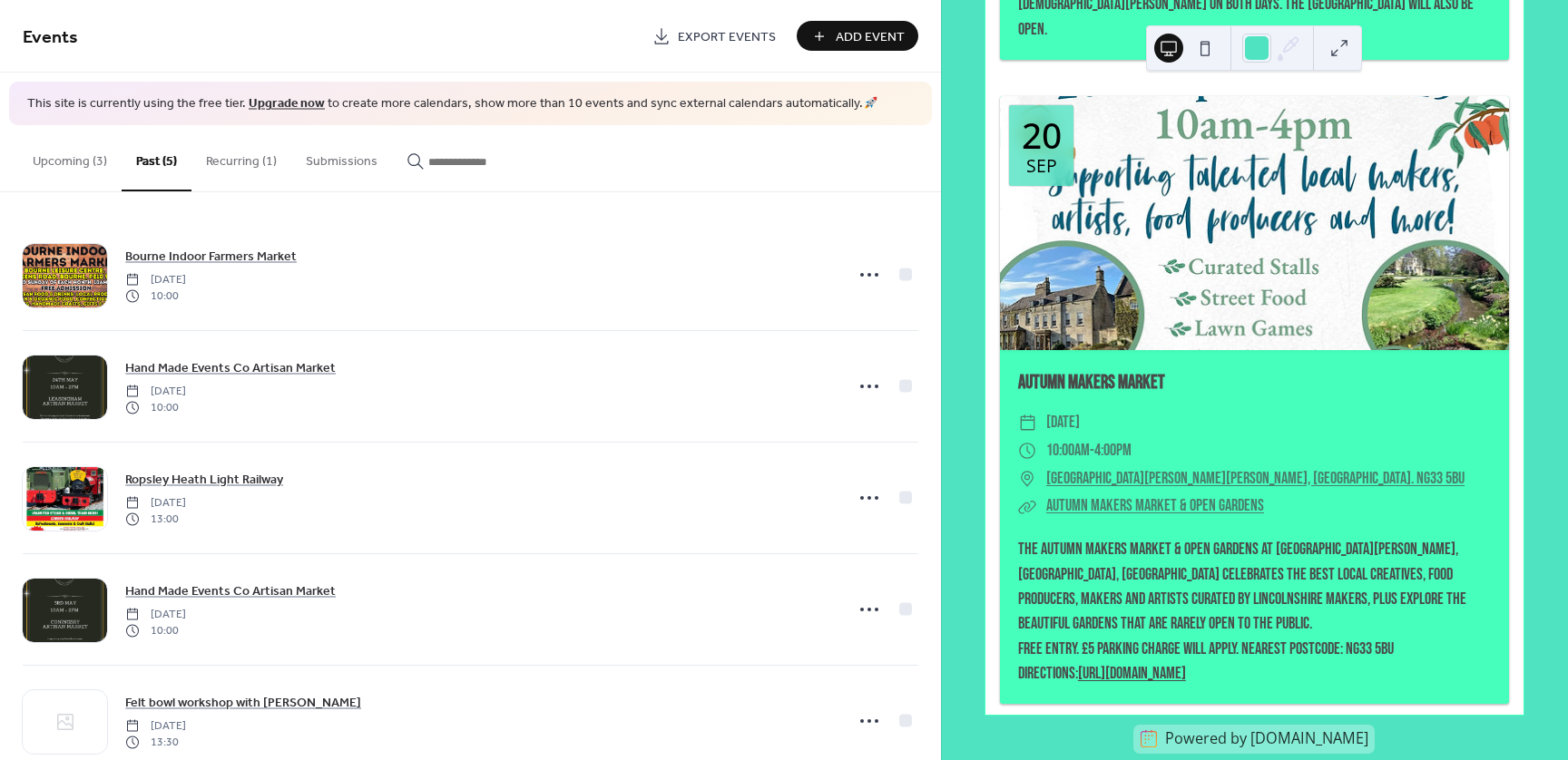 click on "Recurring  (1)" at bounding box center (241, 157) 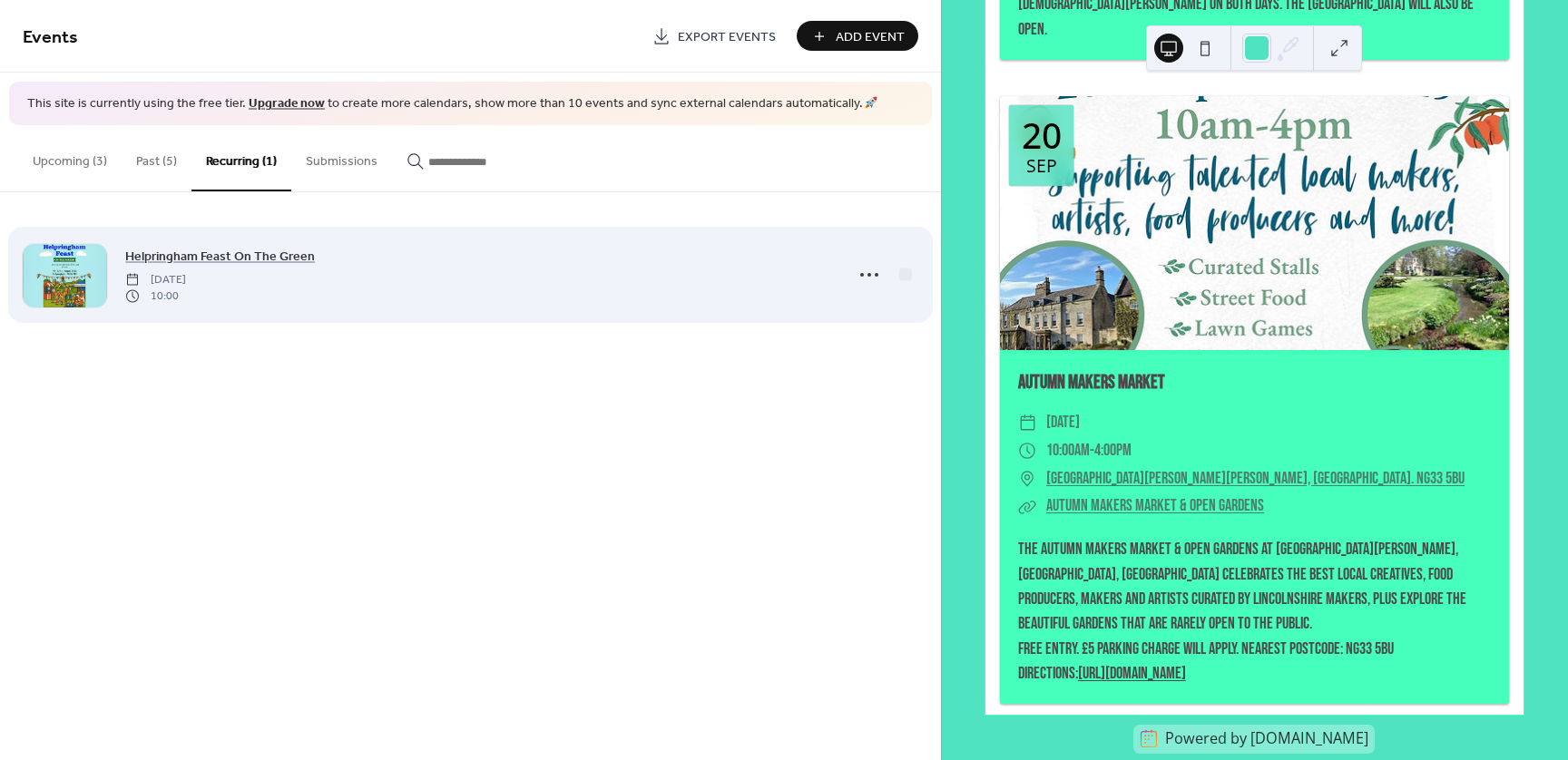 click on "Helpringham Feast On The Green  Saturday, August 9, 2025 10:00" at bounding box center [478, 275] 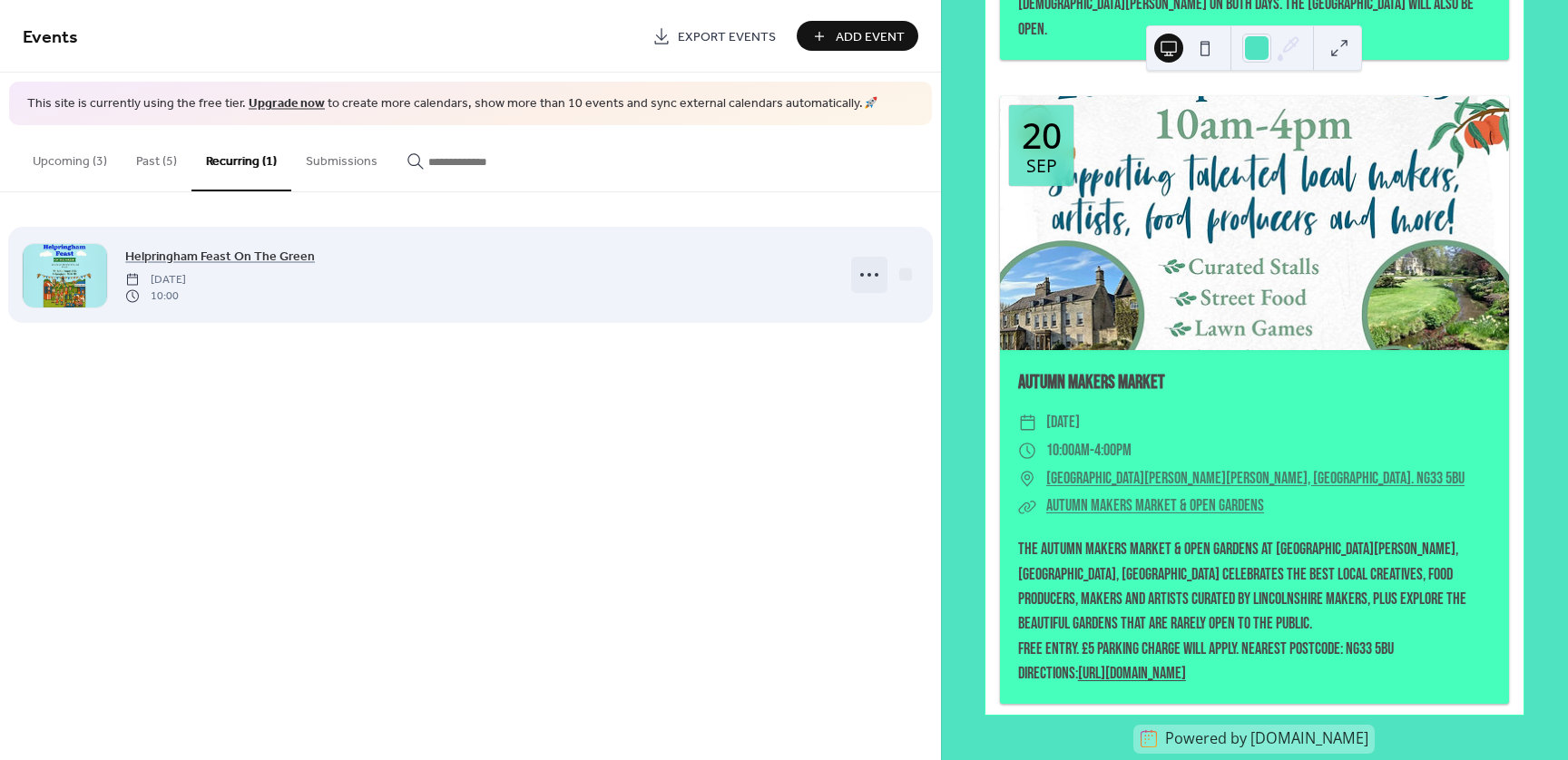 click 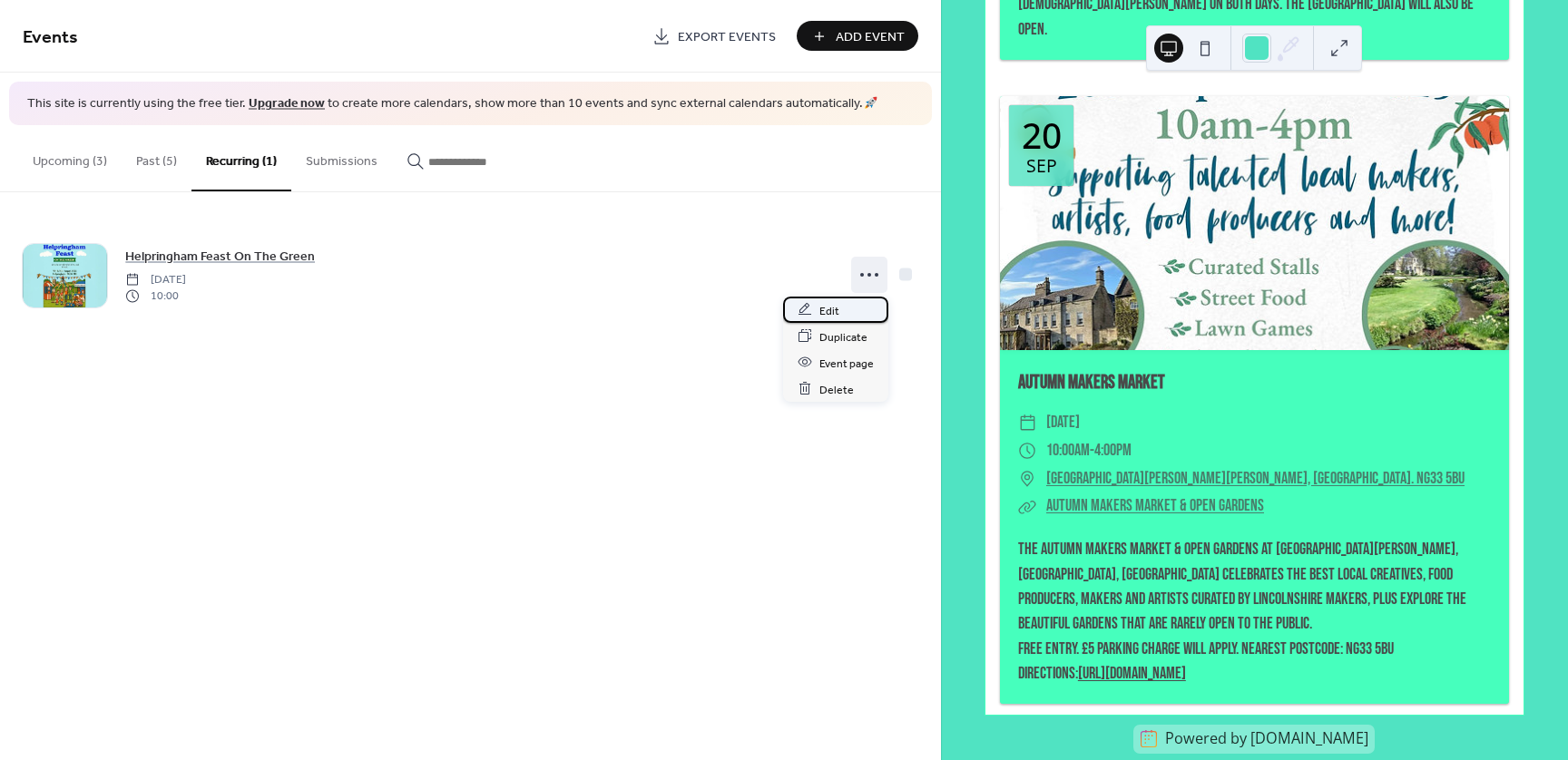 click on "Edit" at bounding box center [829, 310] 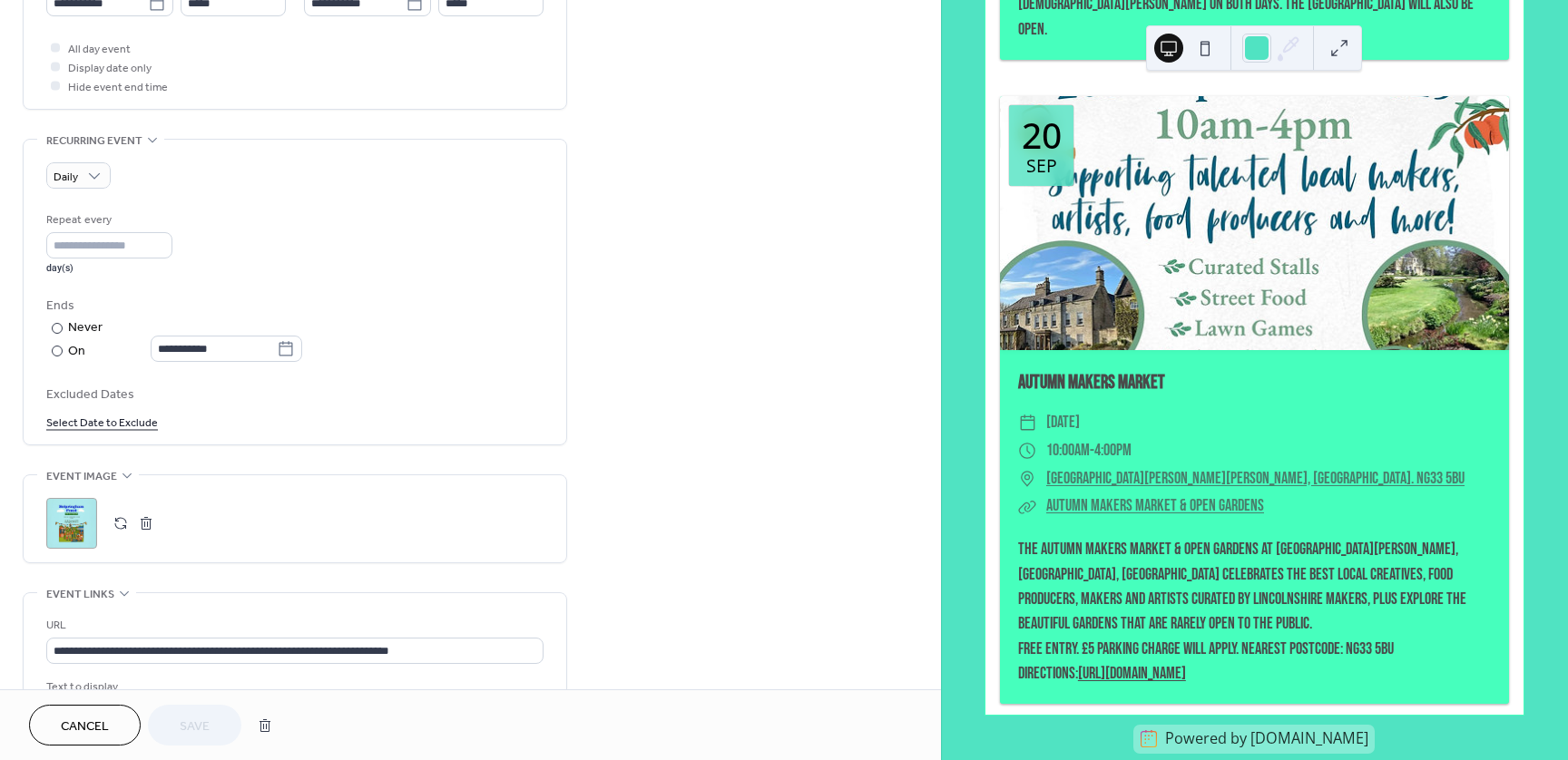 scroll, scrollTop: 555, scrollLeft: 0, axis: vertical 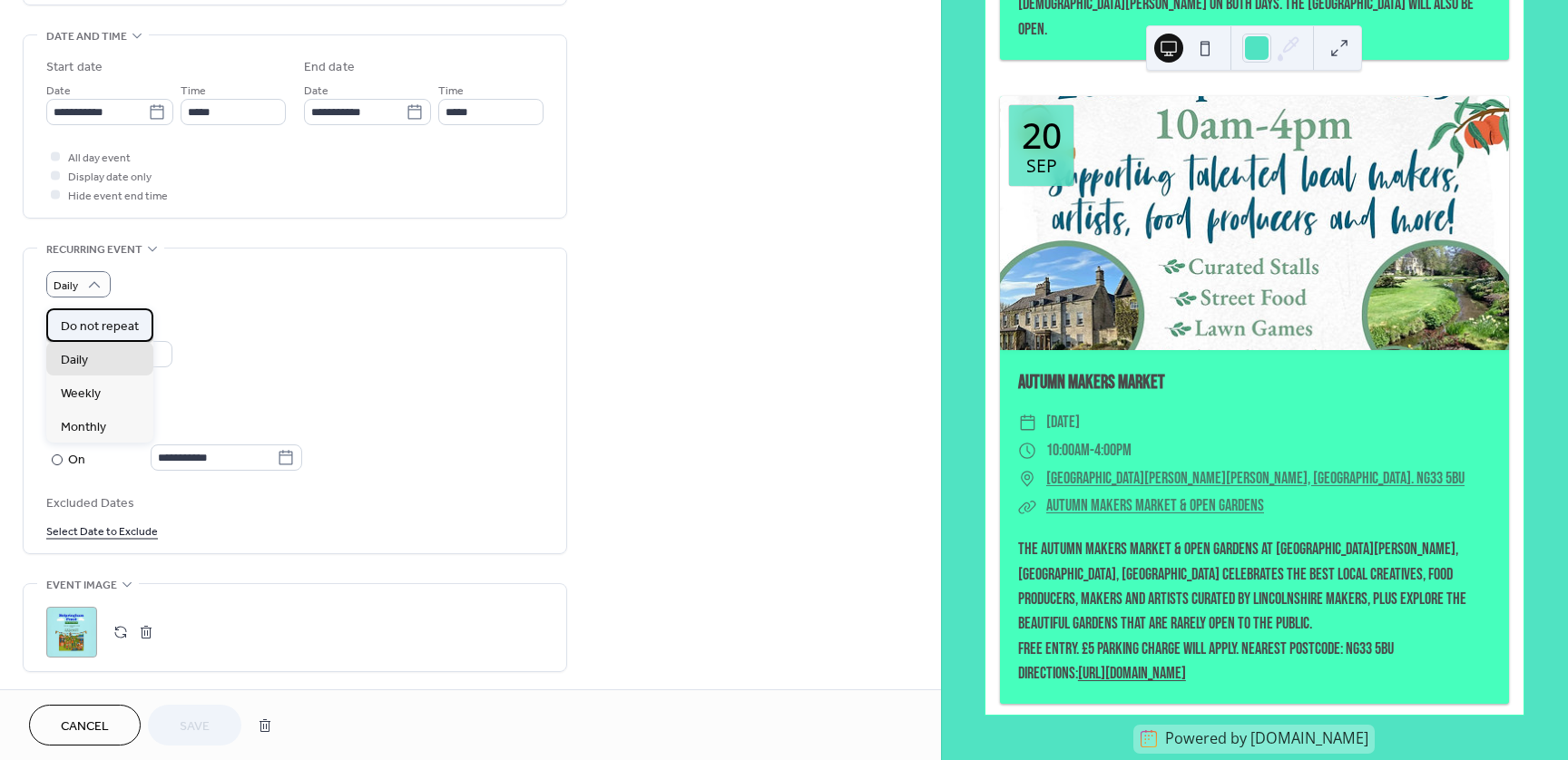 click on "Do not repeat" at bounding box center (100, 326) 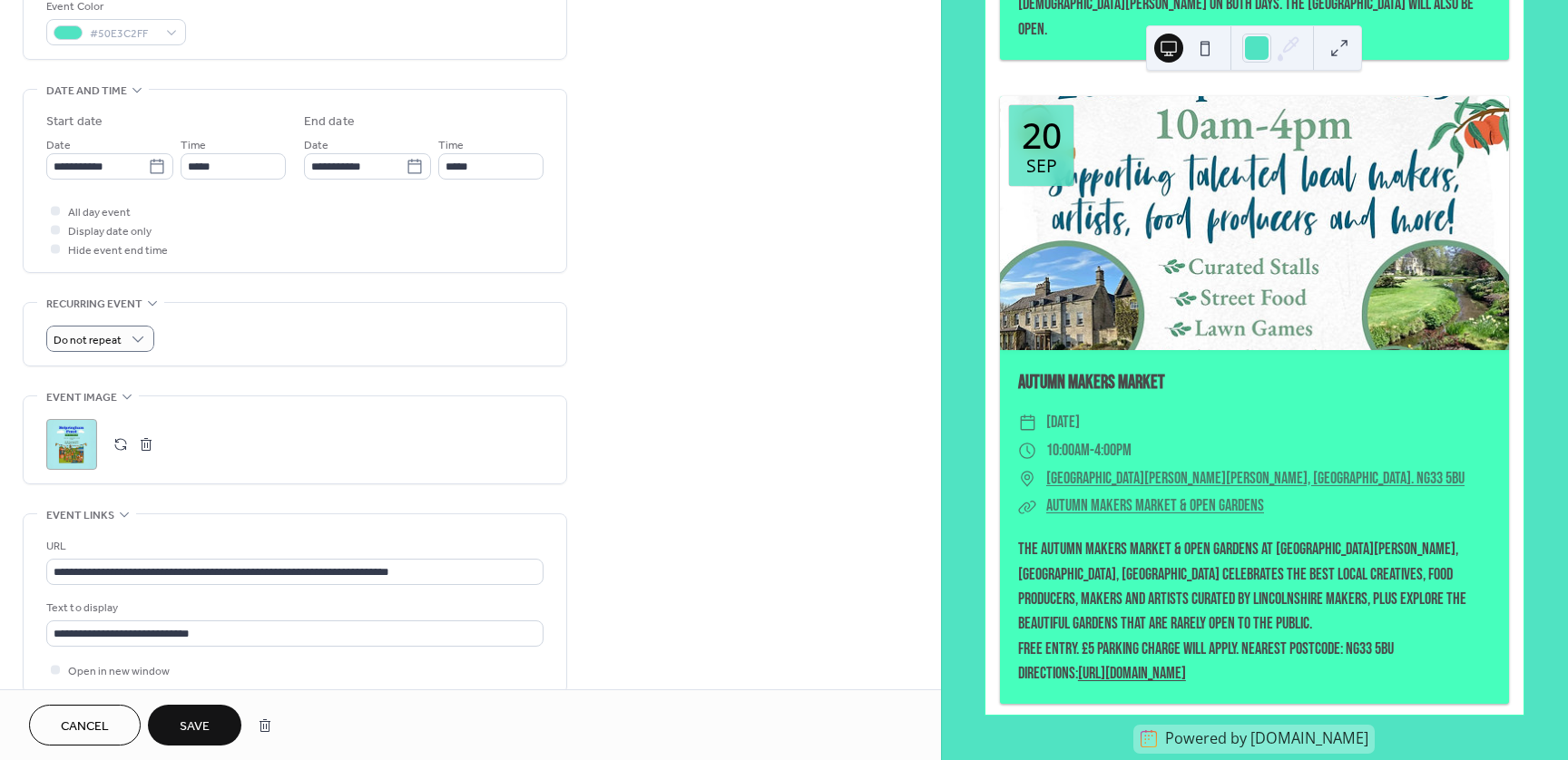 scroll, scrollTop: 555, scrollLeft: 0, axis: vertical 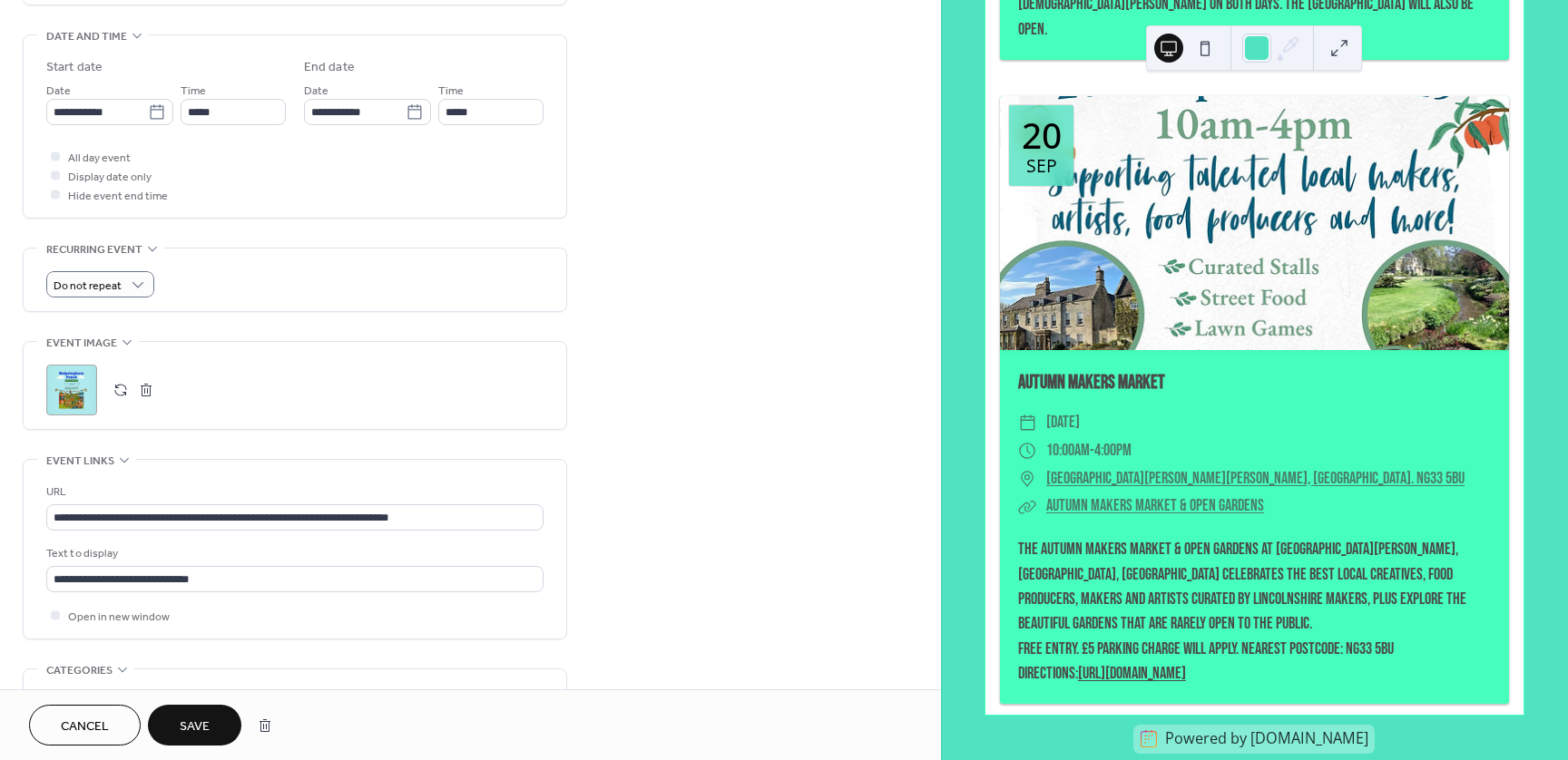 click on "Save" at bounding box center [194, 726] 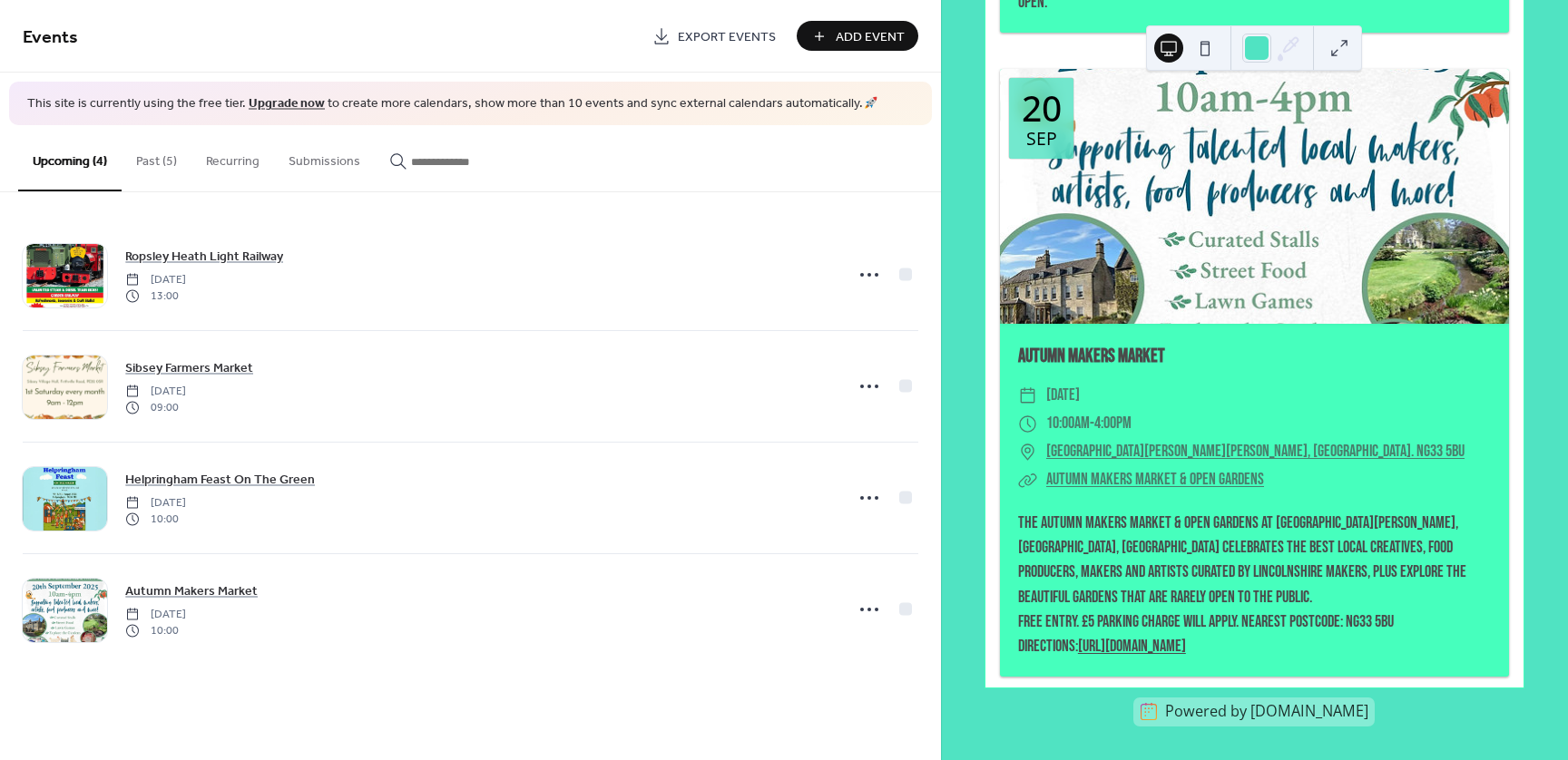 scroll, scrollTop: 1778, scrollLeft: 0, axis: vertical 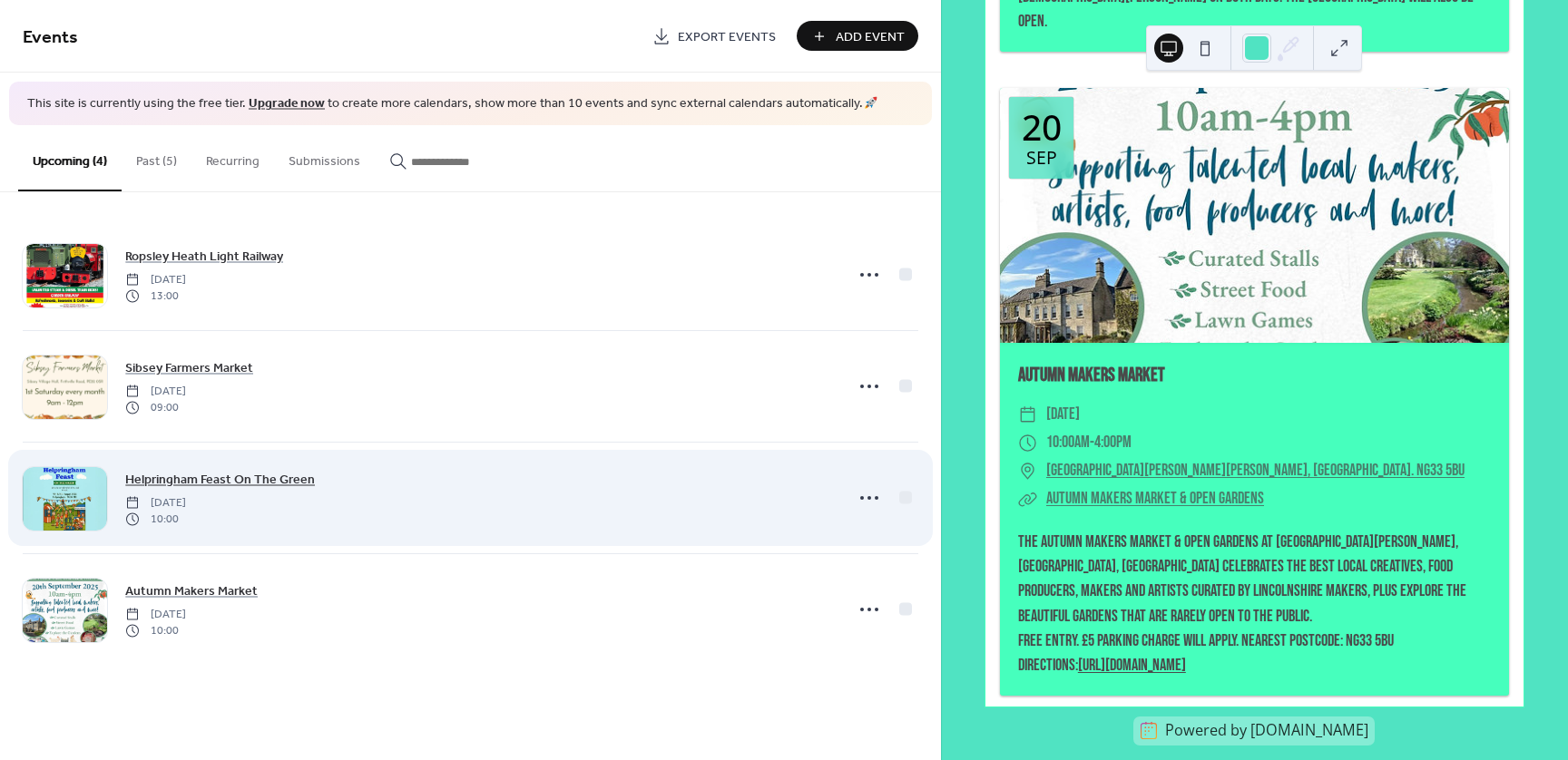 click on "Helpringham Feast On The Green" at bounding box center (220, 479) 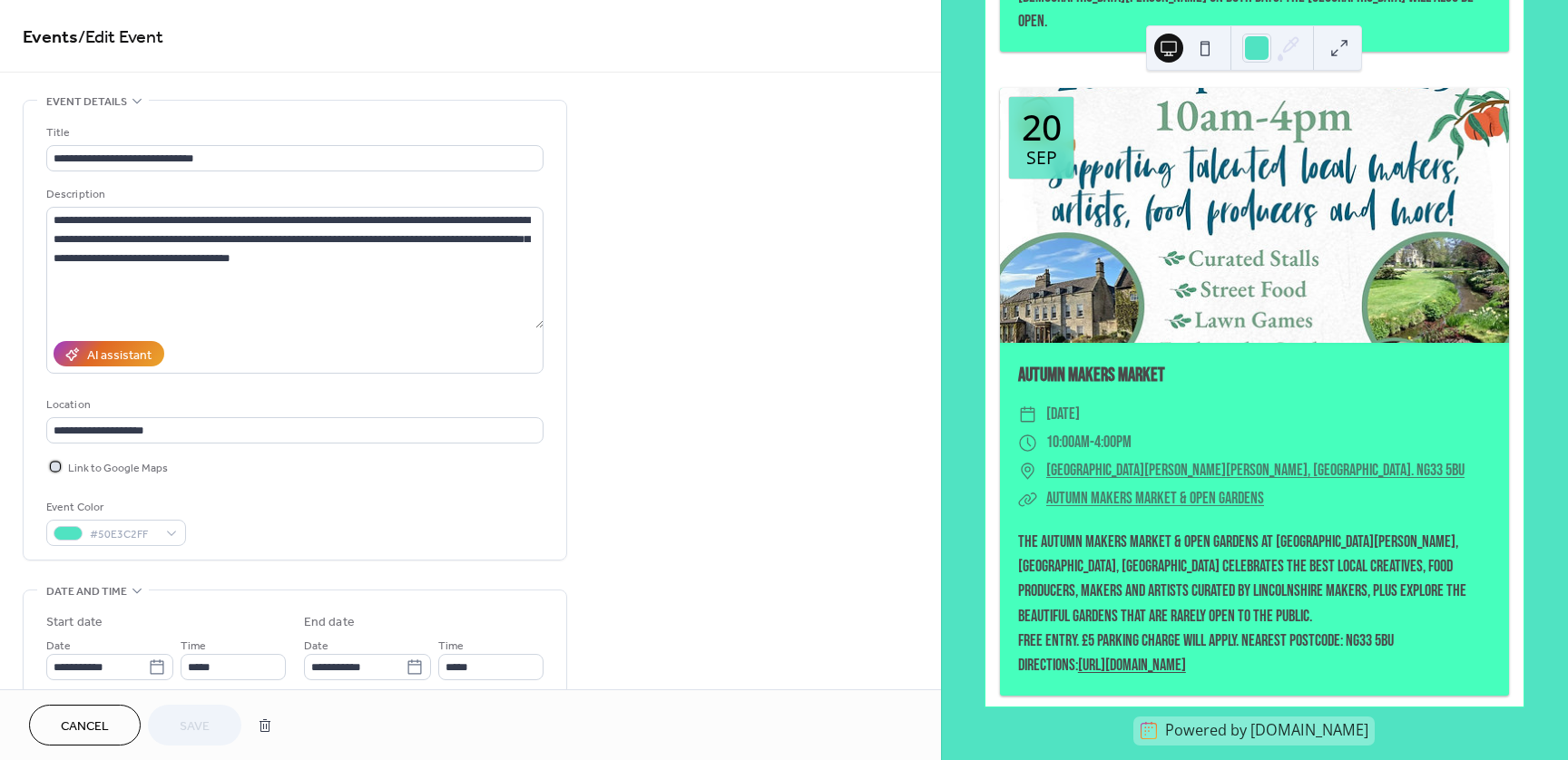 click at bounding box center (55, 466) 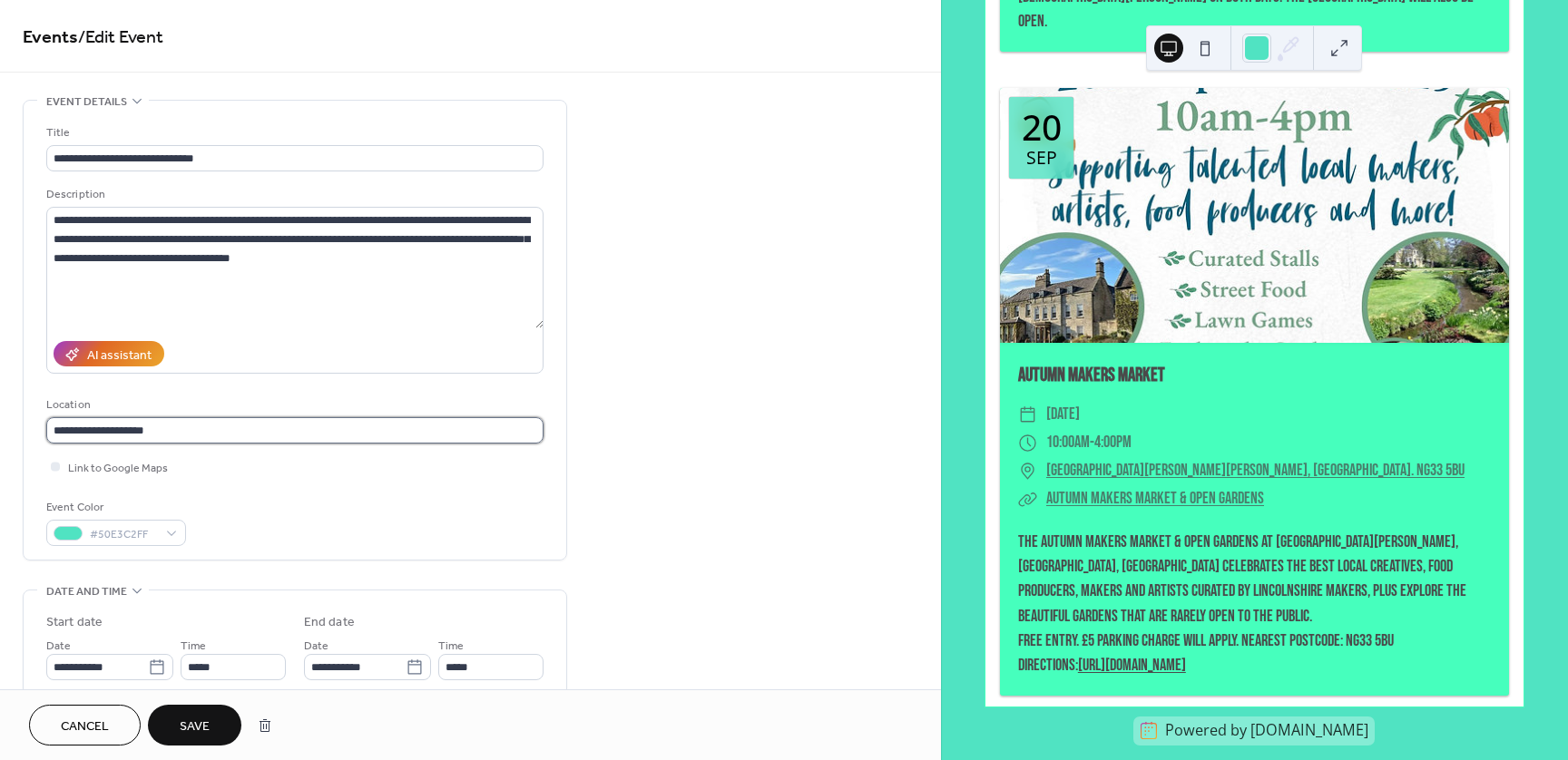 click on "**********" at bounding box center [295, 430] 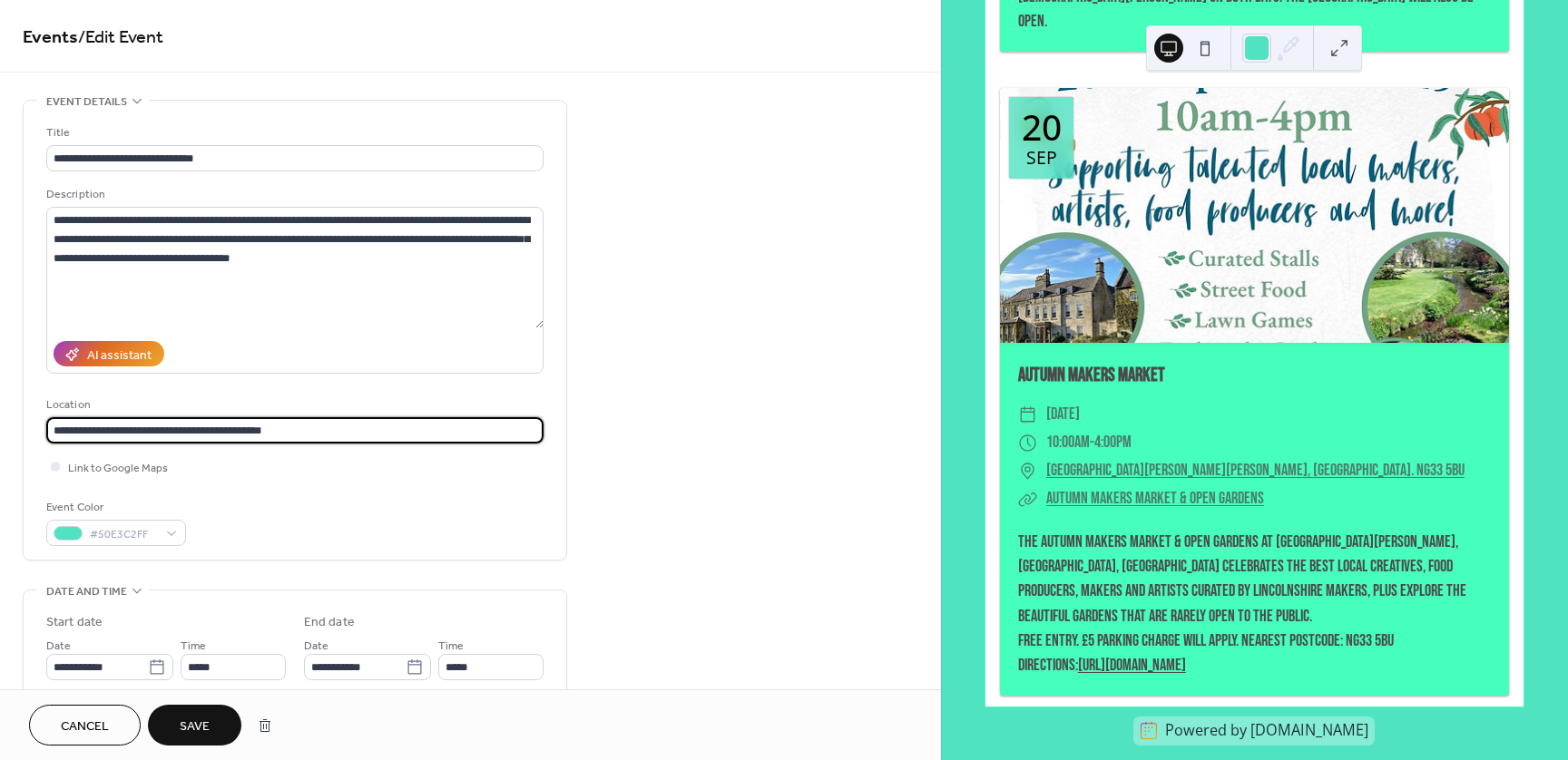 type on "**********" 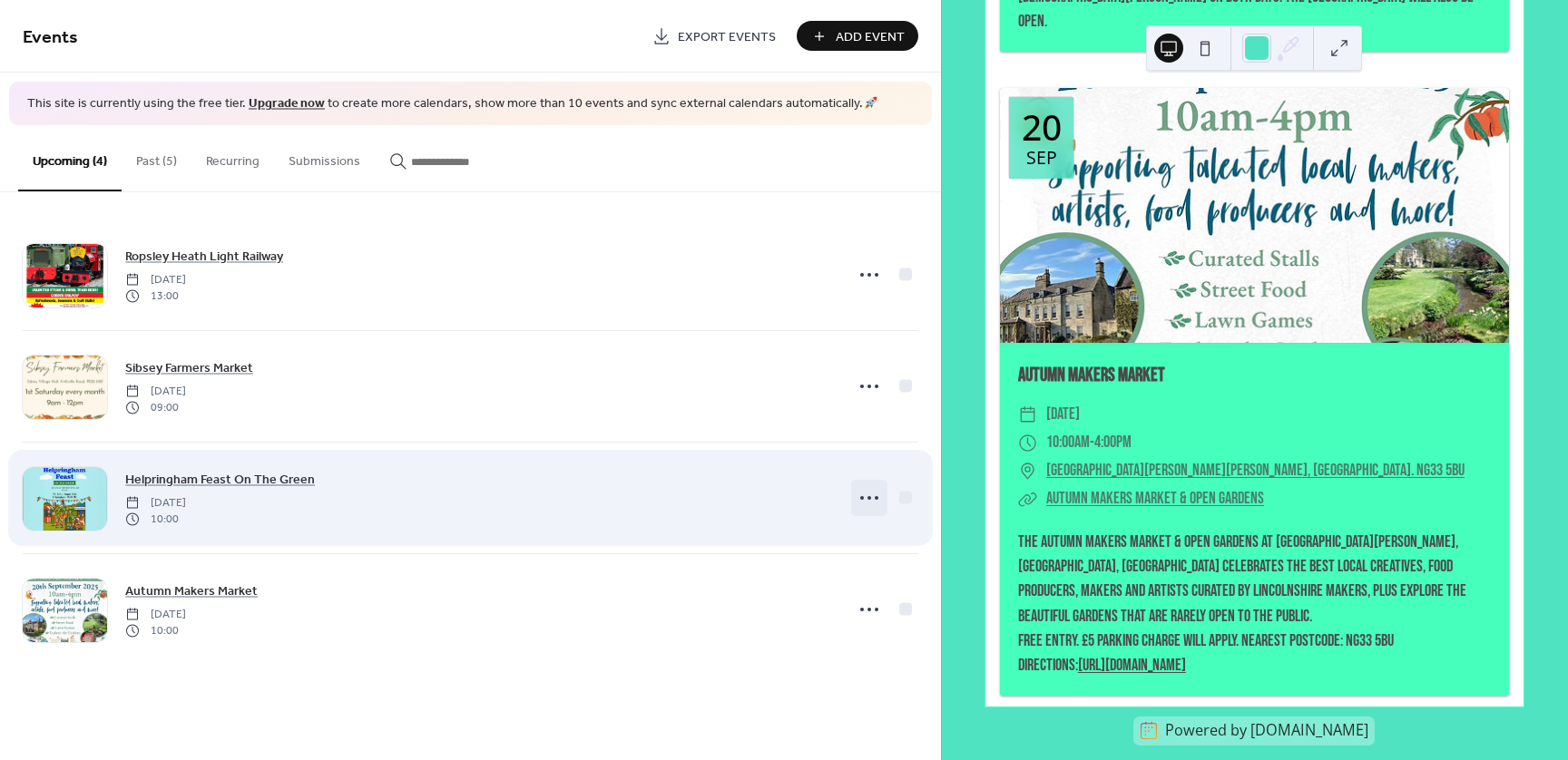 click 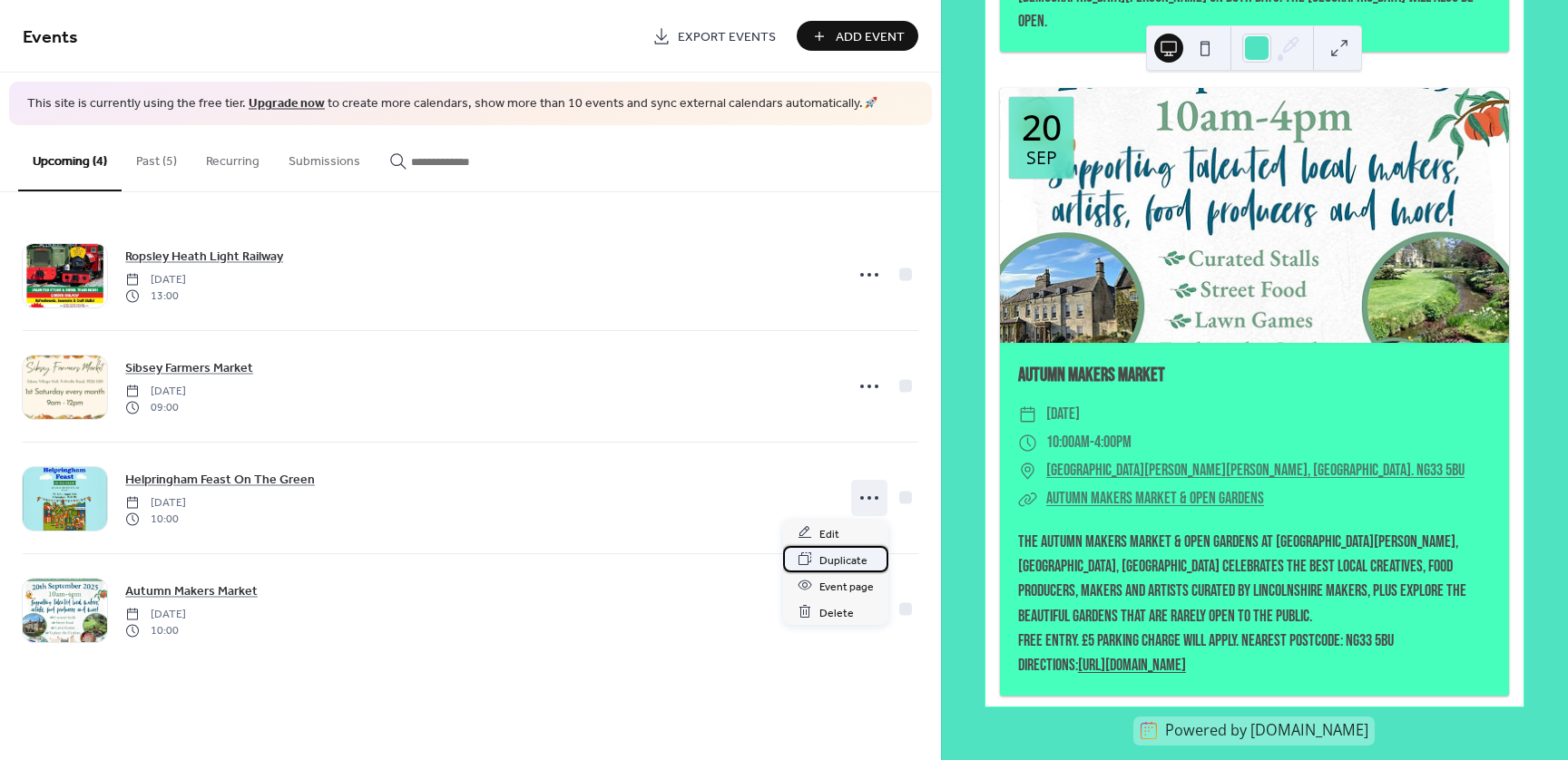 click on "Duplicate" at bounding box center [843, 560] 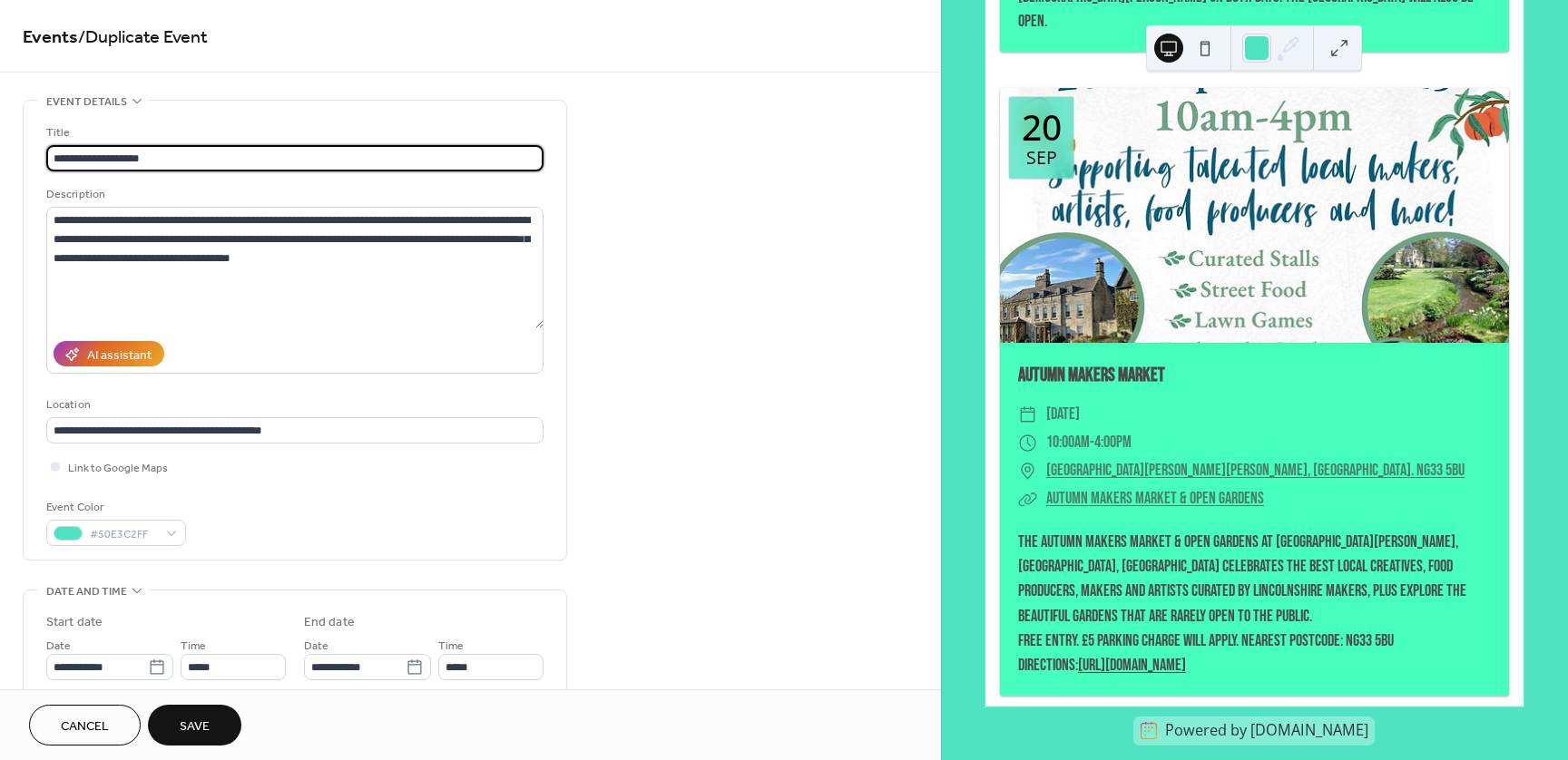 click on "**********" at bounding box center [295, 158] 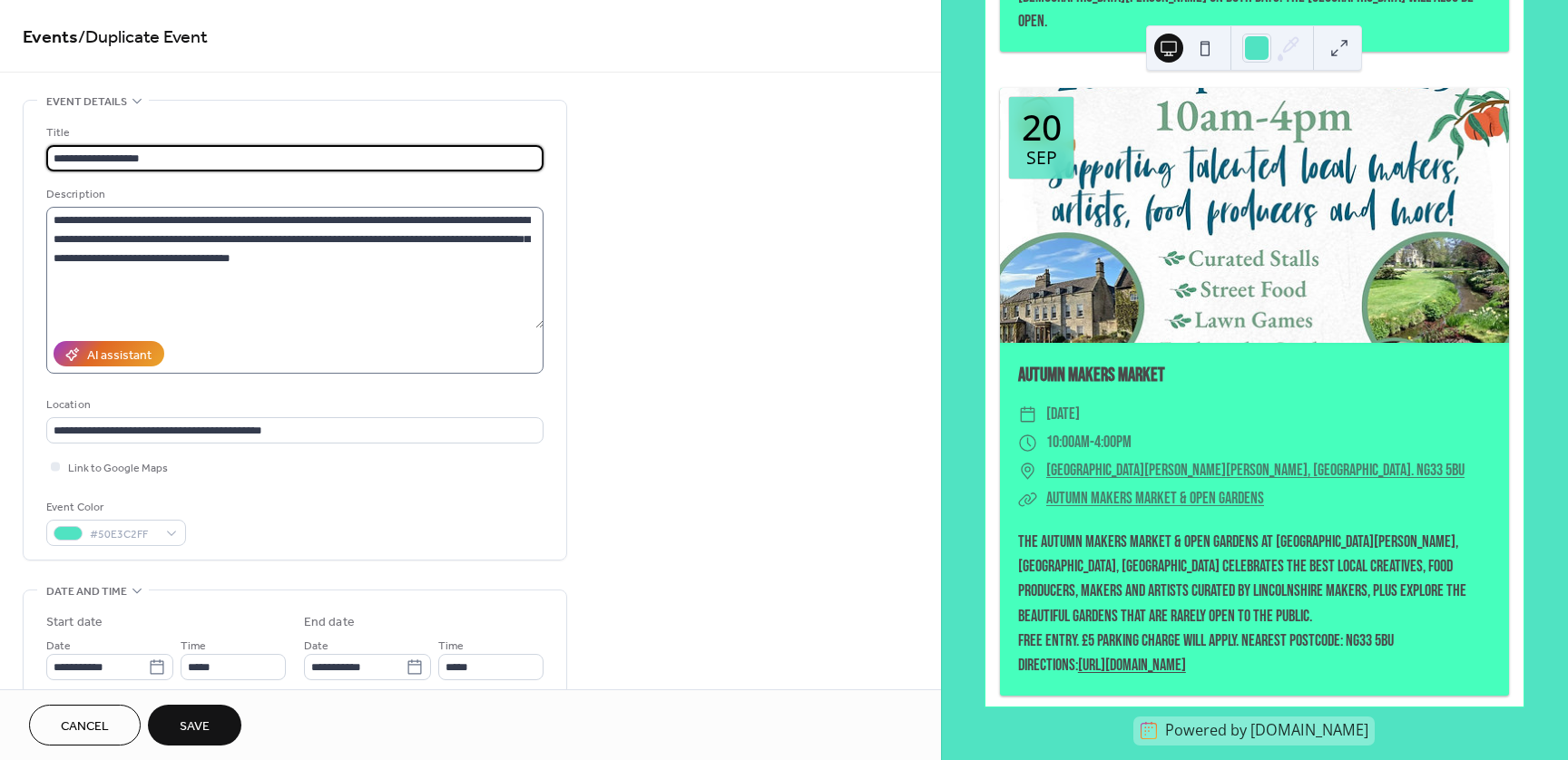 type on "**********" 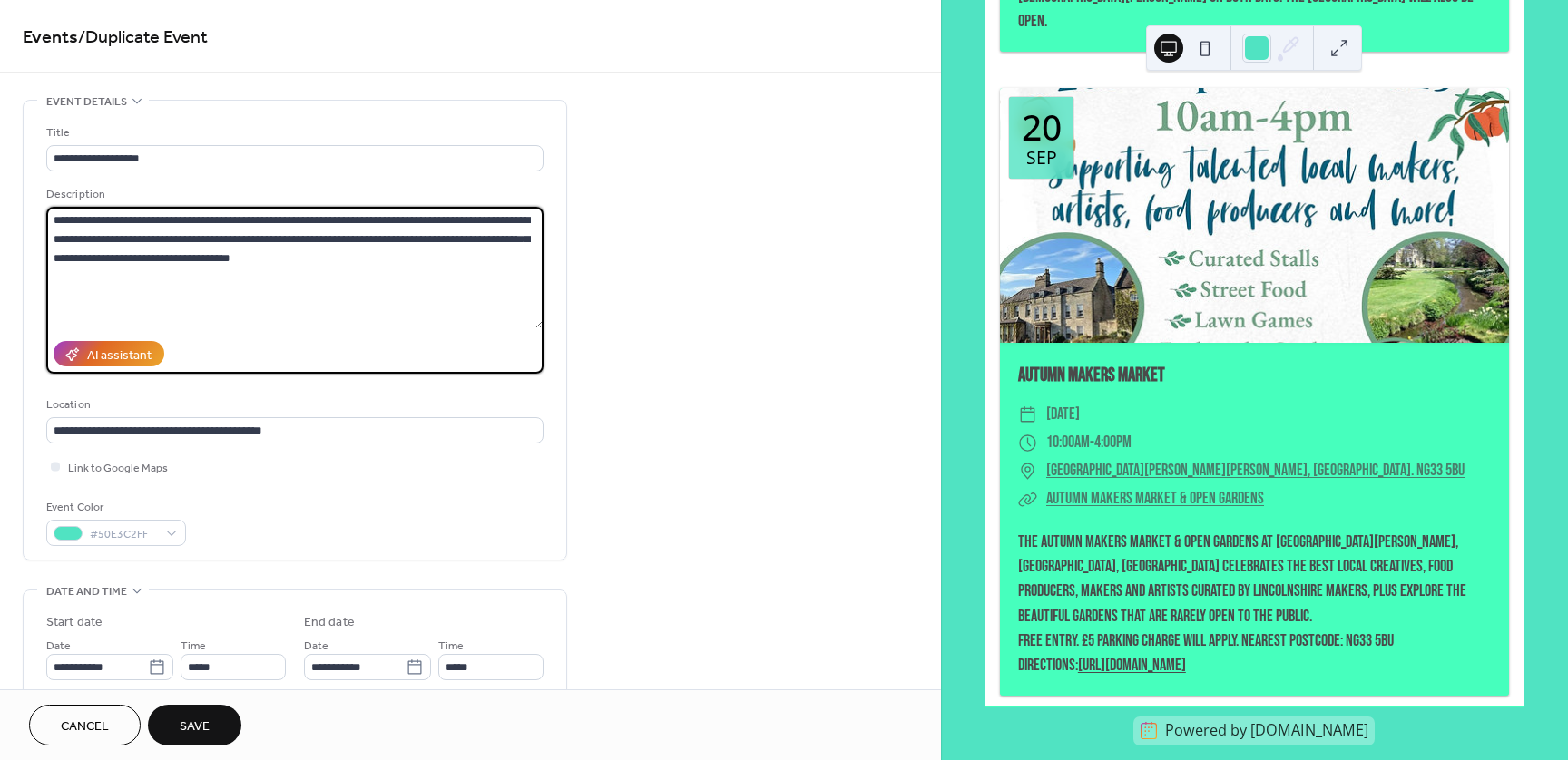 drag, startPoint x: 105, startPoint y: 221, endPoint x: 191, endPoint y: 219, distance: 86.02325 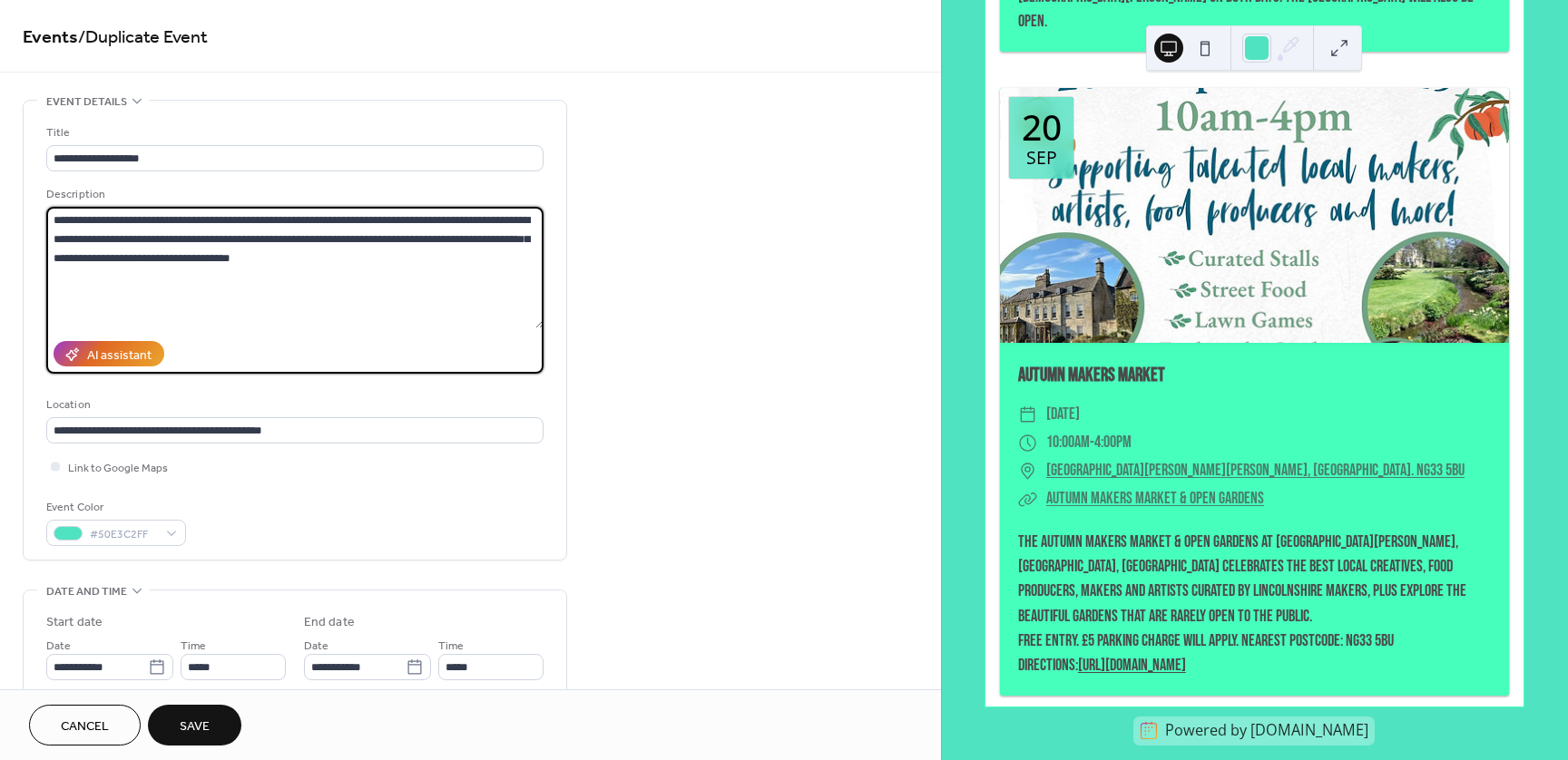click on "**********" at bounding box center [295, 268] 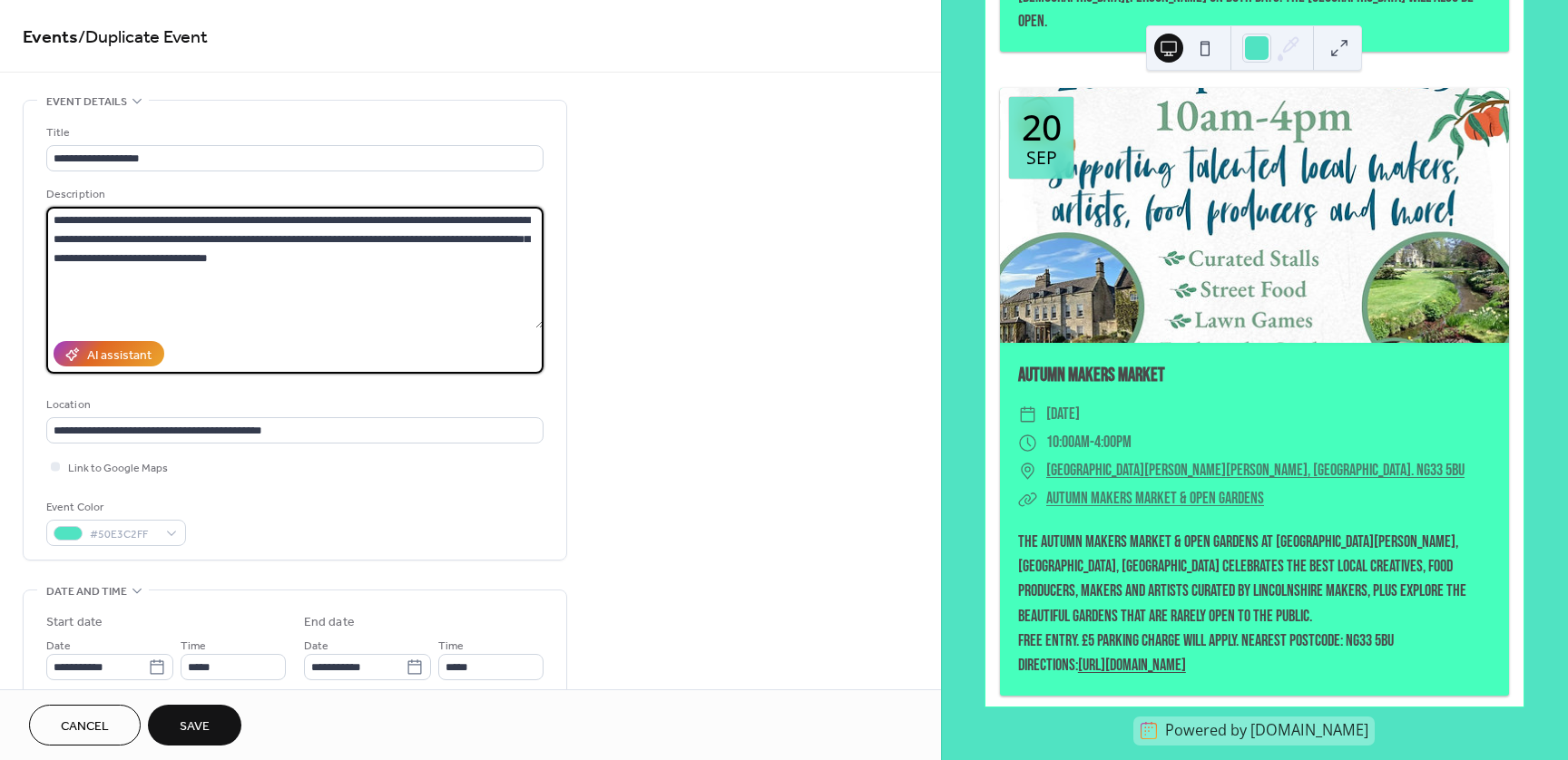 drag, startPoint x: 214, startPoint y: 221, endPoint x: 245, endPoint y: 221, distance: 31 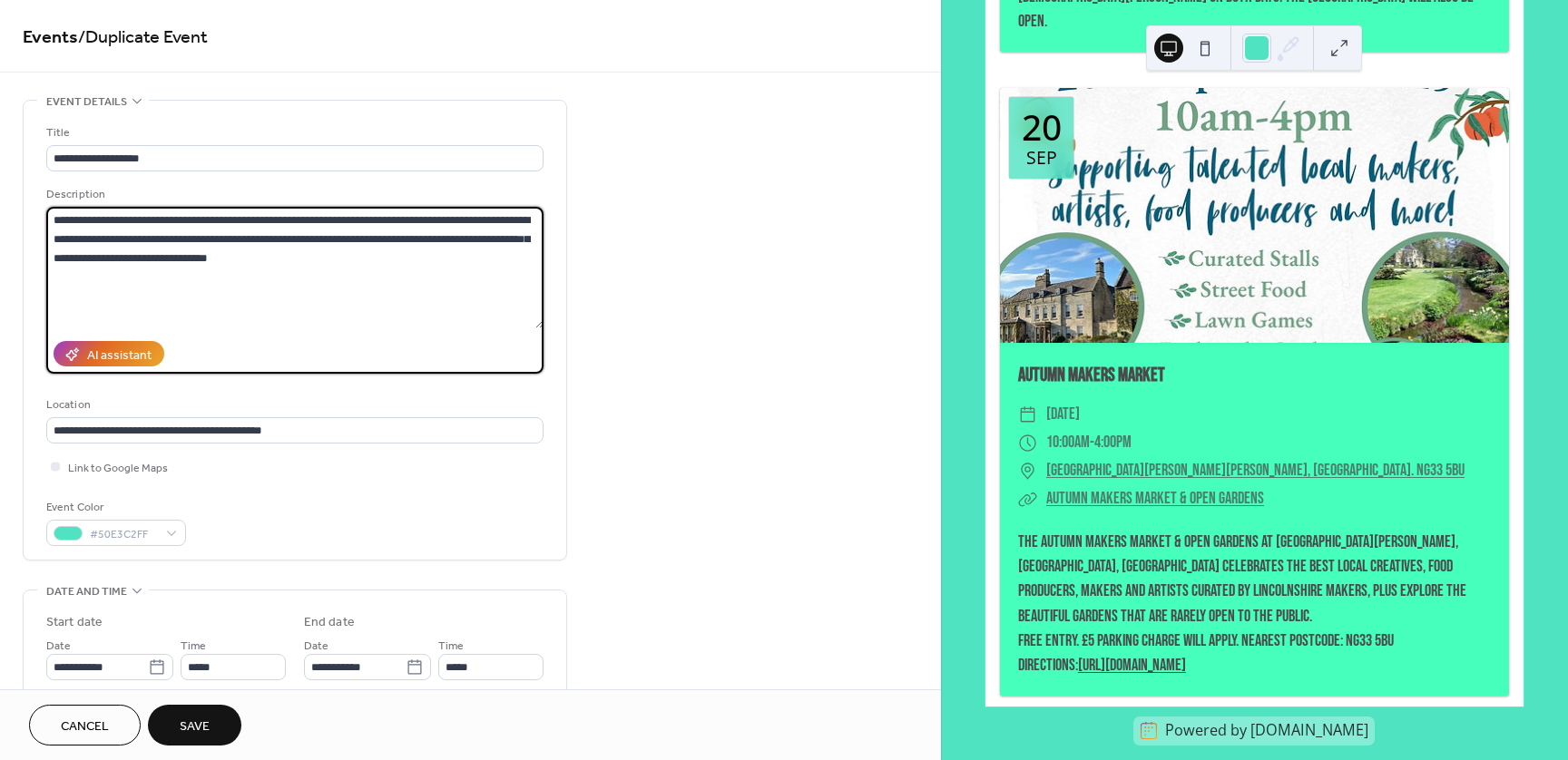 click on "**********" at bounding box center (295, 268) 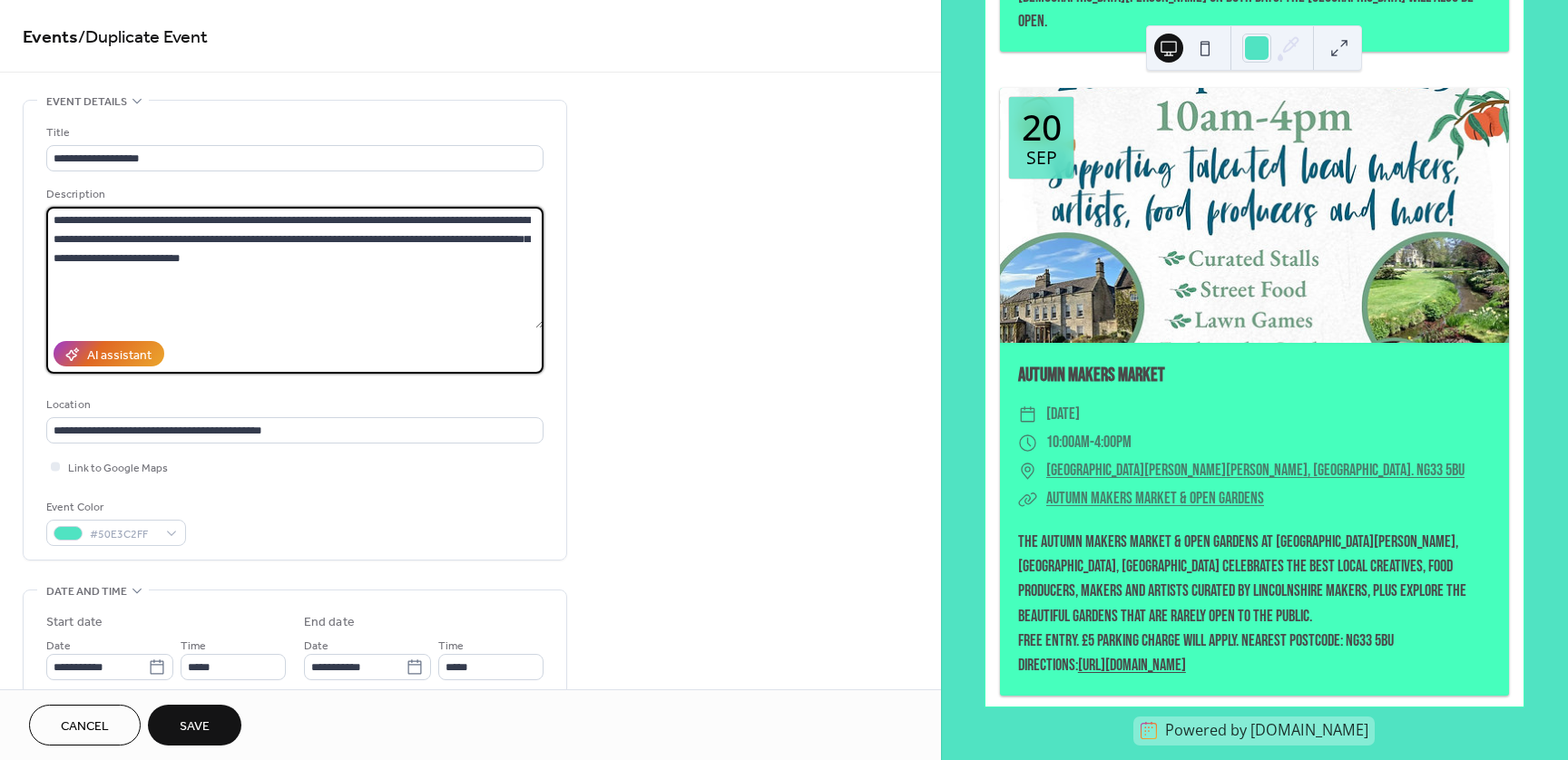 drag, startPoint x: 262, startPoint y: 220, endPoint x: 533, endPoint y: 225, distance: 271.04612 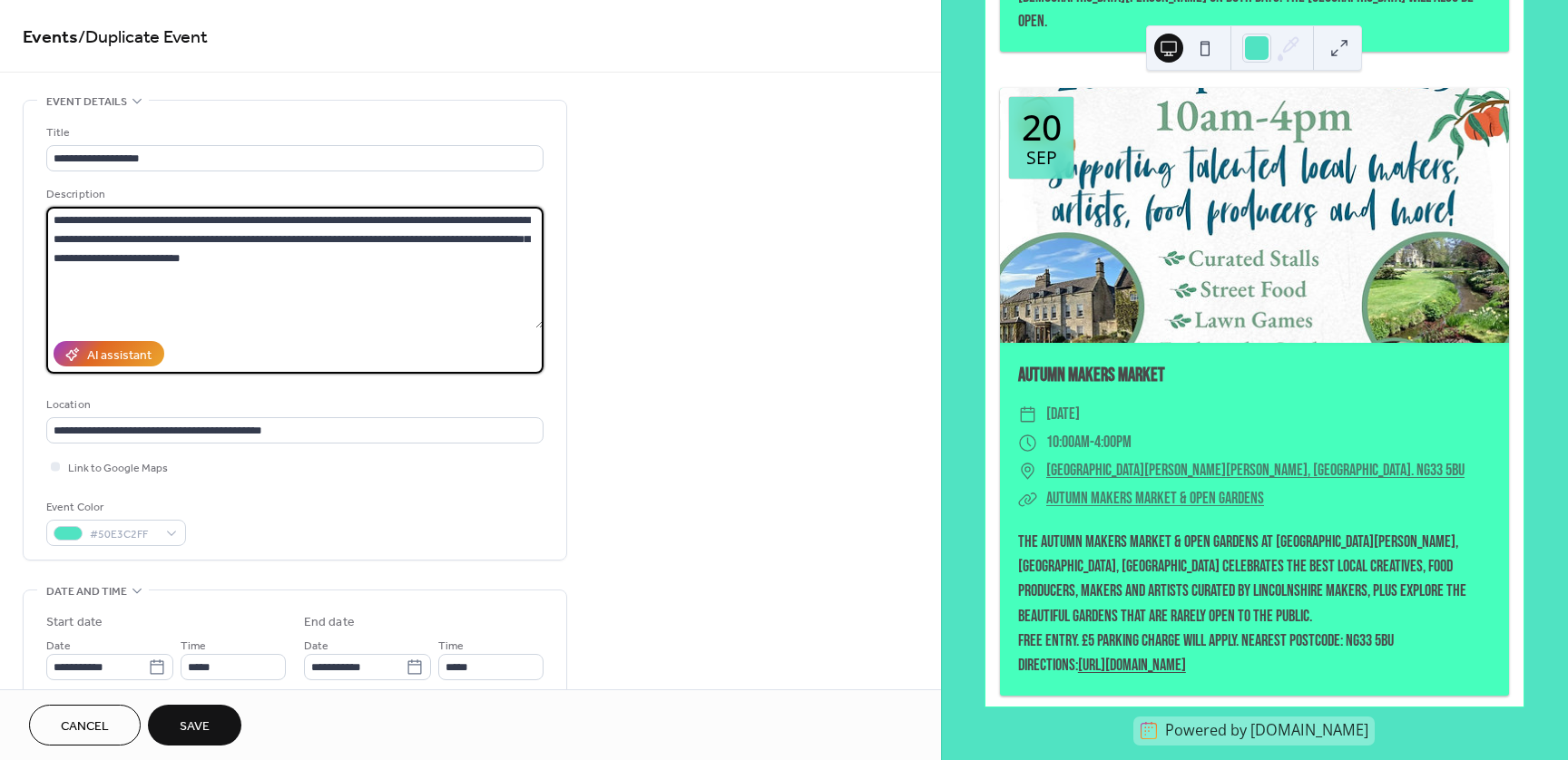 click on "**********" at bounding box center [295, 268] 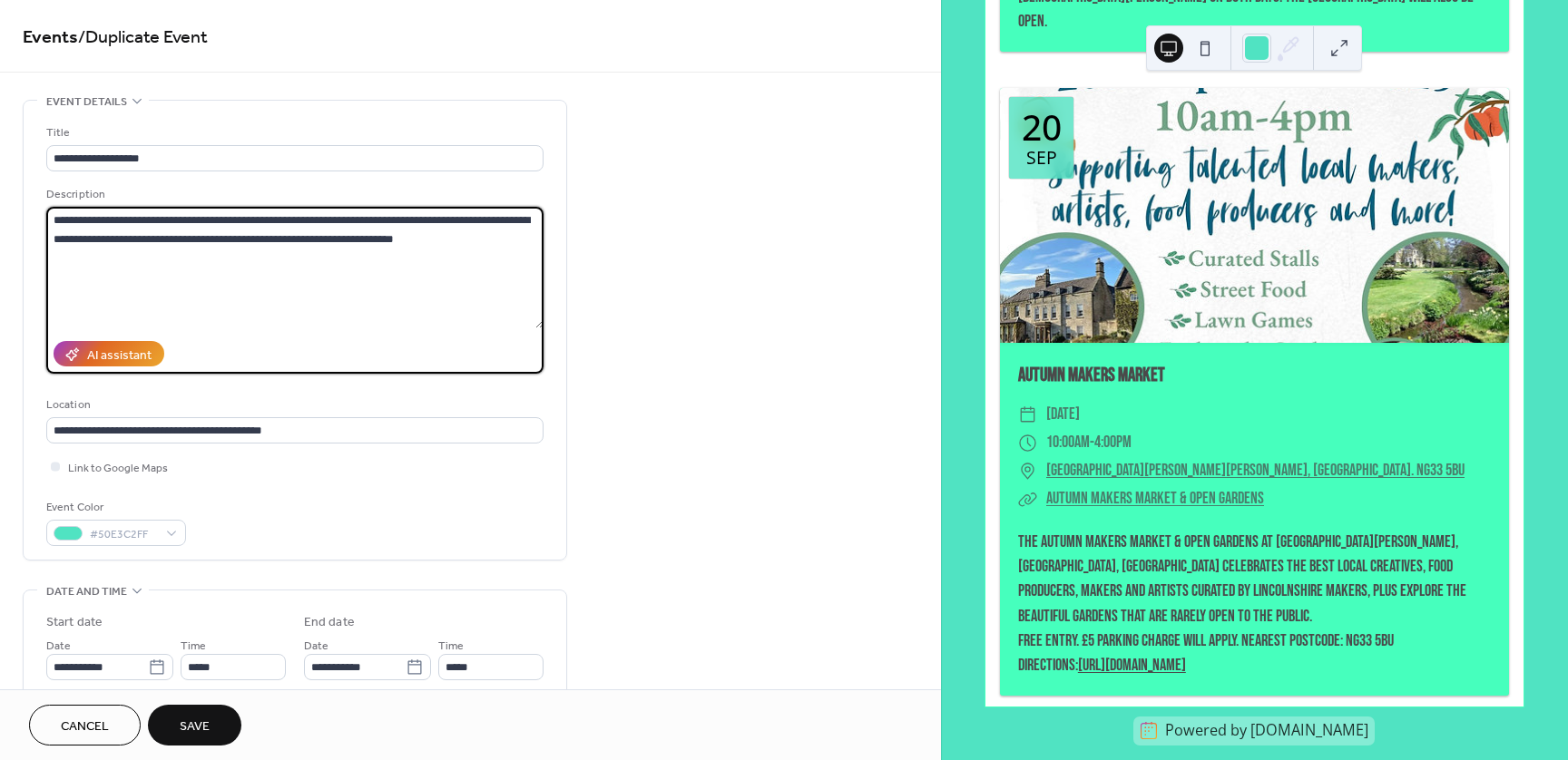 drag, startPoint x: 134, startPoint y: 242, endPoint x: 200, endPoint y: 242, distance: 66 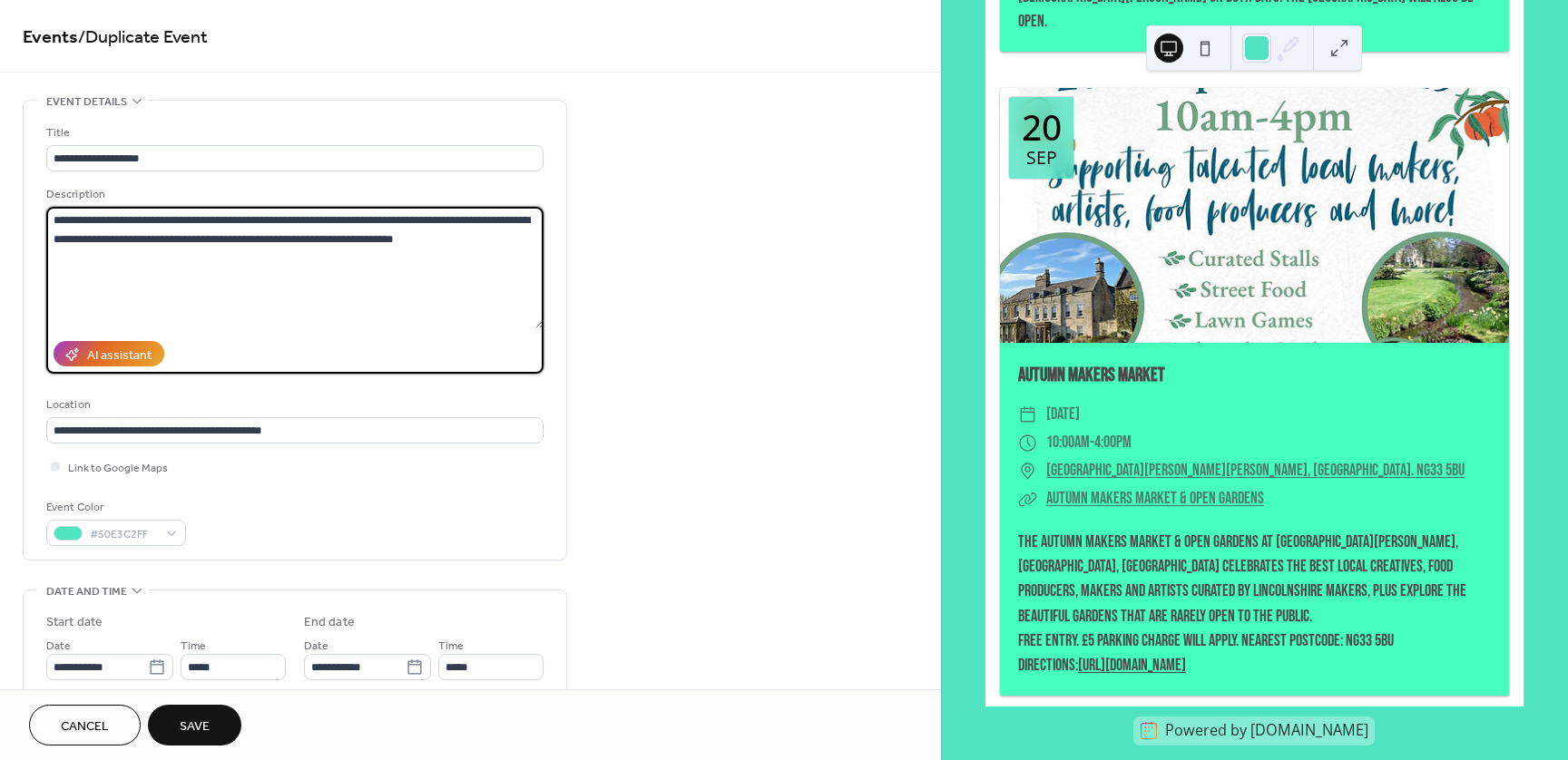 click on "**********" at bounding box center (295, 268) 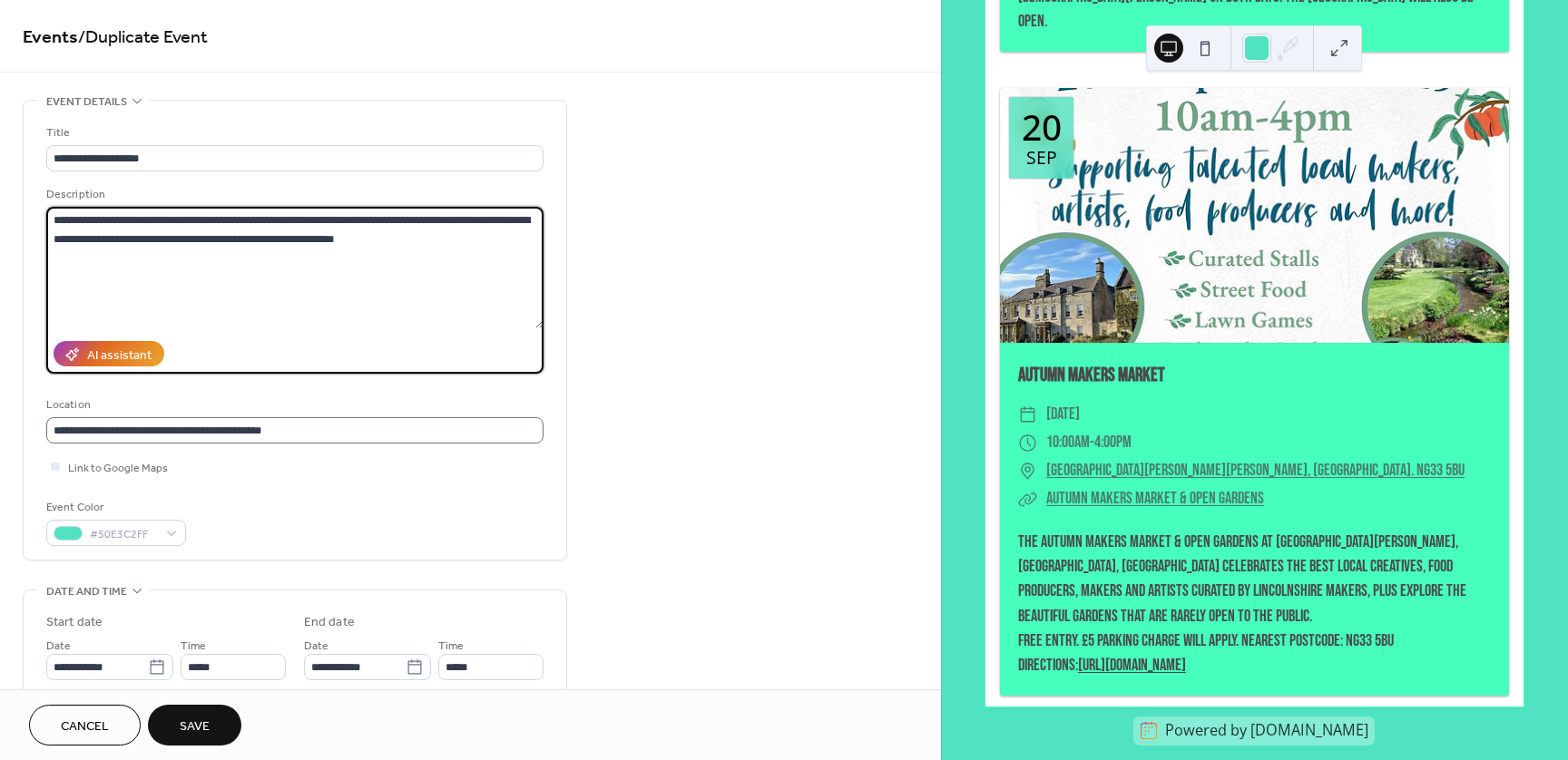 type on "**********" 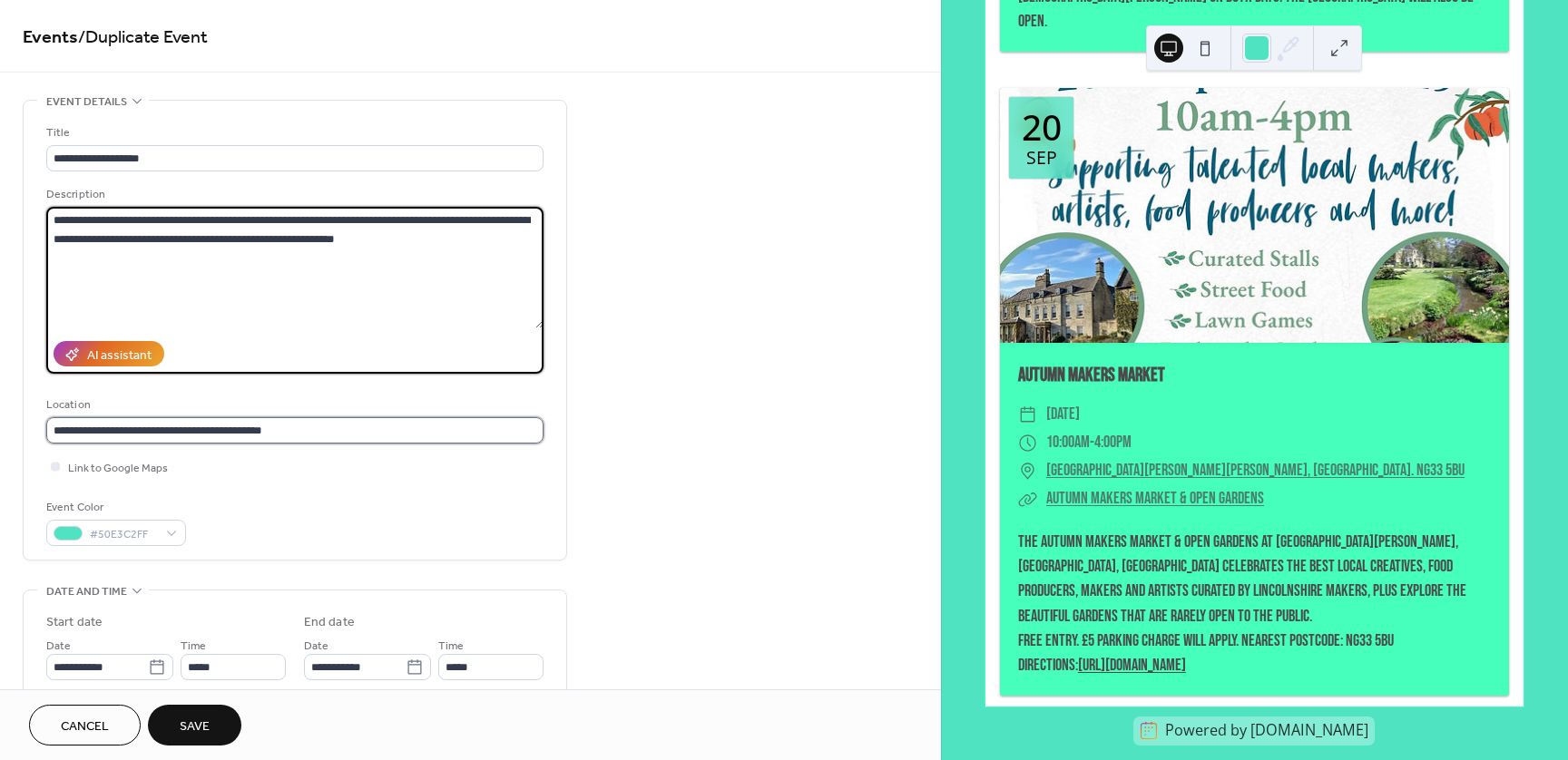 click on "**********" at bounding box center [295, 430] 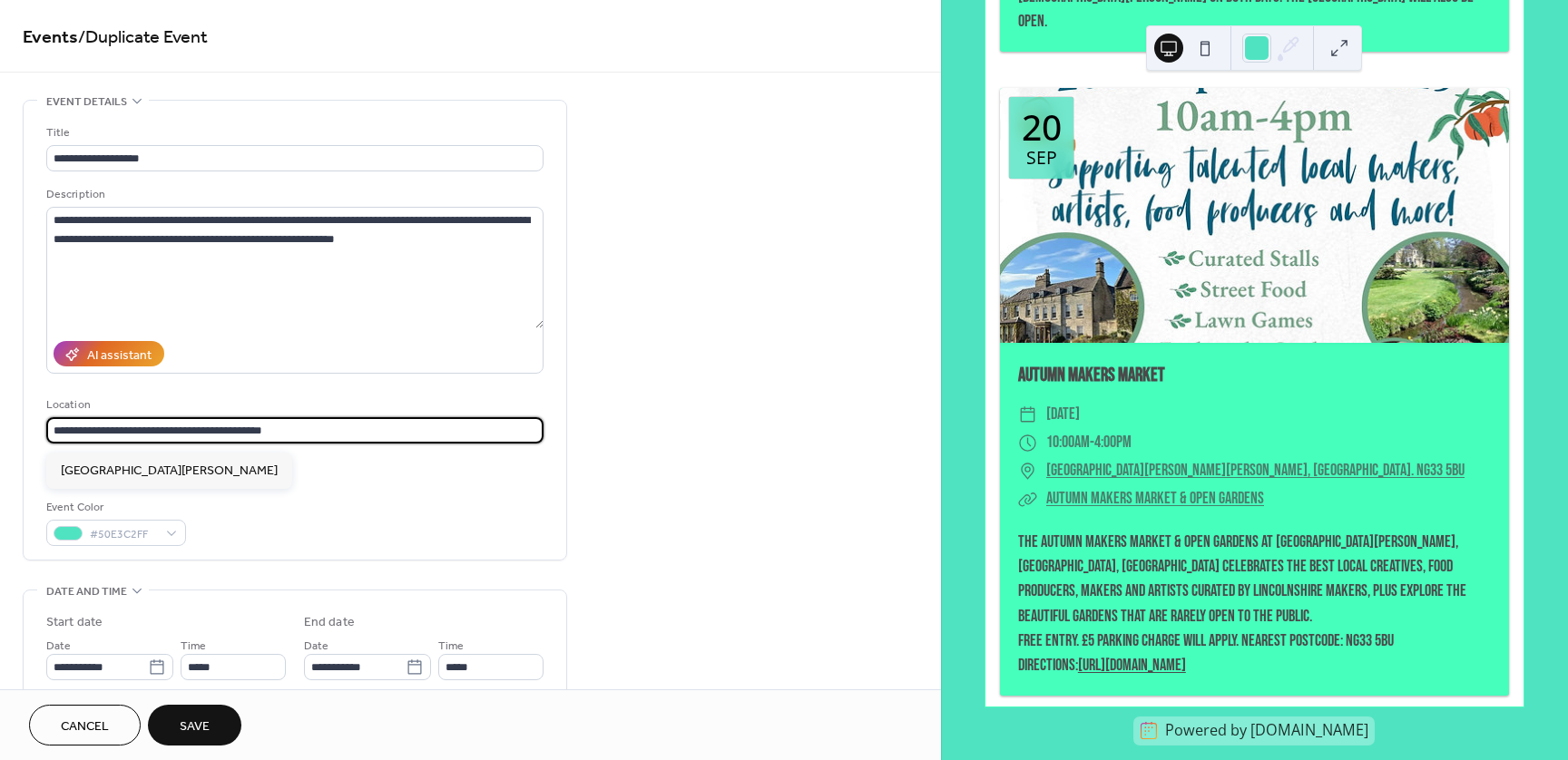 drag, startPoint x: 287, startPoint y: 434, endPoint x: 32, endPoint y: 417, distance: 255.56604 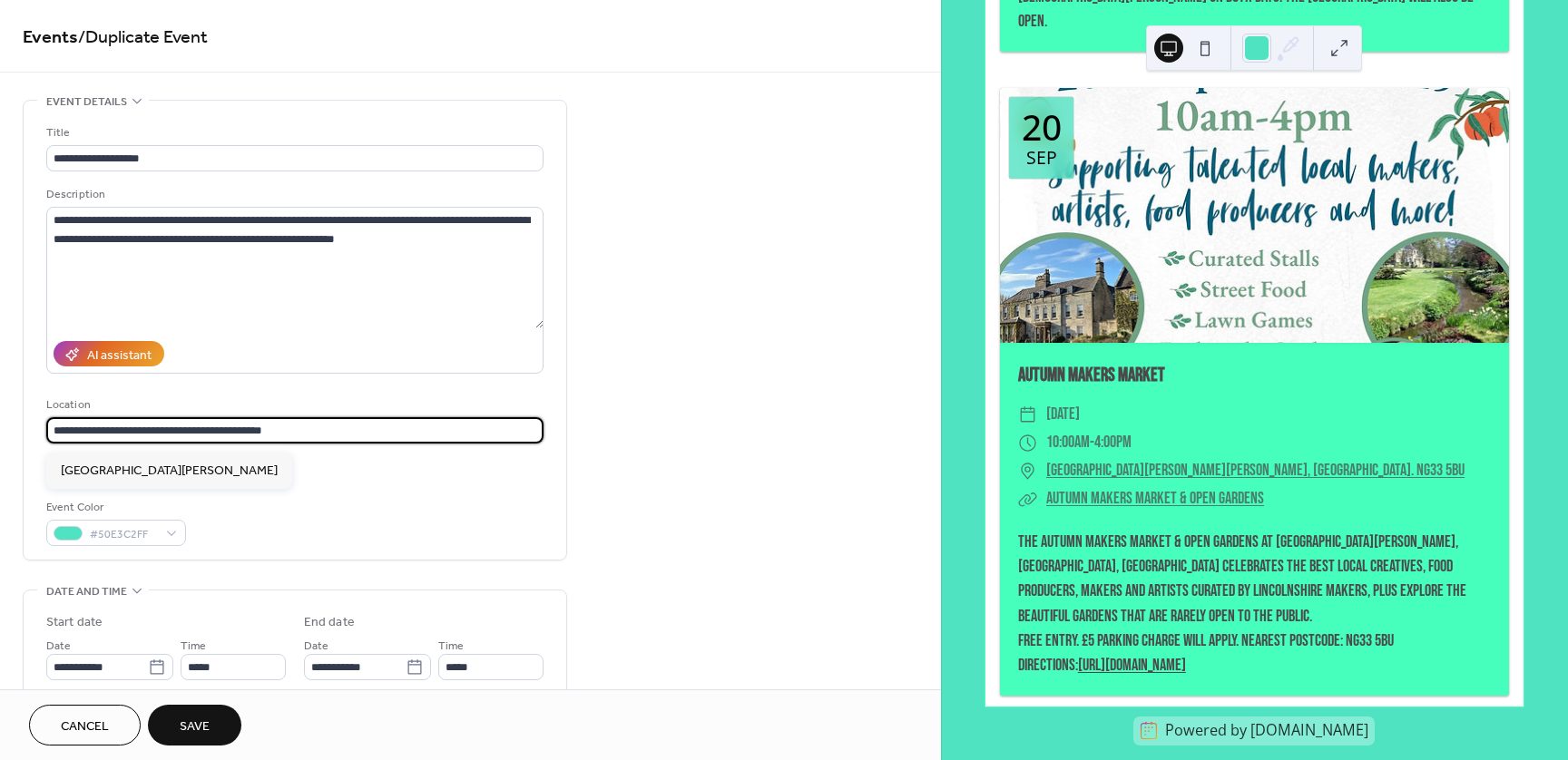 click on "**********" at bounding box center [295, 430] 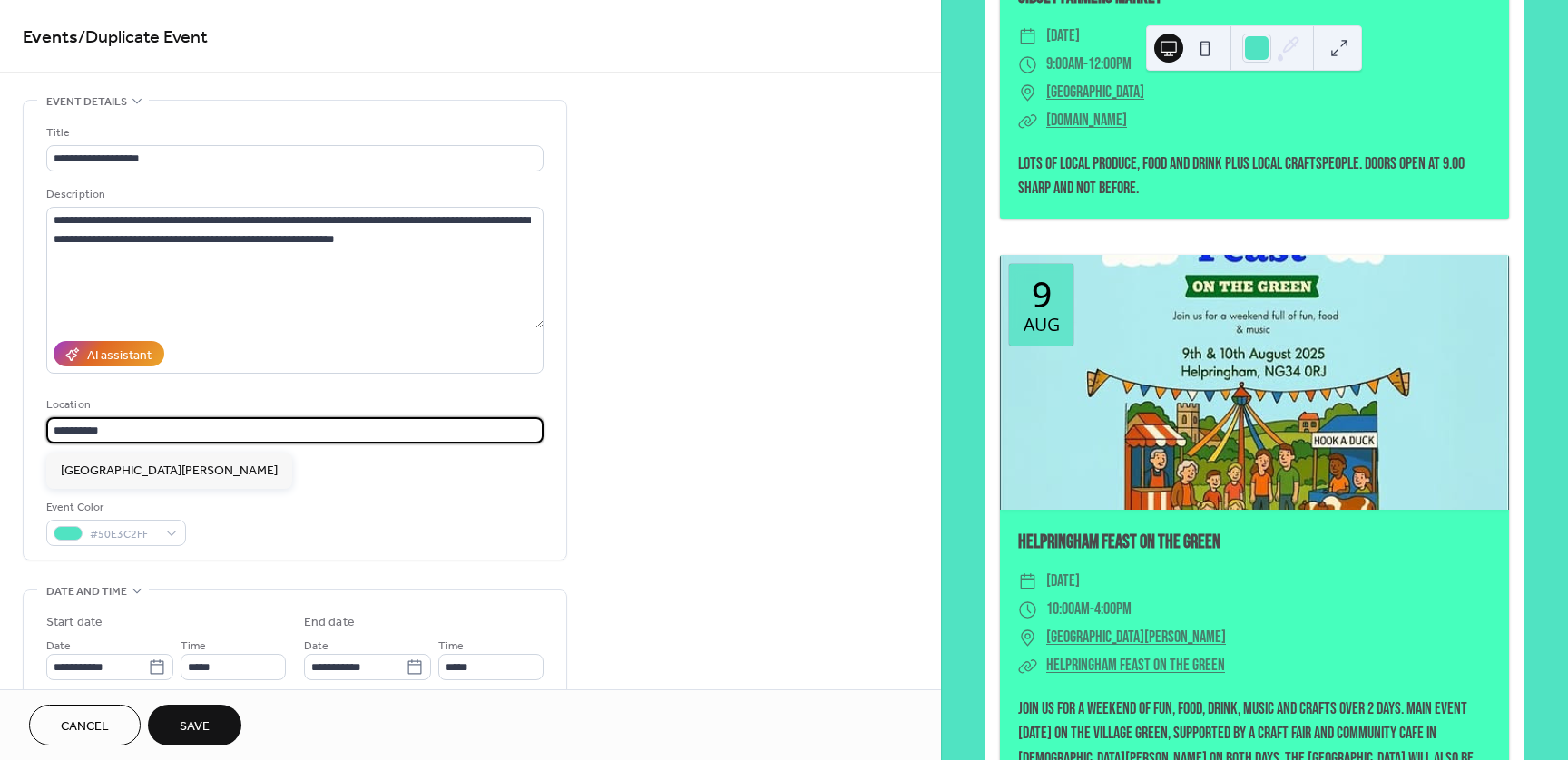 scroll, scrollTop: 1125, scrollLeft: 0, axis: vertical 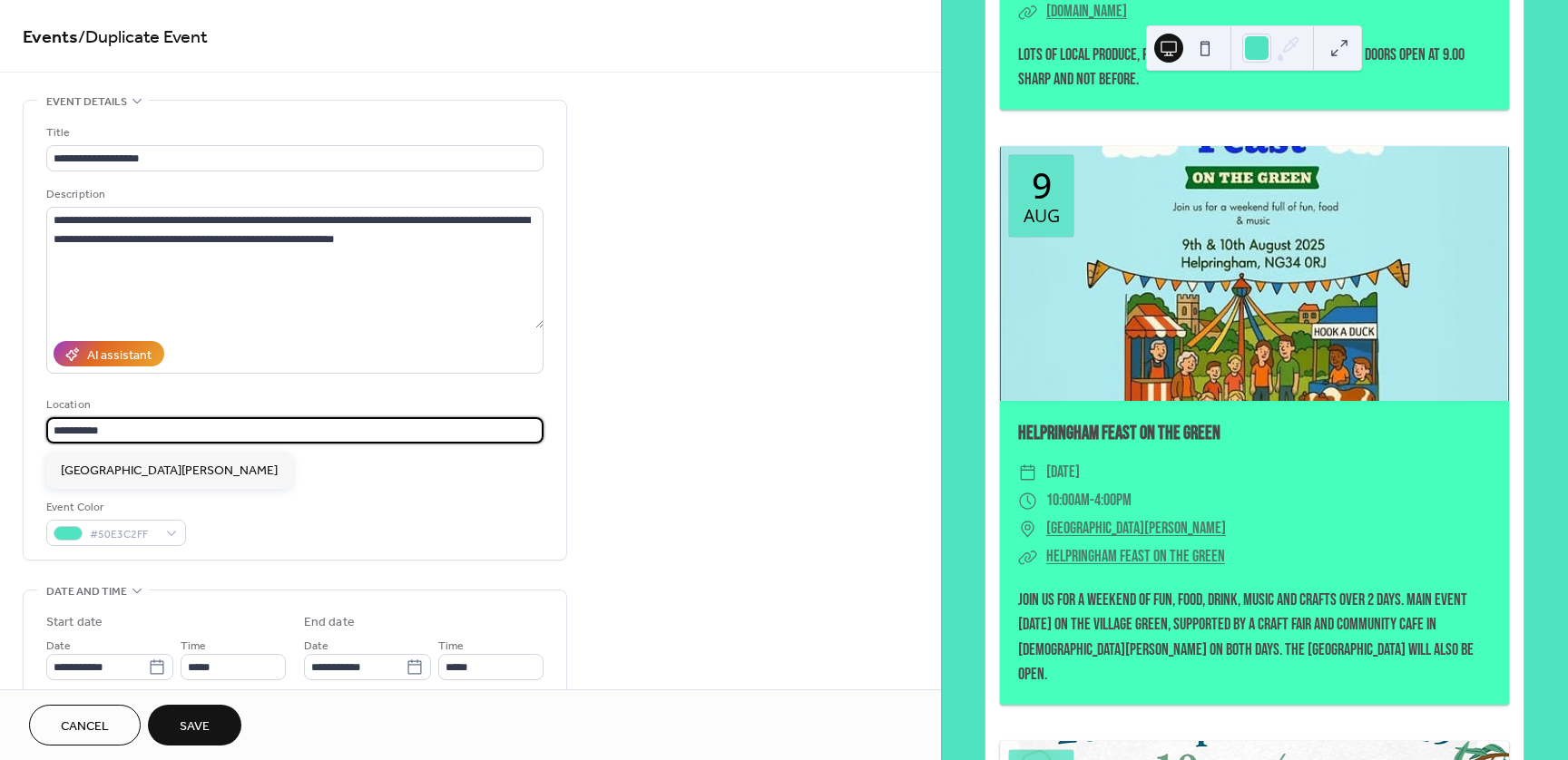 click on "**********" at bounding box center [295, 430] 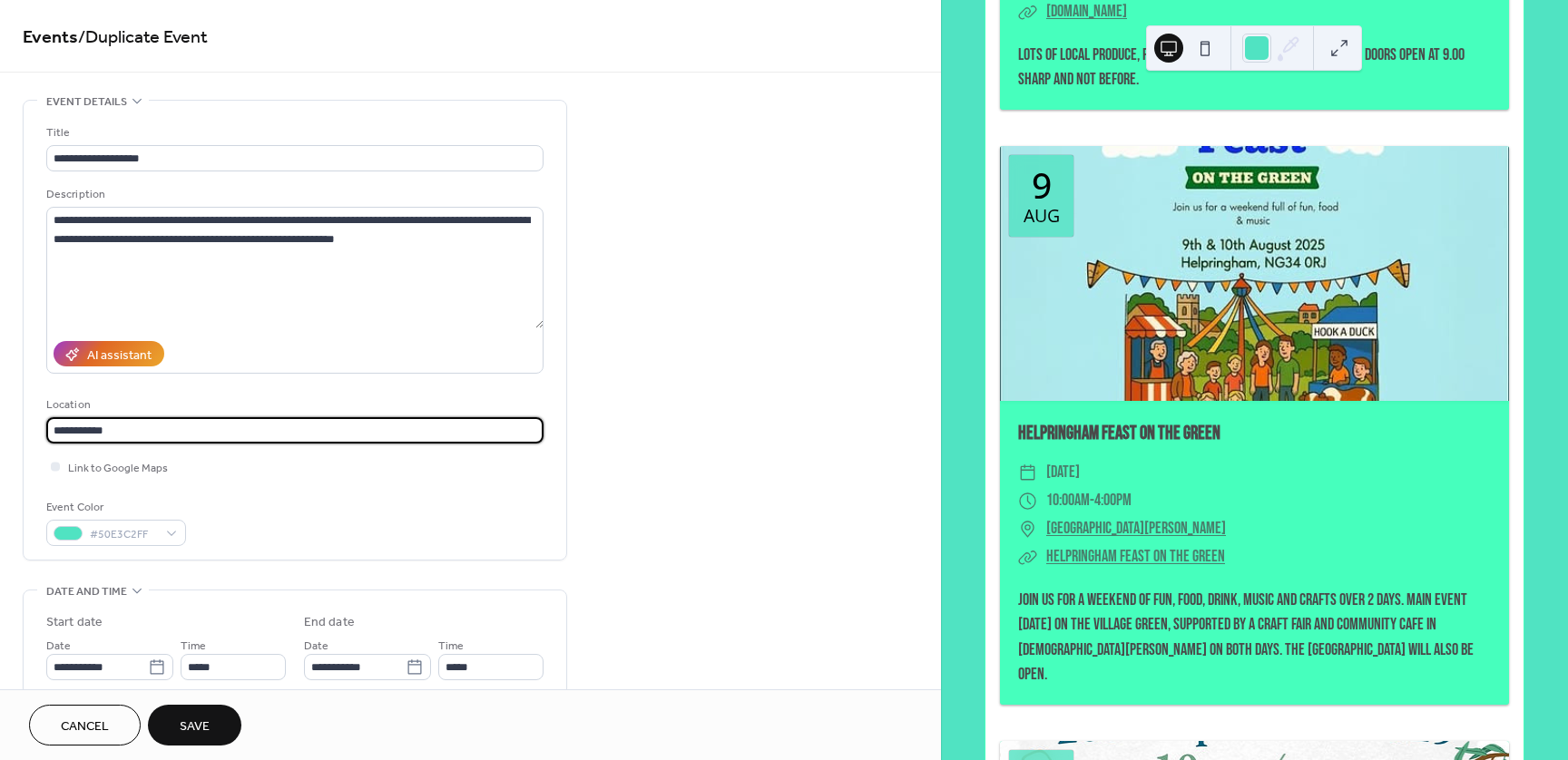 click on "**********" at bounding box center [295, 430] 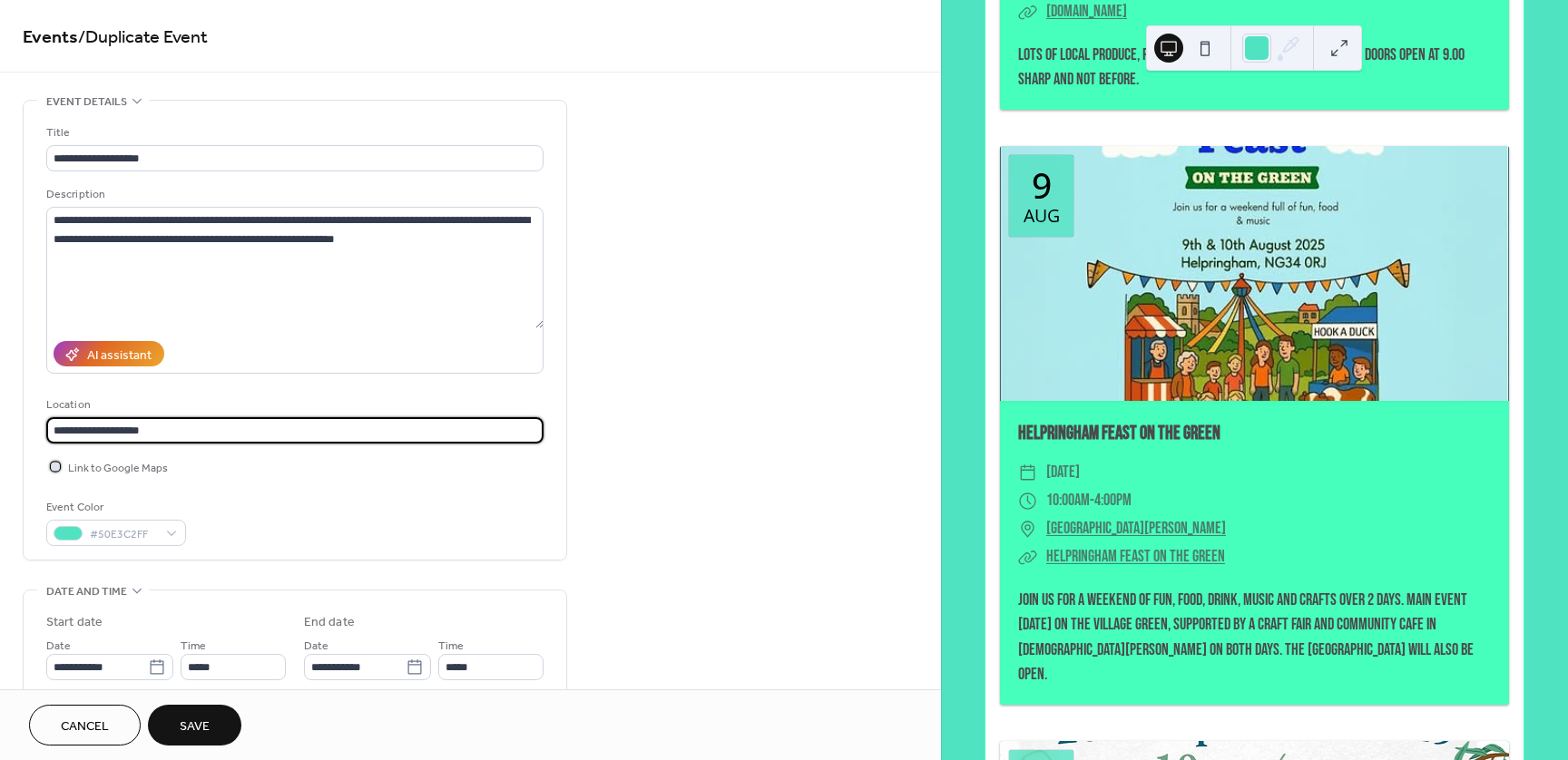 click 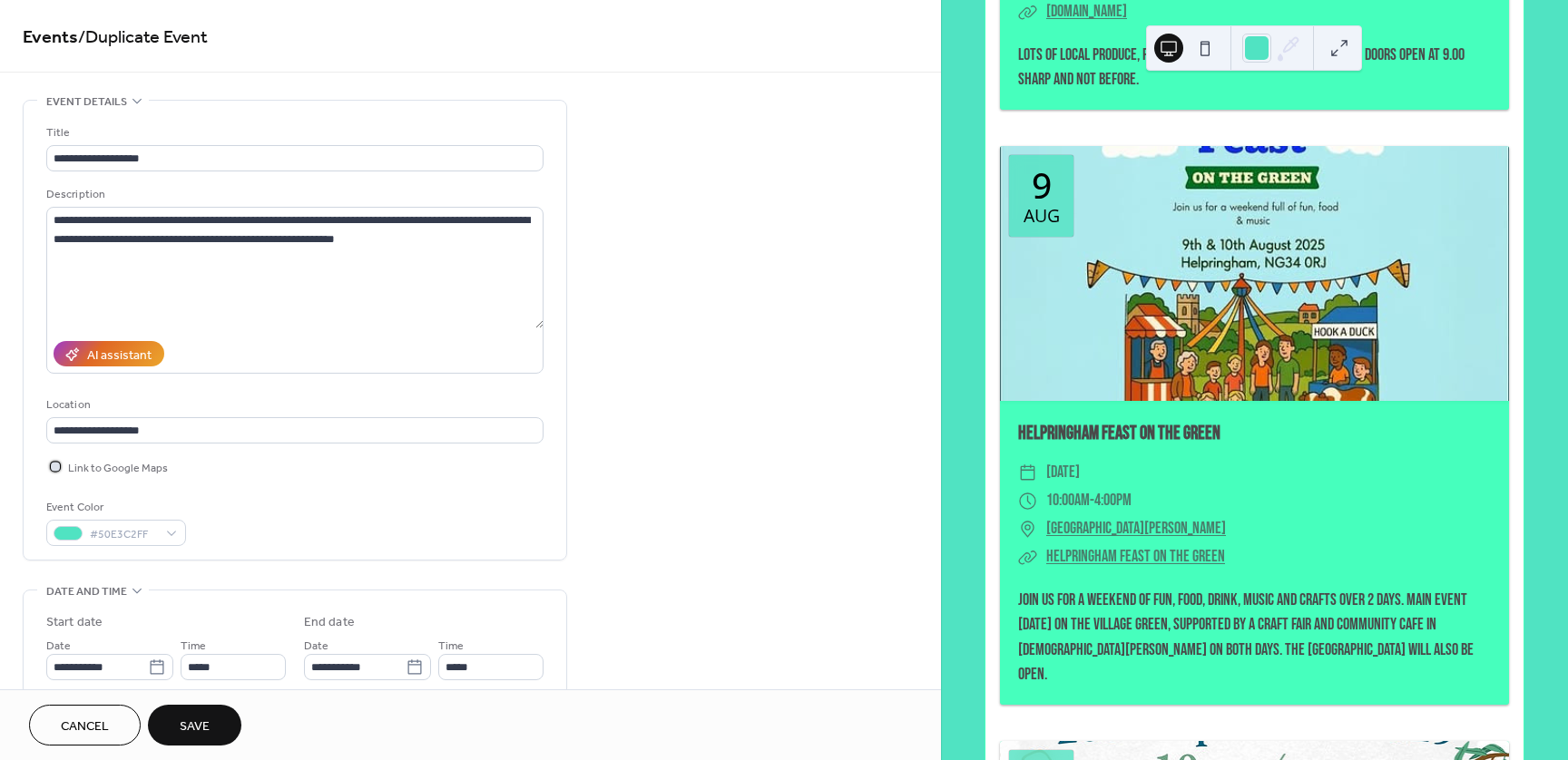 click at bounding box center [55, 466] 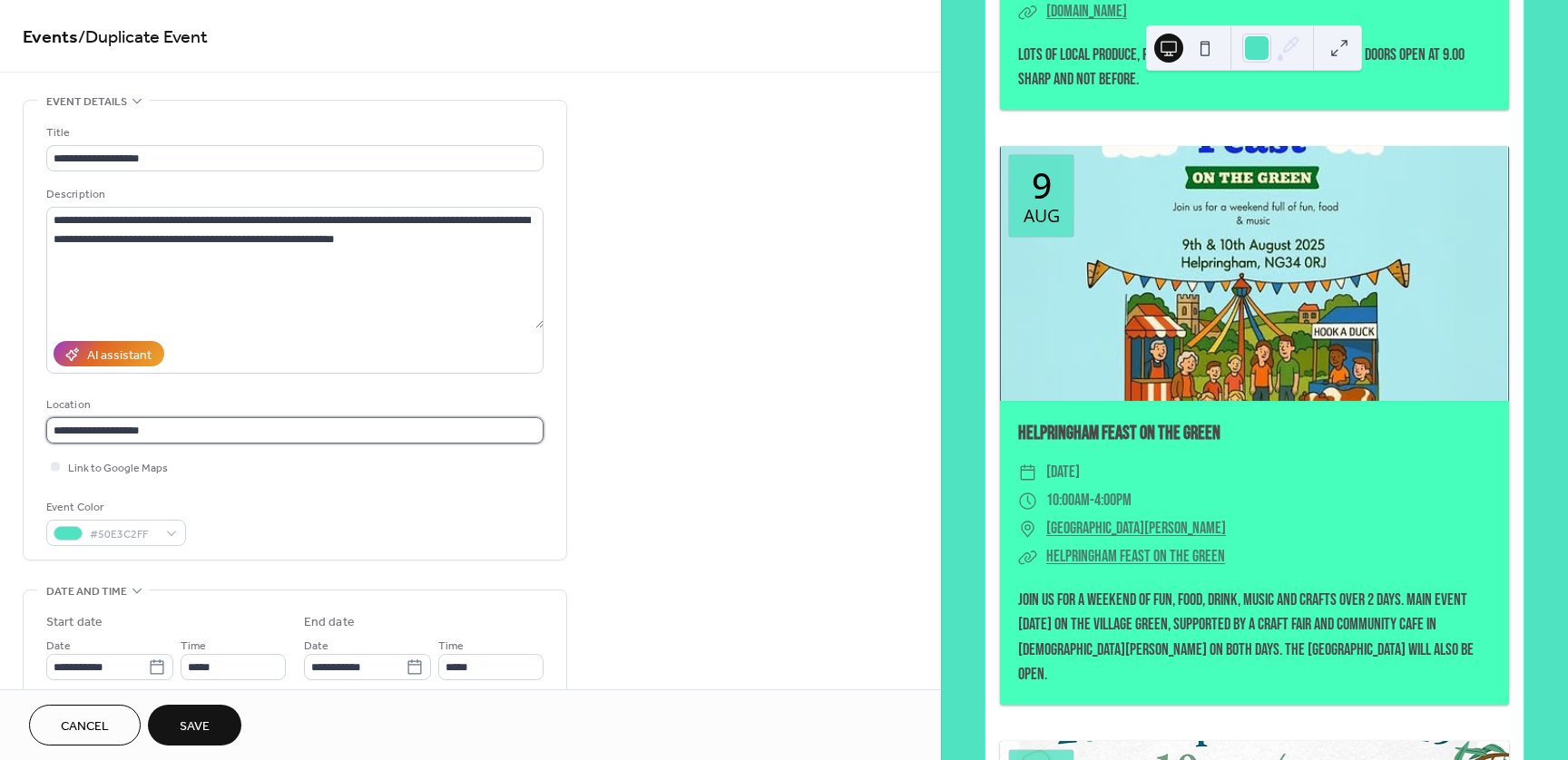 click on "**********" at bounding box center [295, 430] 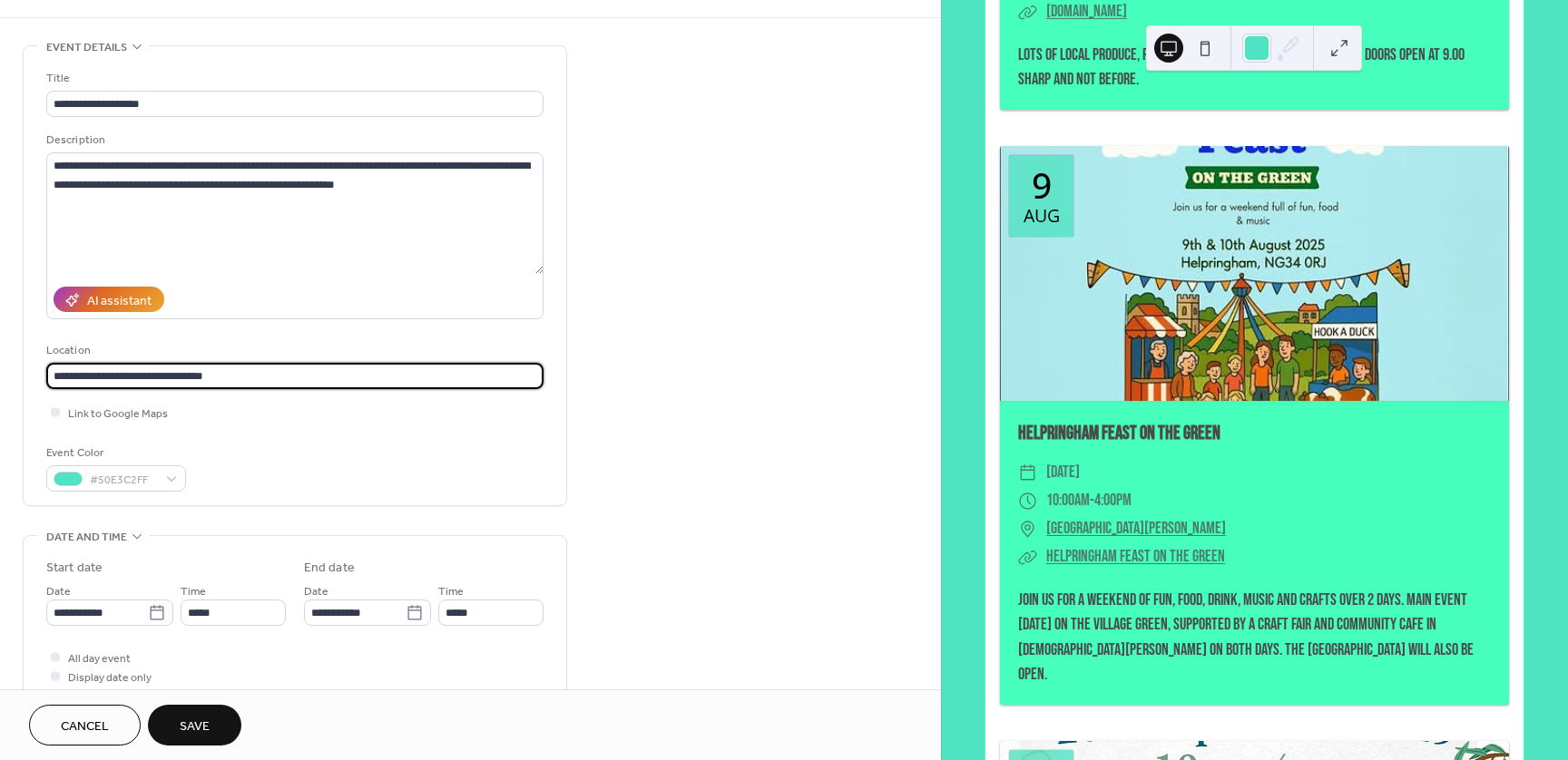 scroll, scrollTop: 109, scrollLeft: 0, axis: vertical 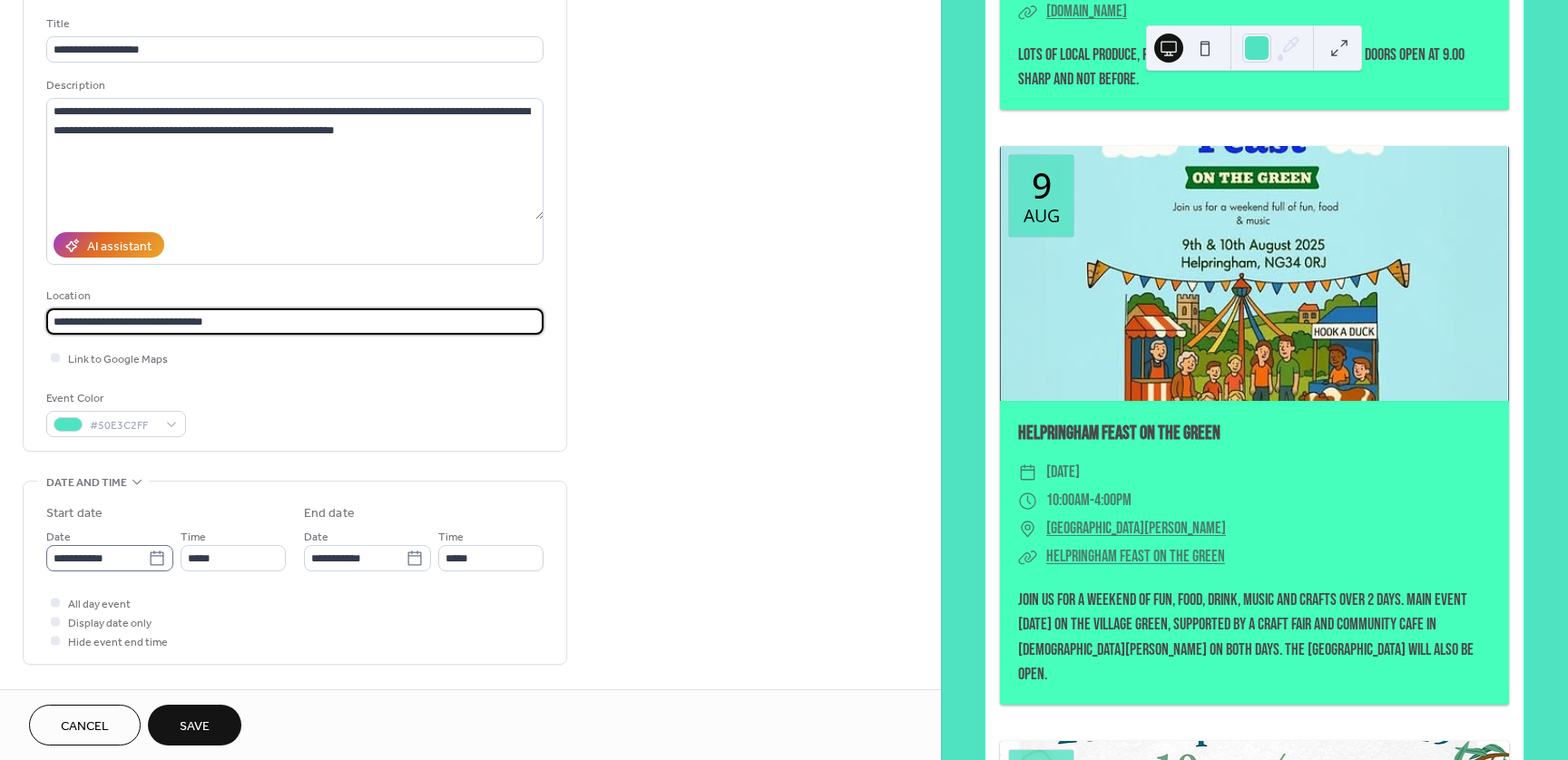 type on "**********" 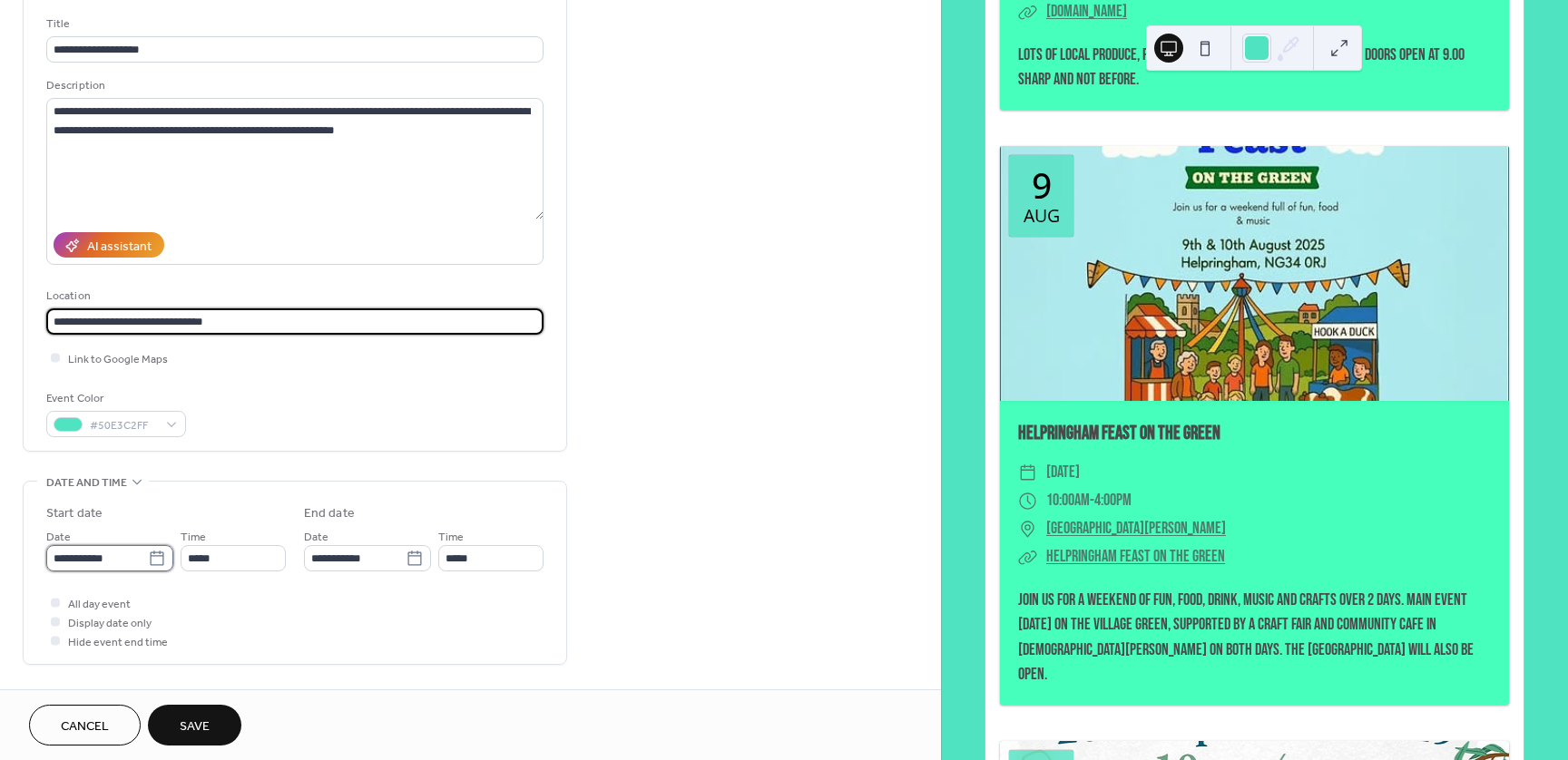 click on "**********" at bounding box center (97, 558) 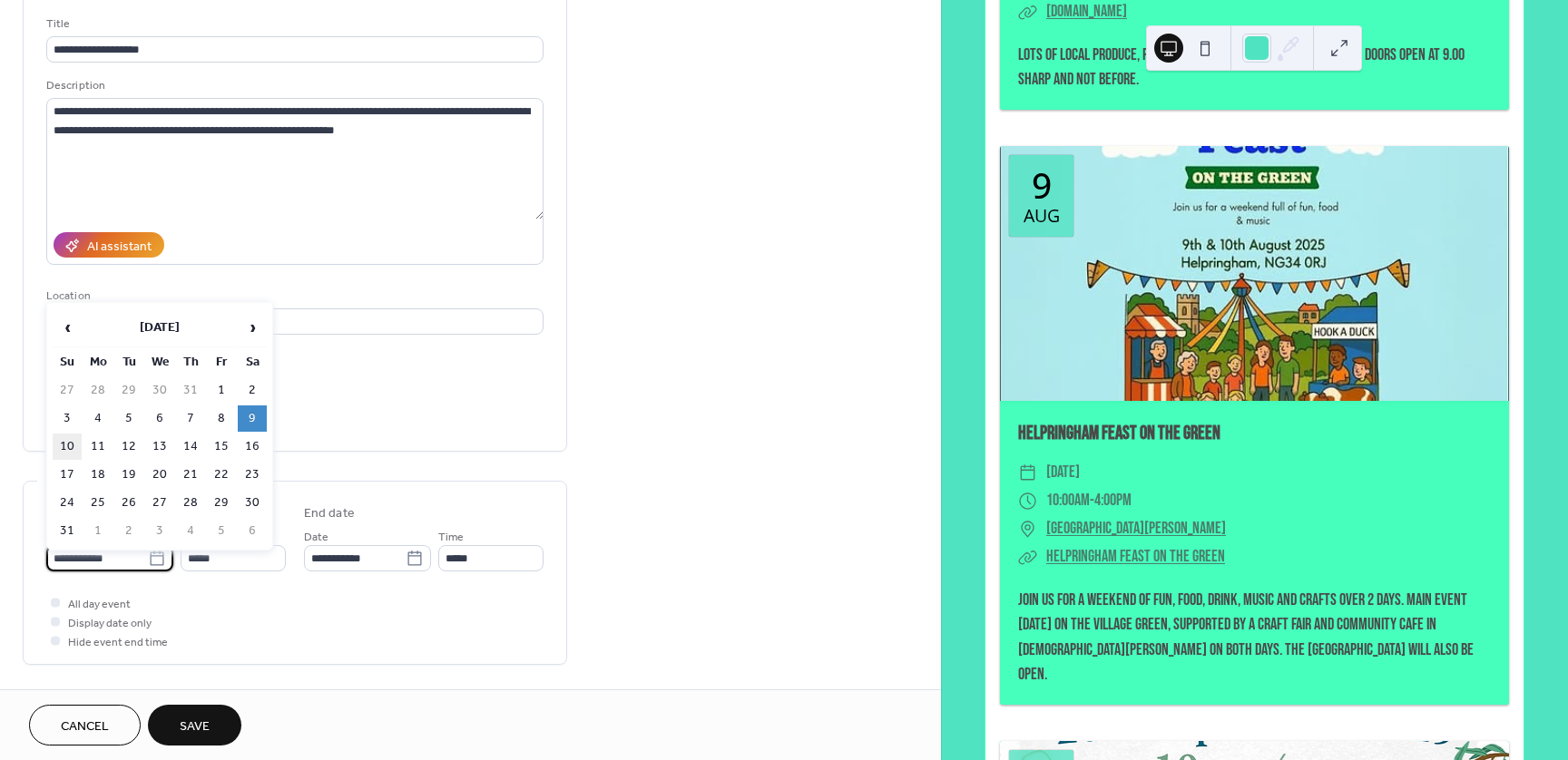 click on "10" at bounding box center (67, 446) 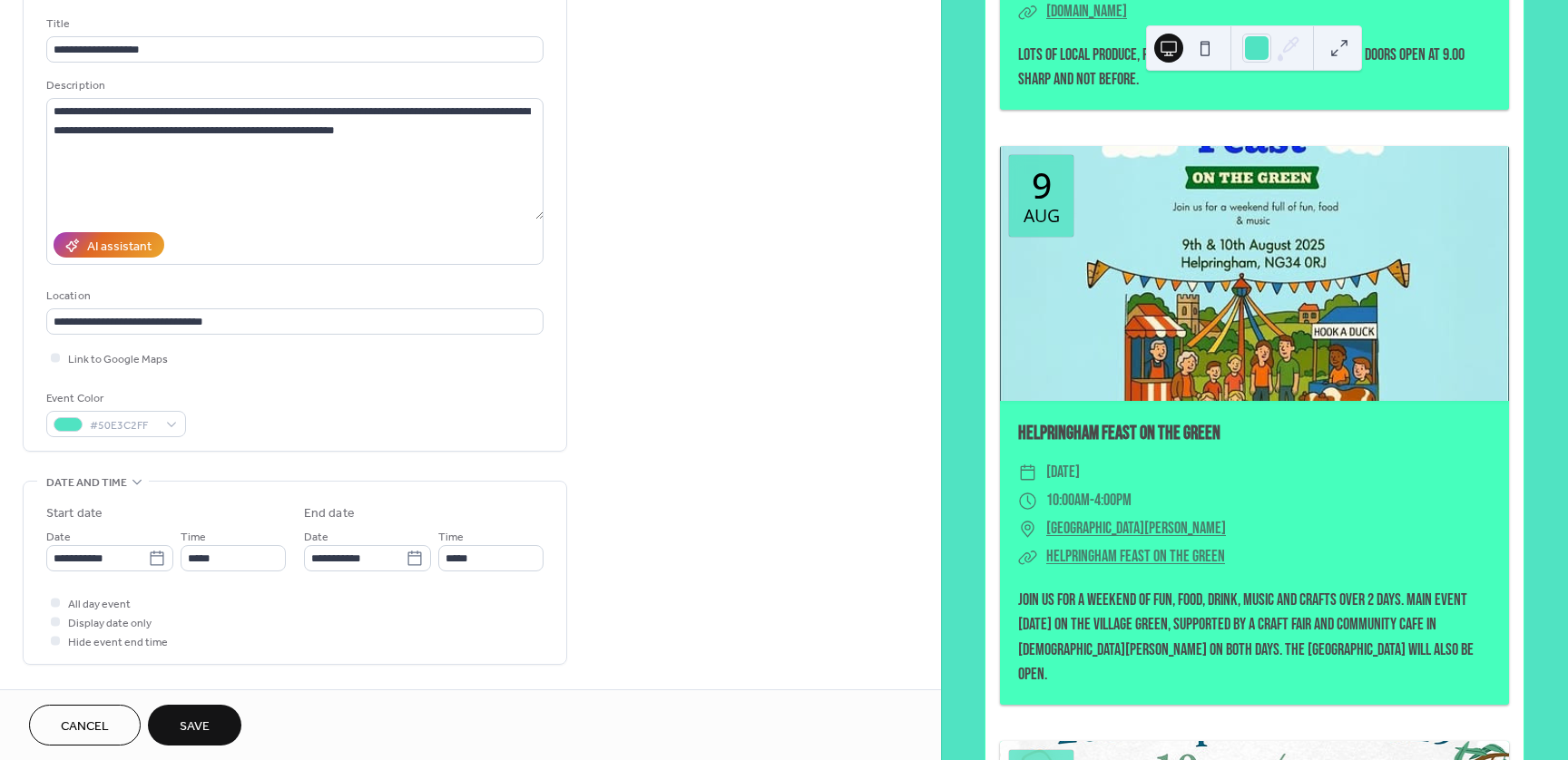type on "**********" 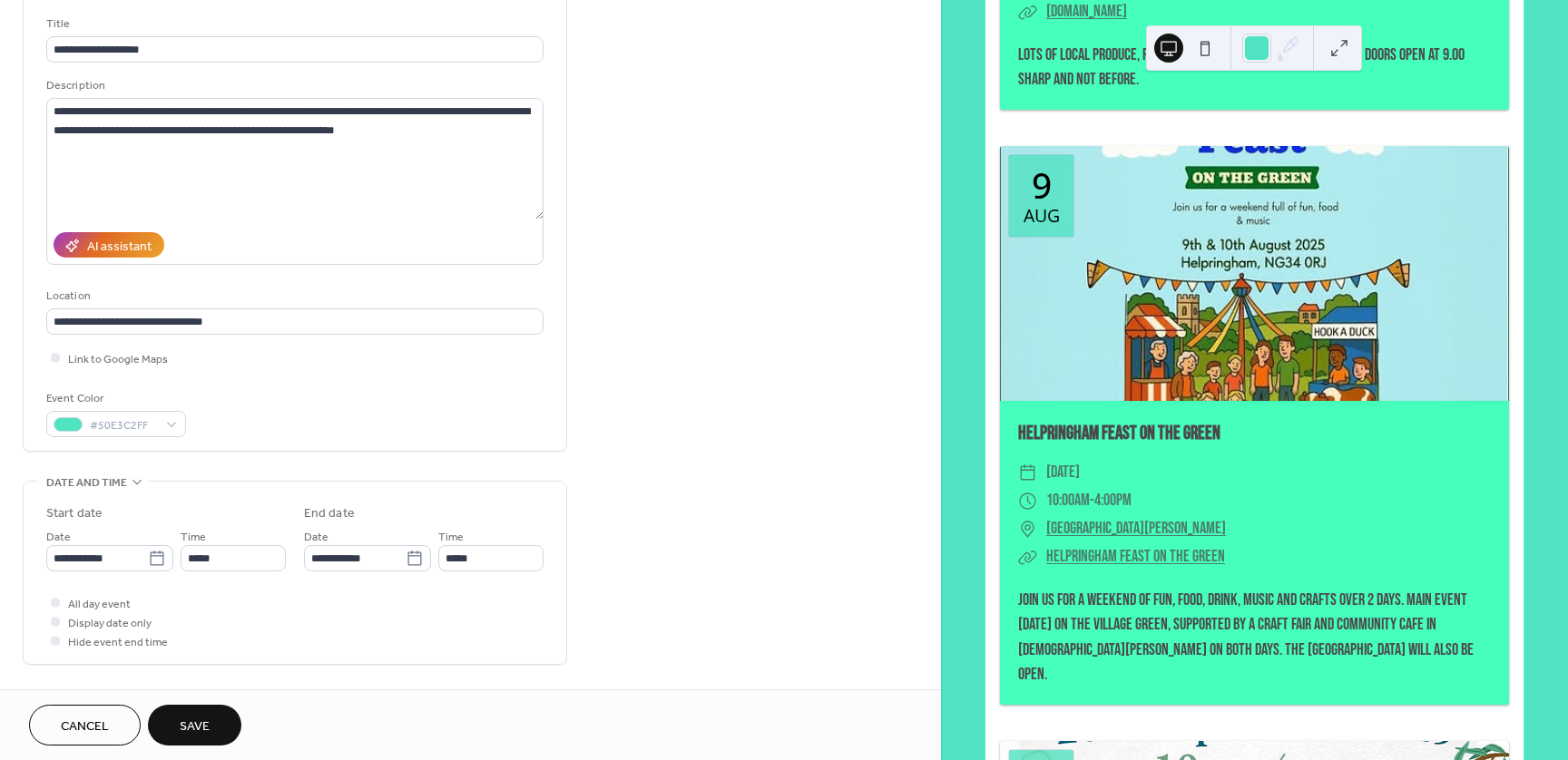 type on "**********" 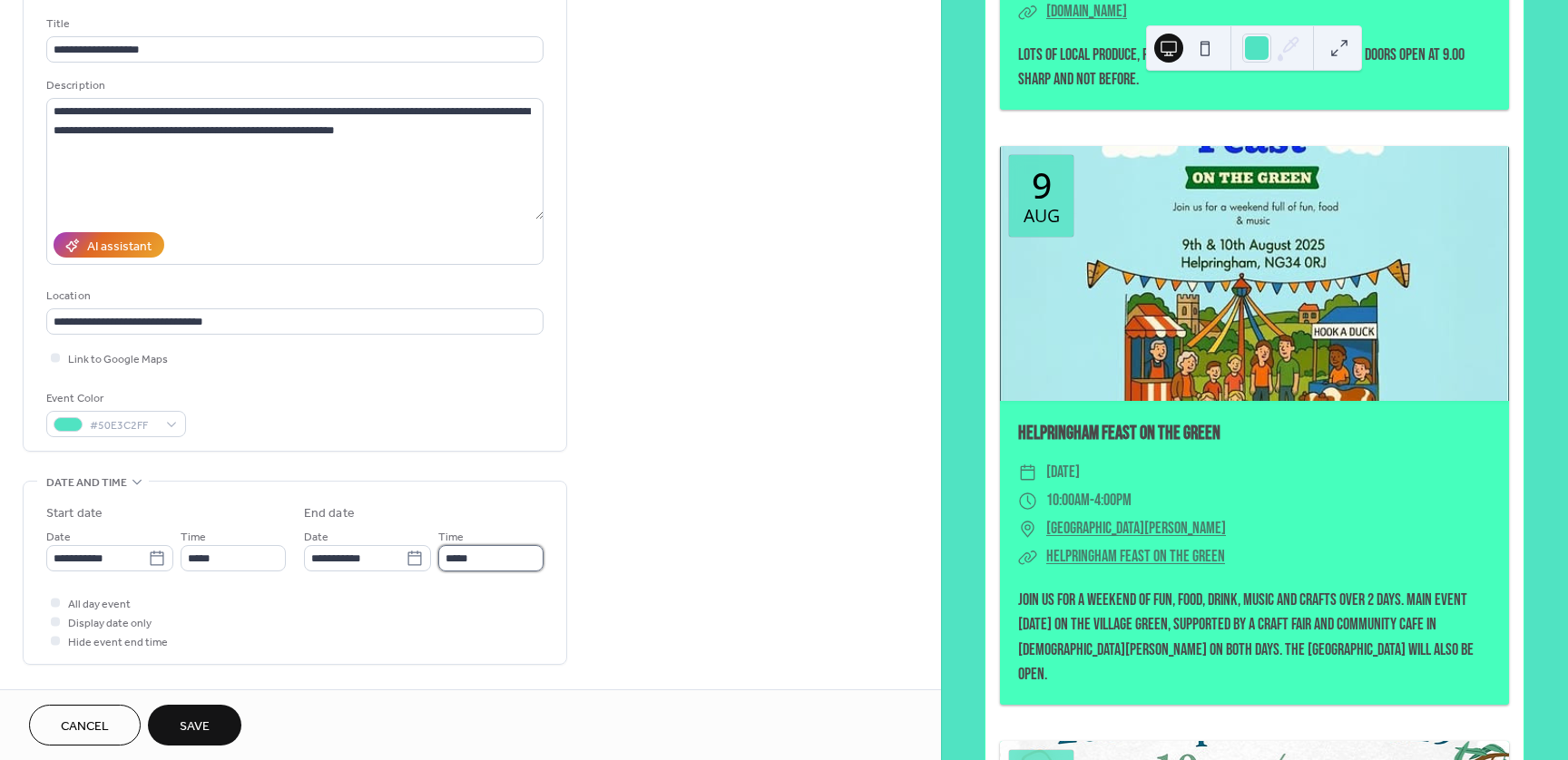click on "*****" at bounding box center [491, 558] 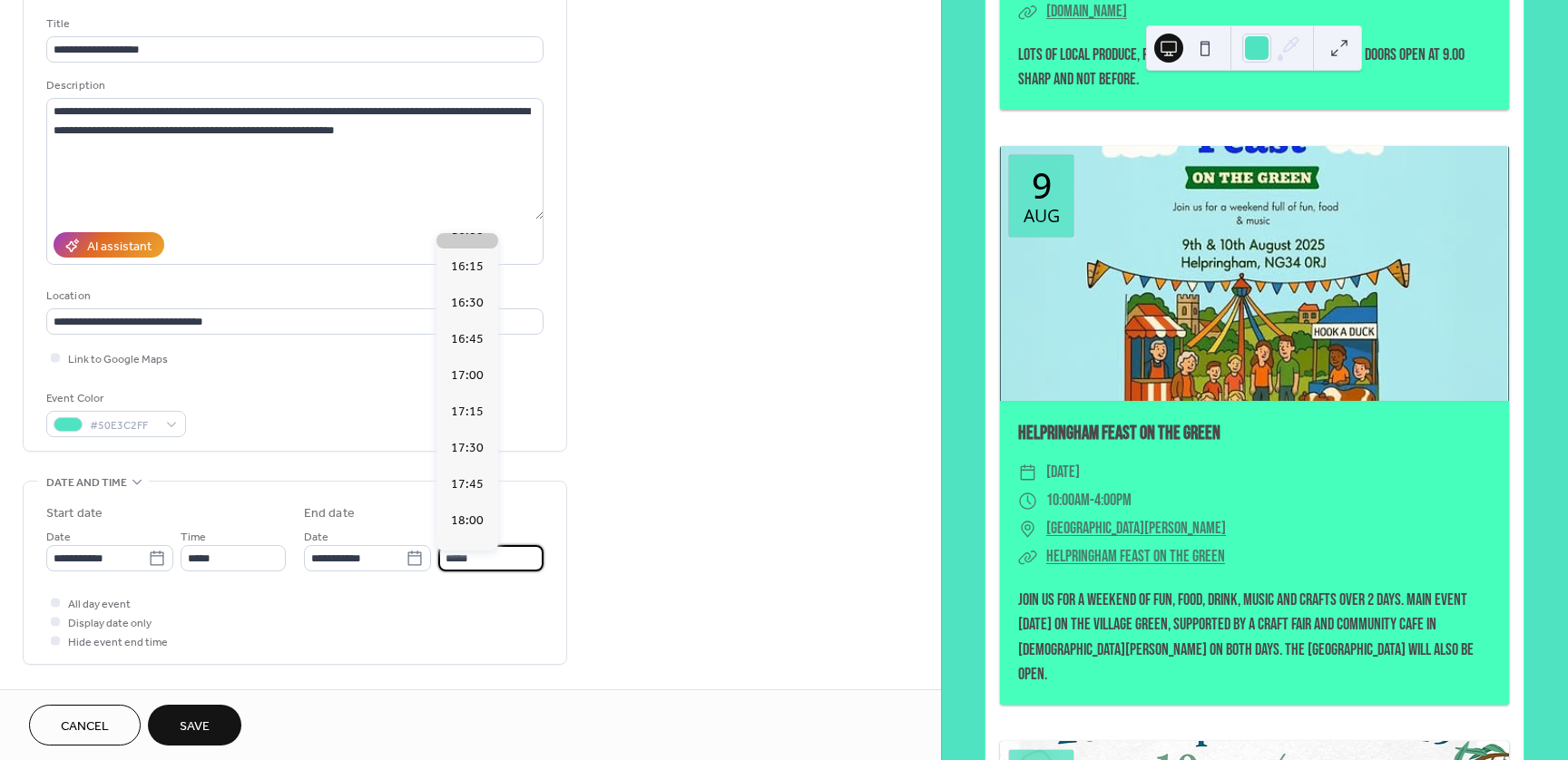 scroll, scrollTop: 485, scrollLeft: 0, axis: vertical 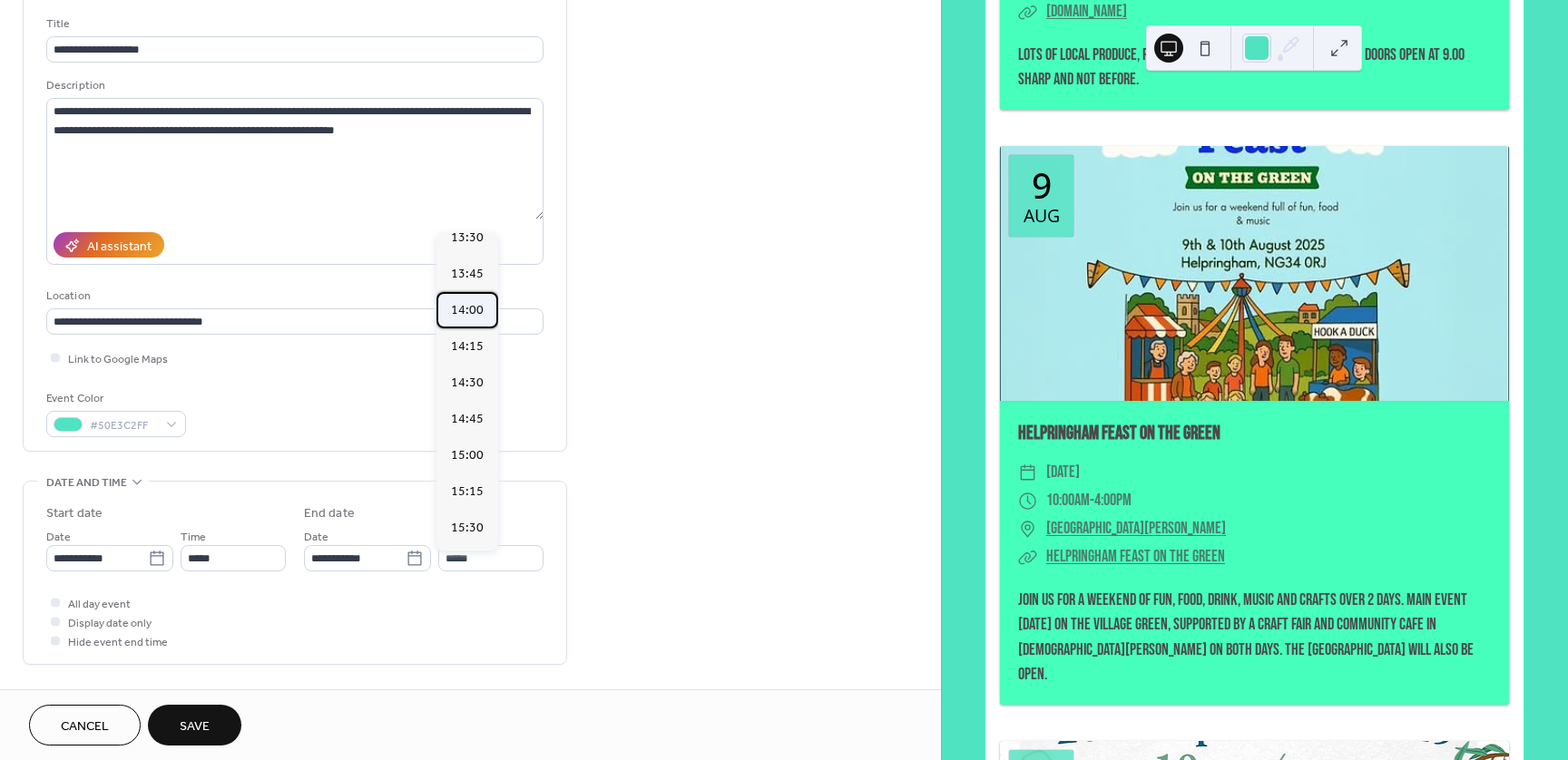 click on "14:00" at bounding box center [467, 310] 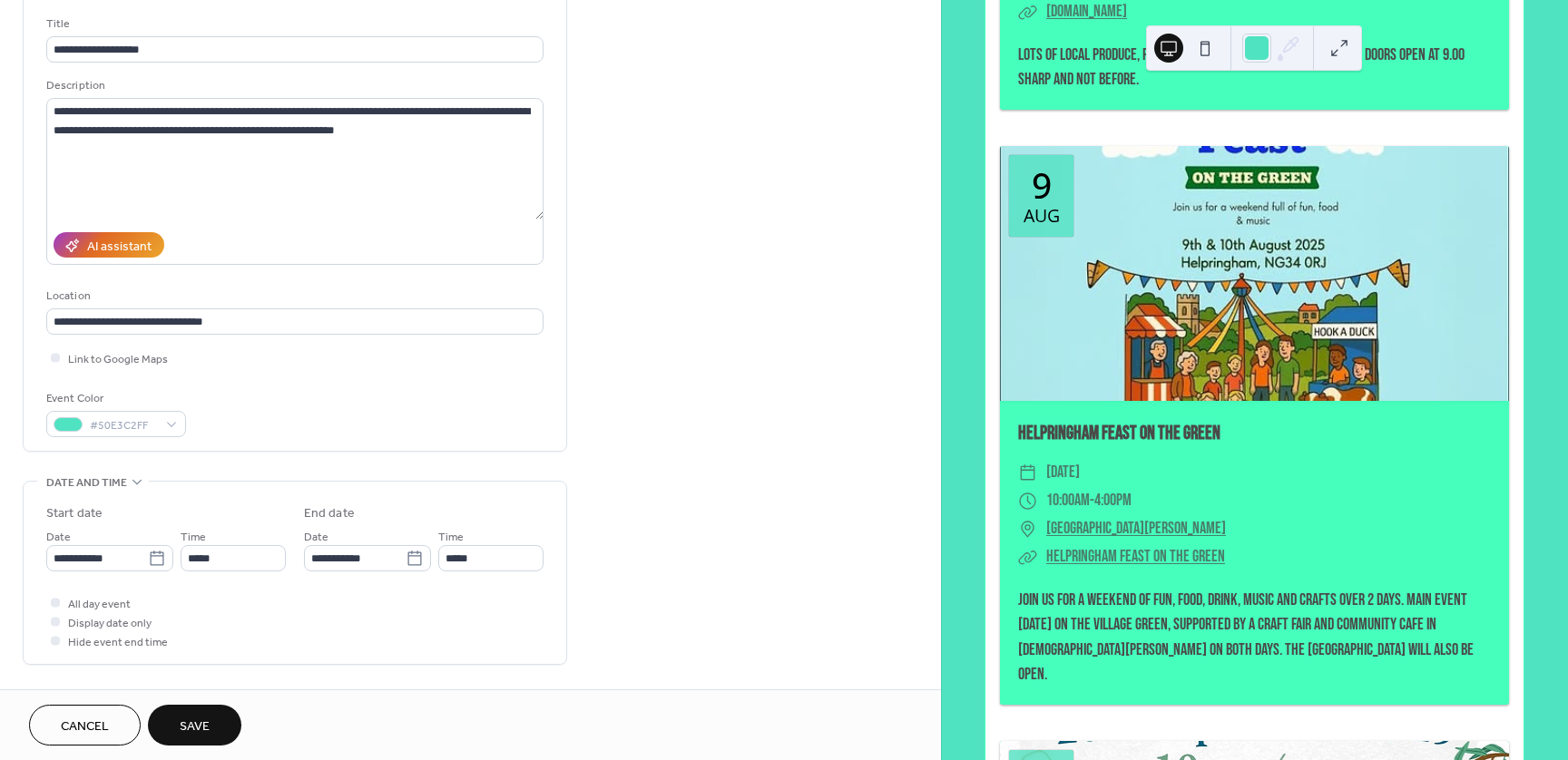 click on "All day event Display date only Hide event end time" at bounding box center (295, 621) 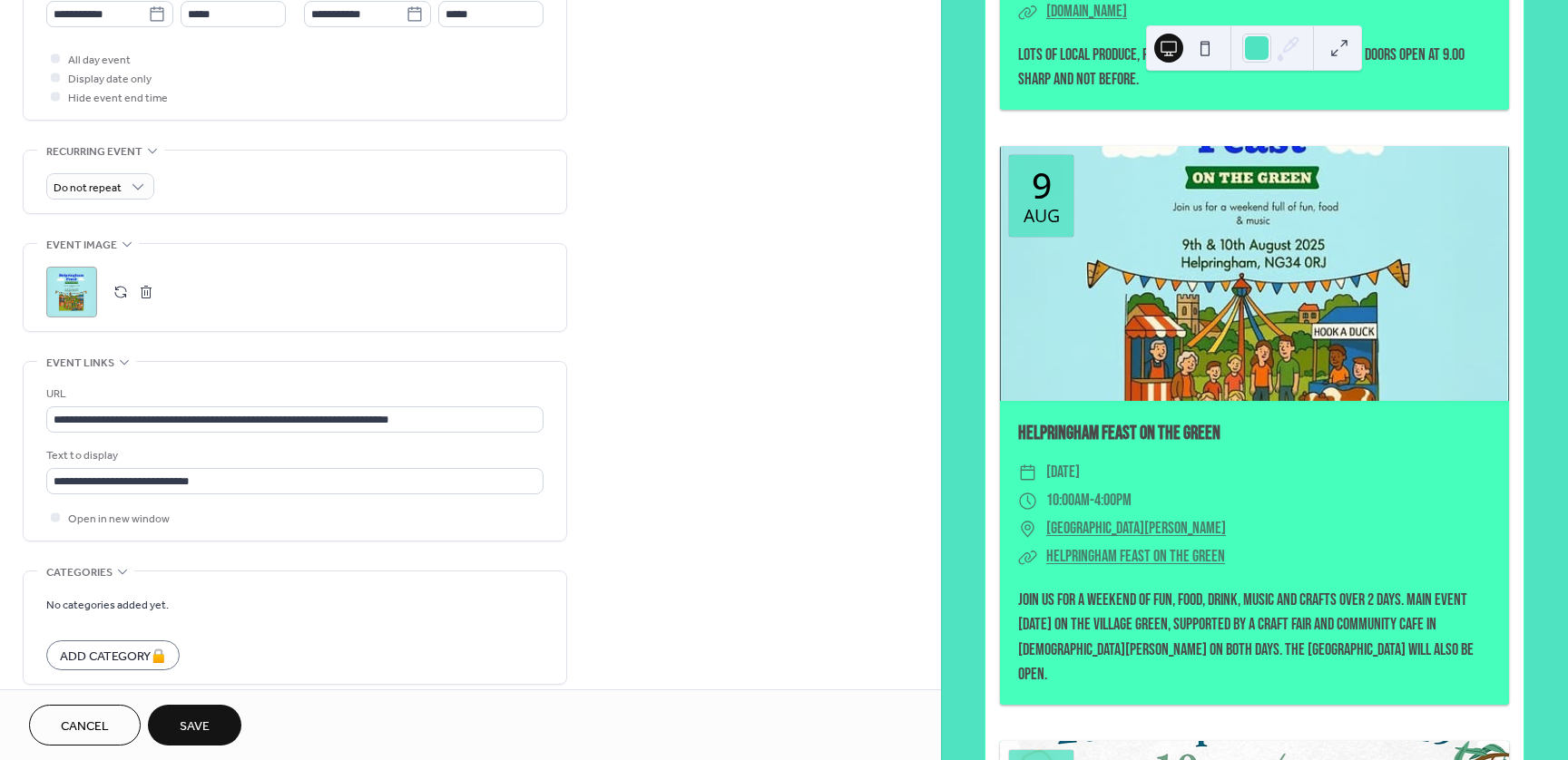 scroll, scrollTop: 745, scrollLeft: 0, axis: vertical 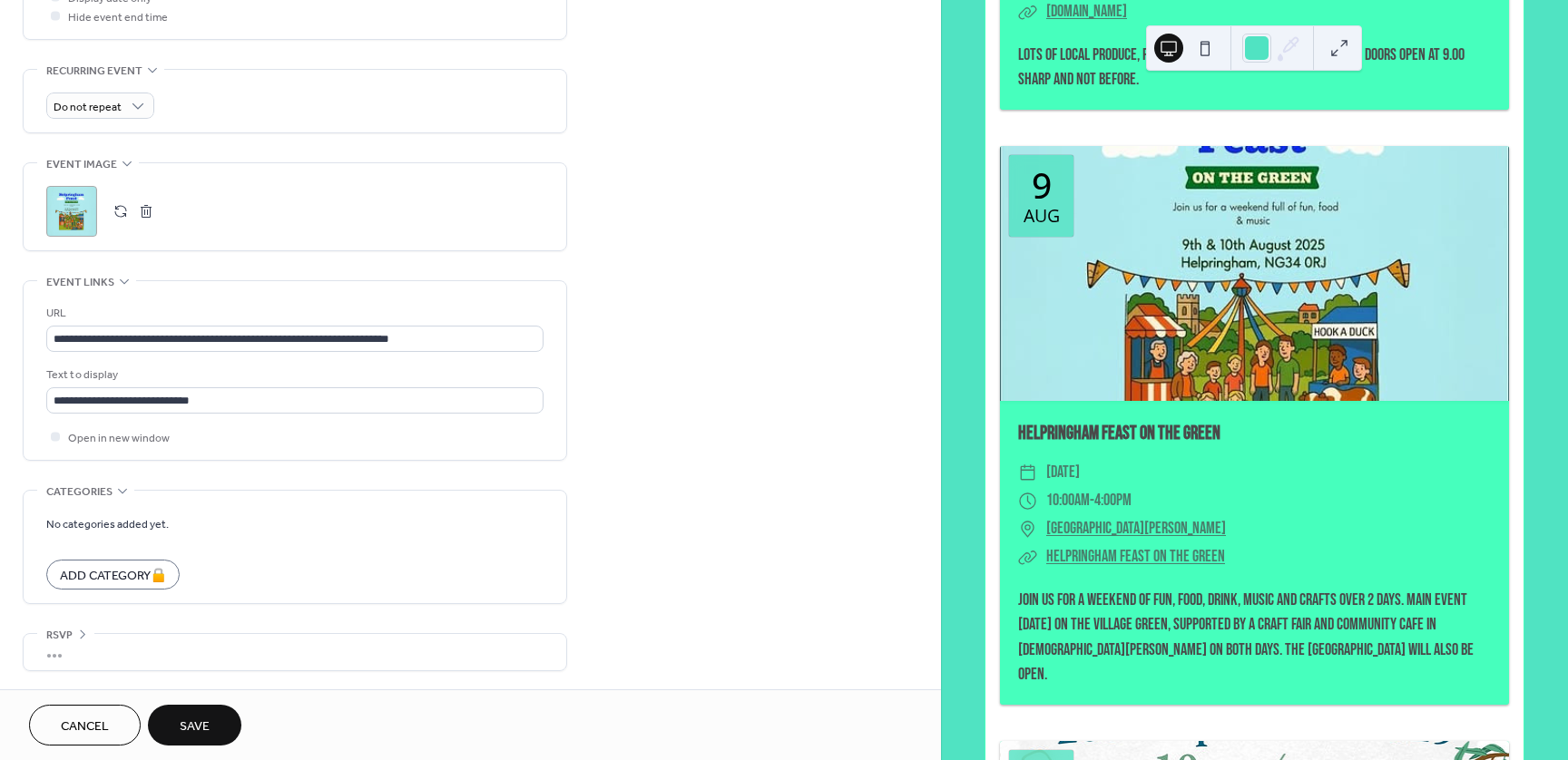 click on "Save" at bounding box center [194, 726] 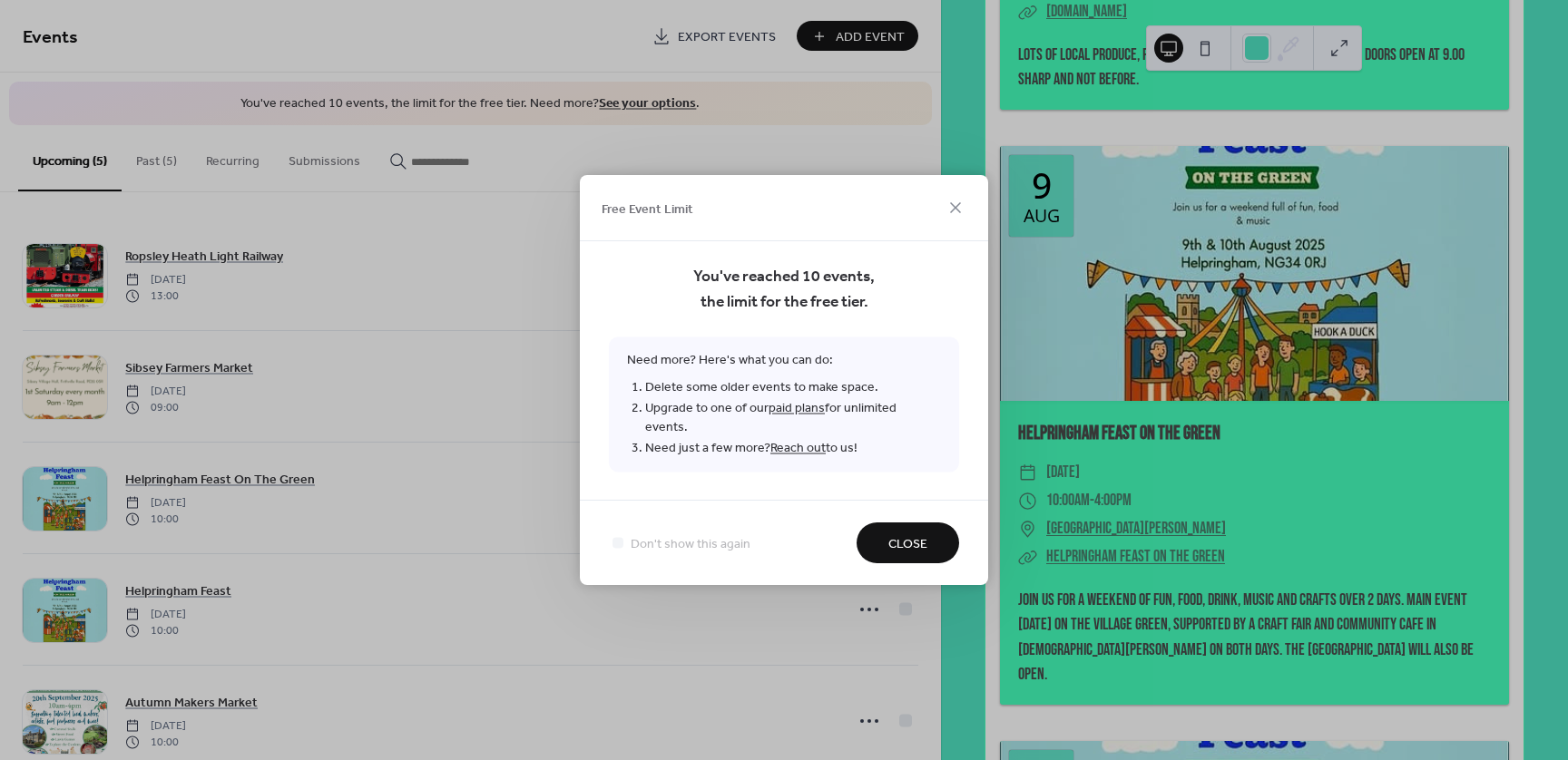 click on "Close" at bounding box center [907, 544] 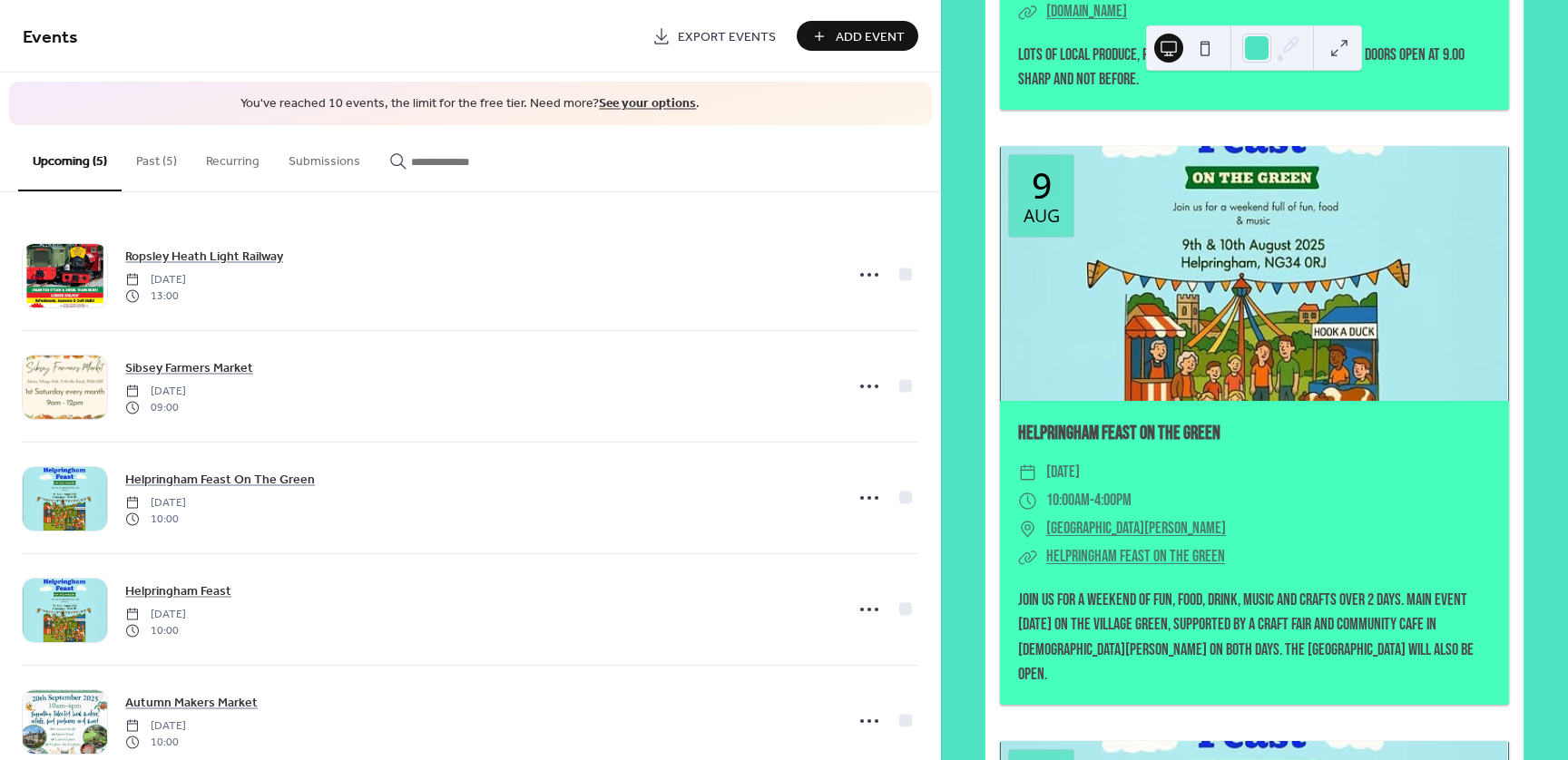 click on "Past  (5)" at bounding box center [156, 157] 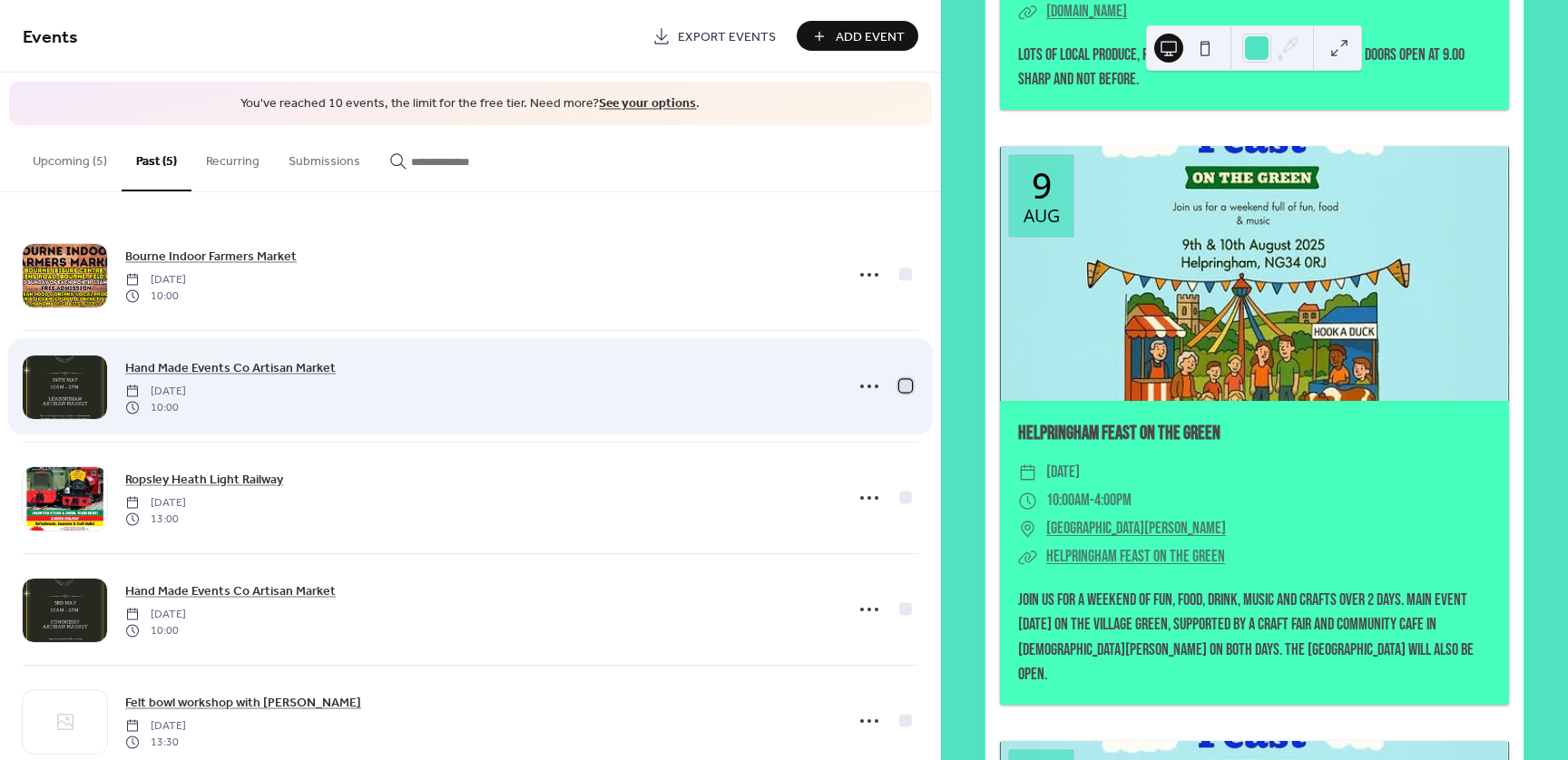click at bounding box center [906, 385] 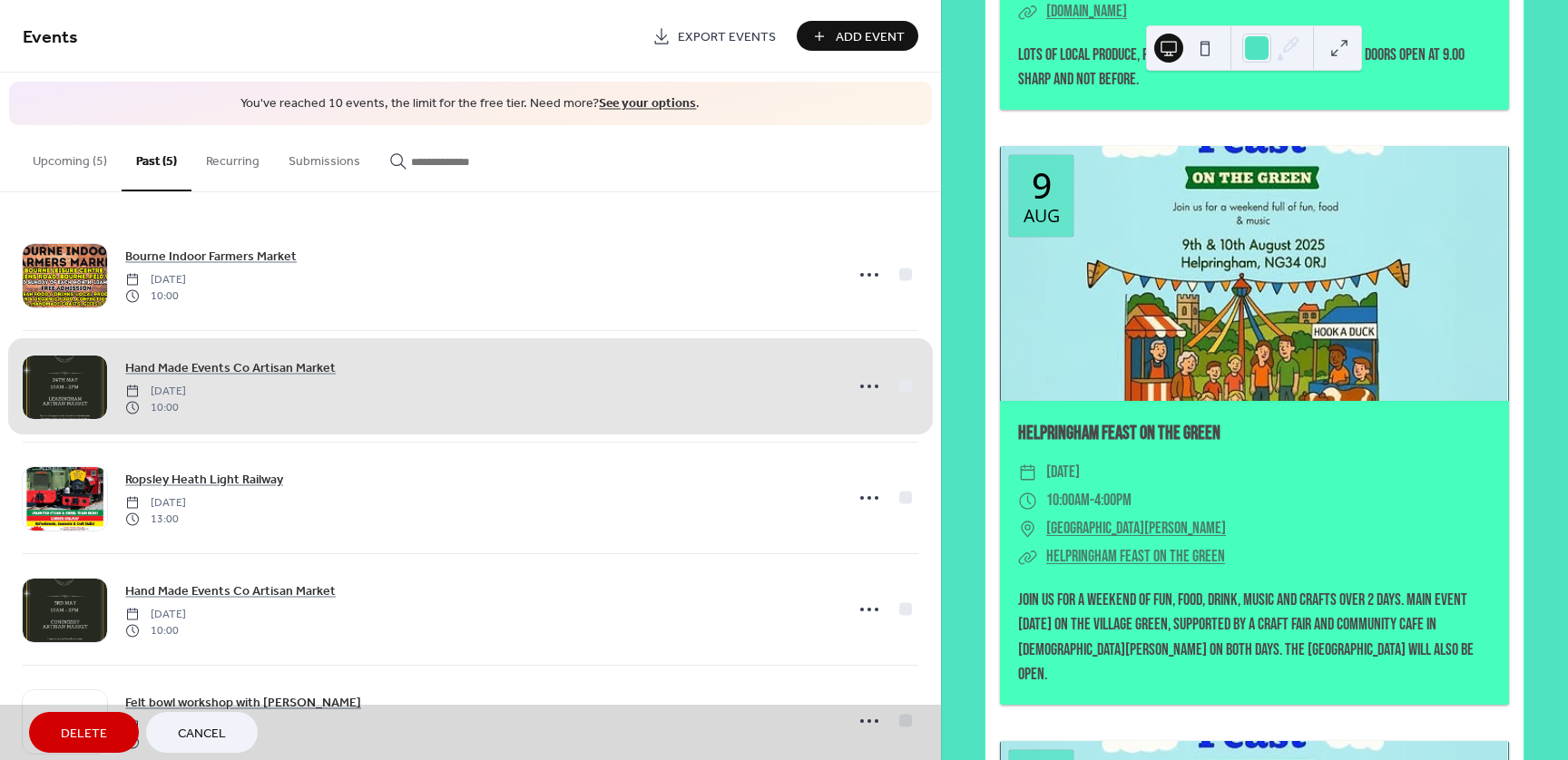 click on "Delete" at bounding box center [83, 734] 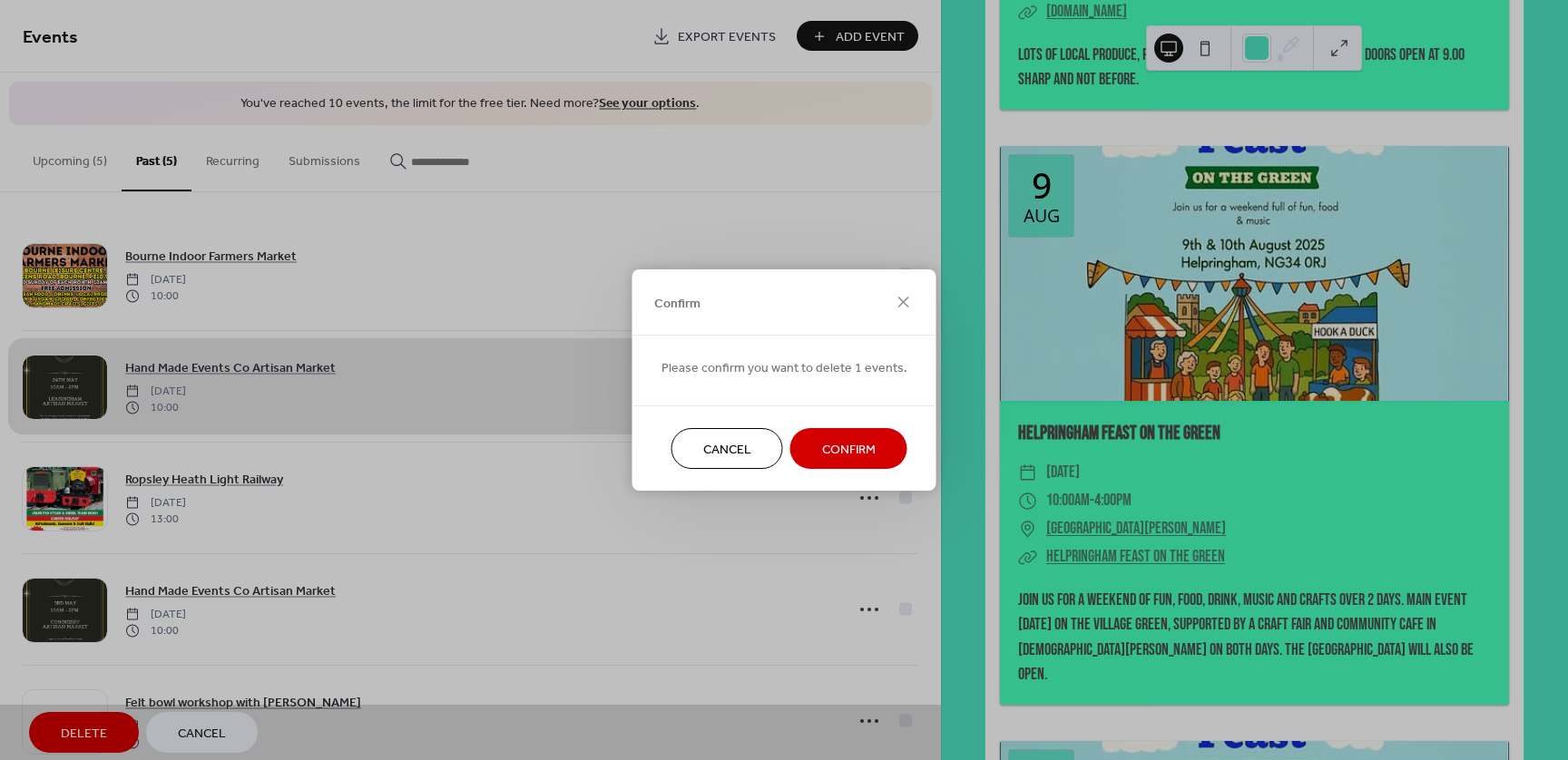click on "Confirm" at bounding box center (848, 450) 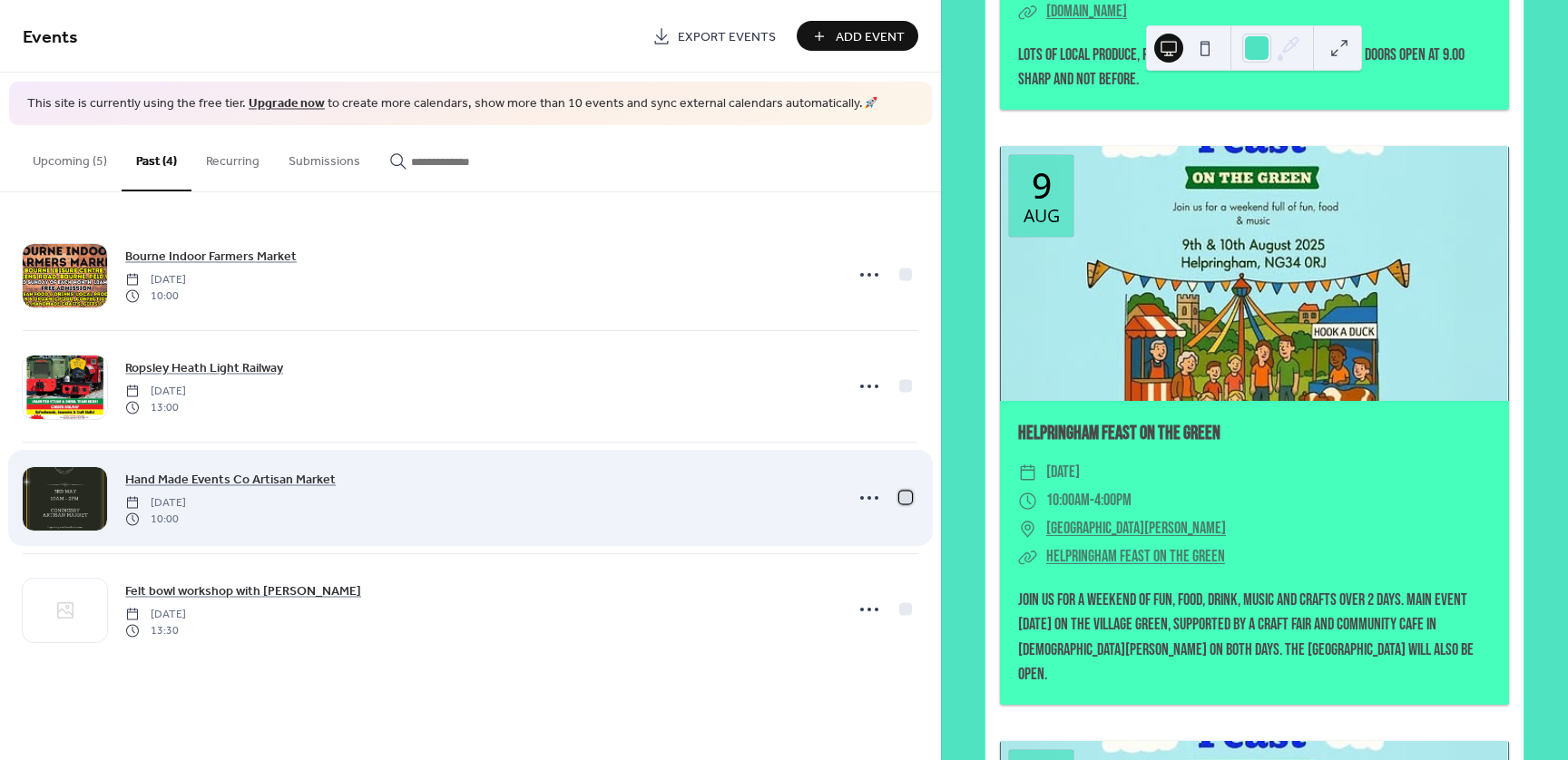 click at bounding box center (906, 497) 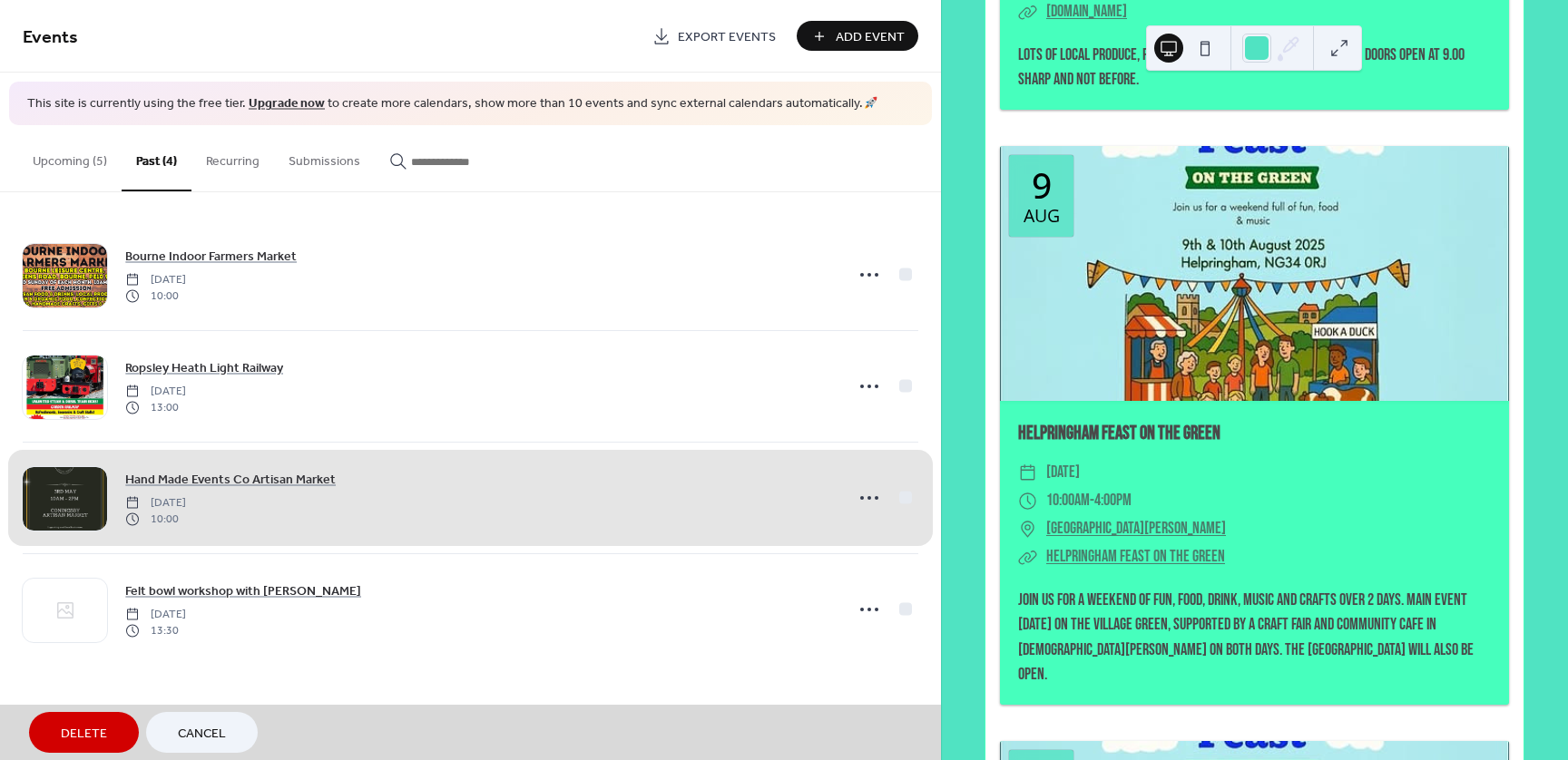 click on "Delete" at bounding box center (83, 734) 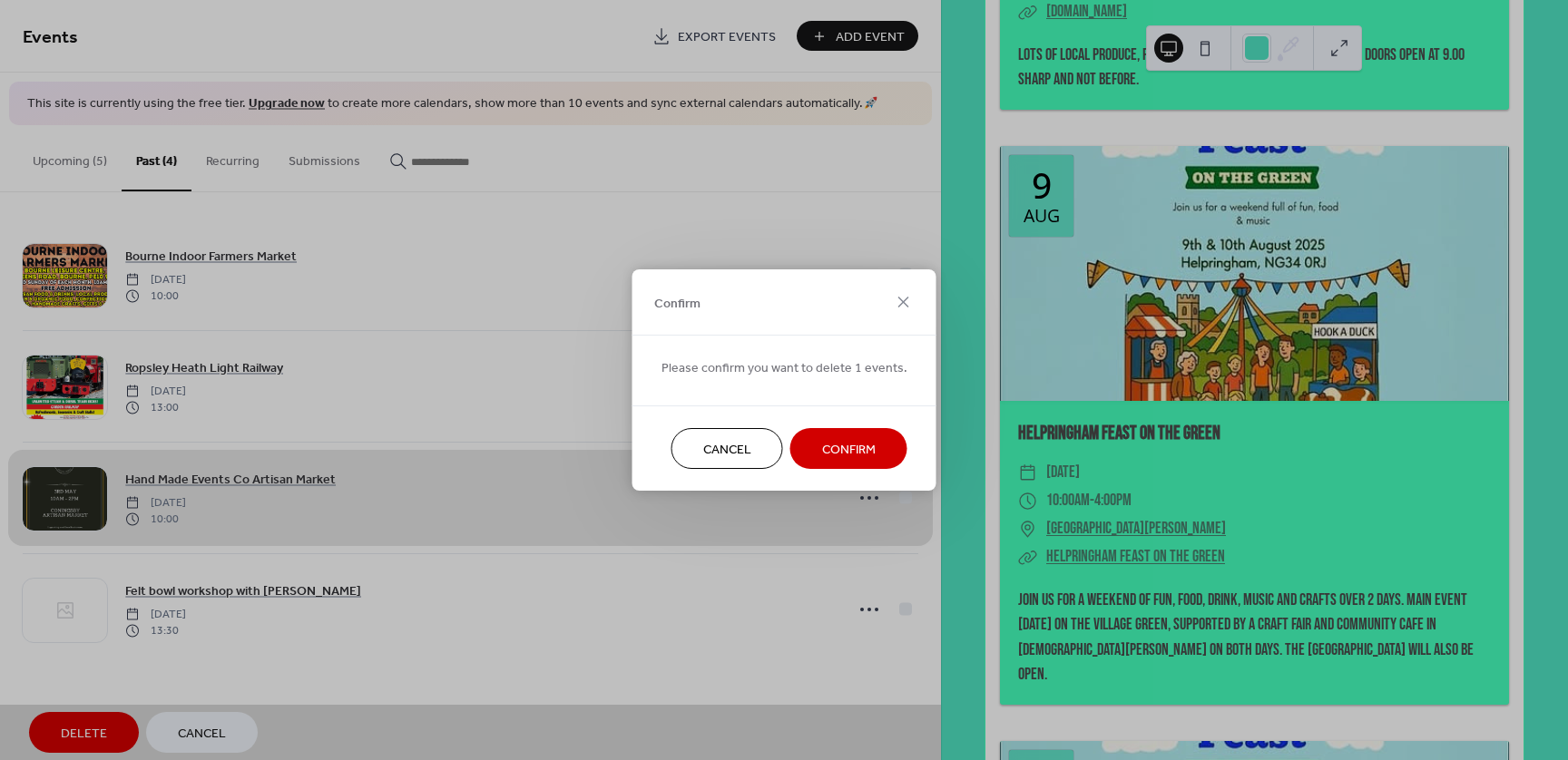 click on "Confirm" at bounding box center (848, 450) 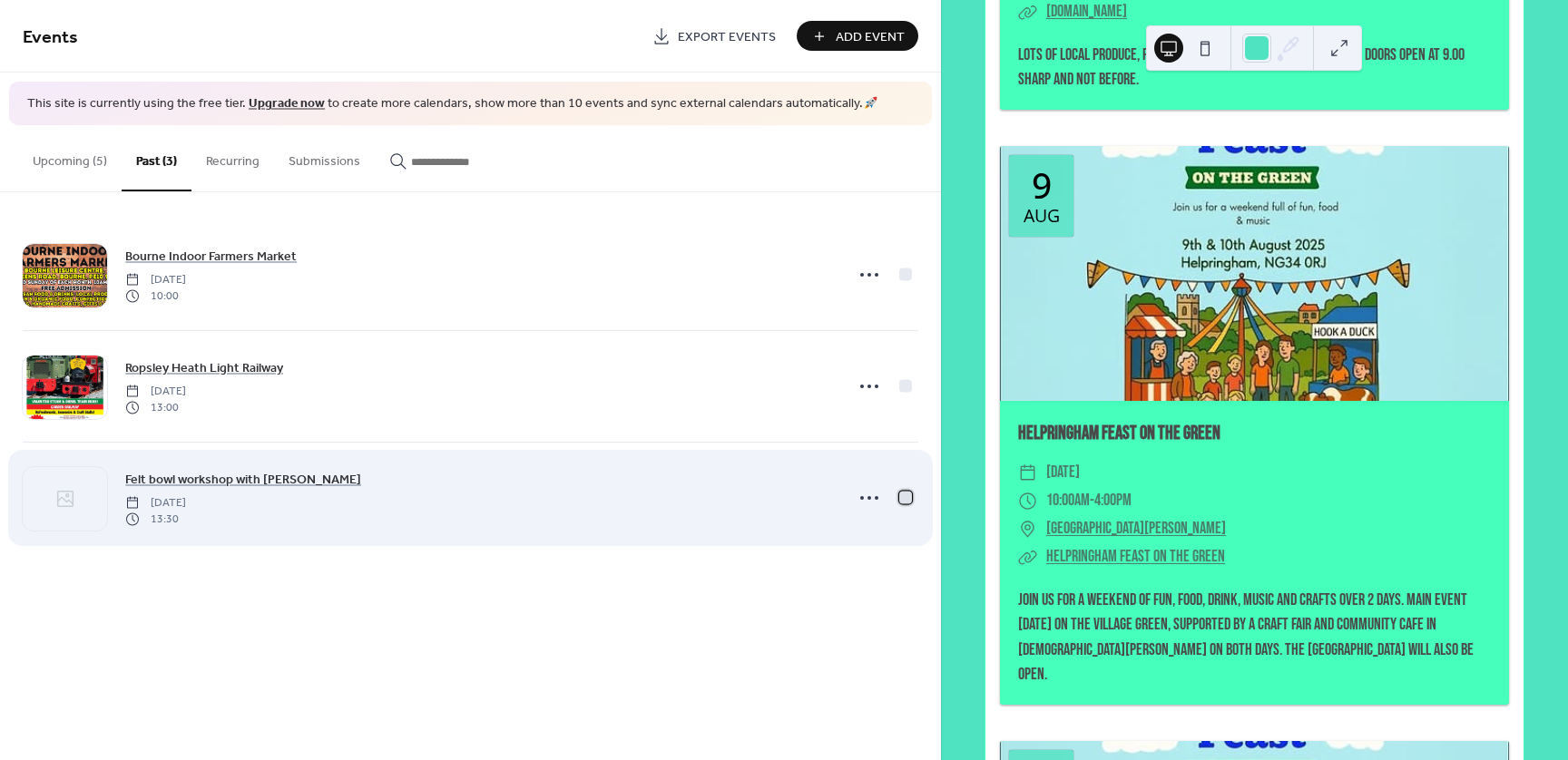 click at bounding box center (906, 497) 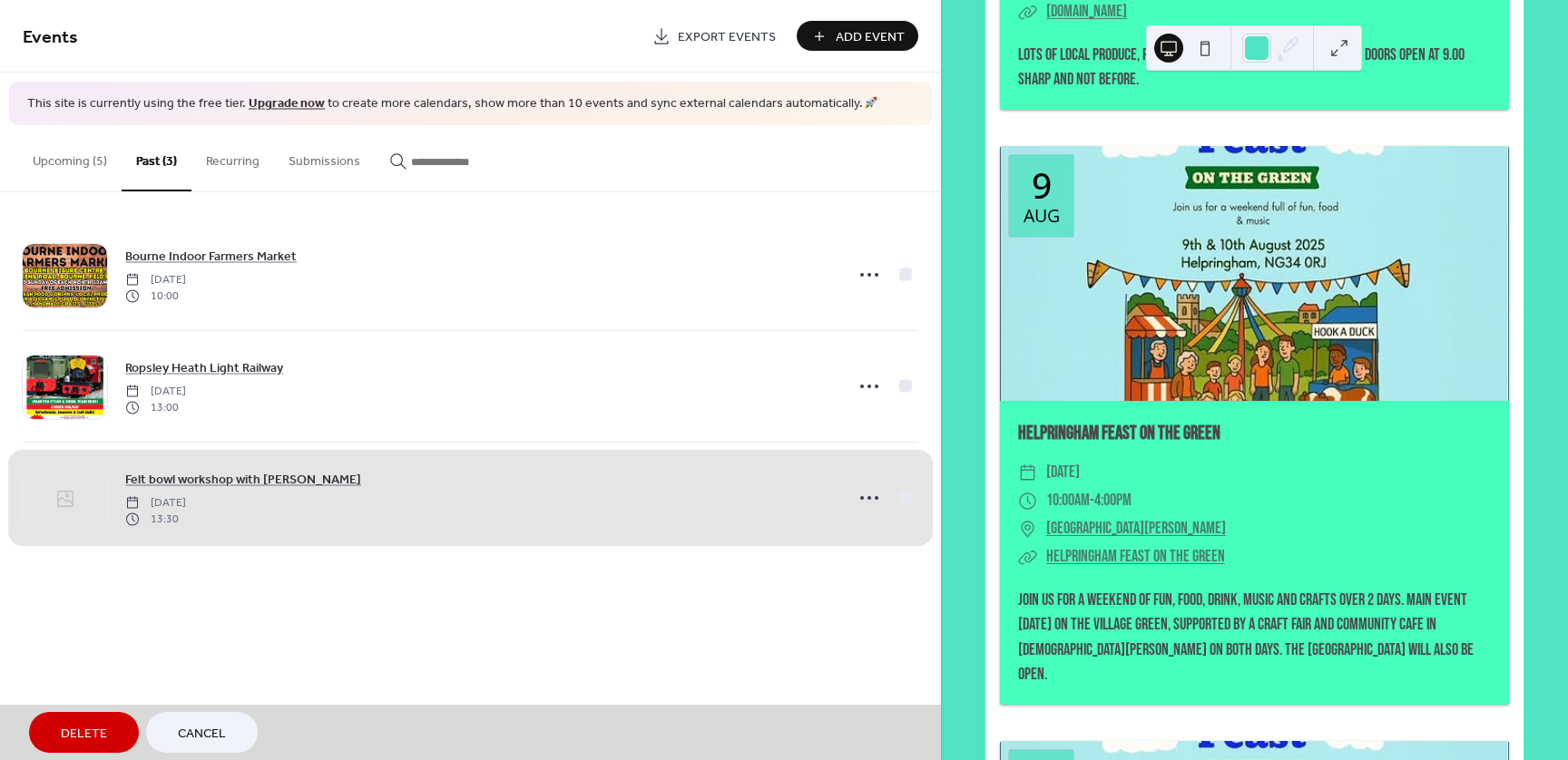 click on "Delete" at bounding box center [83, 734] 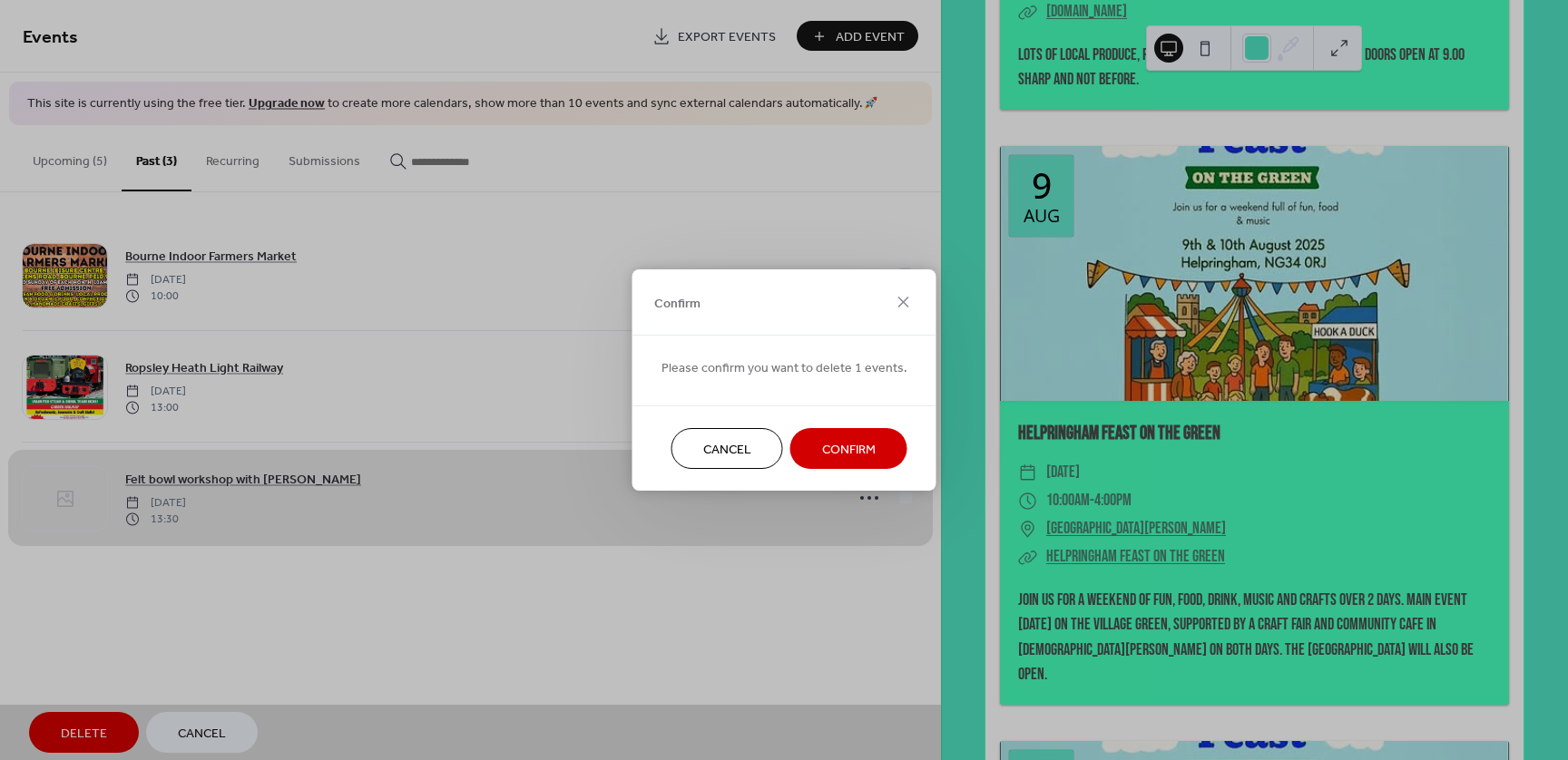 click on "Confirm" at bounding box center [848, 450] 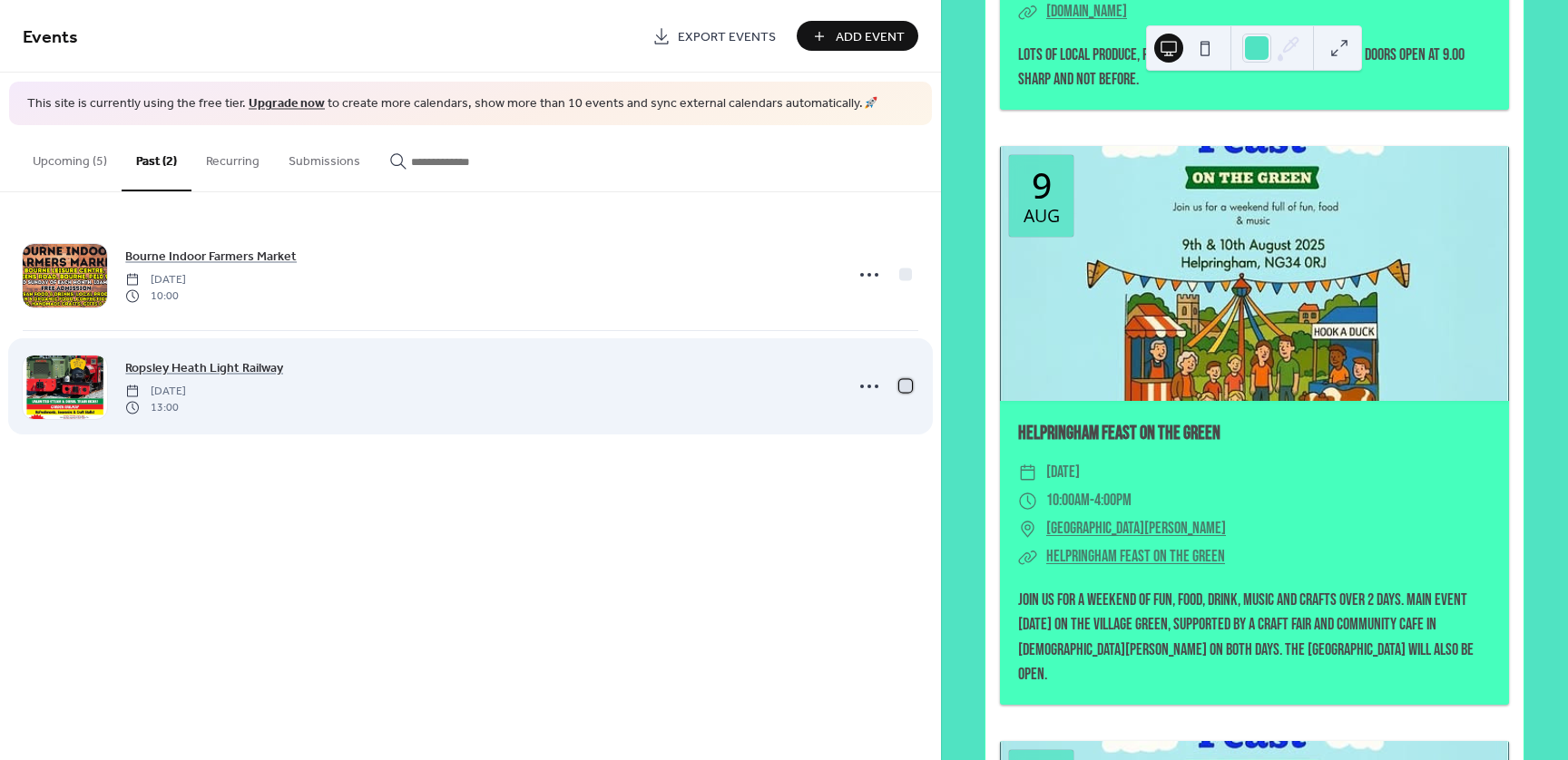click at bounding box center (906, 385) 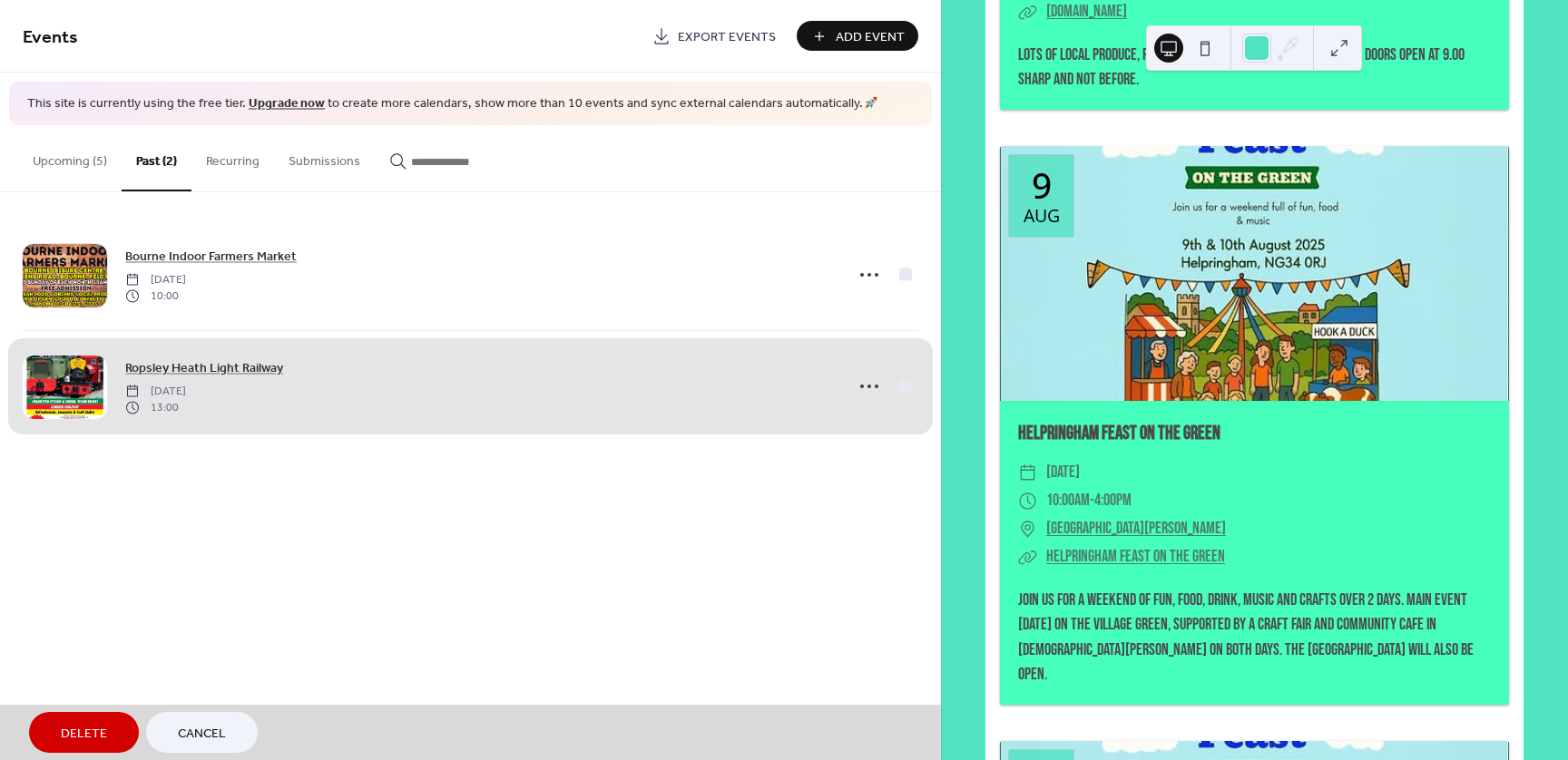 click on "Delete" at bounding box center [83, 734] 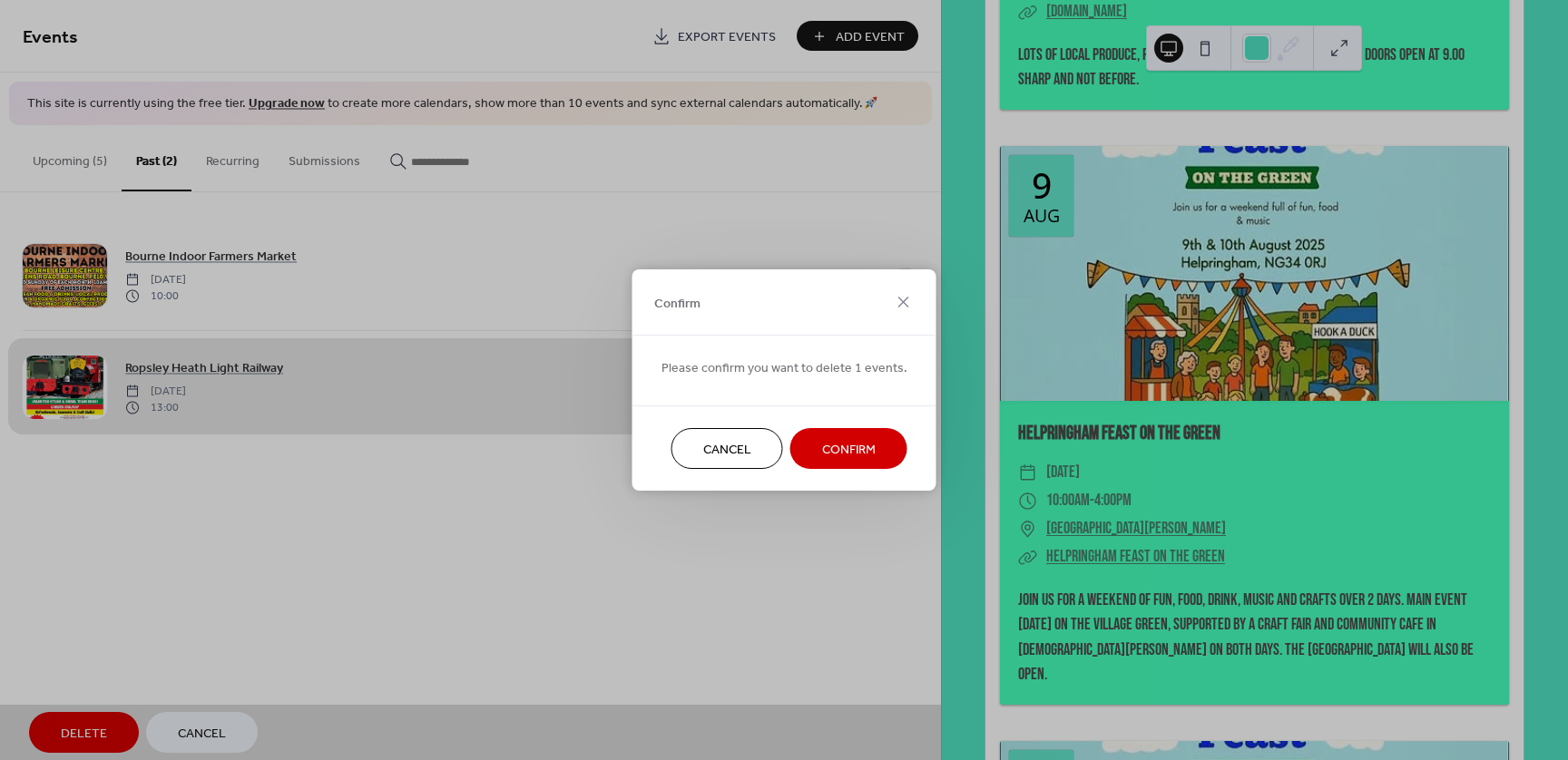 click on "Confirm" at bounding box center (848, 450) 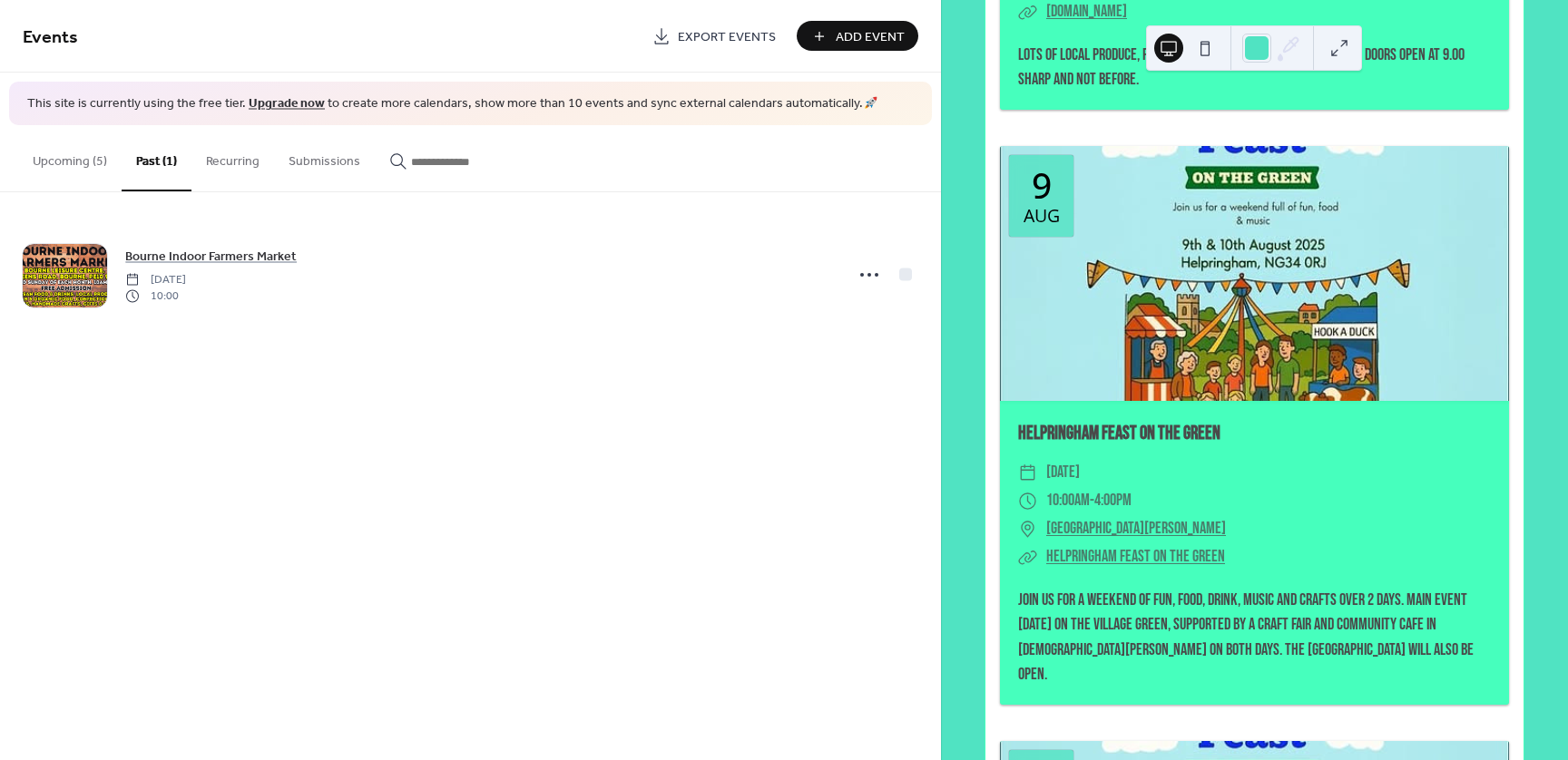 click on "Upcoming  (5)" at bounding box center [70, 157] 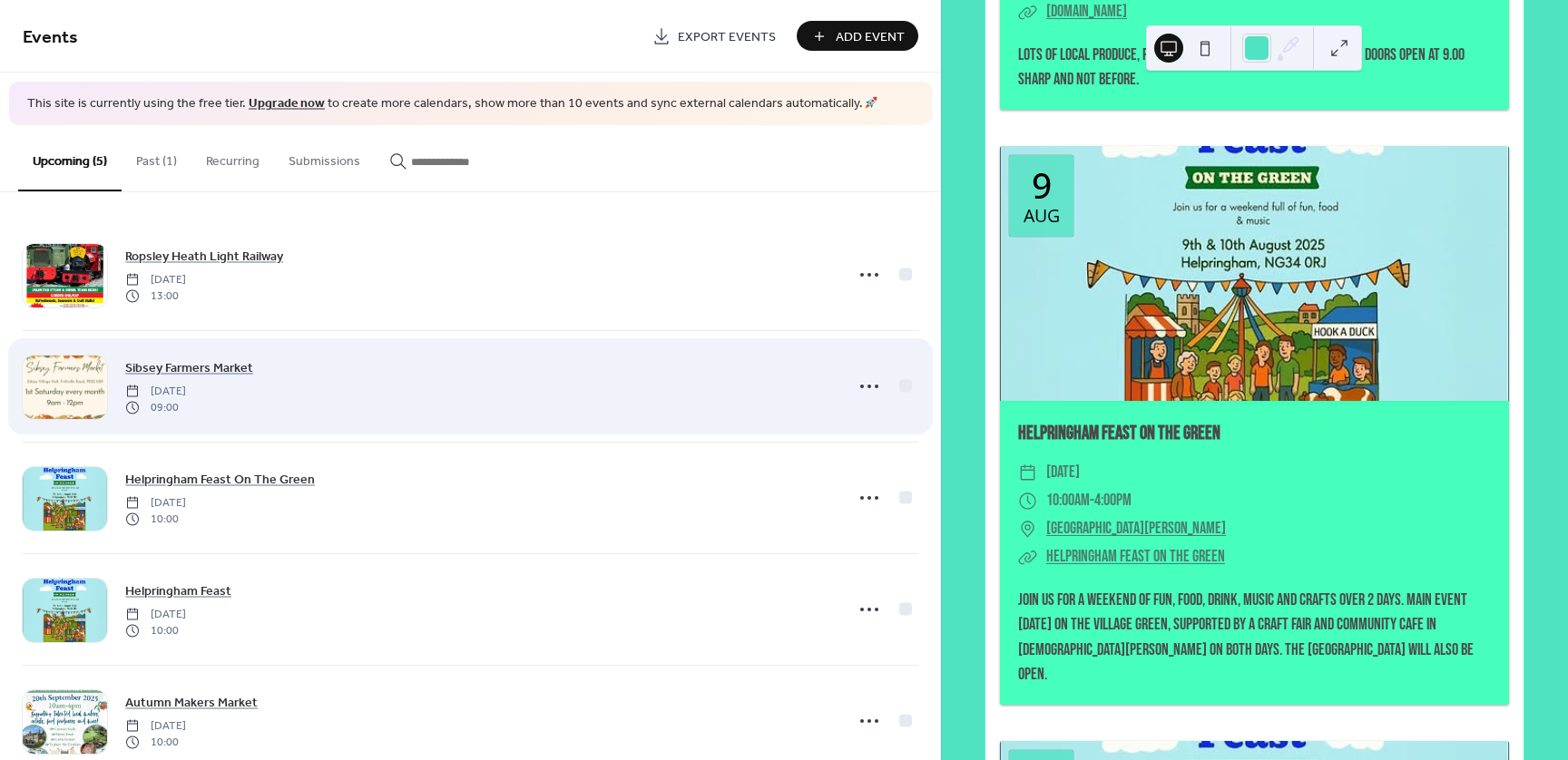 scroll, scrollTop: 44, scrollLeft: 0, axis: vertical 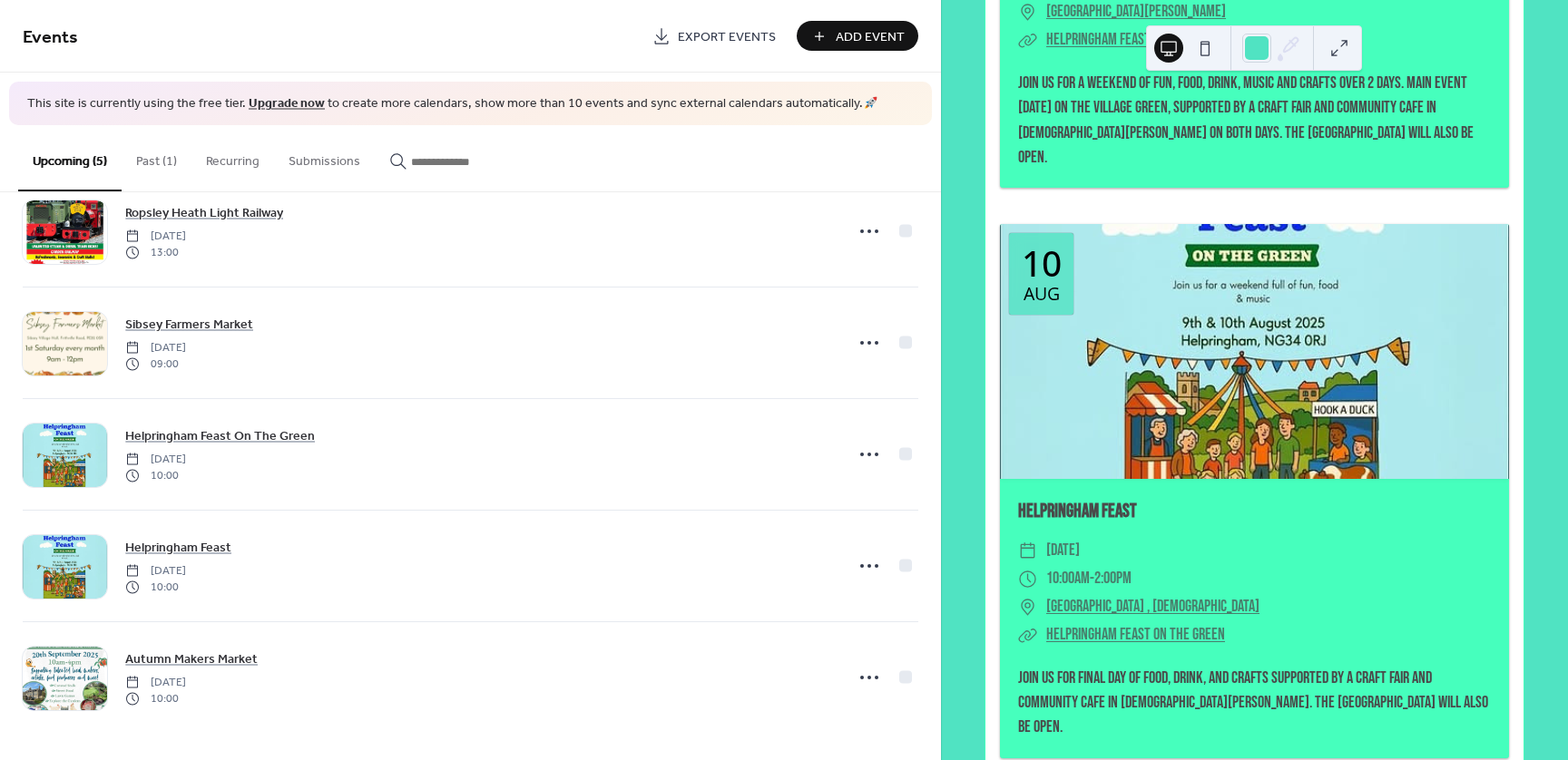 click on "St Andrew's Church , Helpringham" at bounding box center (1152, 607) 